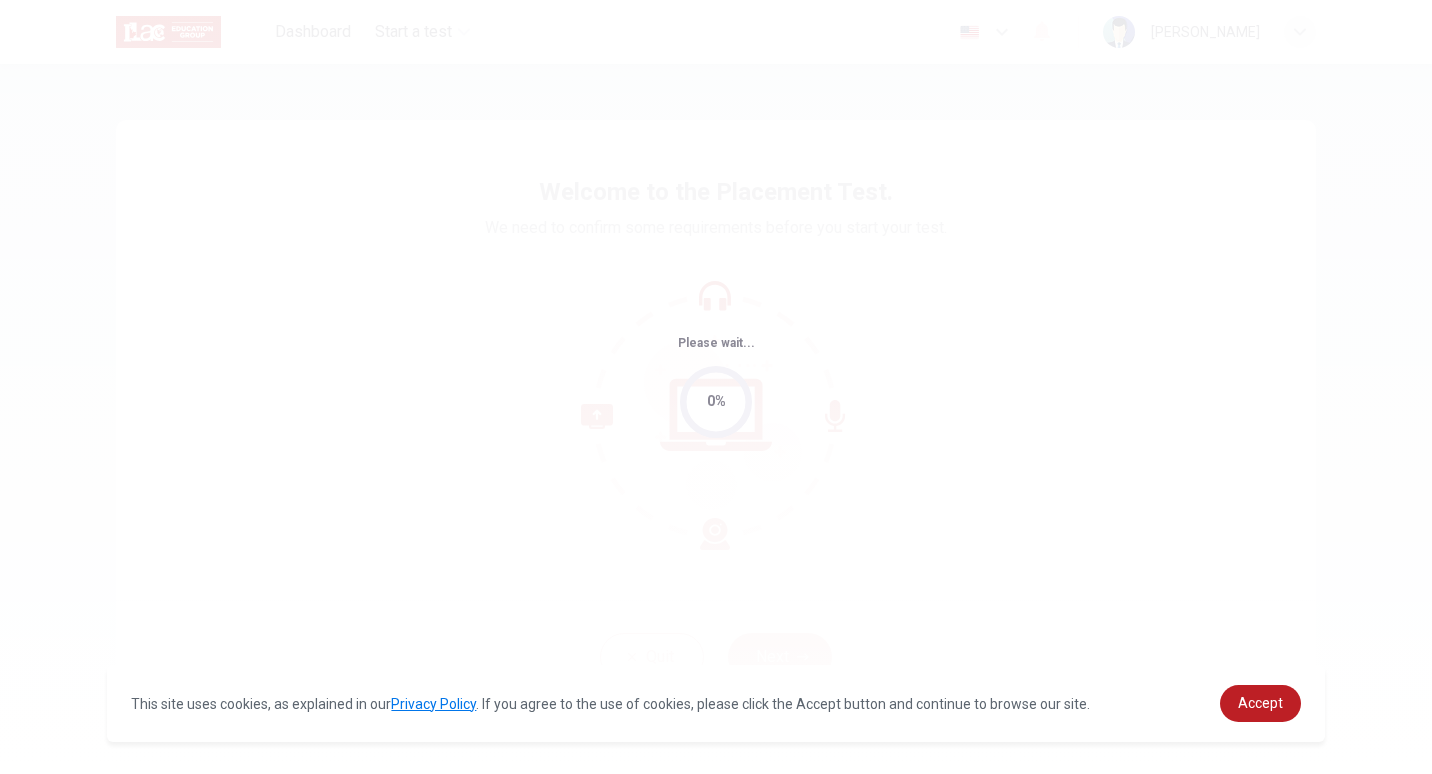 scroll, scrollTop: 0, scrollLeft: 0, axis: both 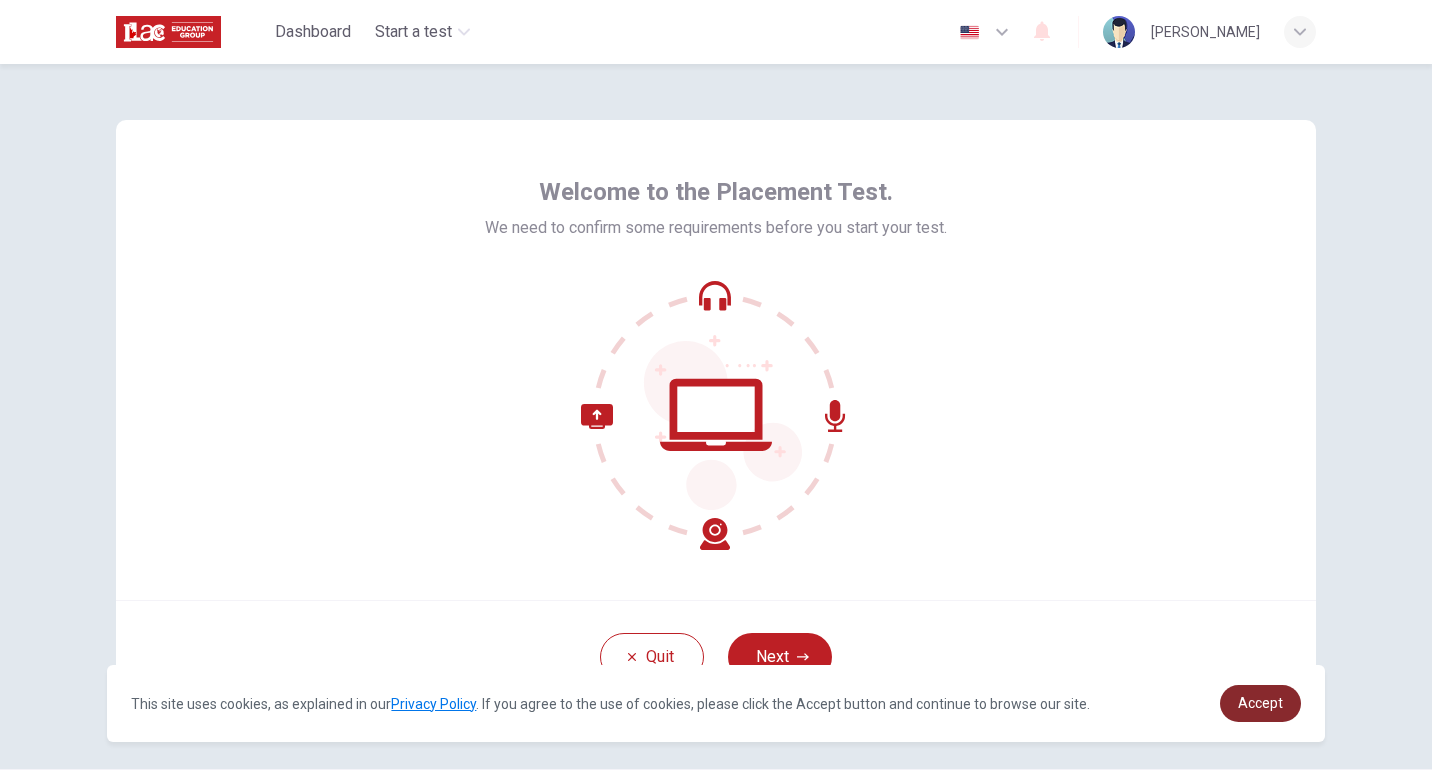 click on "Accept" at bounding box center [1260, 703] 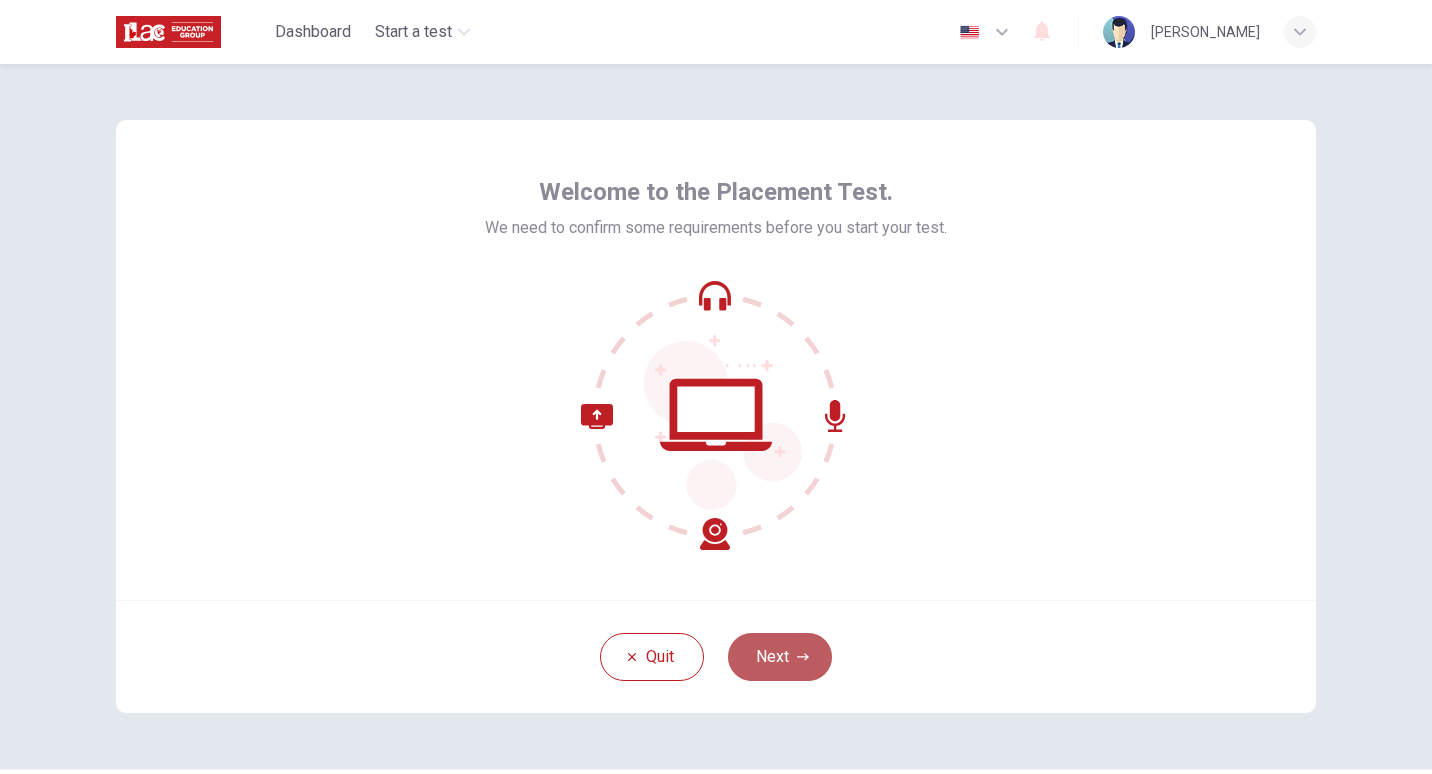 click on "Next" at bounding box center [780, 657] 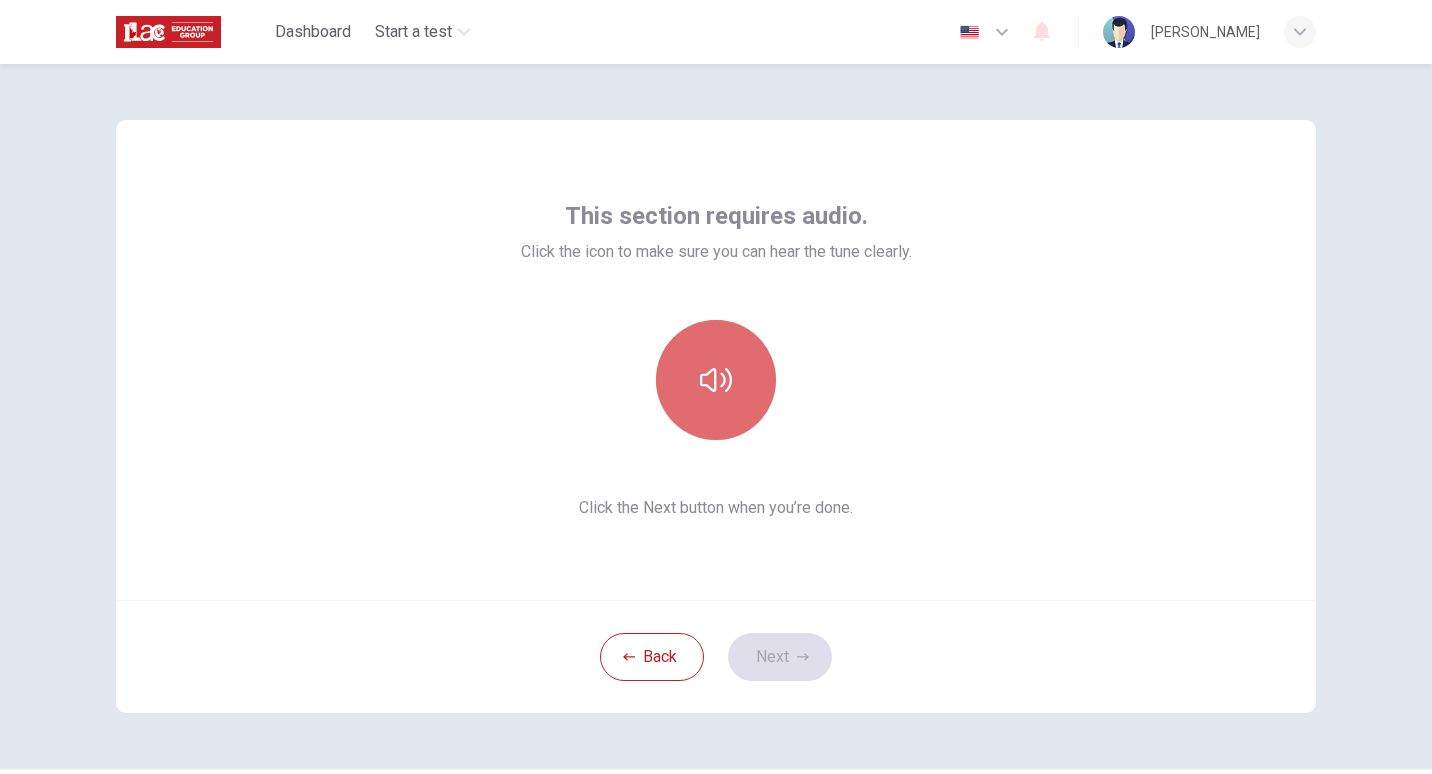 click at bounding box center [716, 380] 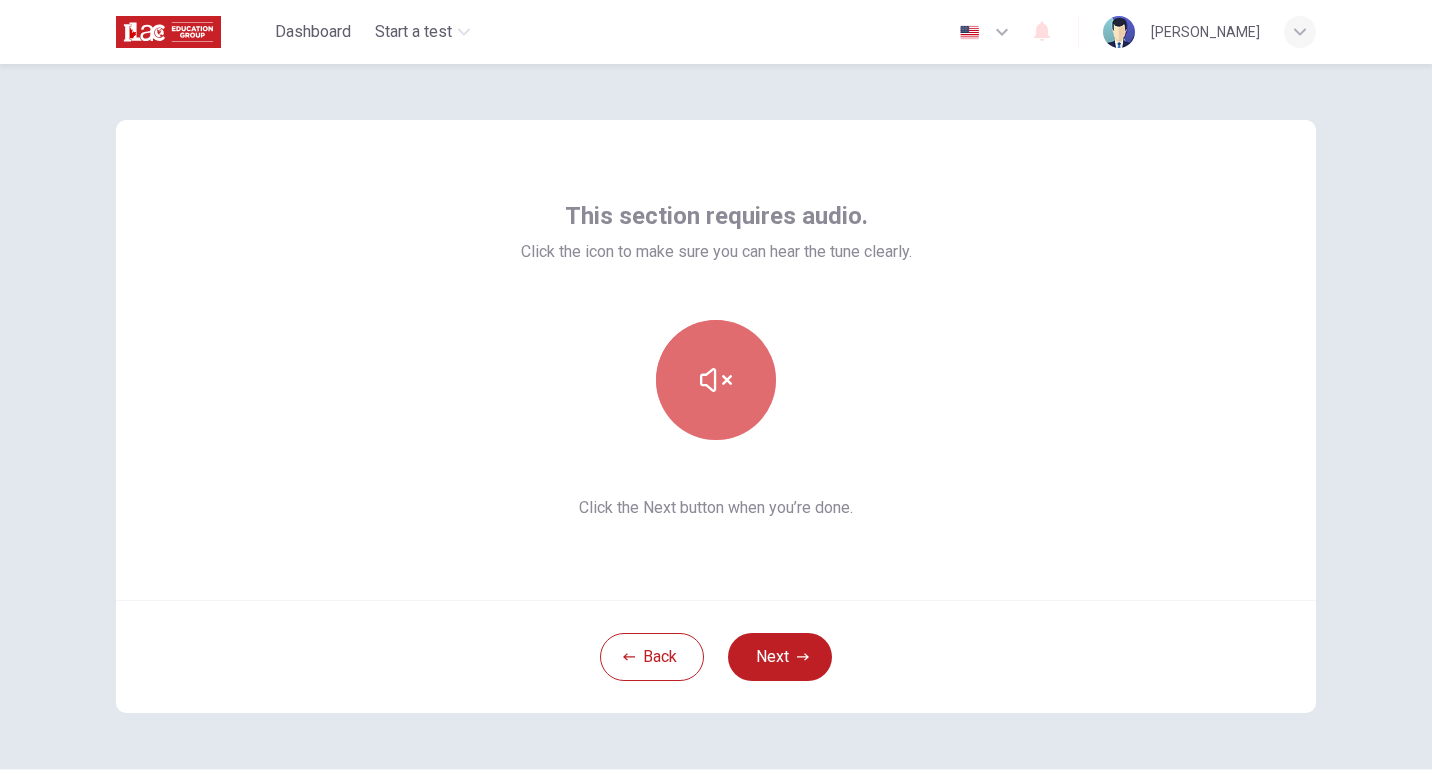 click at bounding box center (716, 380) 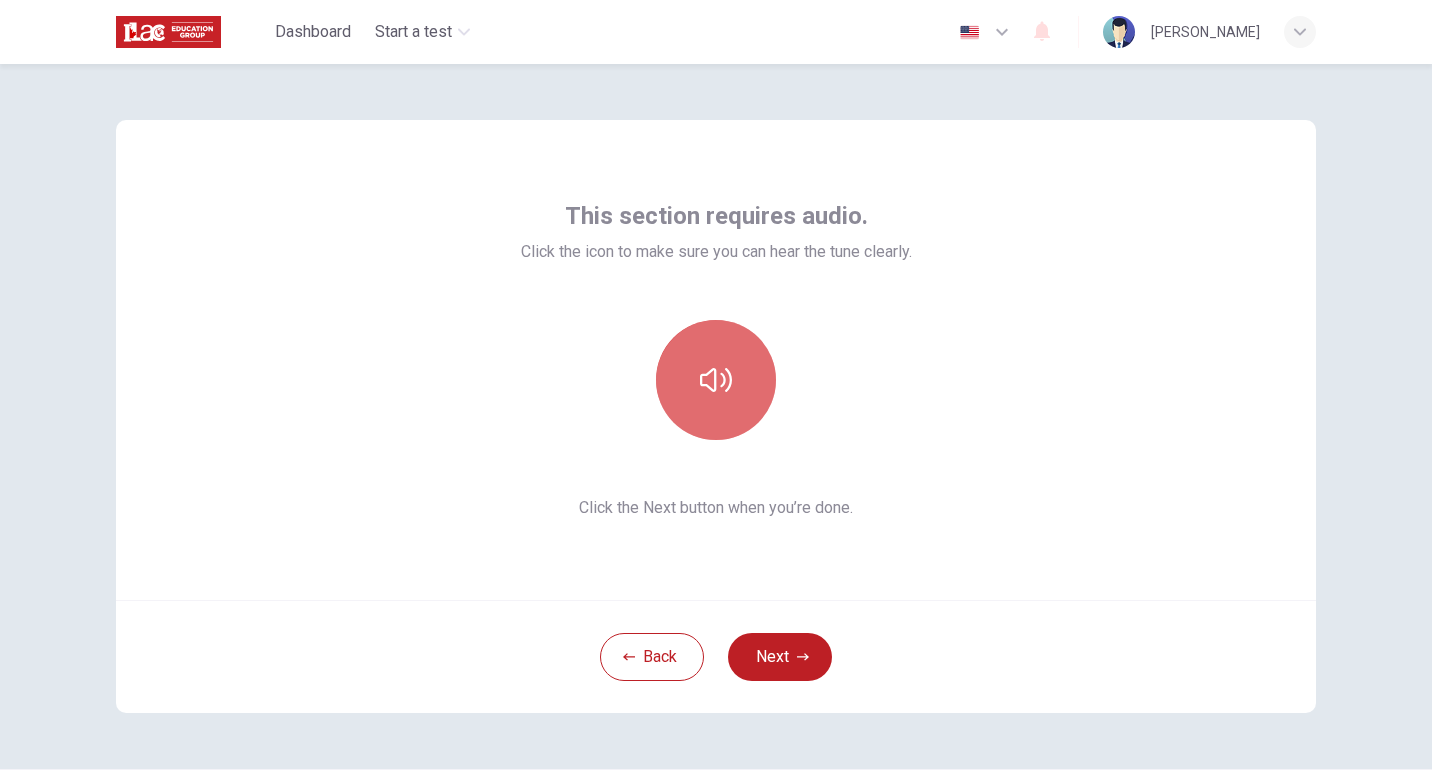 click at bounding box center (716, 380) 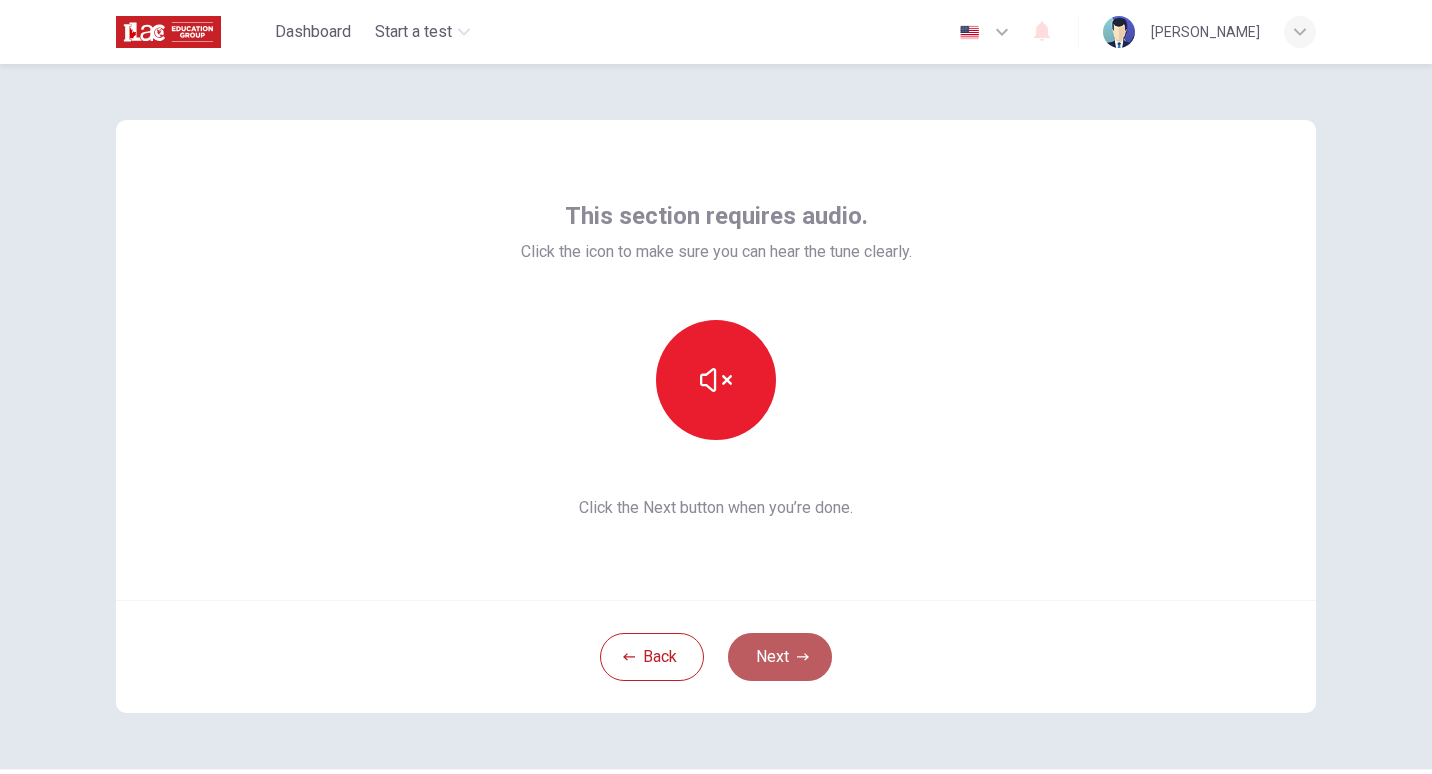 click on "Next" at bounding box center (780, 657) 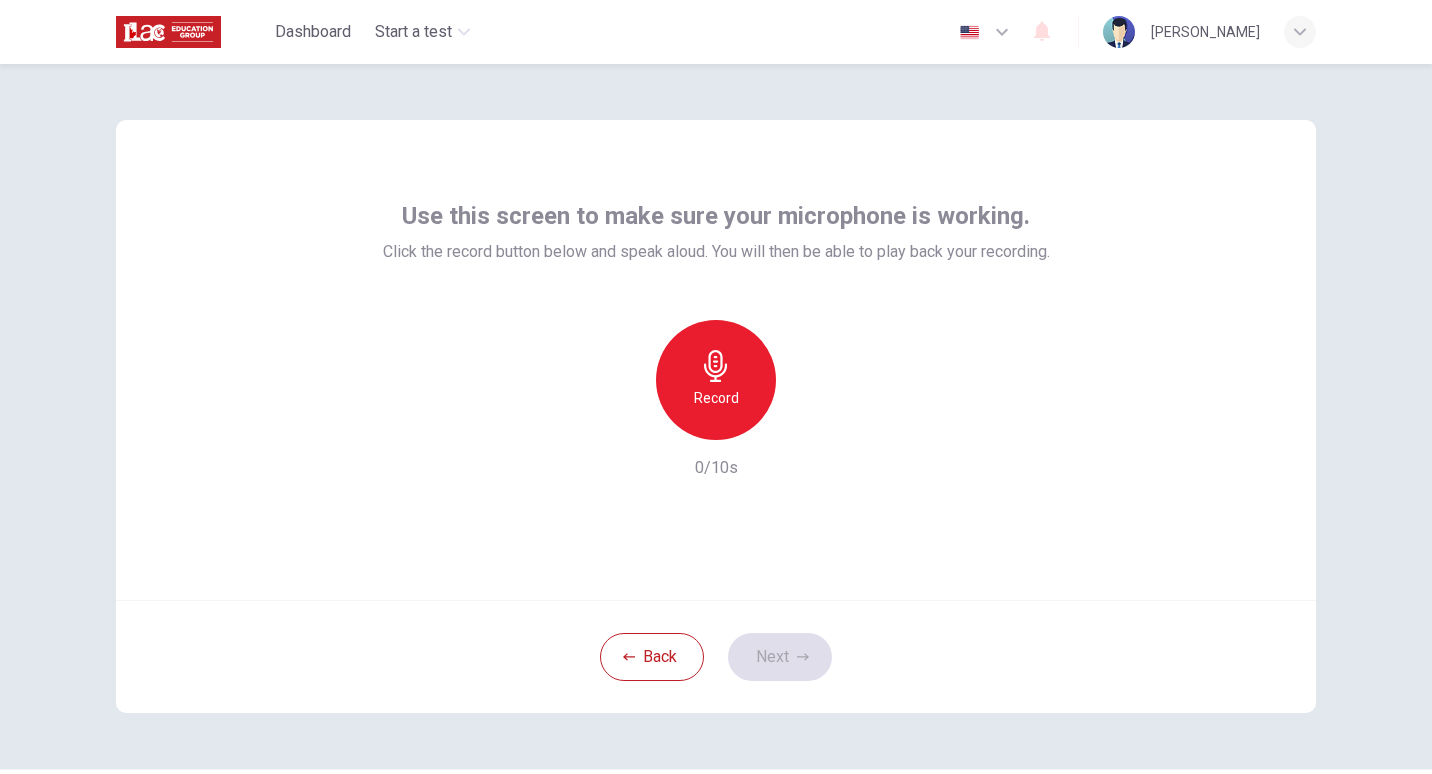 click on "Use this screen to make sure your microphone is working. Click the record button below and speak aloud. You will then be able to play back your recording. Record 0/10s" at bounding box center (716, 360) 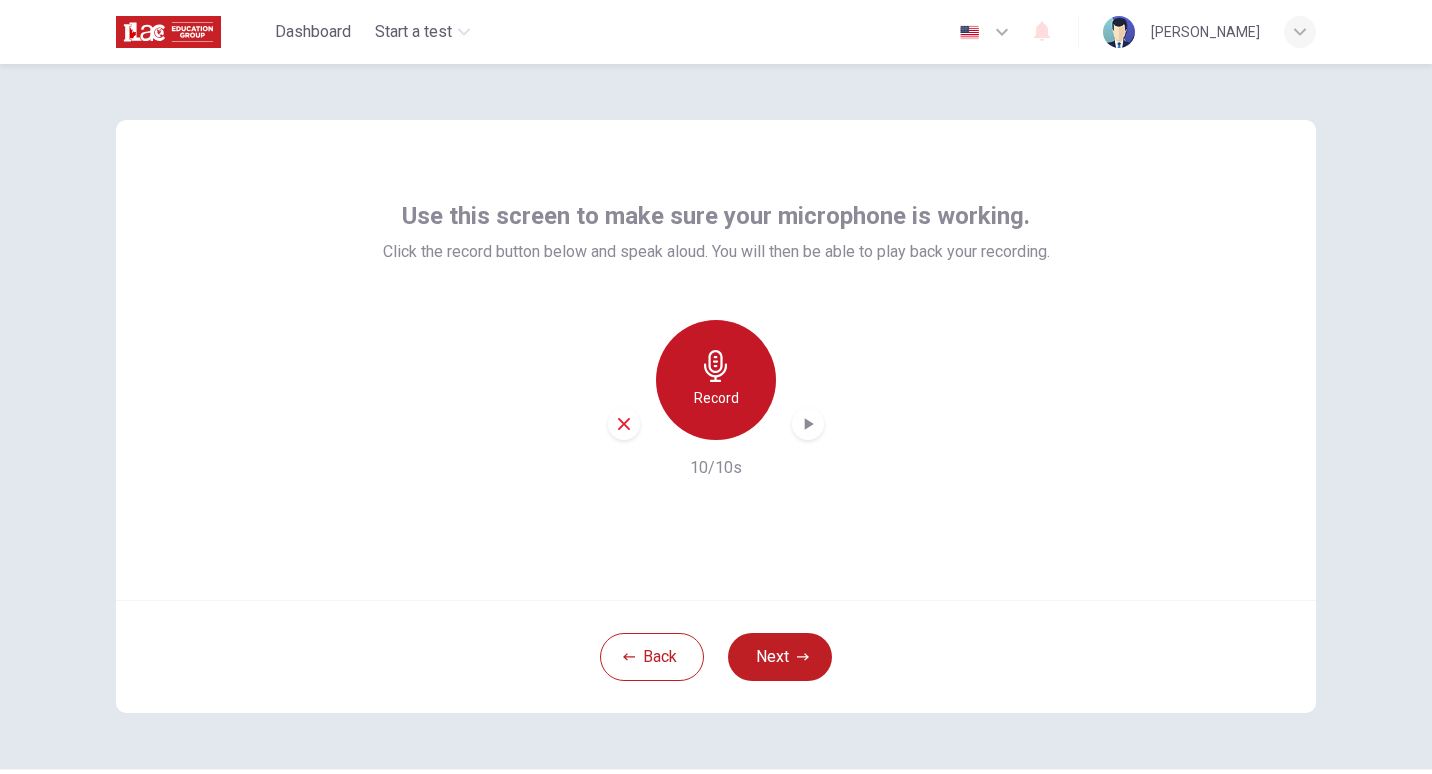 click 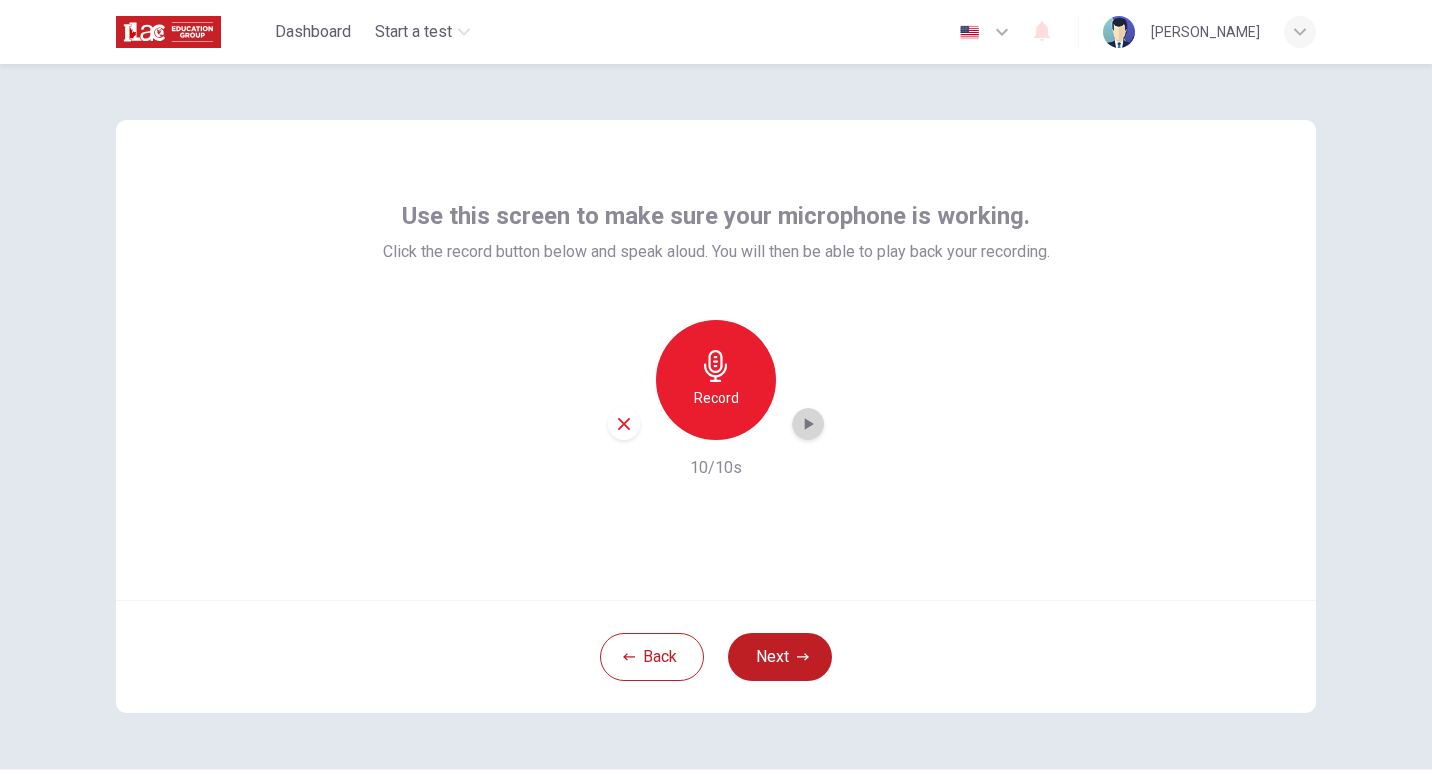 click 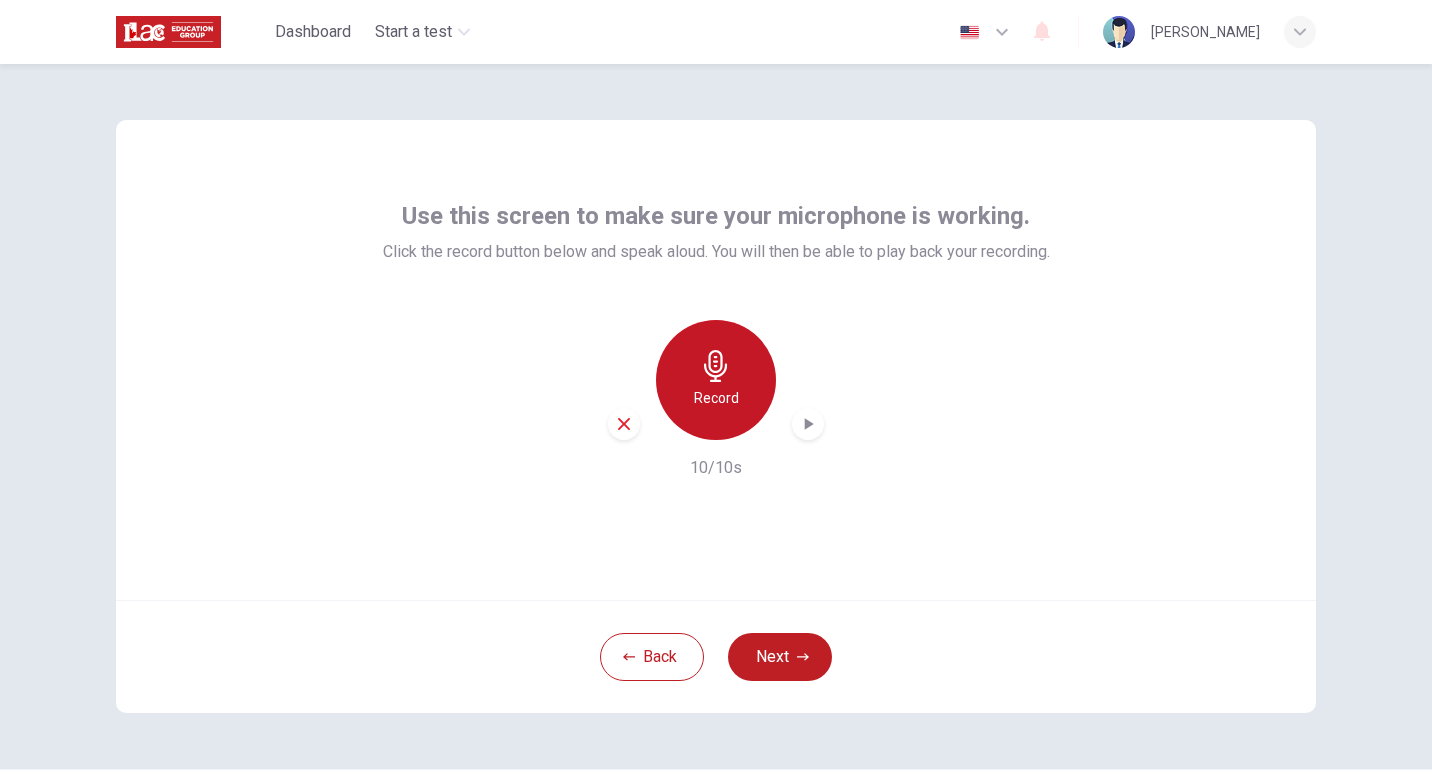 click on "Record" at bounding box center (716, 398) 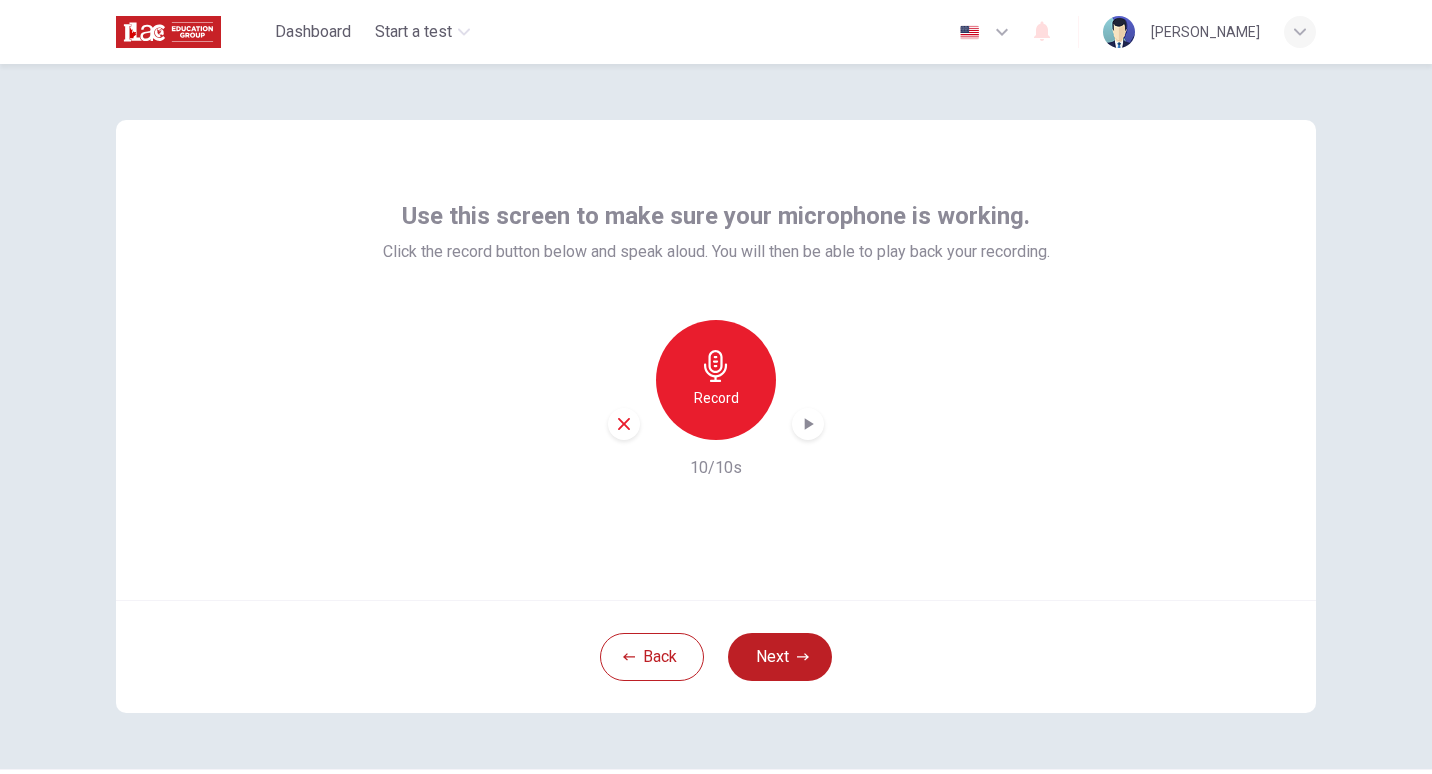 click 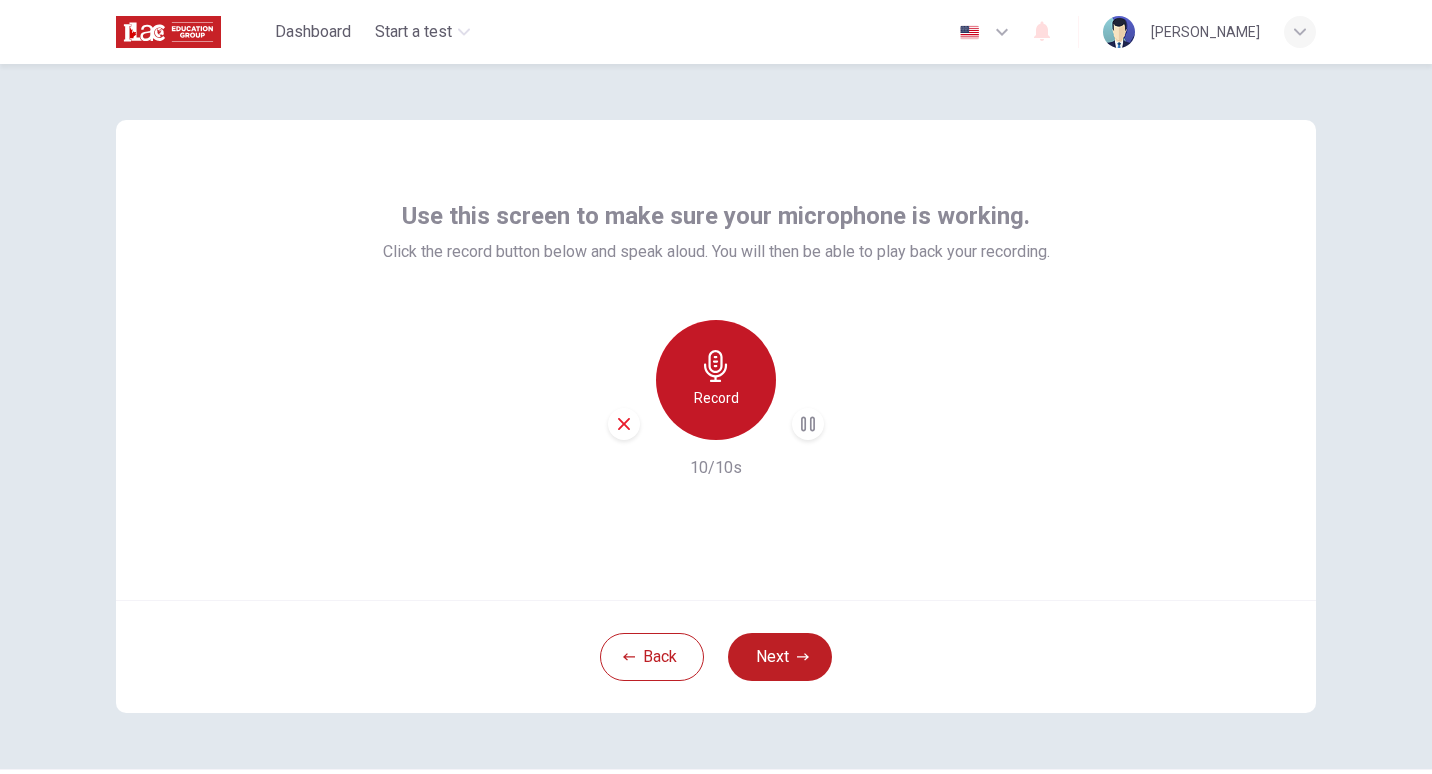 click on "Record" at bounding box center (716, 398) 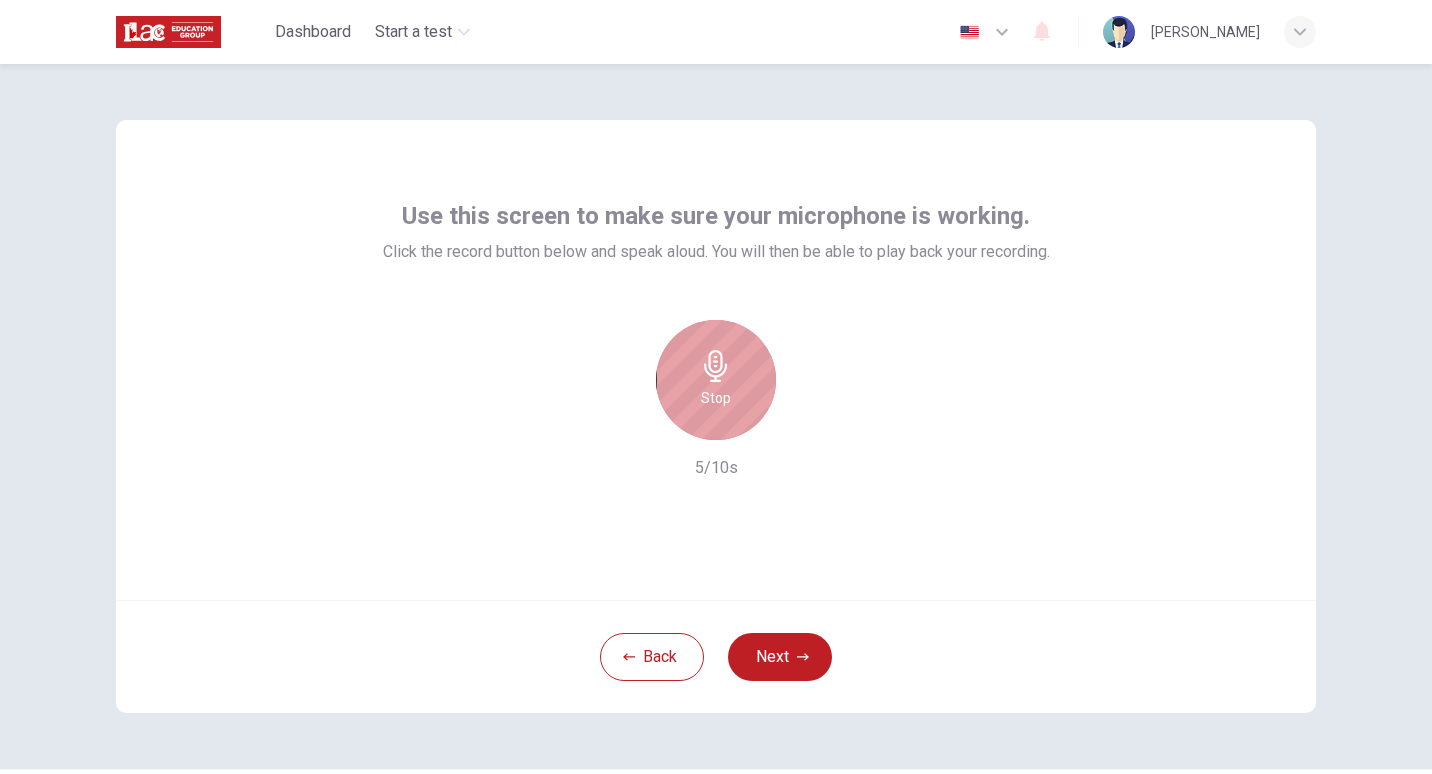 click on "Stop" at bounding box center [716, 398] 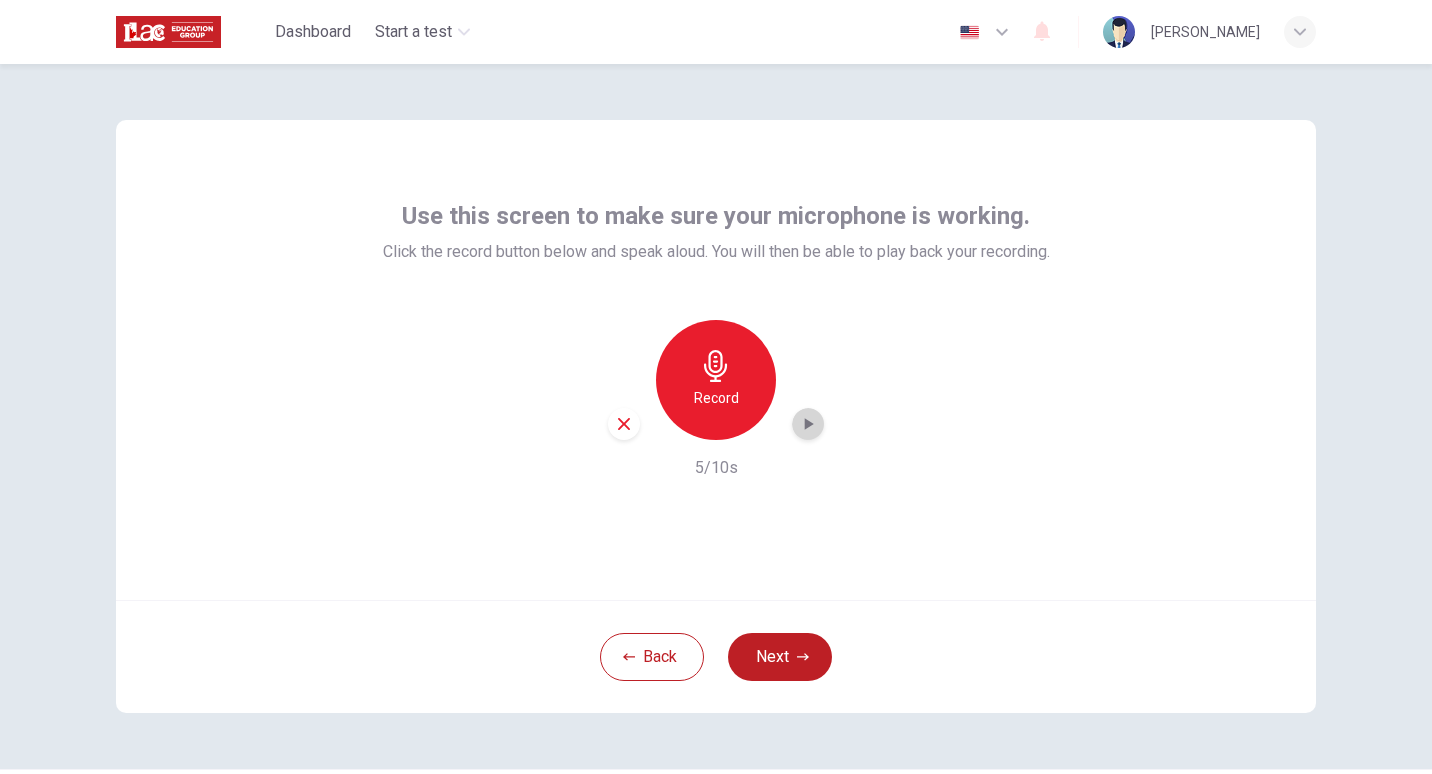 click 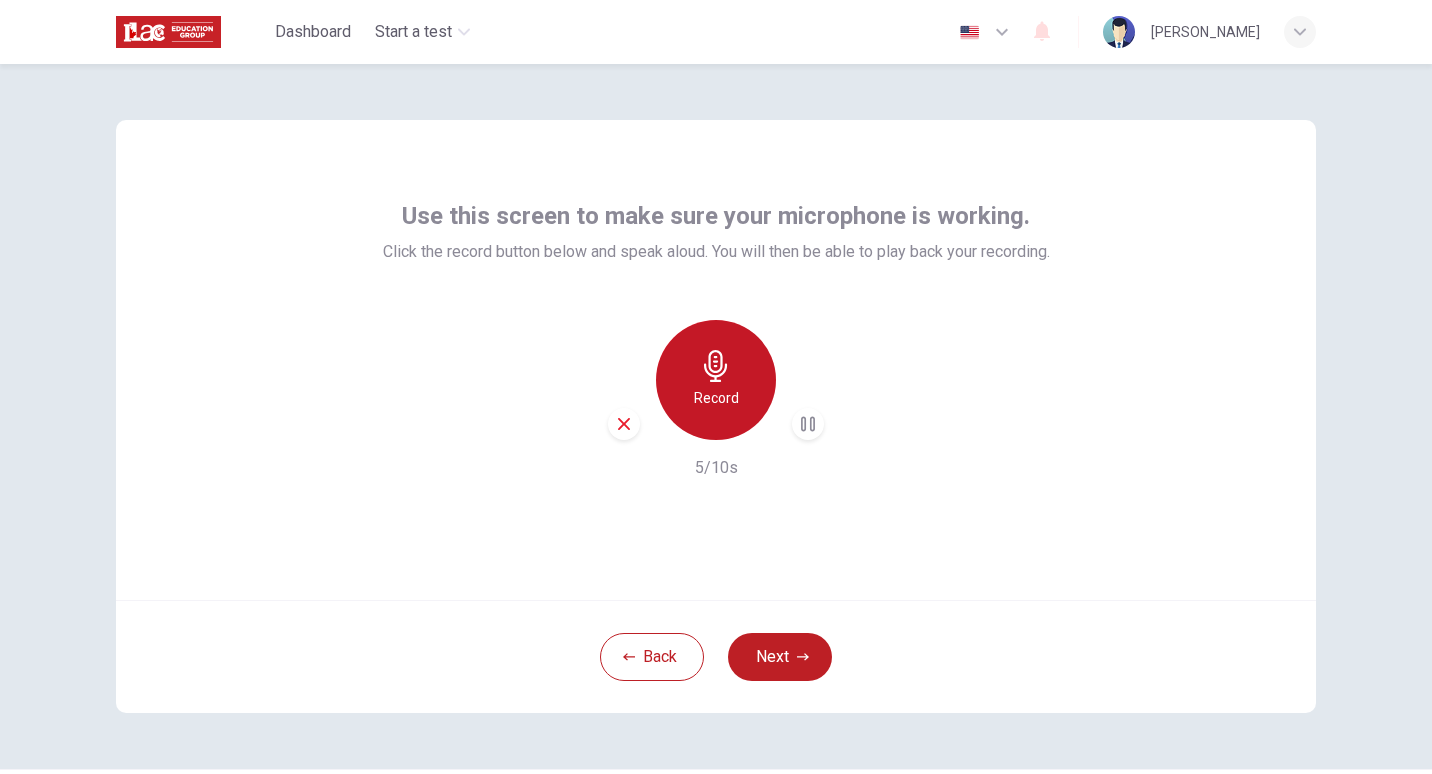 click on "Record" at bounding box center [716, 398] 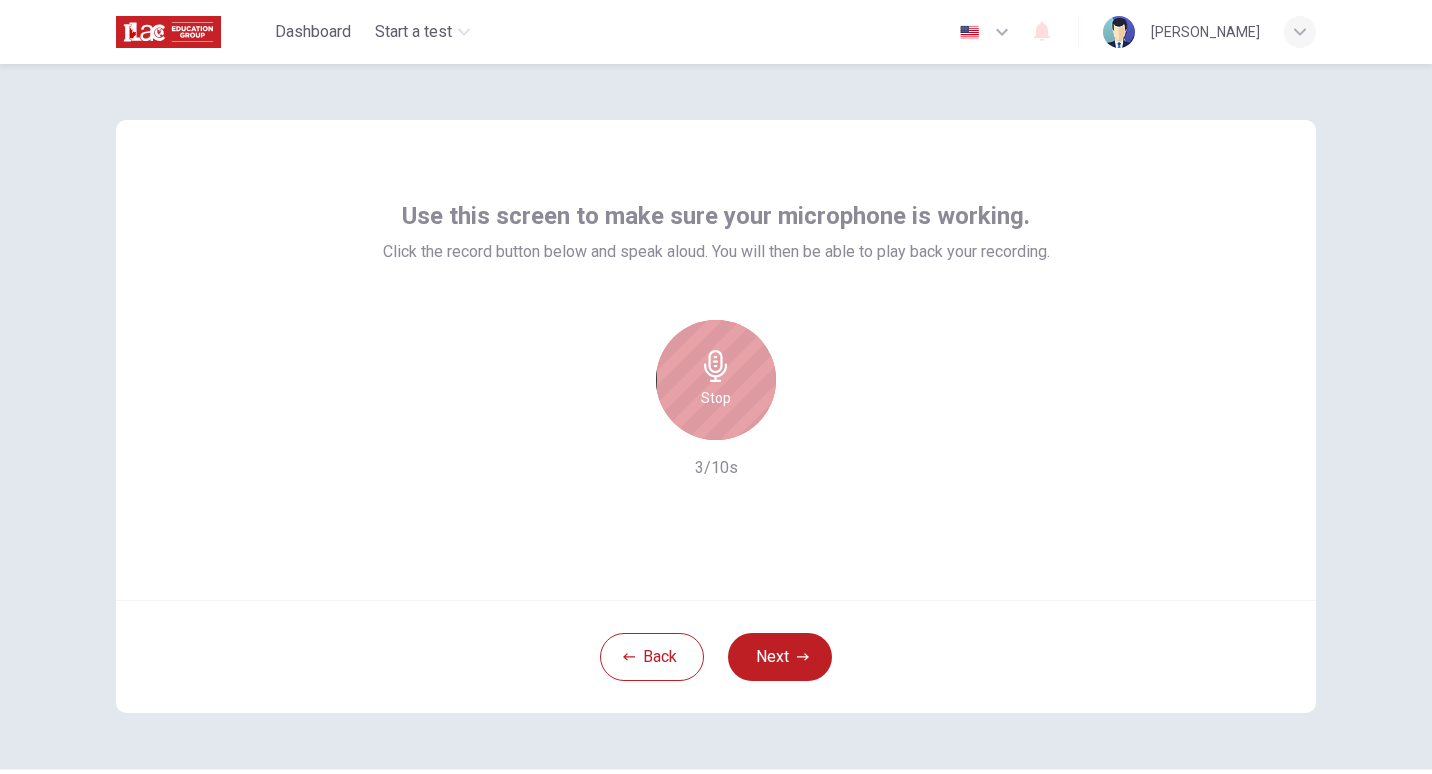 click on "Stop" at bounding box center [716, 398] 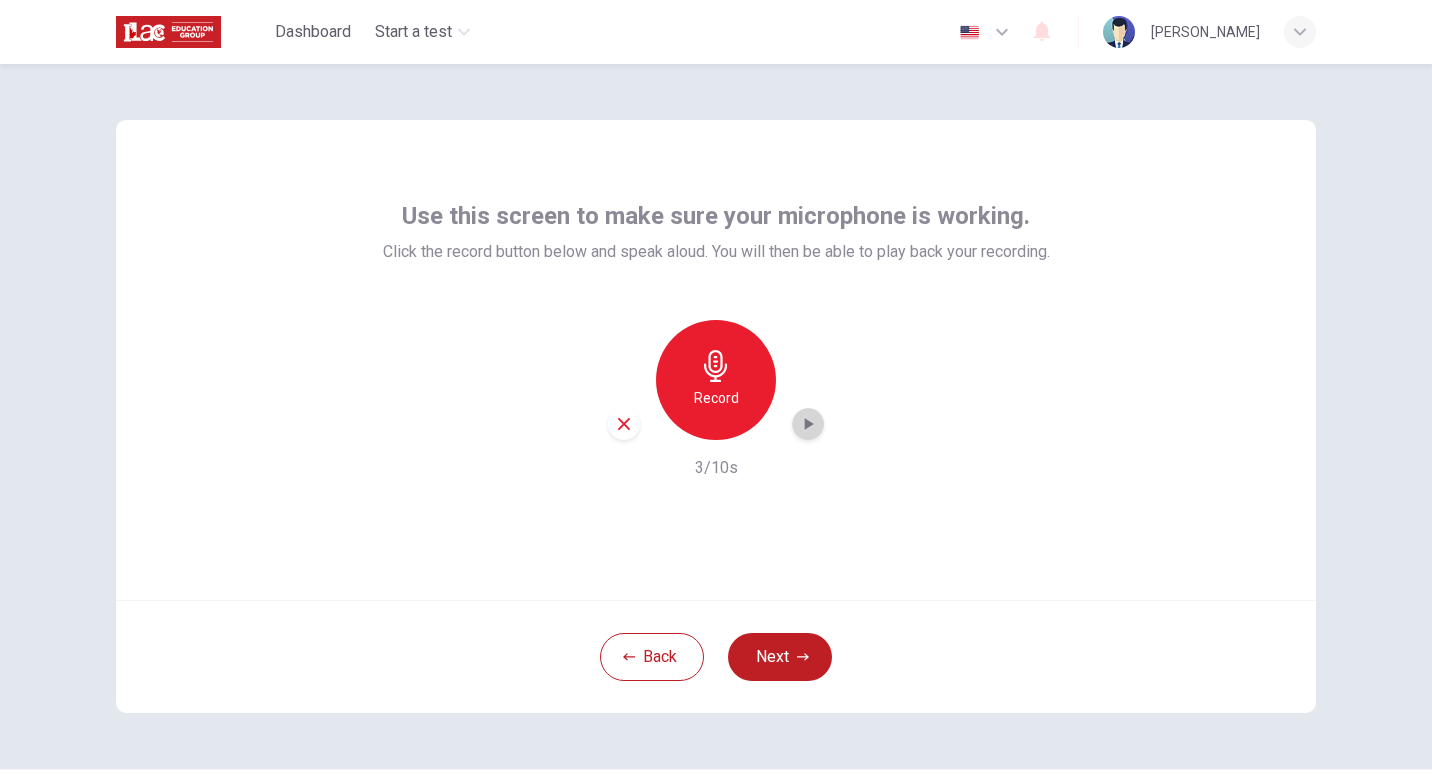 click 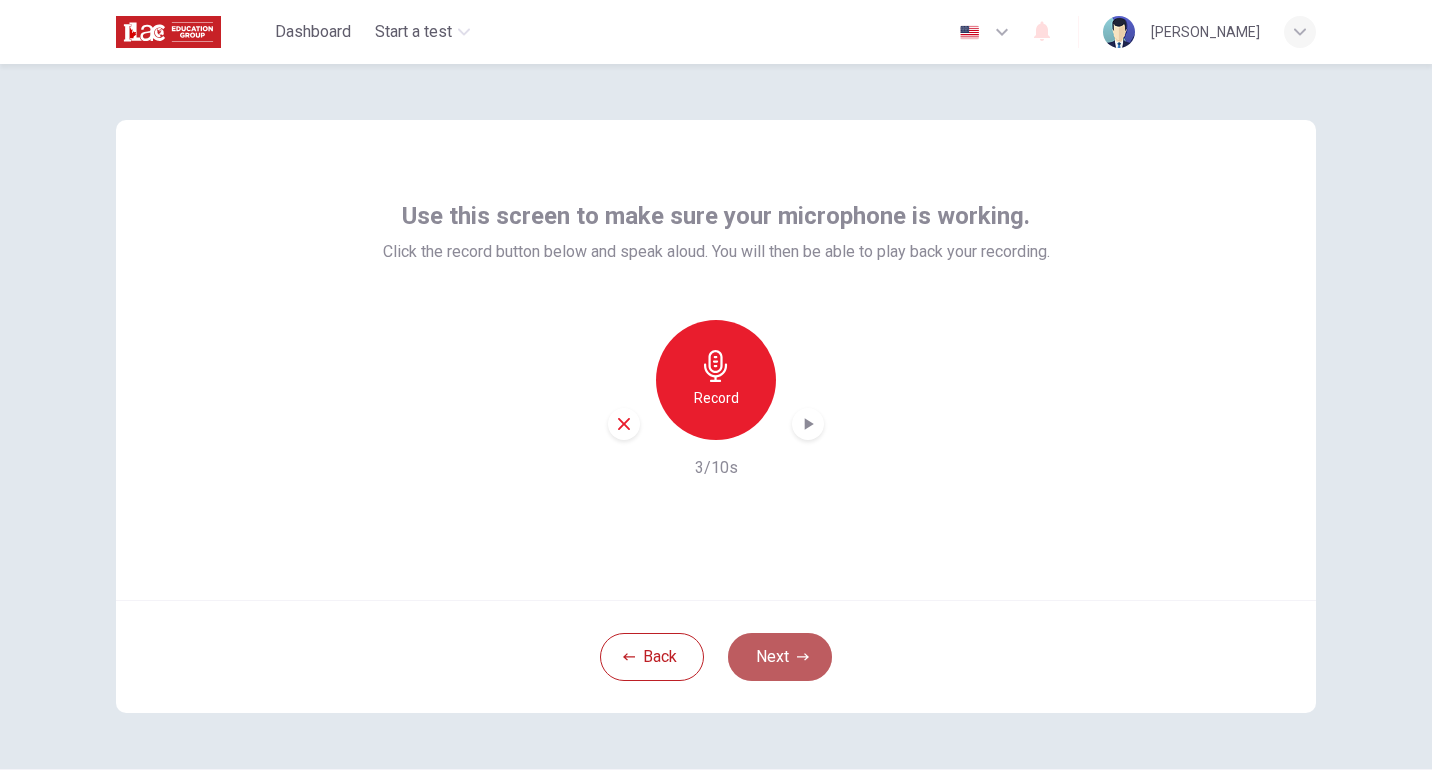 click on "Next" at bounding box center (780, 657) 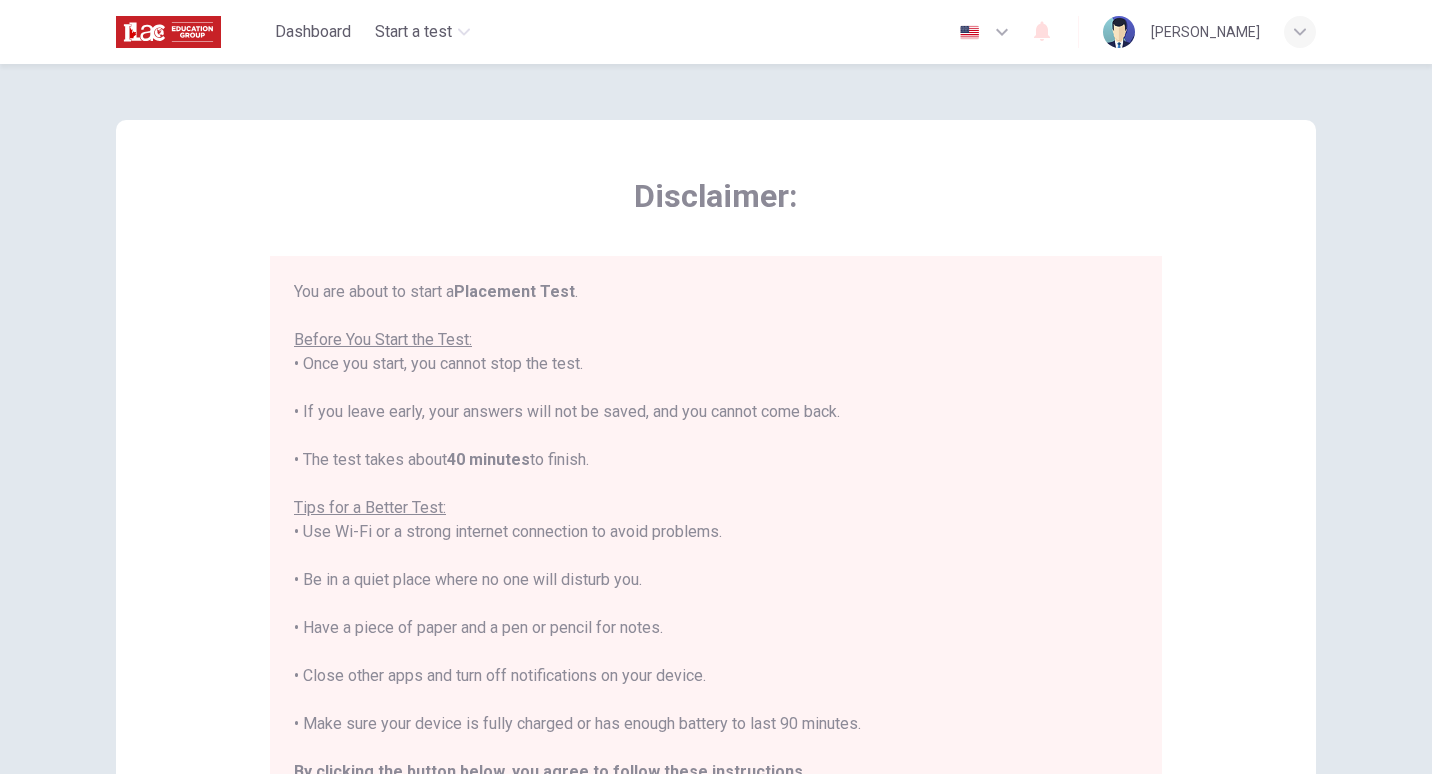 scroll, scrollTop: 23, scrollLeft: 0, axis: vertical 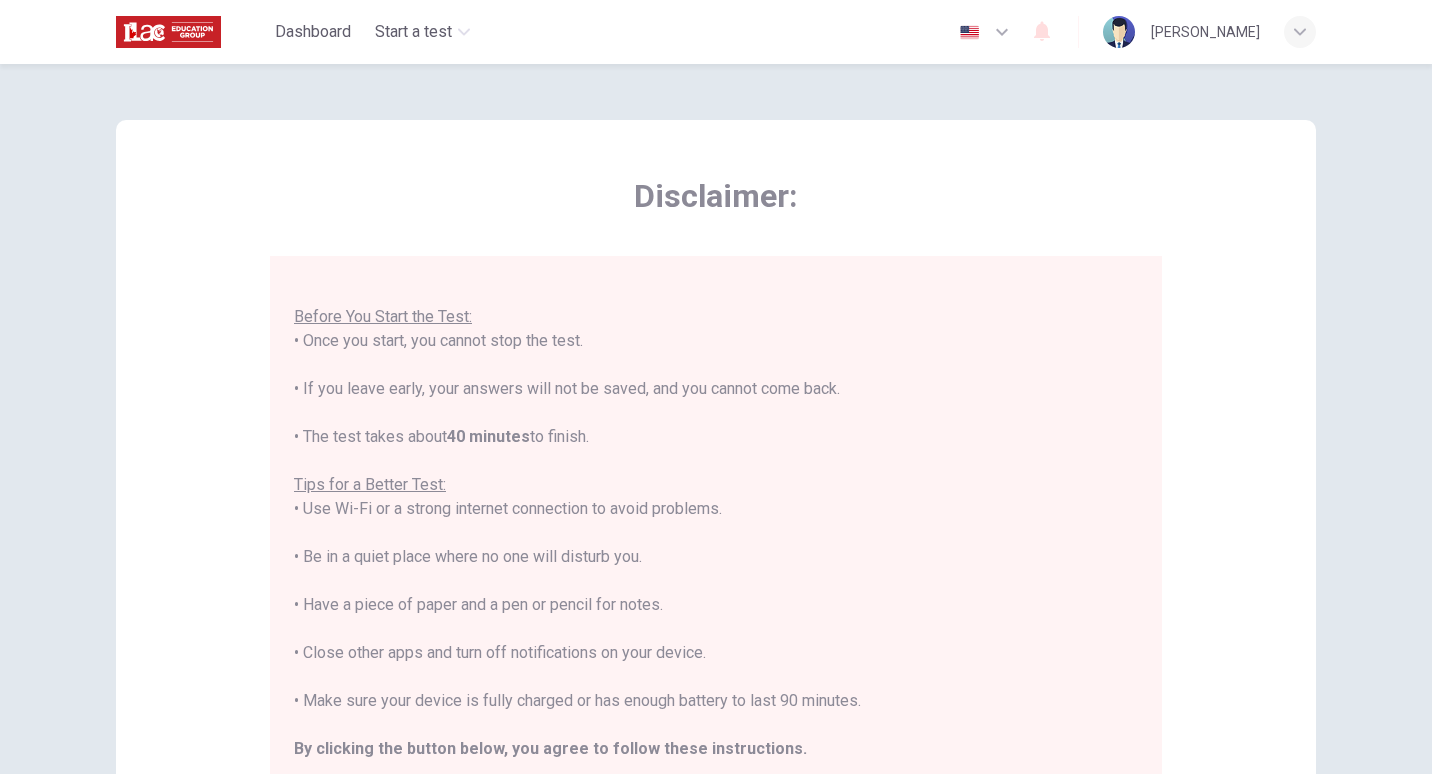 click on "Disclaimer: You are about to start a  Placement Test .
Before You Start the Test:
• Once you start, you cannot stop the test.
• If you leave early, your answers will not be saved, and you cannot come back.
• The test takes about  40 minutes  to finish.
Tips for a Better Test:
• Use Wi-Fi or a strong internet connection to avoid problems.
• Be in a quiet place where no one will disturb you.
• Have a piece of paper and a pen or pencil for notes.
• Close other apps and turn off notifications on your device.
• Make sure your device is fully charged or has enough battery to last 90 minutes.
By clicking the button below, you agree to follow these instructions.
Good luck!" at bounding box center [716, 499] 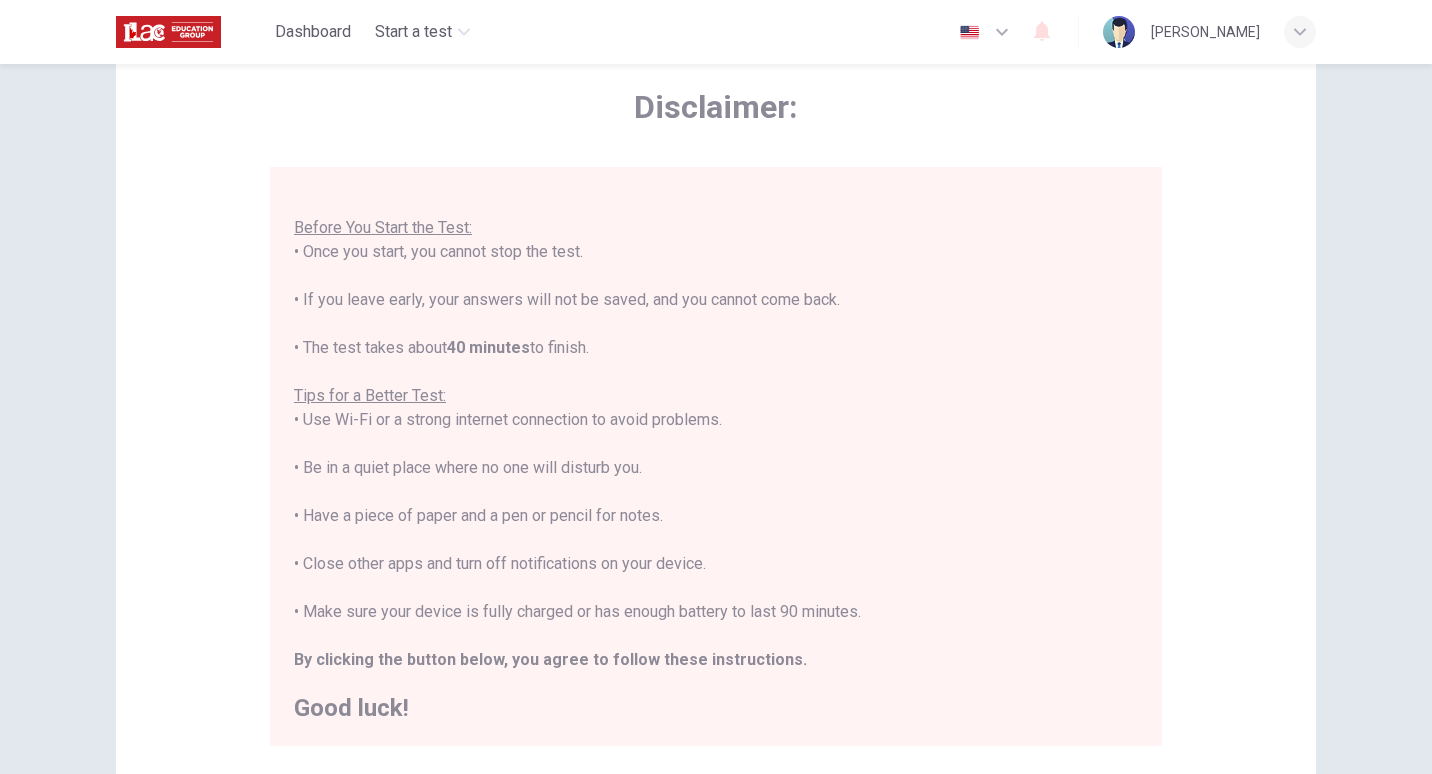 scroll, scrollTop: 90, scrollLeft: 0, axis: vertical 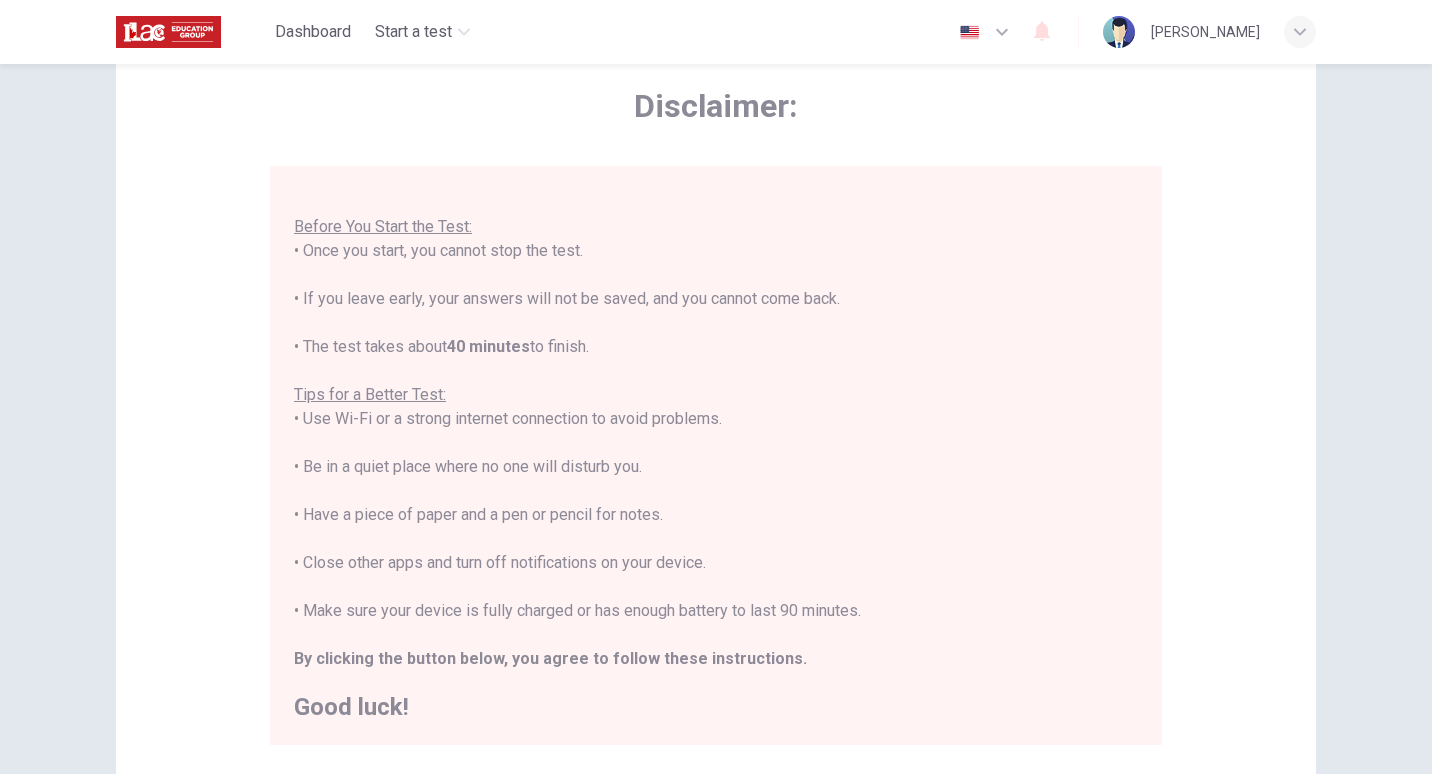 click on "Disclaimer: You are about to start a  Placement Test .
Before You Start the Test:
• Once you start, you cannot stop the test.
• If you leave early, your answers will not be saved, and you cannot come back.
• The test takes about  40 minutes  to finish.
Tips for a Better Test:
• Use Wi-Fi or a strong internet connection to avoid problems.
• Be in a quiet place where no one will disturb you.
• Have a piece of paper and a pen or pencil for notes.
• Close other apps and turn off notifications on your device.
• Make sure your device is fully charged or has enough battery to last 90 minutes.
By clicking the button below, you agree to follow these instructions.
Good luck! Back Next" at bounding box center [716, 466] 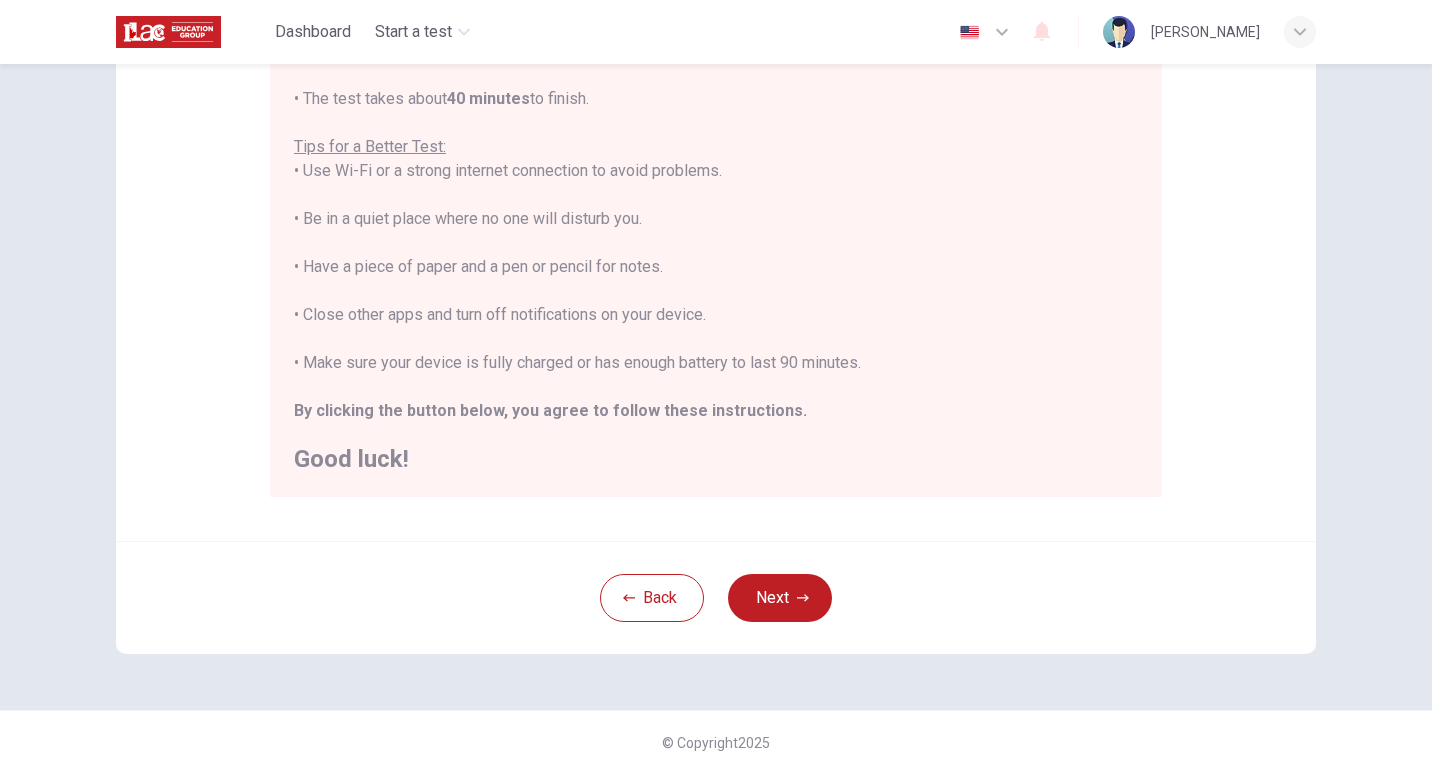 scroll, scrollTop: 338, scrollLeft: 0, axis: vertical 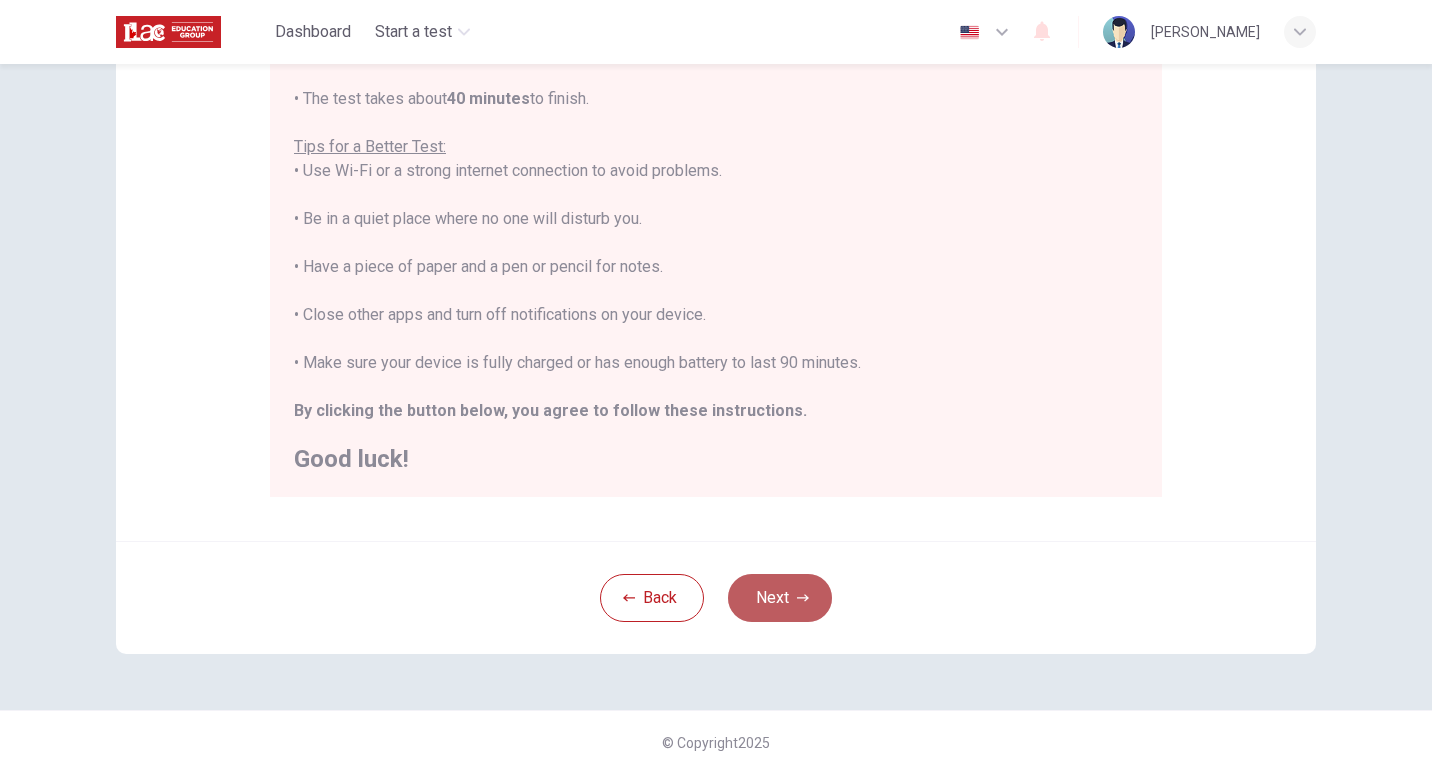 click on "Next" at bounding box center [780, 598] 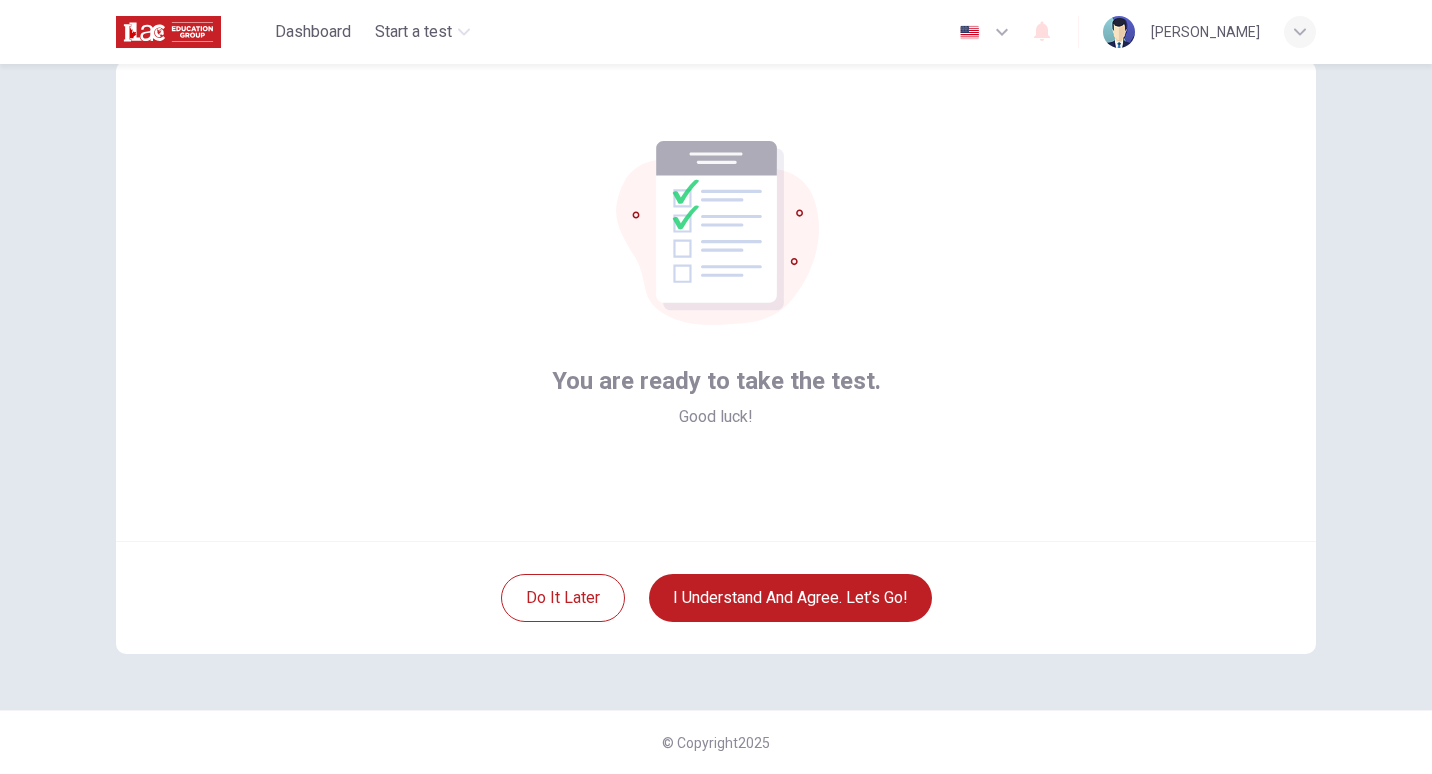 scroll, scrollTop: 0, scrollLeft: 0, axis: both 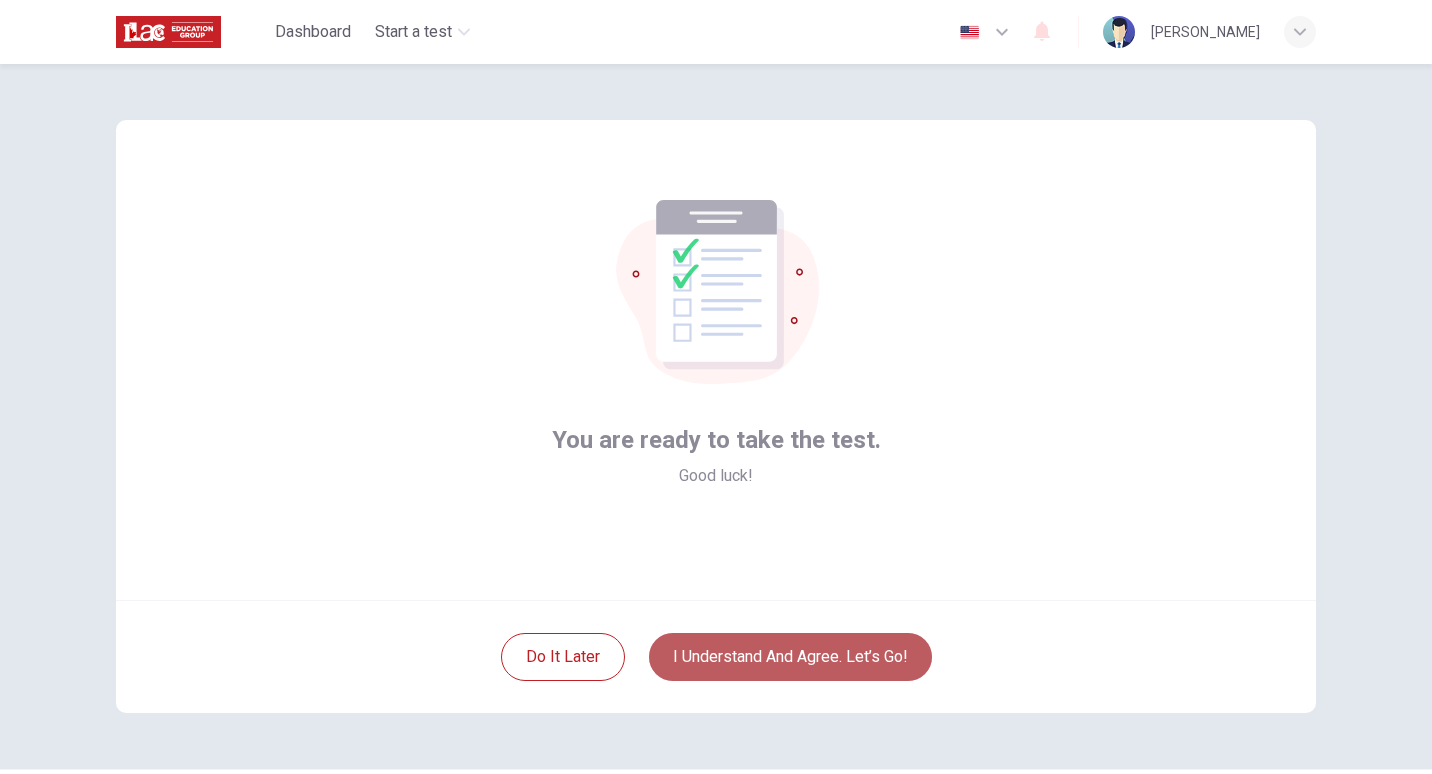 click on "I understand and agree. Let’s go!" at bounding box center [790, 657] 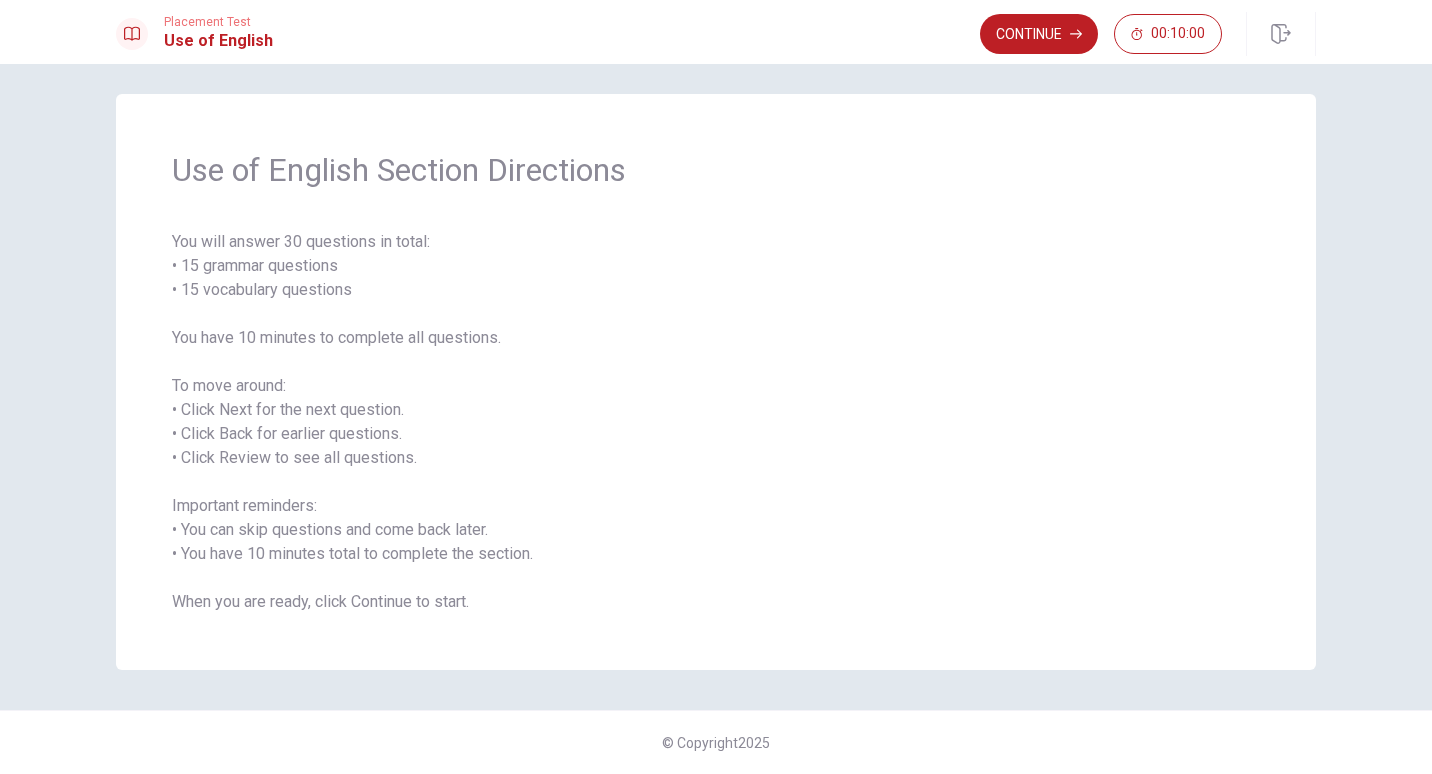 scroll, scrollTop: 10, scrollLeft: 0, axis: vertical 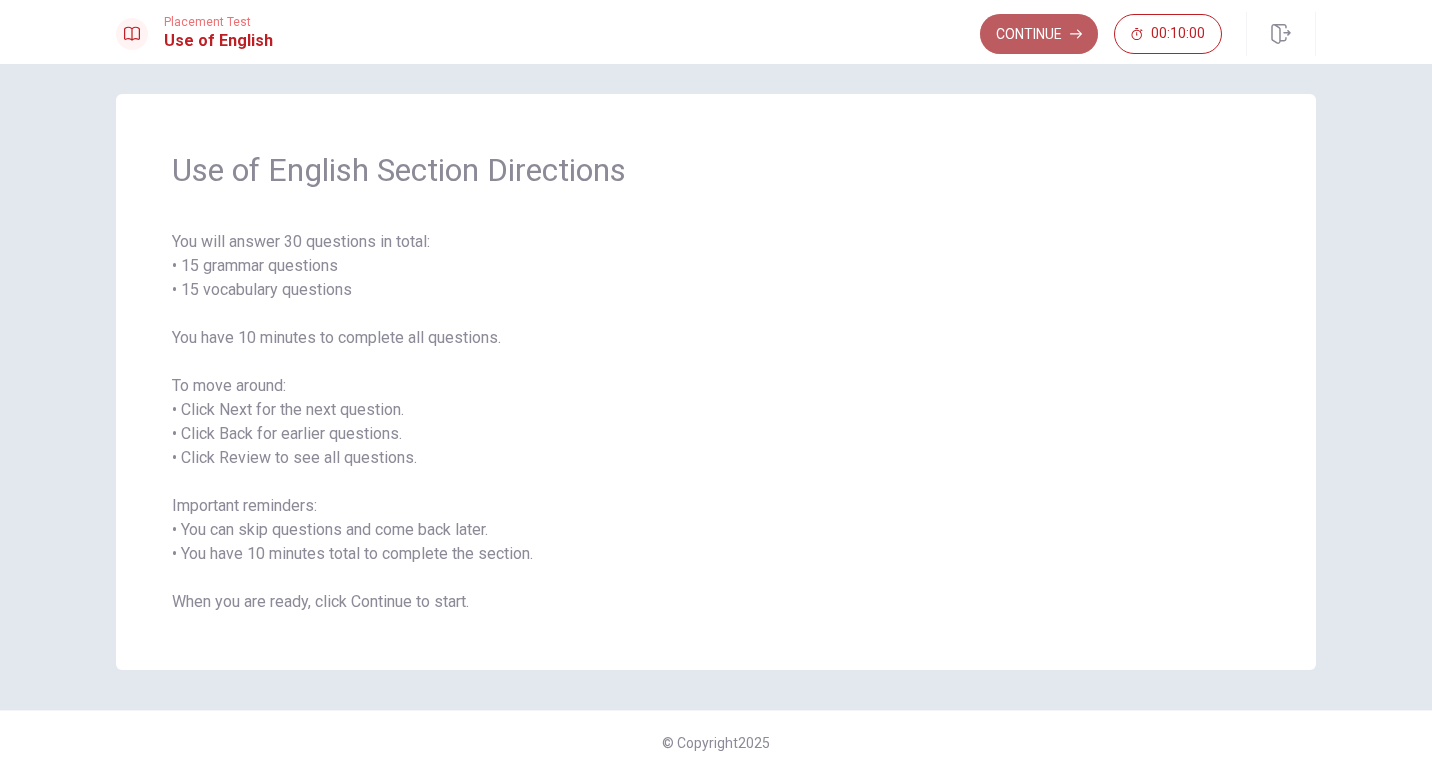 click 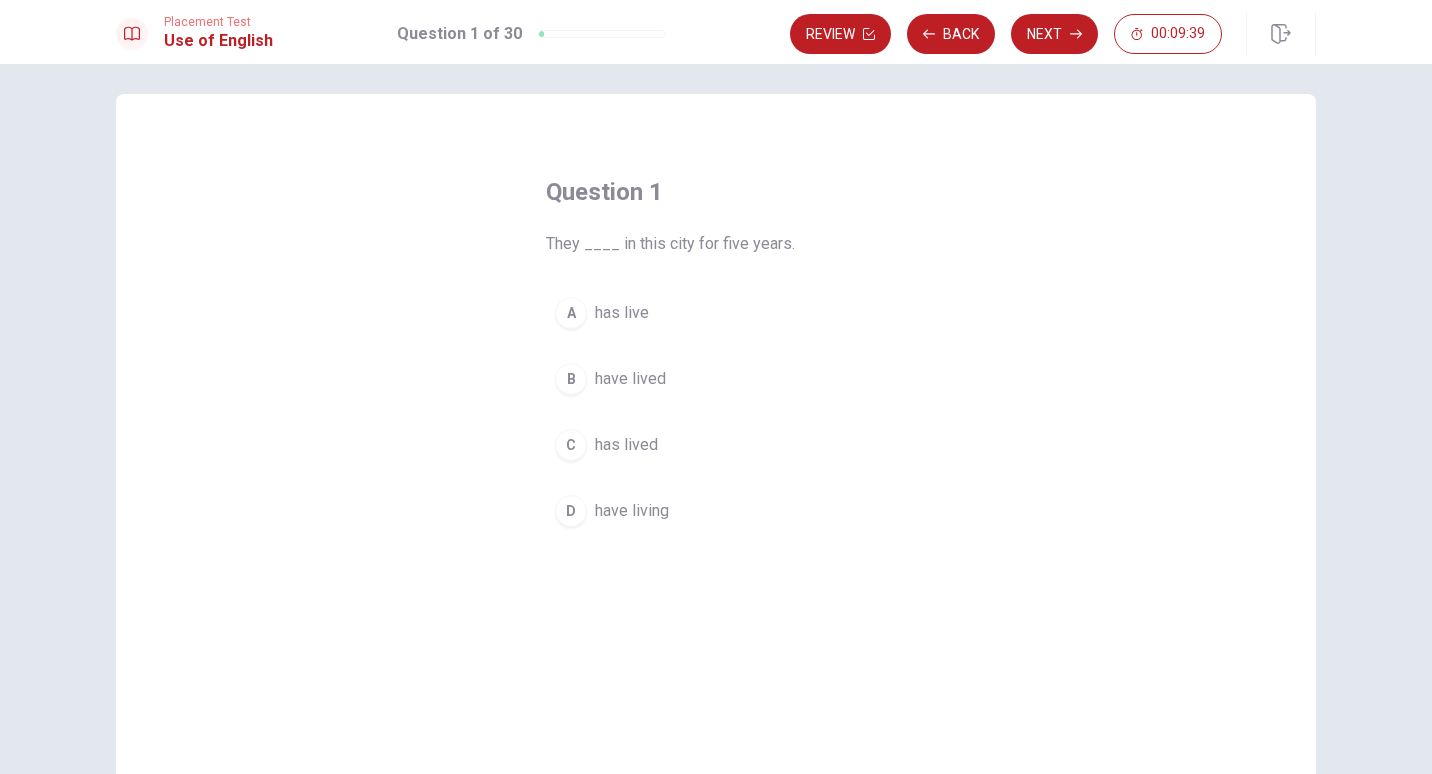 click on "C" at bounding box center (571, 445) 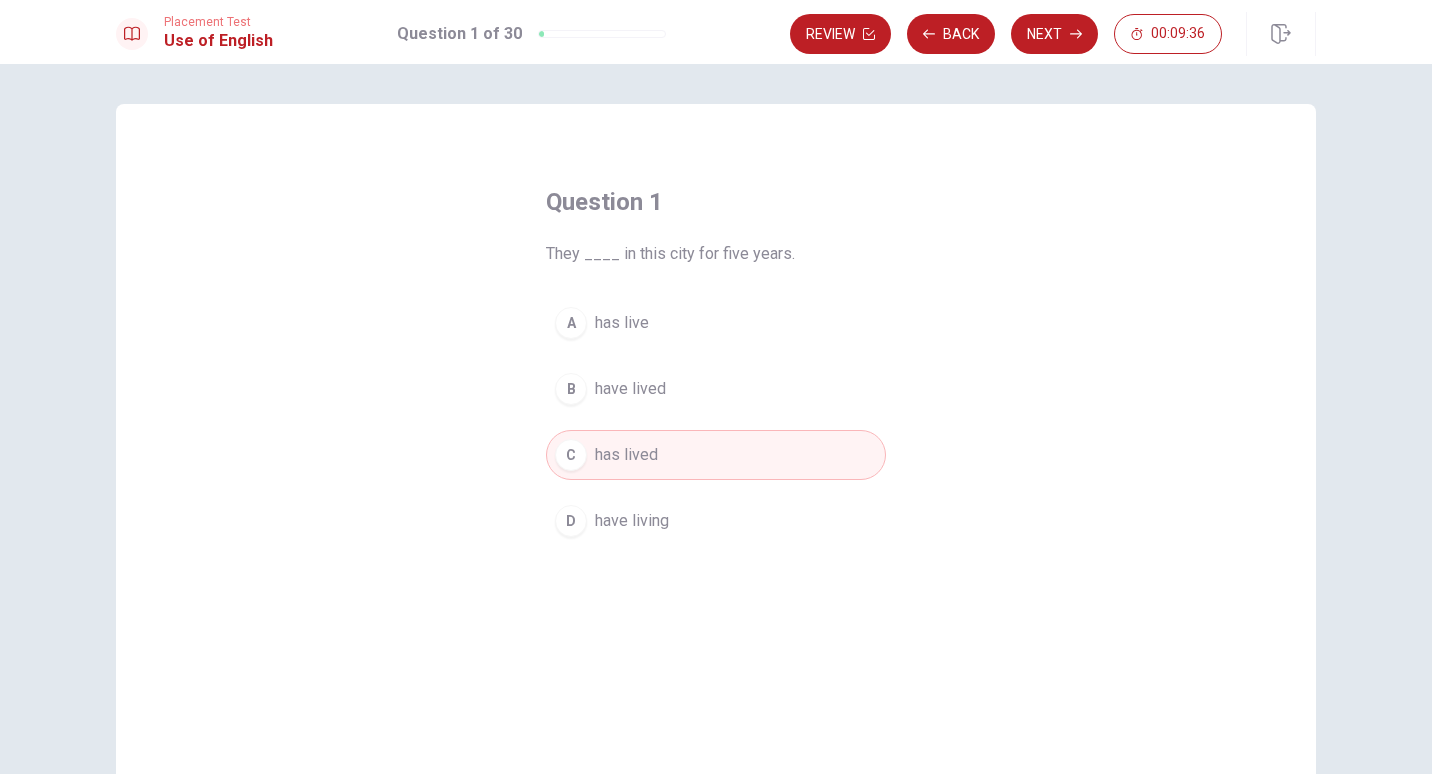 scroll, scrollTop: 0, scrollLeft: 0, axis: both 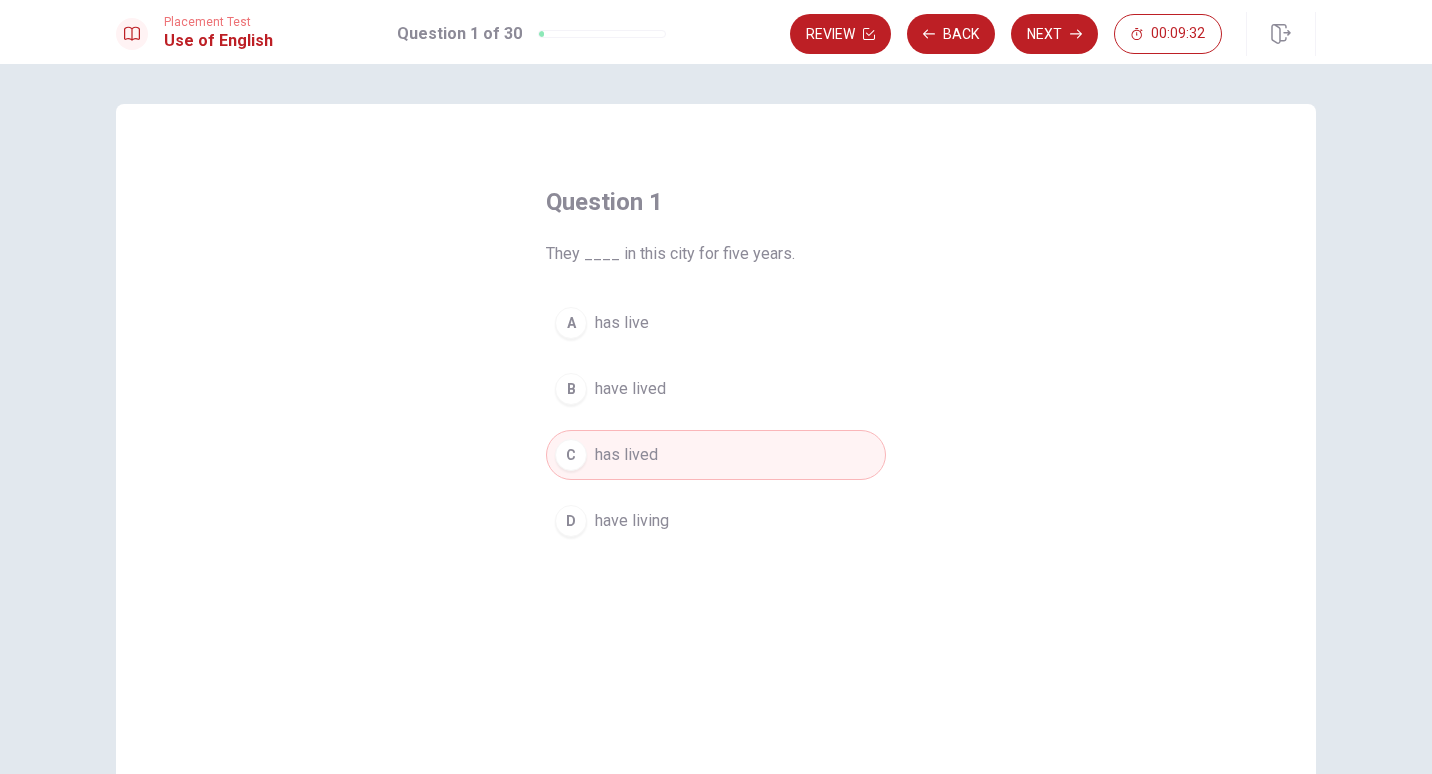 click on "B have lived" at bounding box center [716, 389] 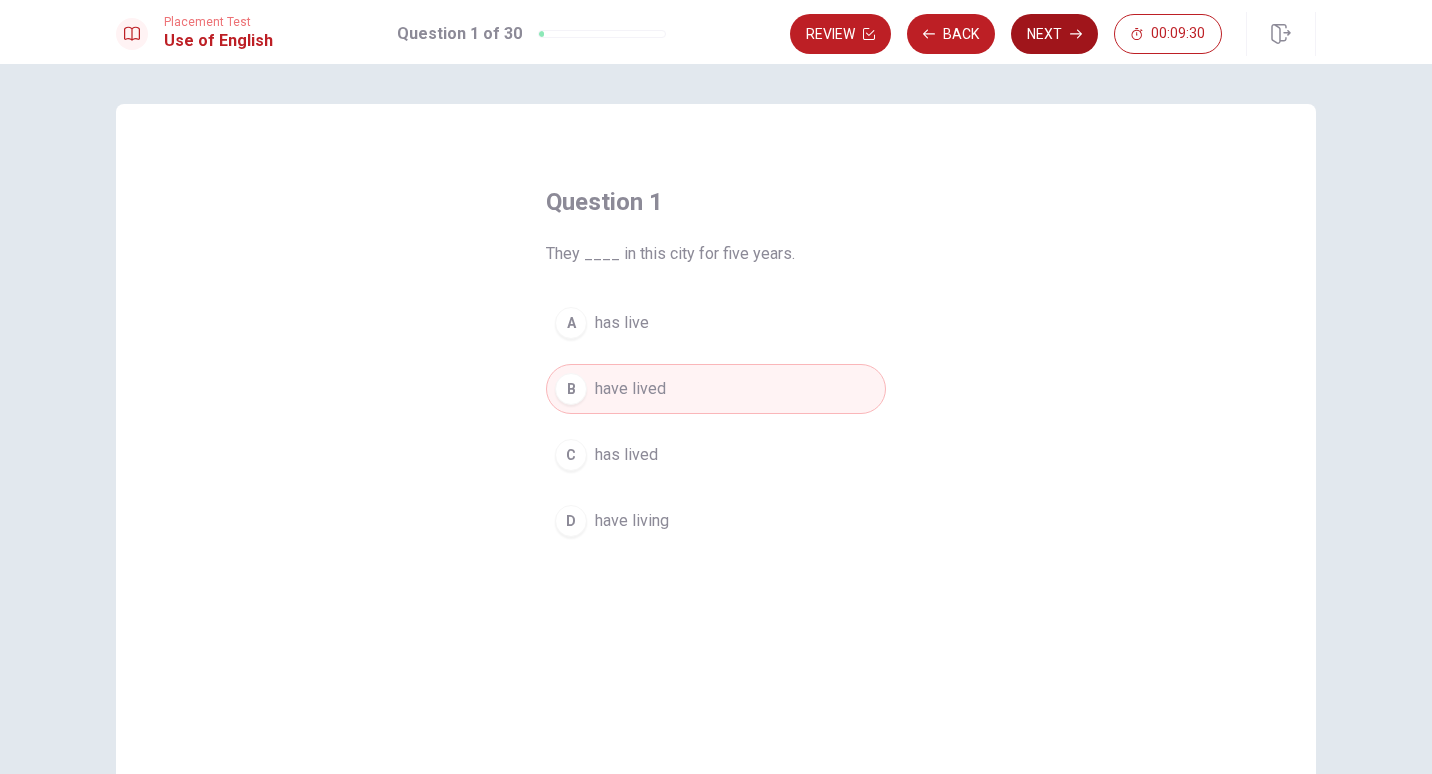 click 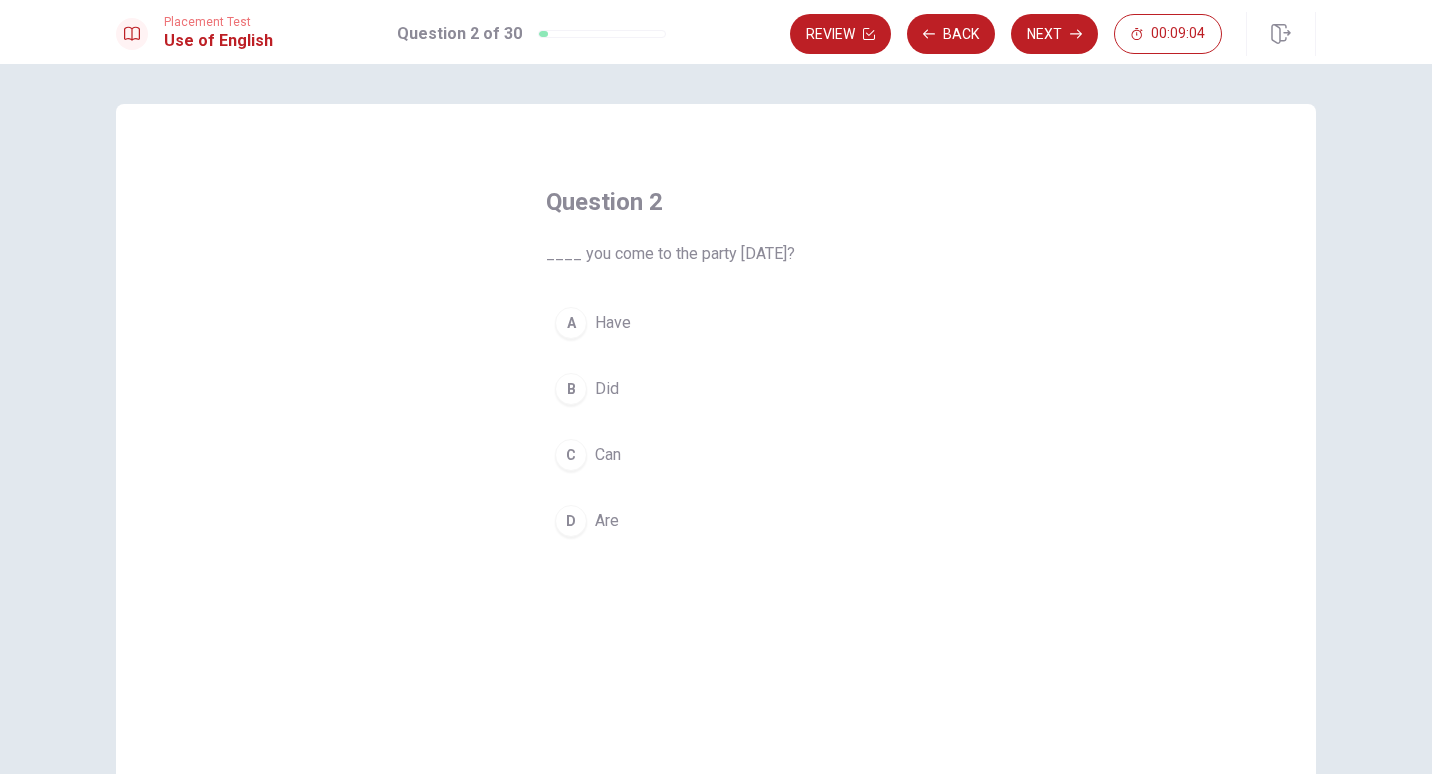 click on "D" at bounding box center (571, 521) 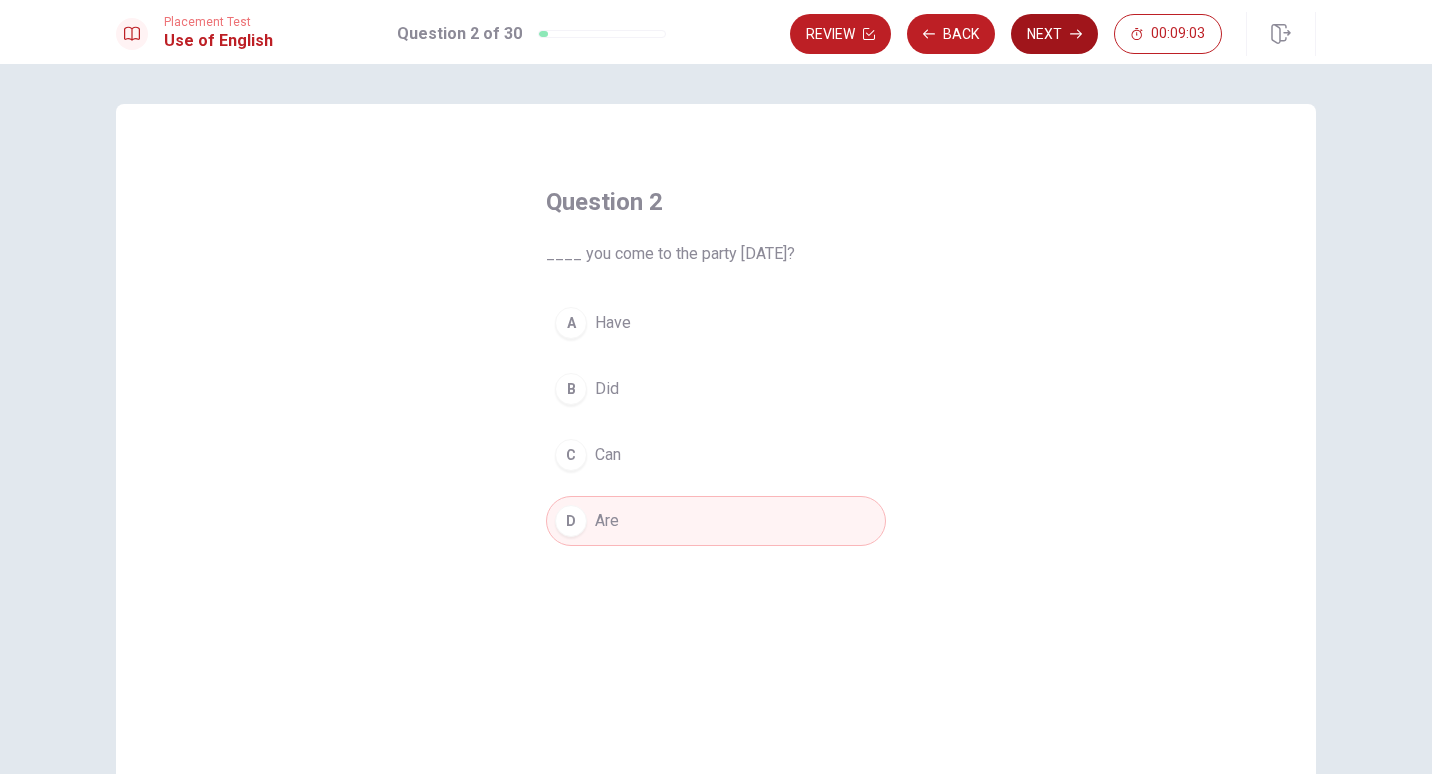 click 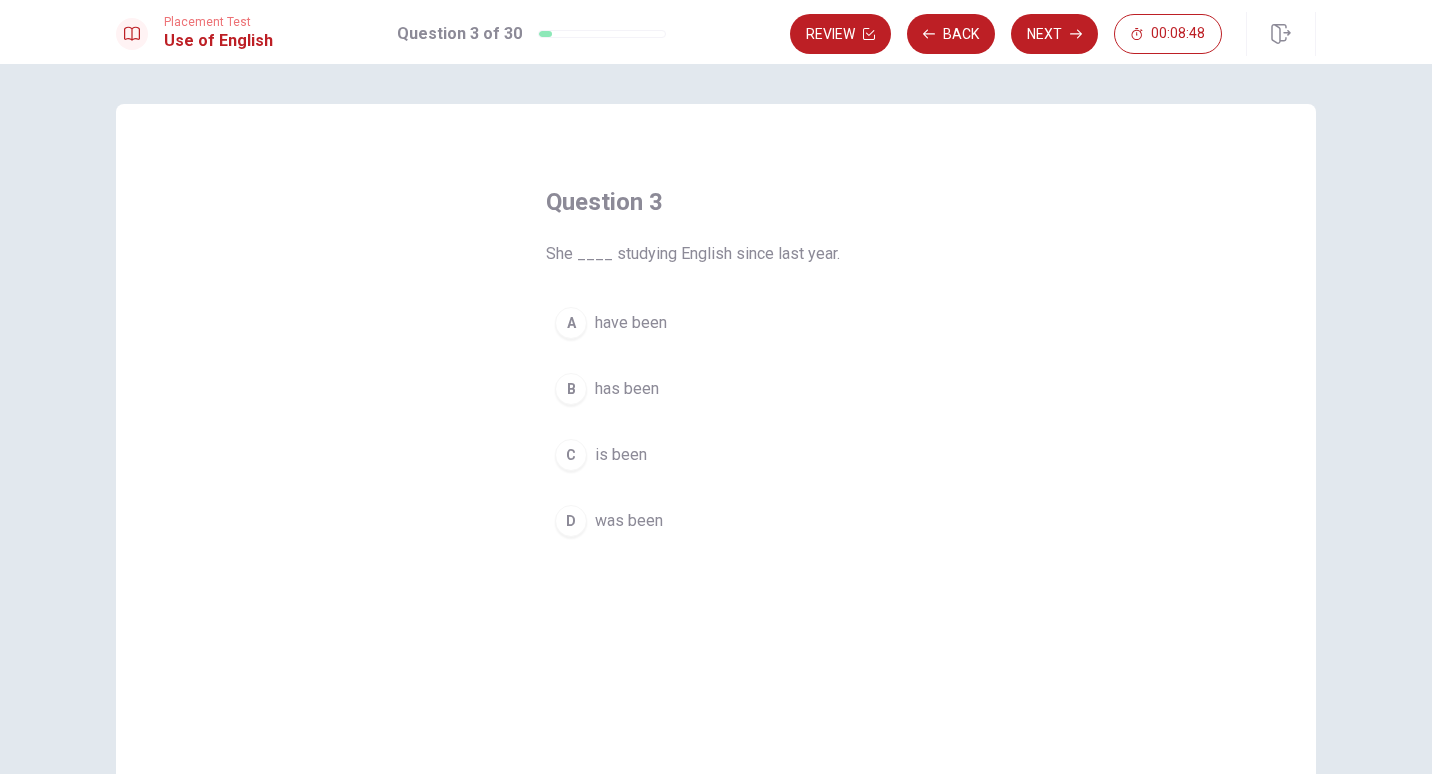 click on "has been" at bounding box center [627, 389] 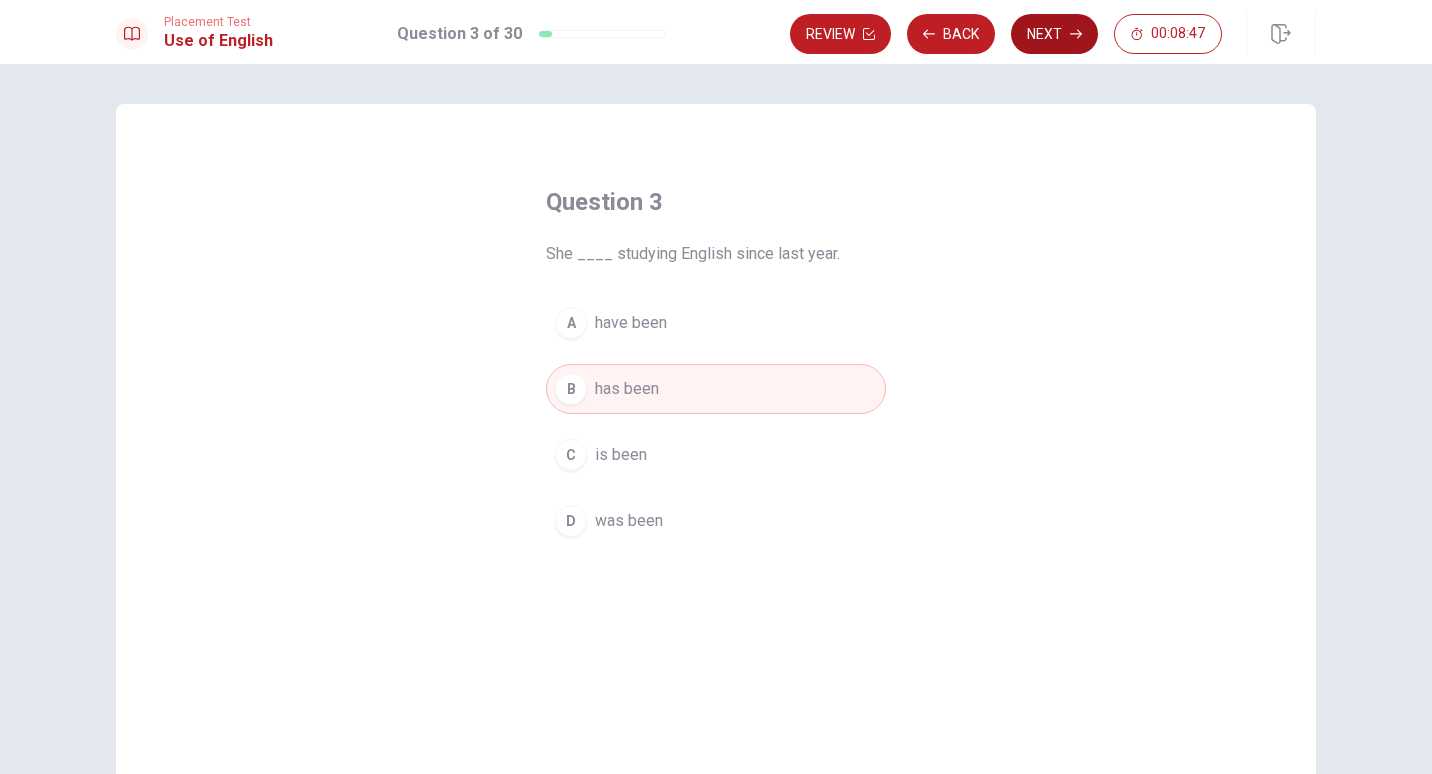 click 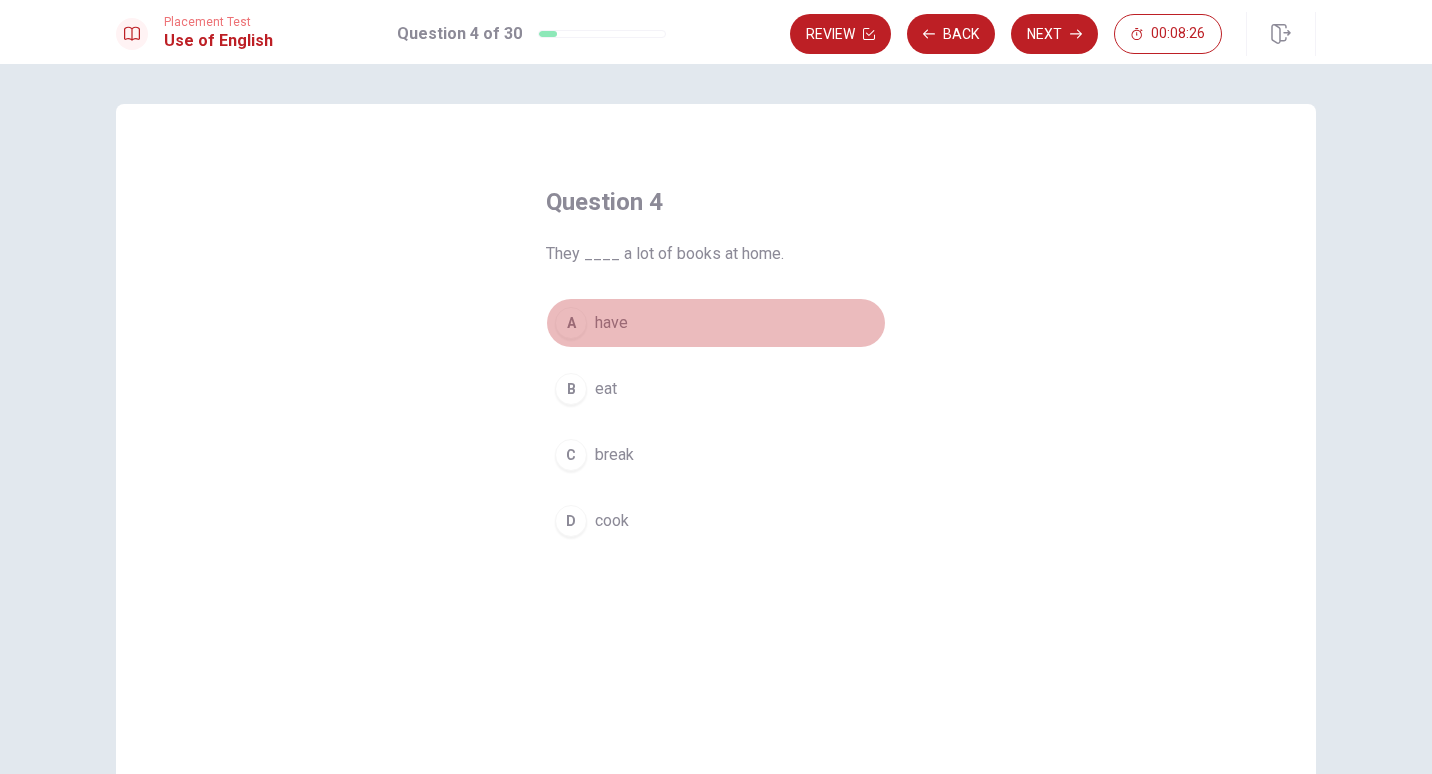 click on "A" at bounding box center [571, 323] 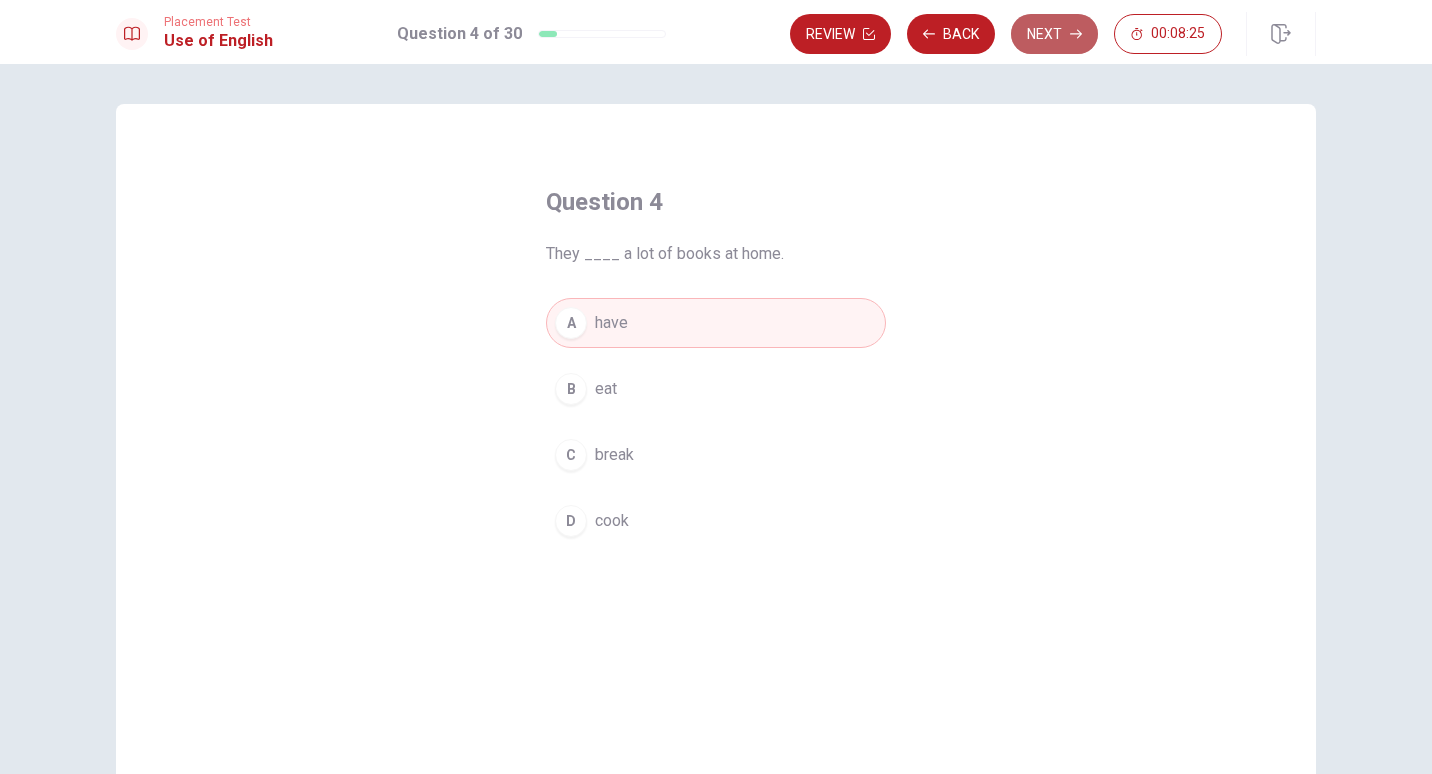 click on "Next" at bounding box center (1054, 34) 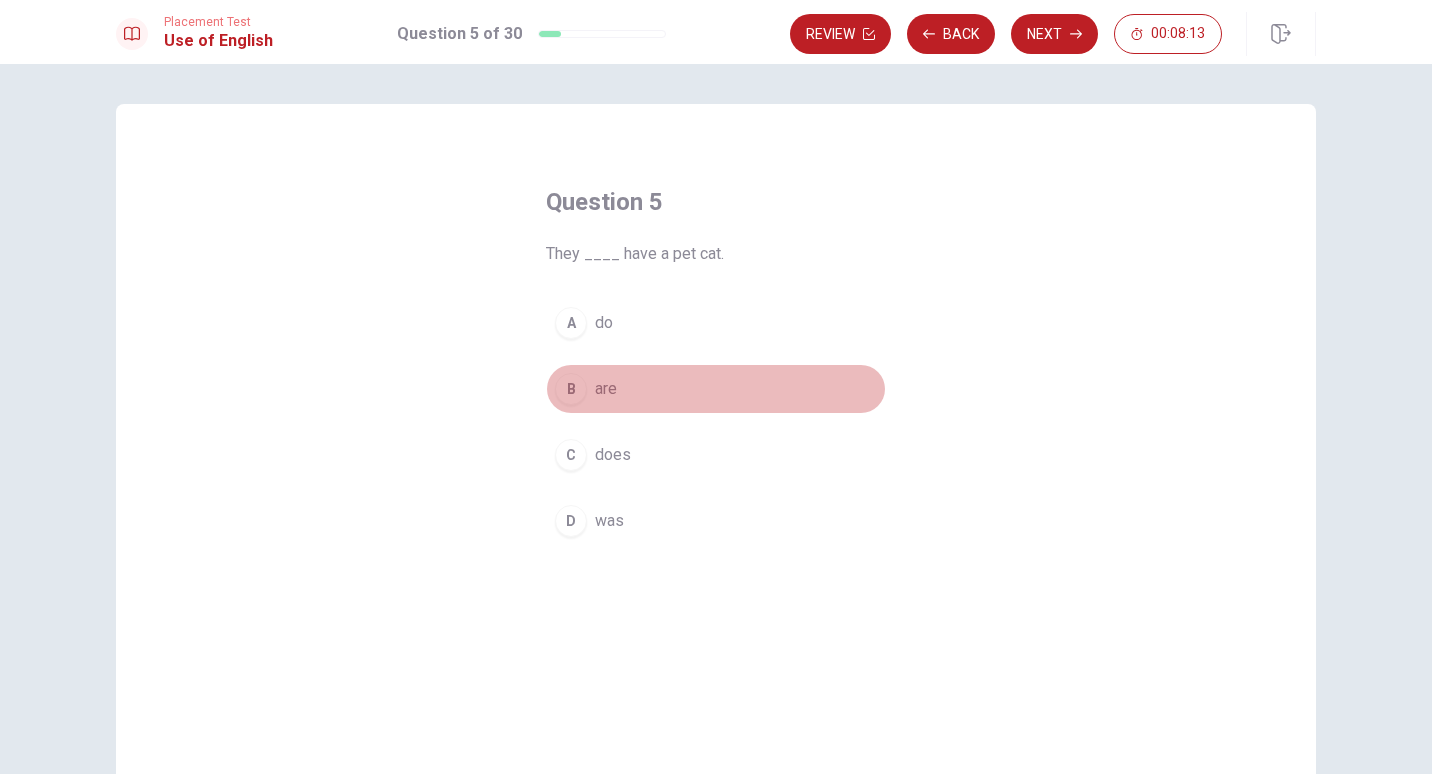 click on "B" at bounding box center [571, 389] 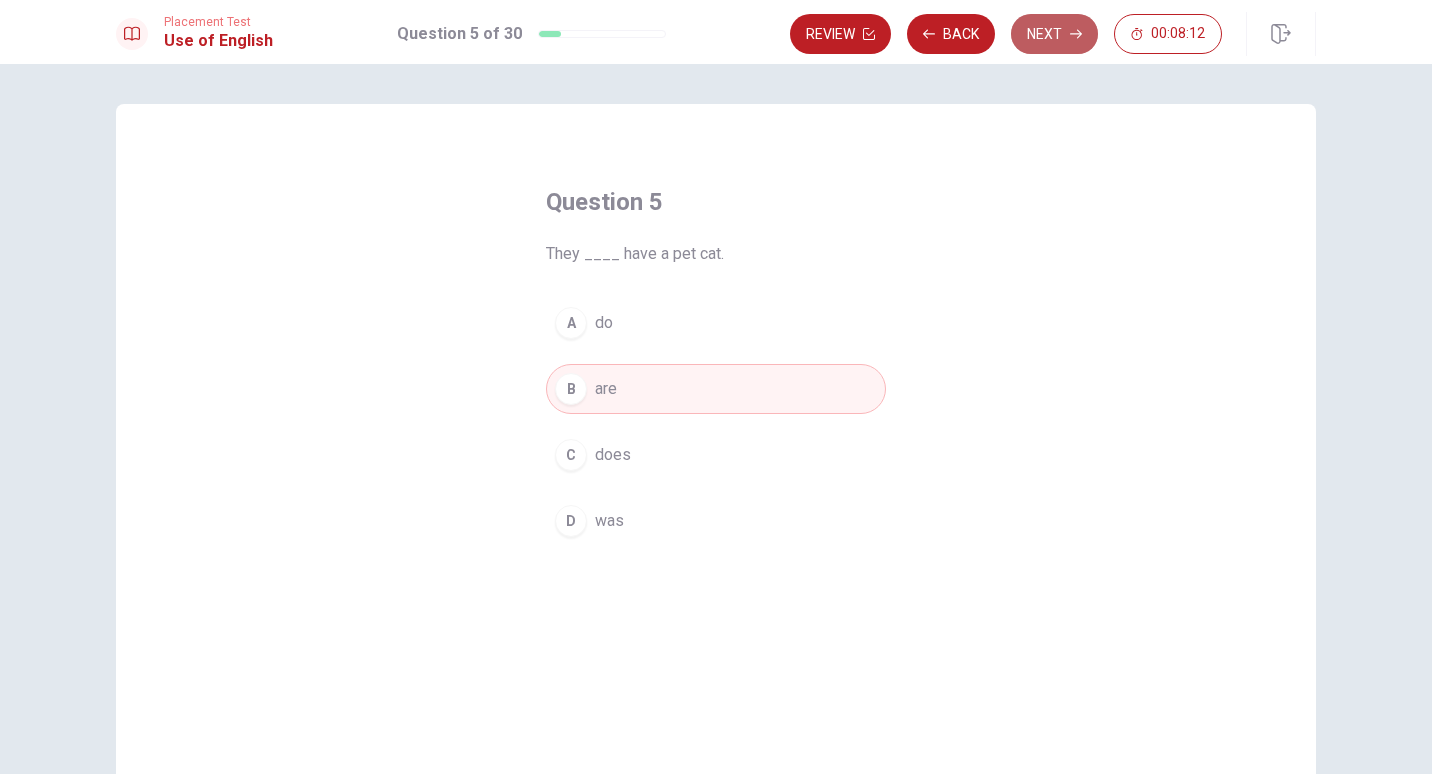 click on "Next" at bounding box center [1054, 34] 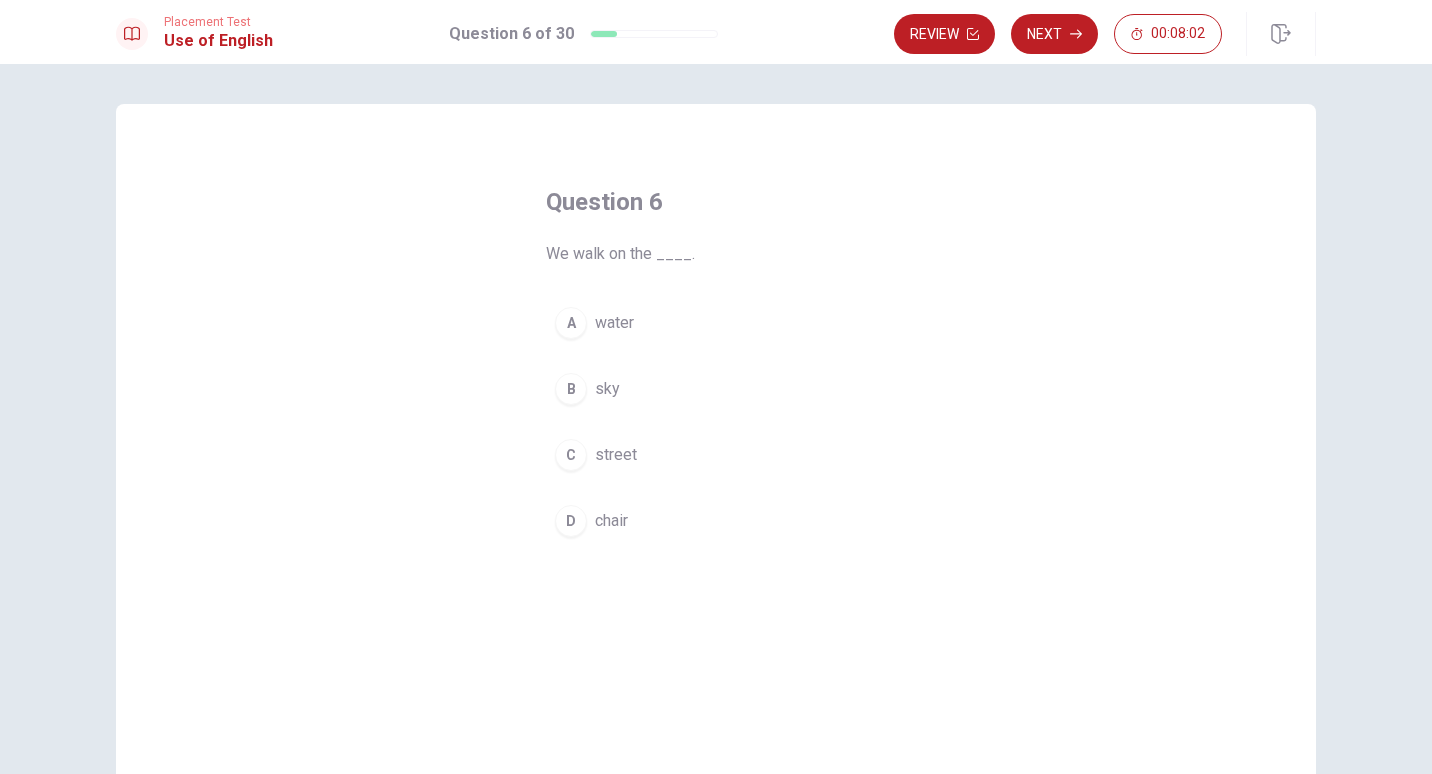 click on "street" at bounding box center (616, 455) 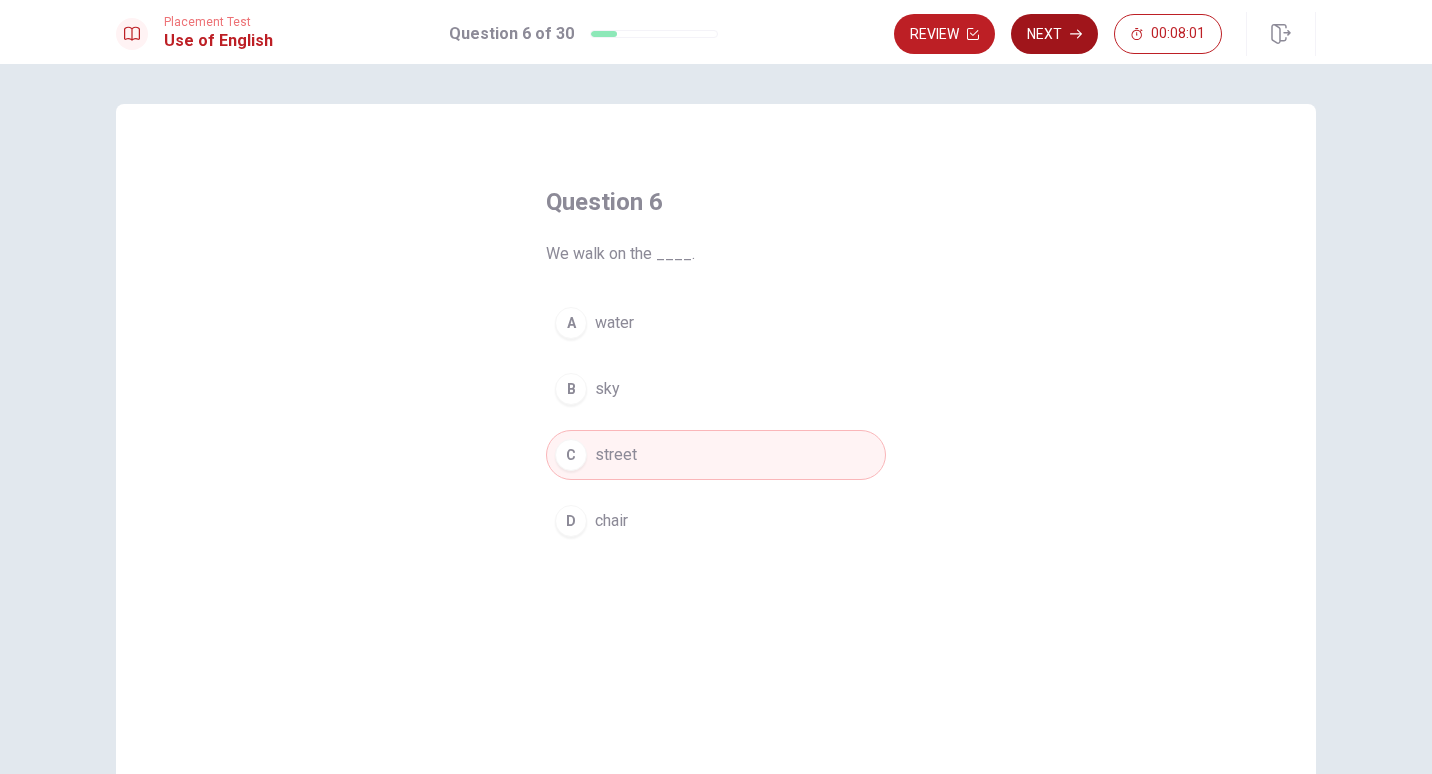 click on "Next" at bounding box center [1054, 34] 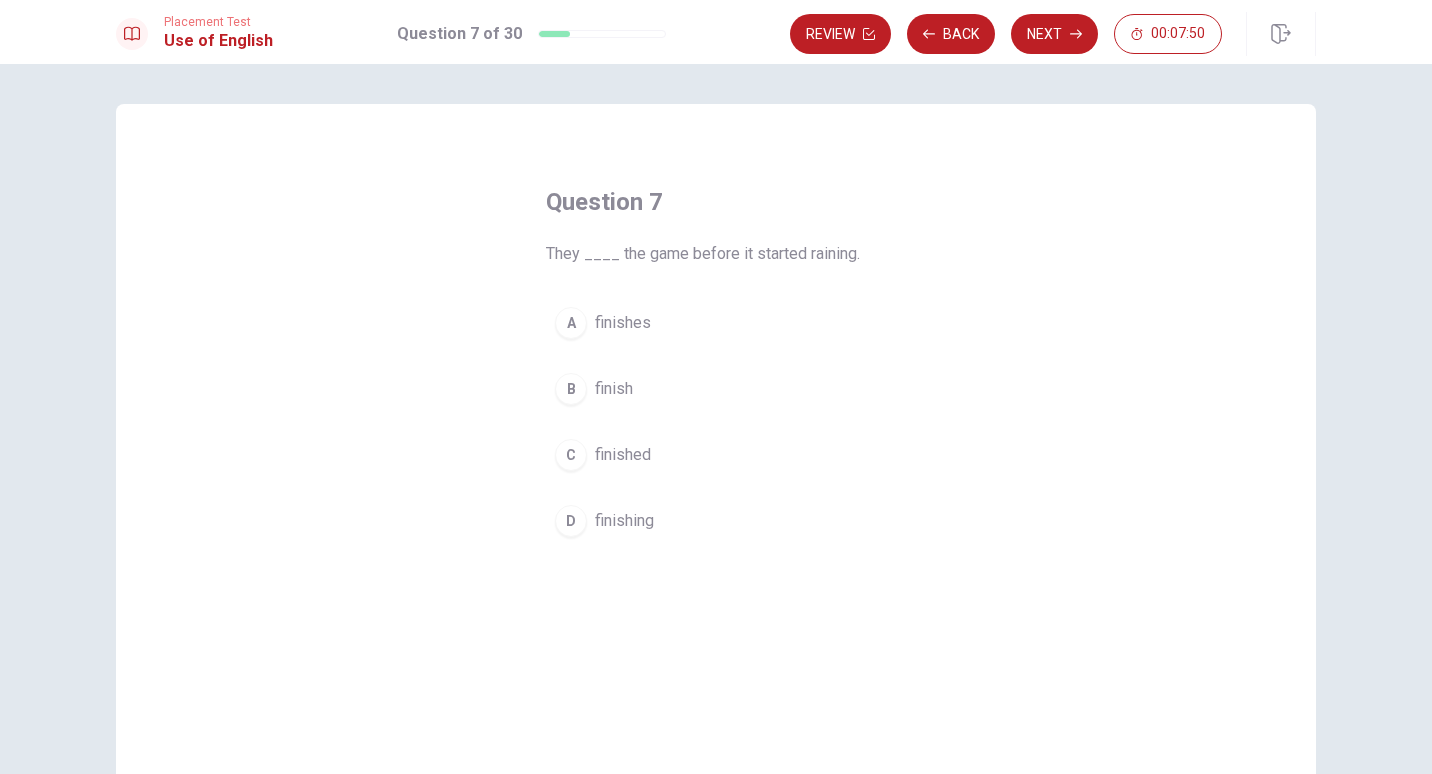 click on "finished" at bounding box center (623, 455) 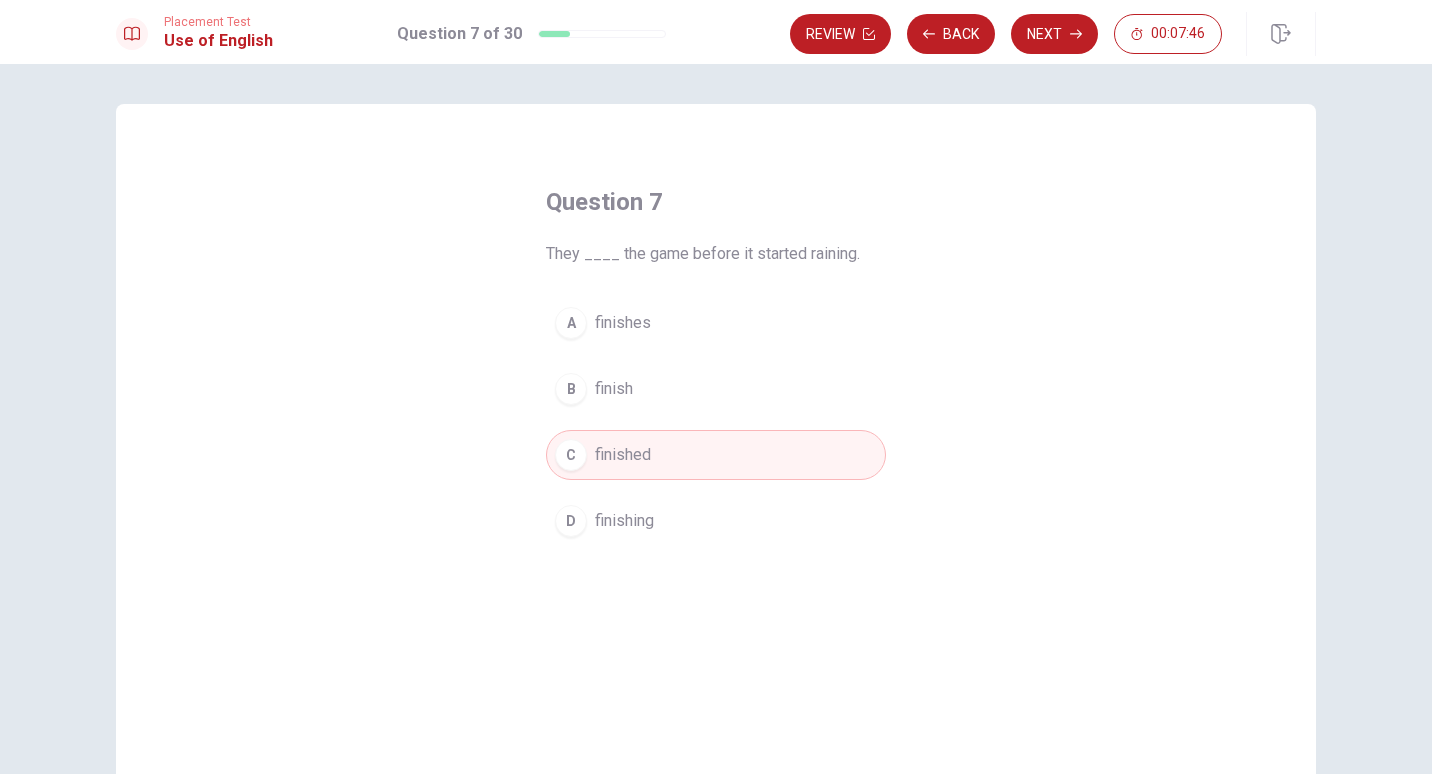 click on "B finish" at bounding box center [716, 389] 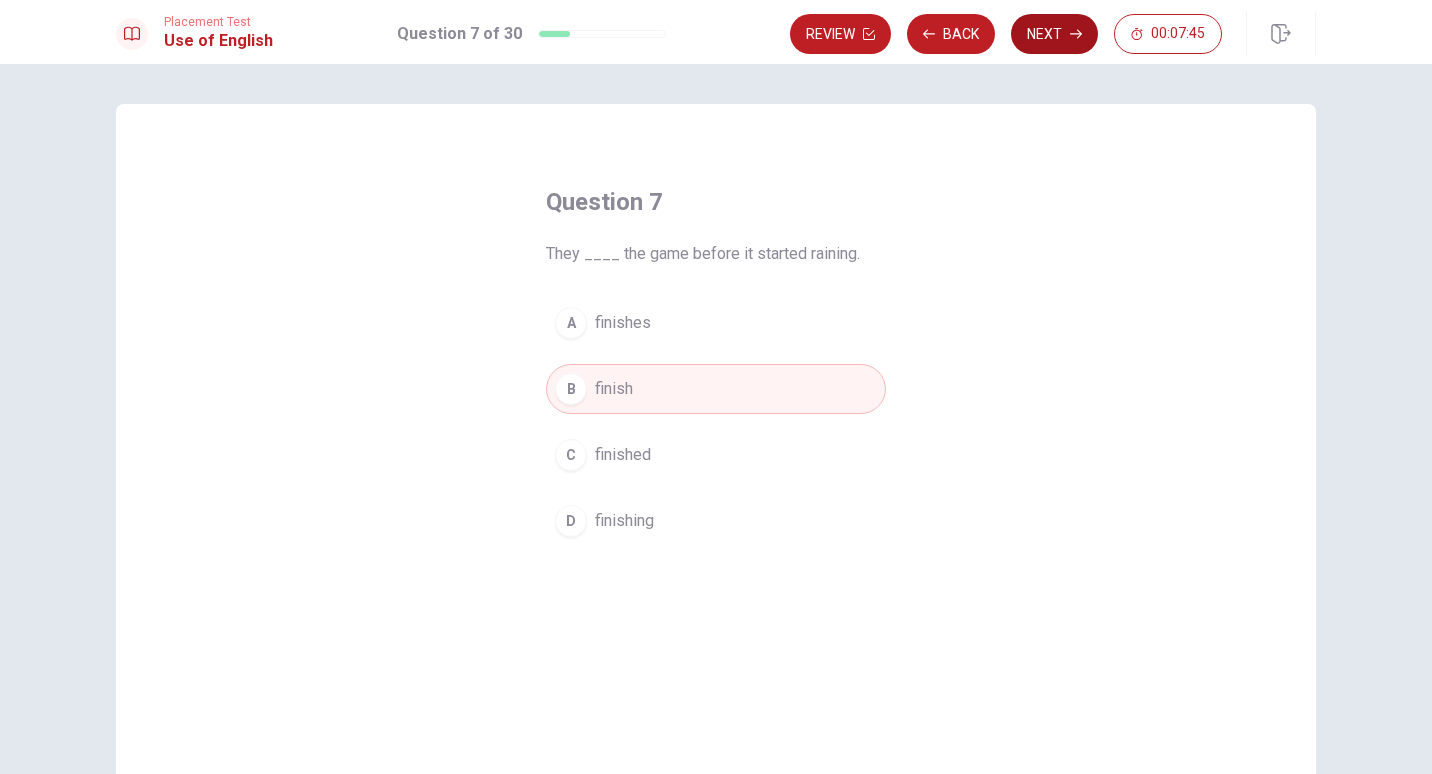 click 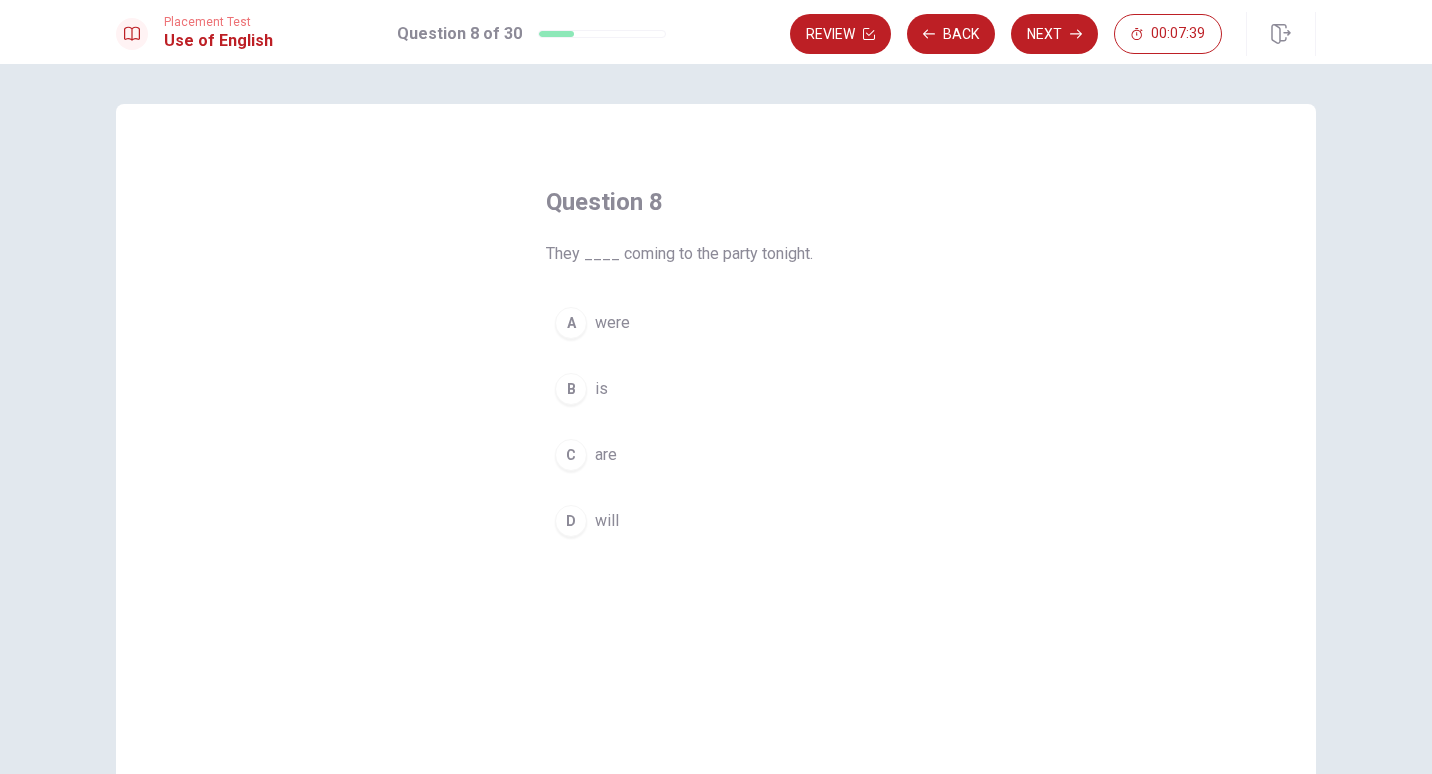 click on "C are" at bounding box center (716, 455) 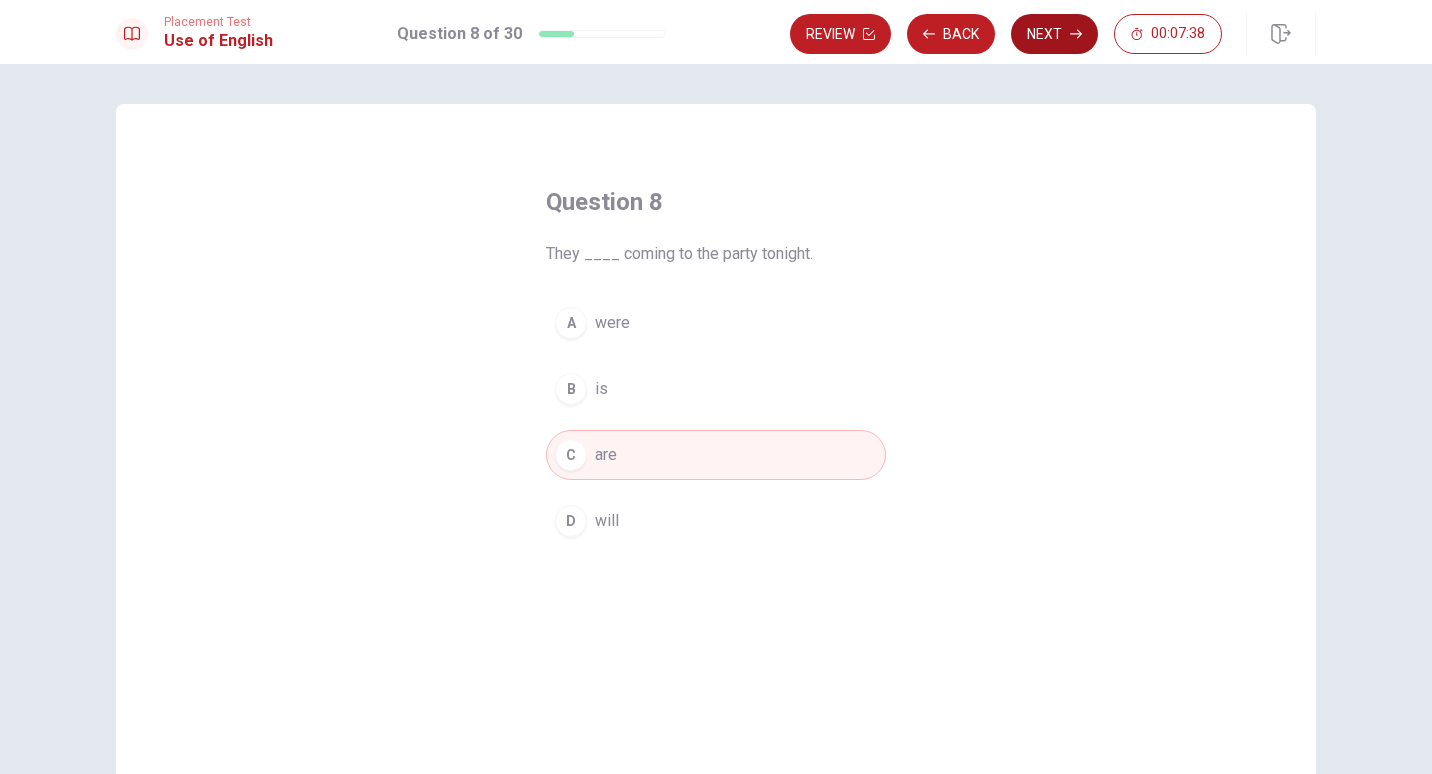 click 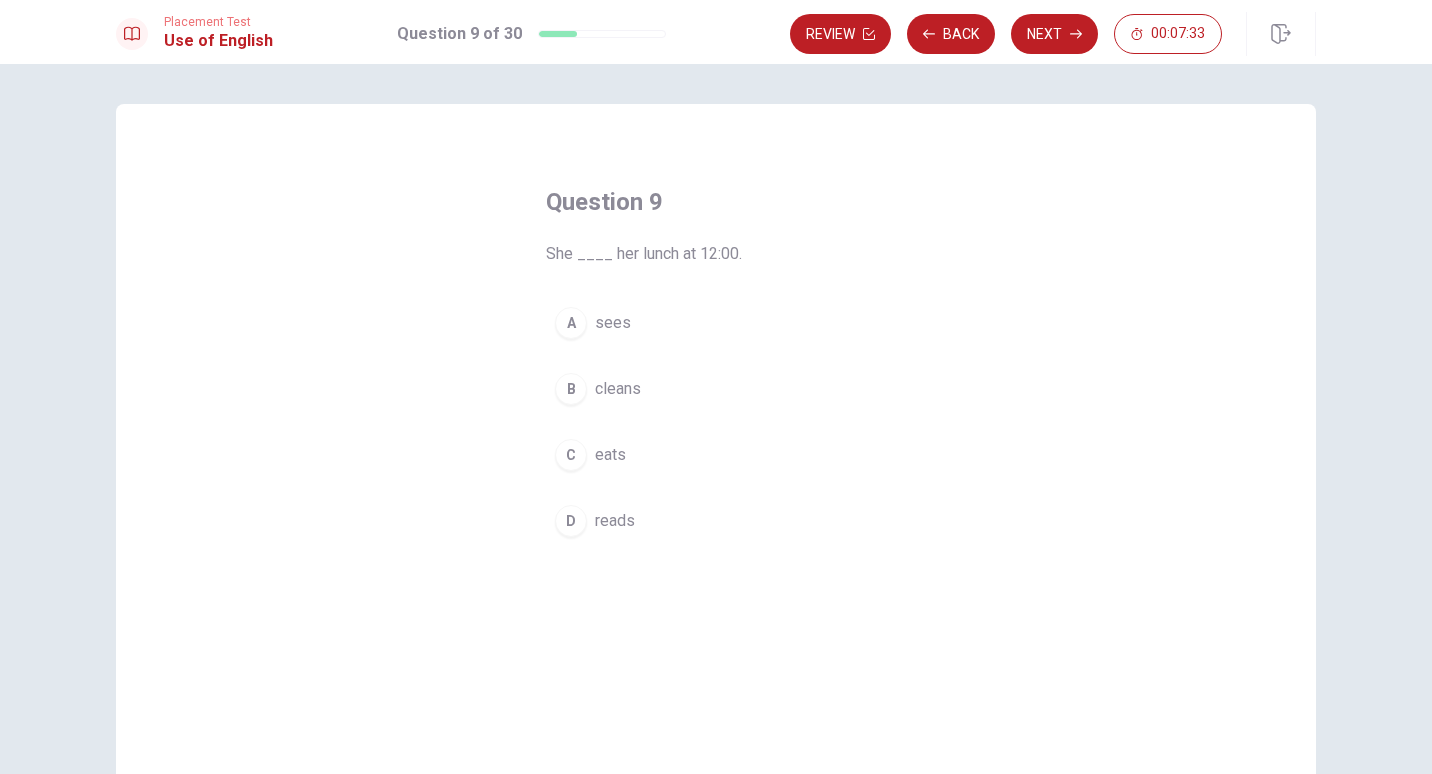 click on "C eats" at bounding box center [716, 455] 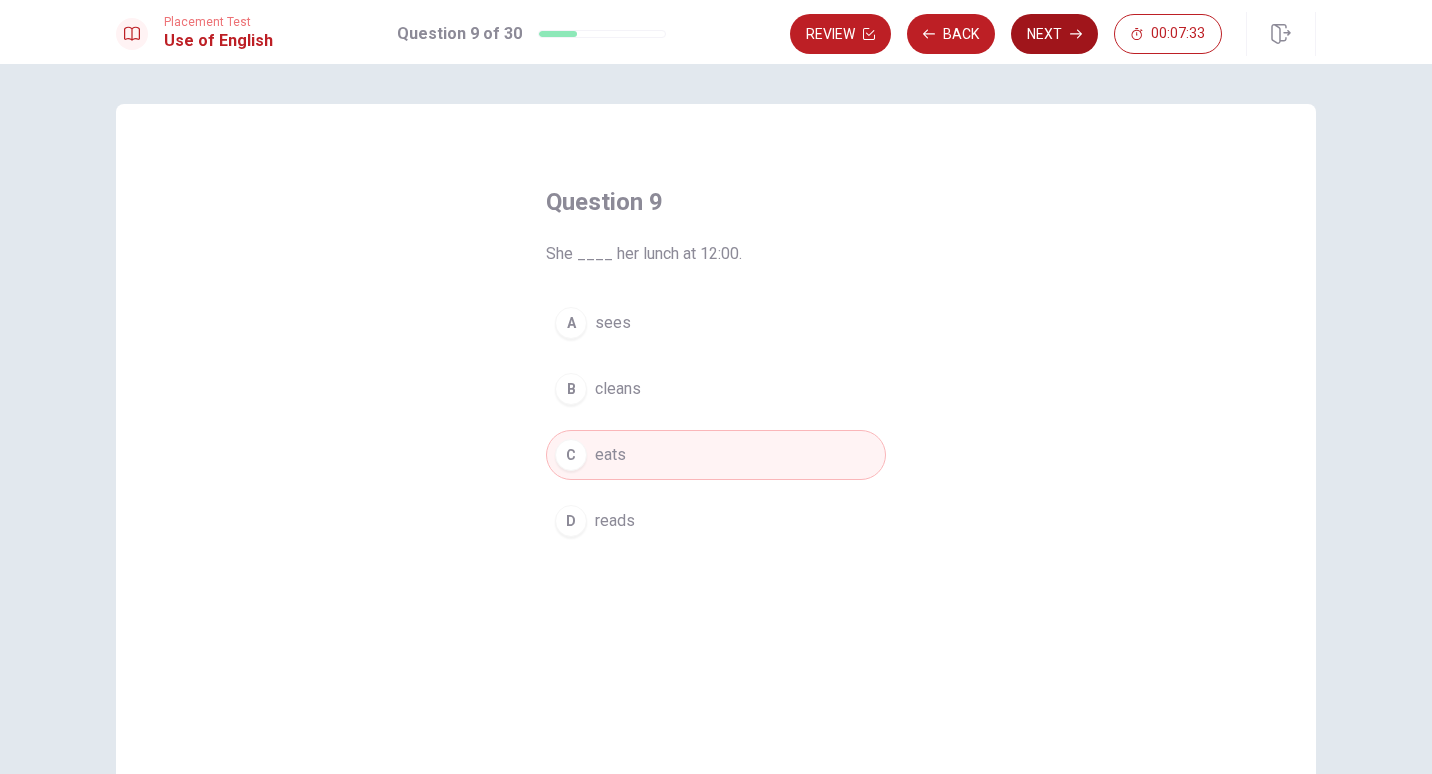 click on "Next" at bounding box center (1054, 34) 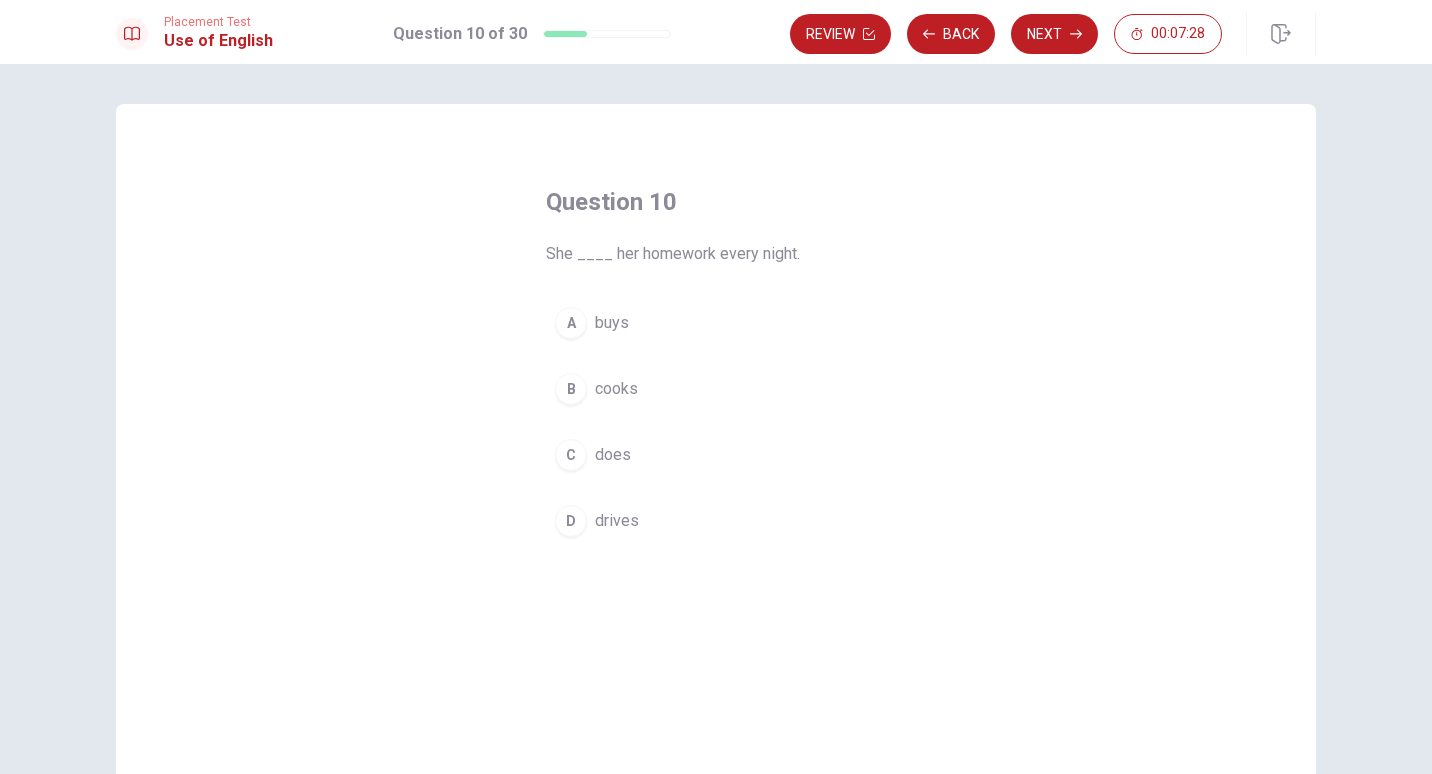click on "C does" at bounding box center (716, 455) 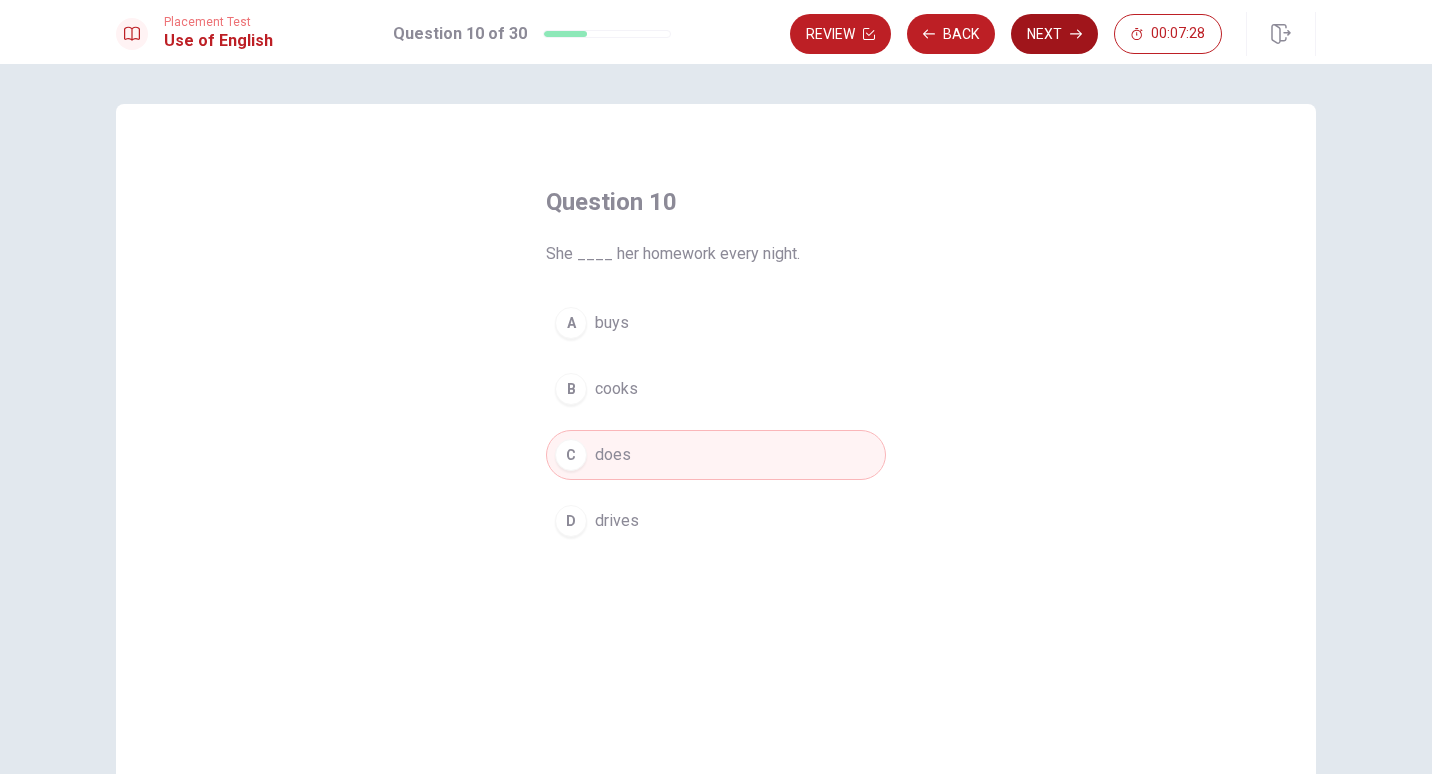 click 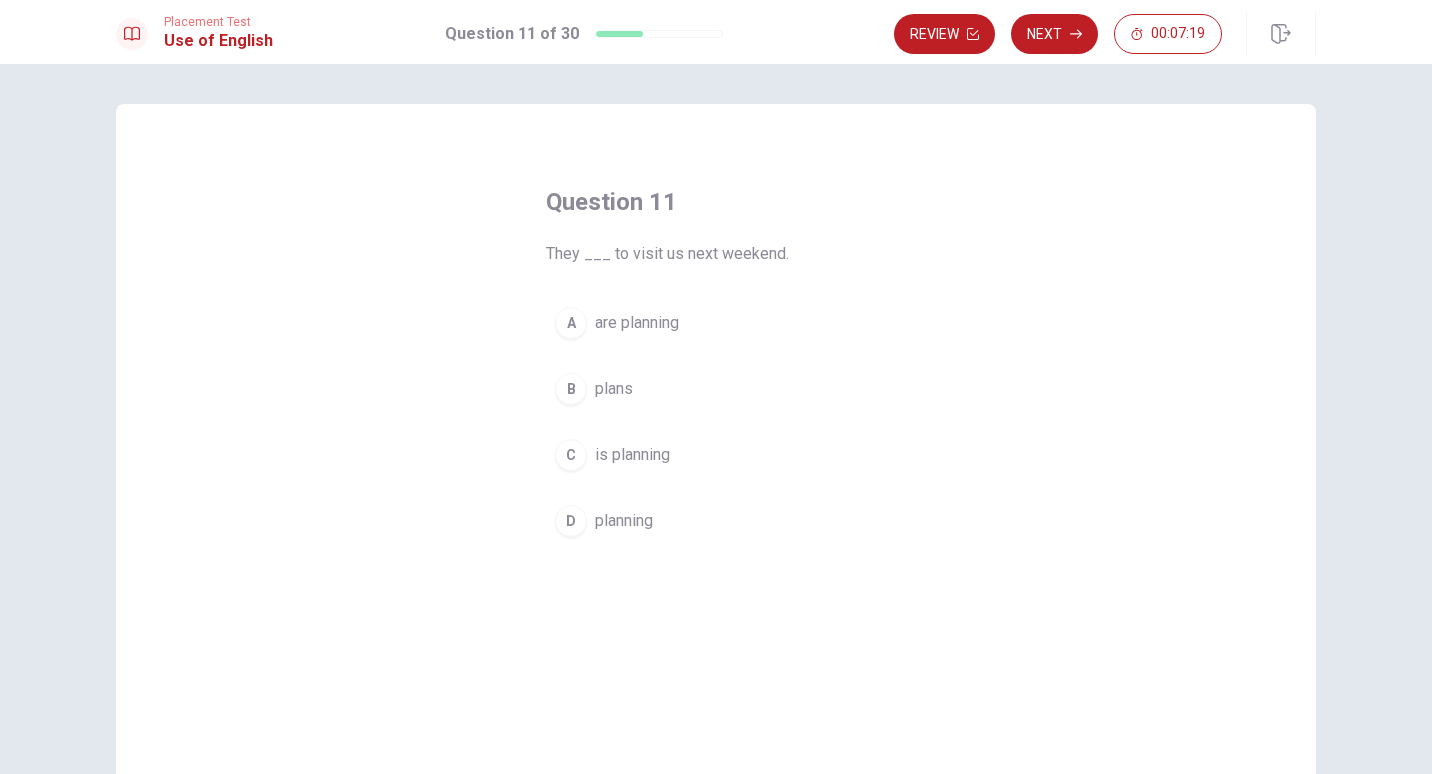 click on "A are planning" at bounding box center [716, 323] 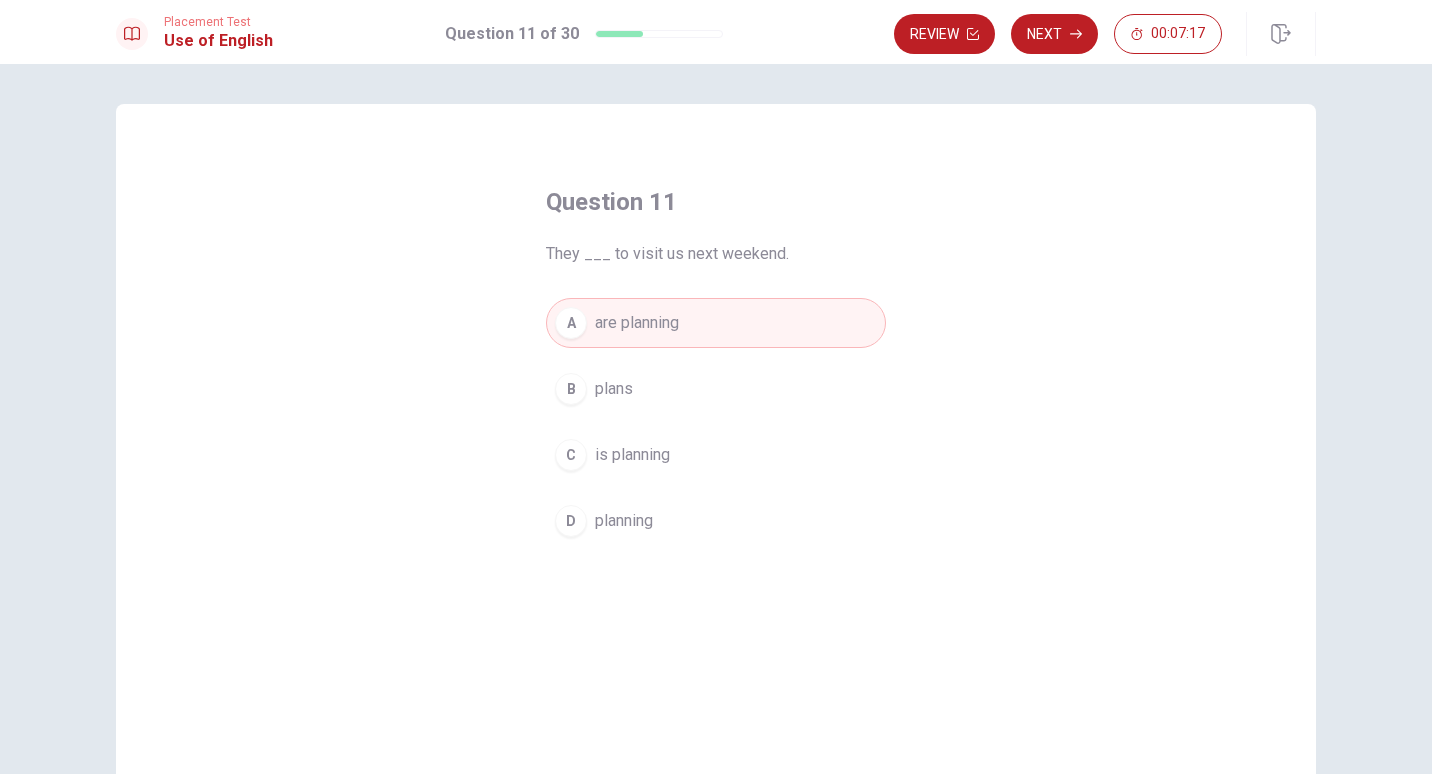 click on "B plans" at bounding box center (716, 389) 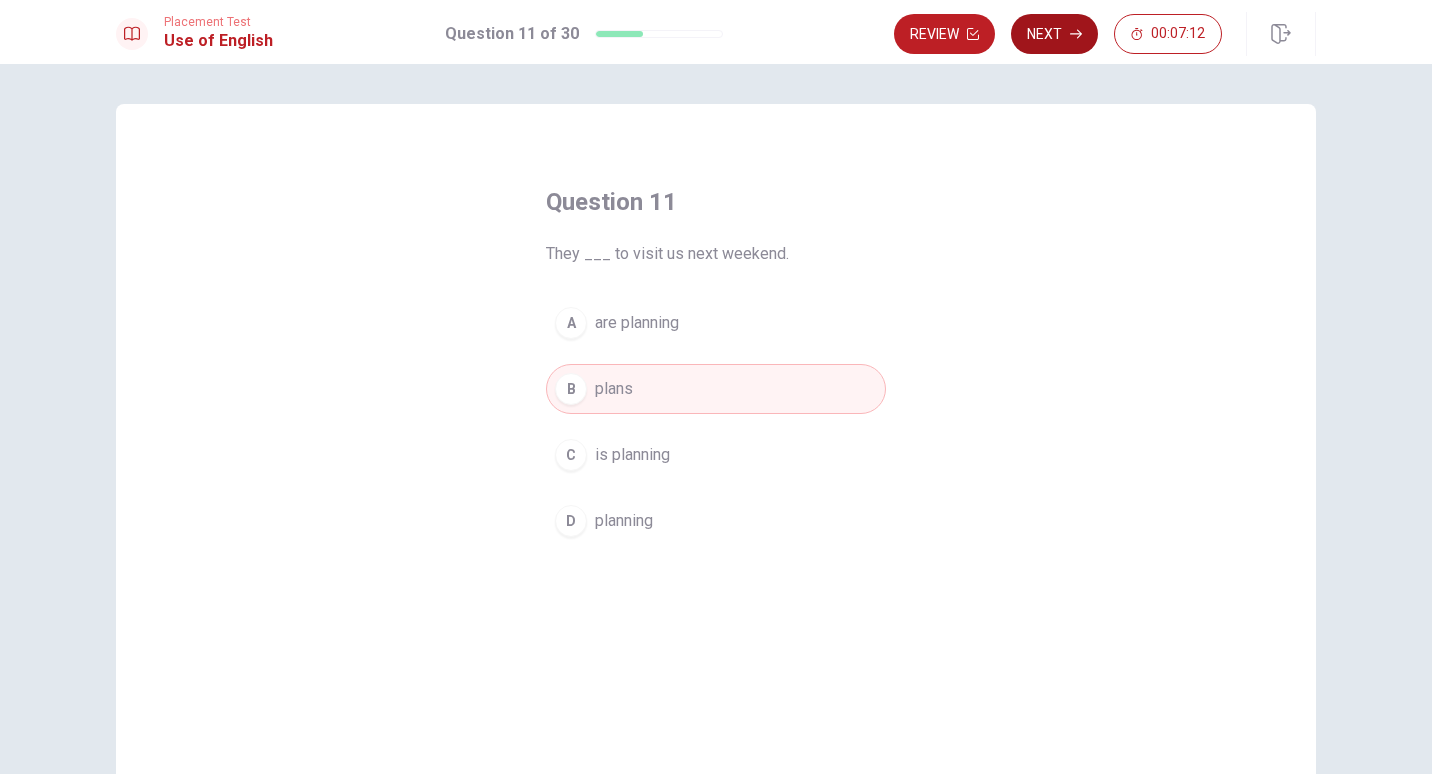 click 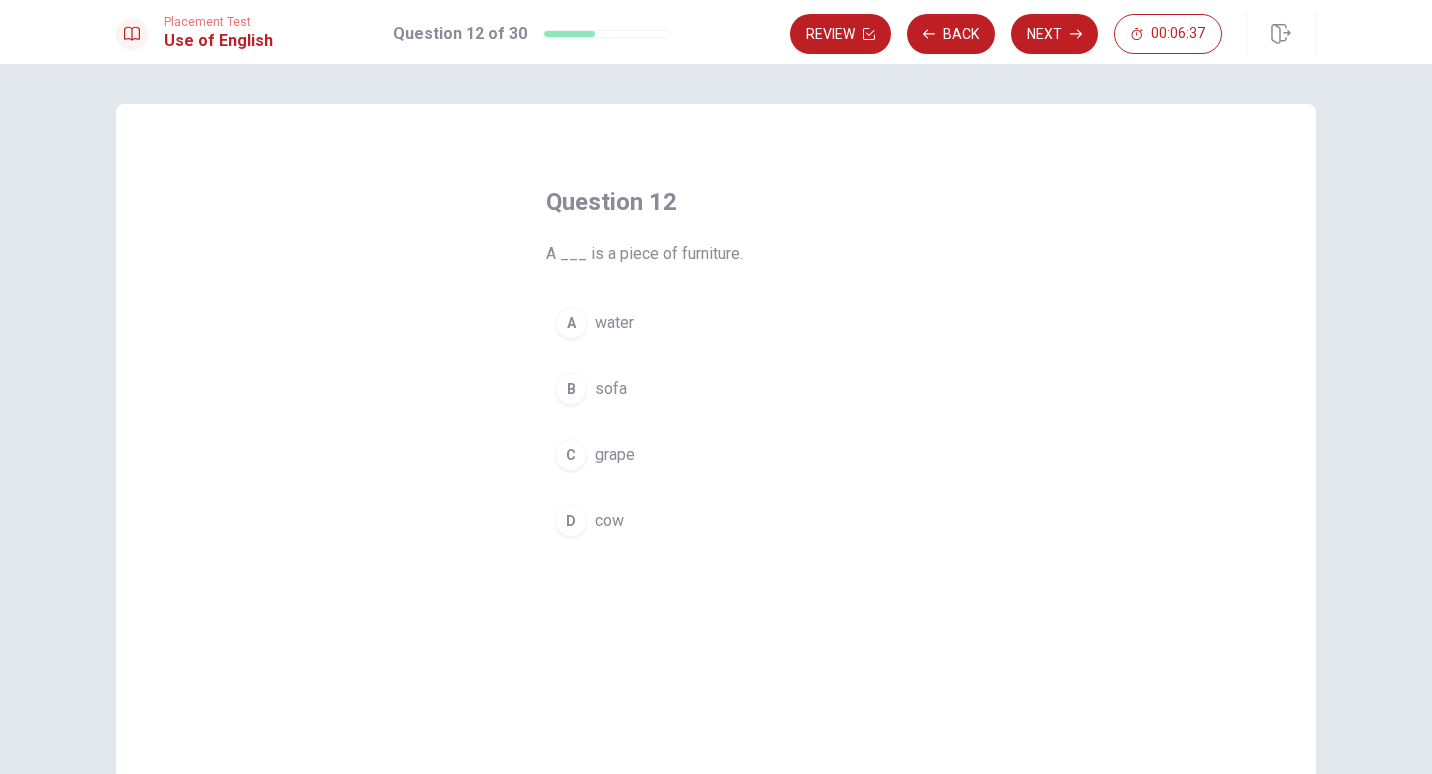click on "grape" at bounding box center [615, 455] 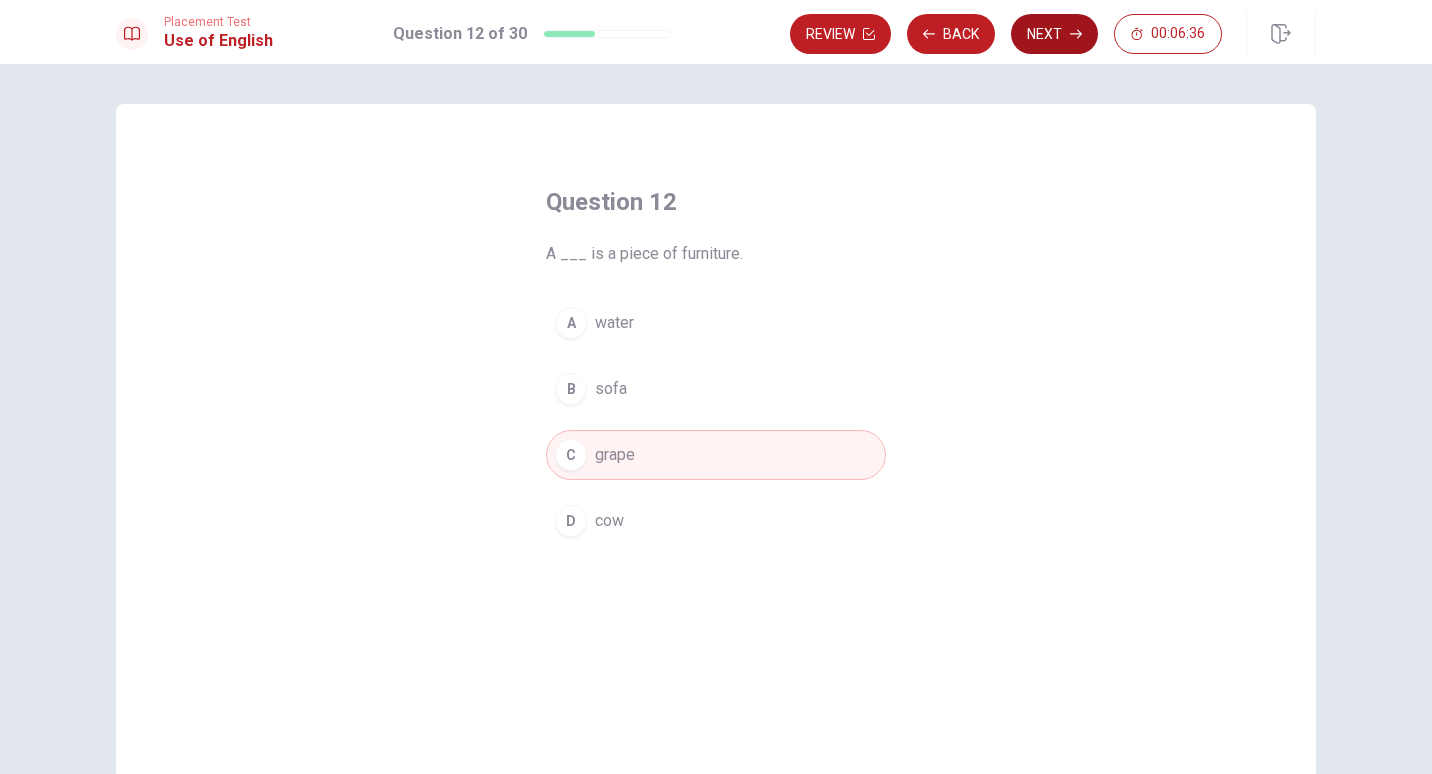 click 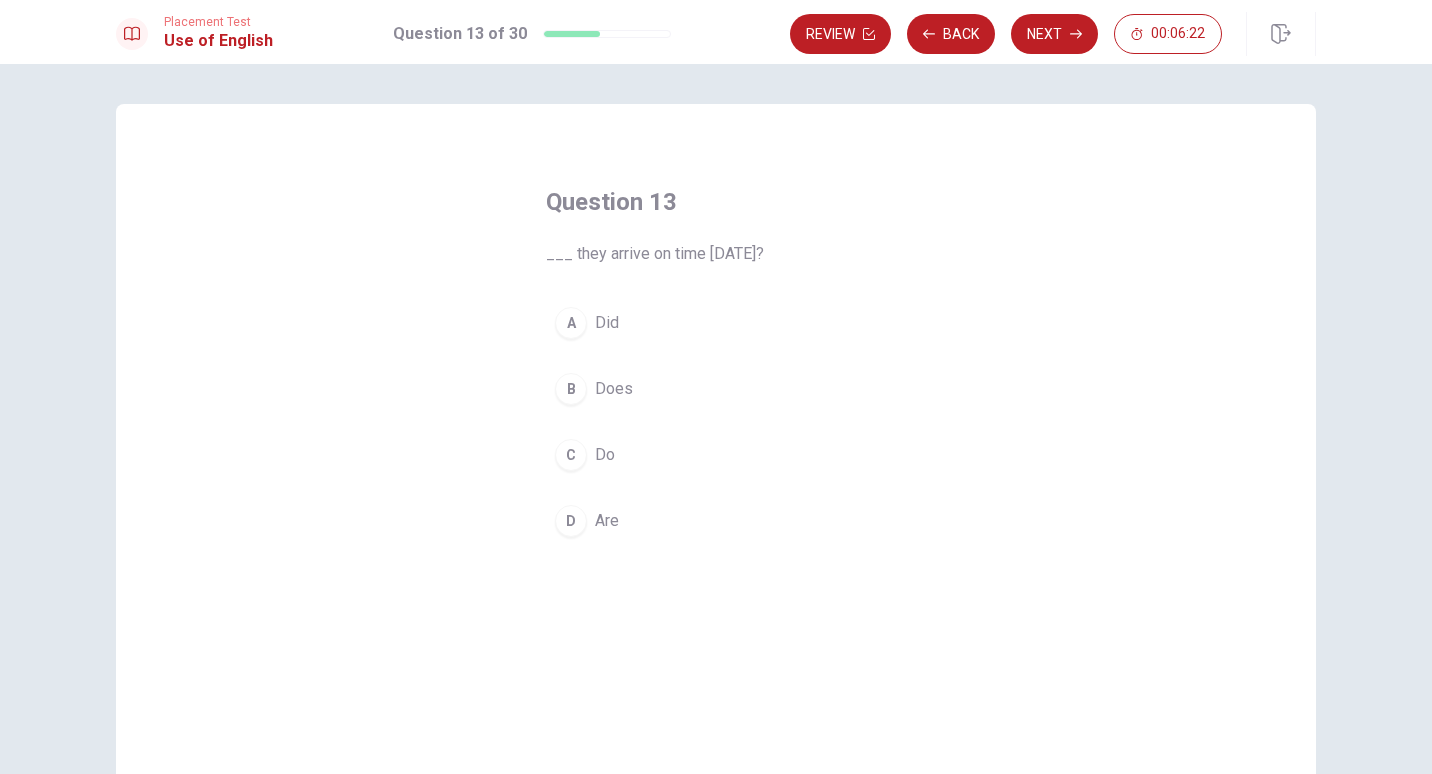 click on "A Did" at bounding box center [716, 323] 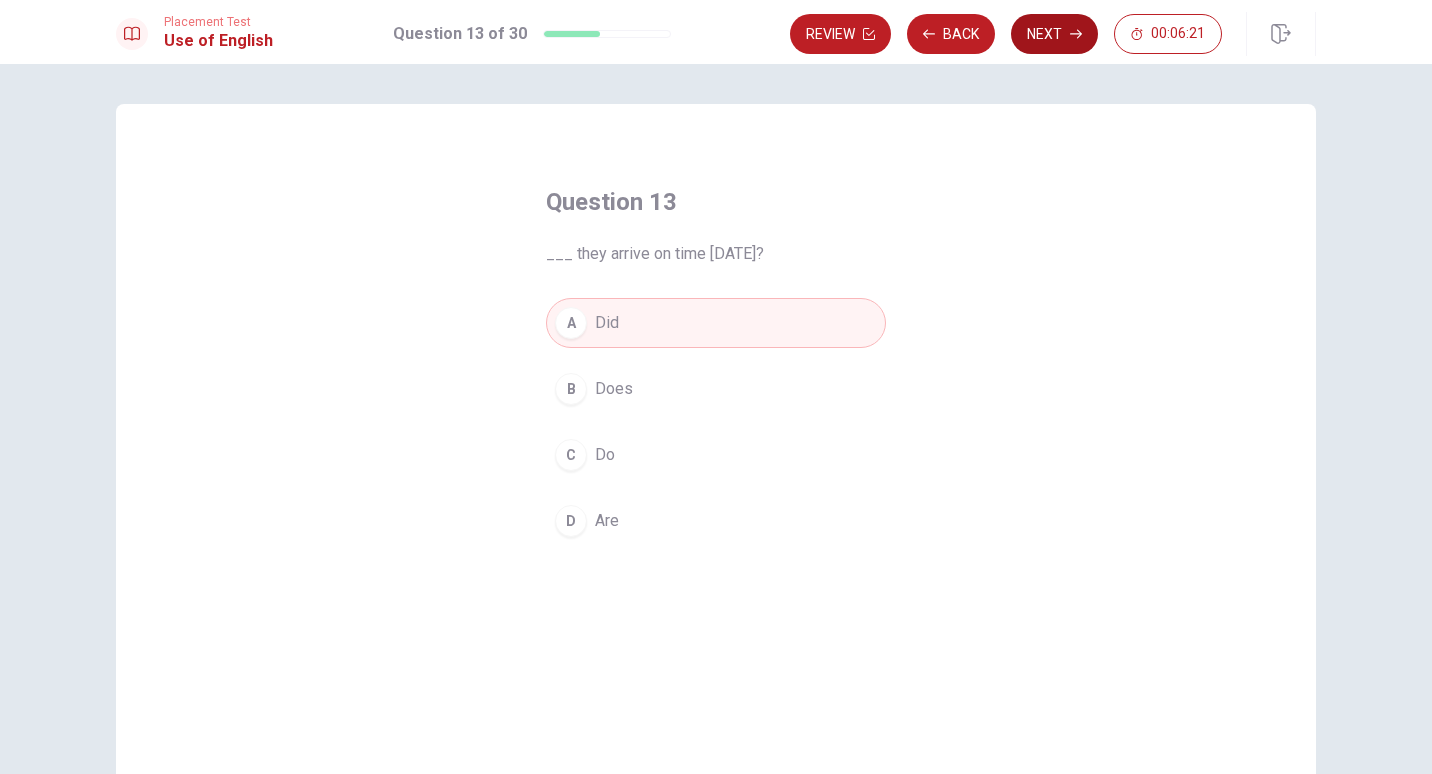 click 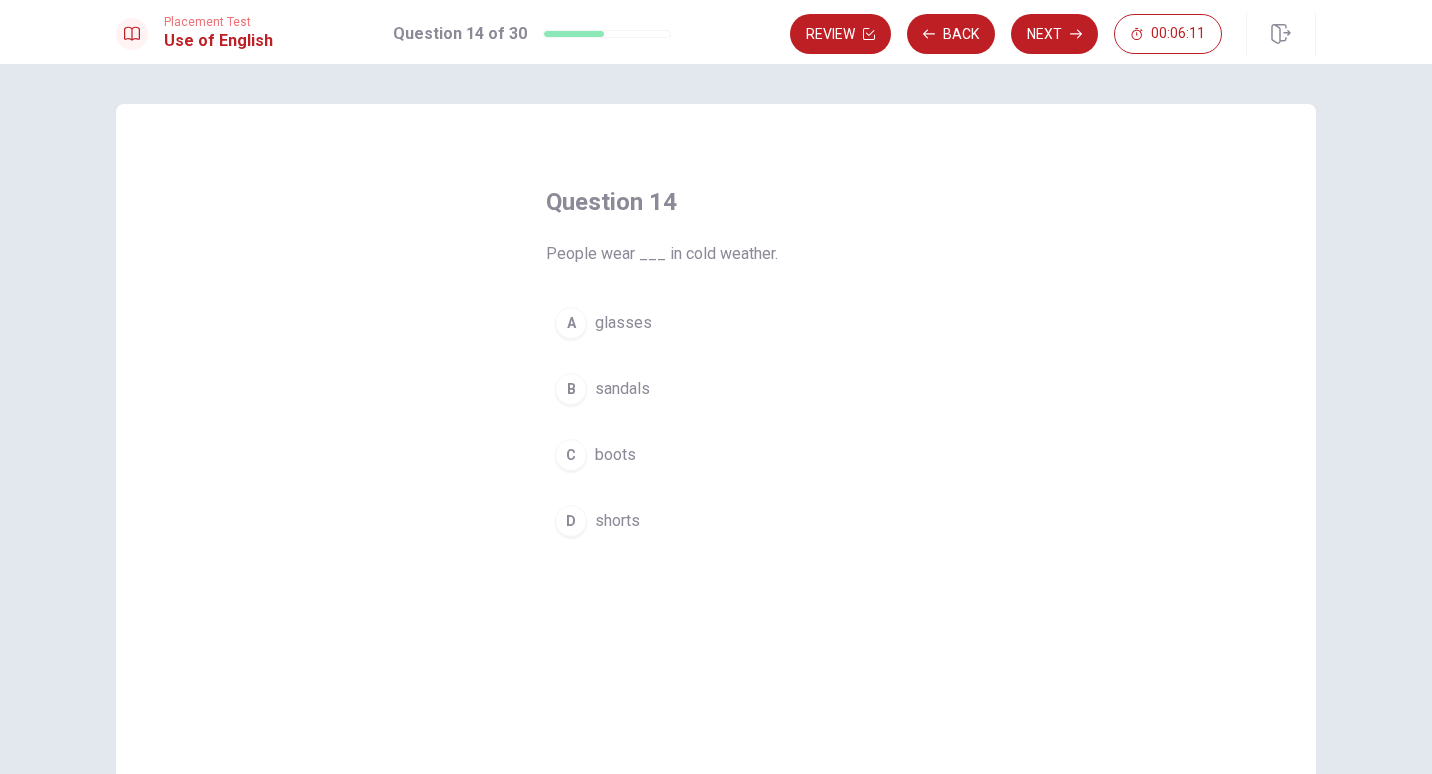click on "A glasses" at bounding box center (716, 323) 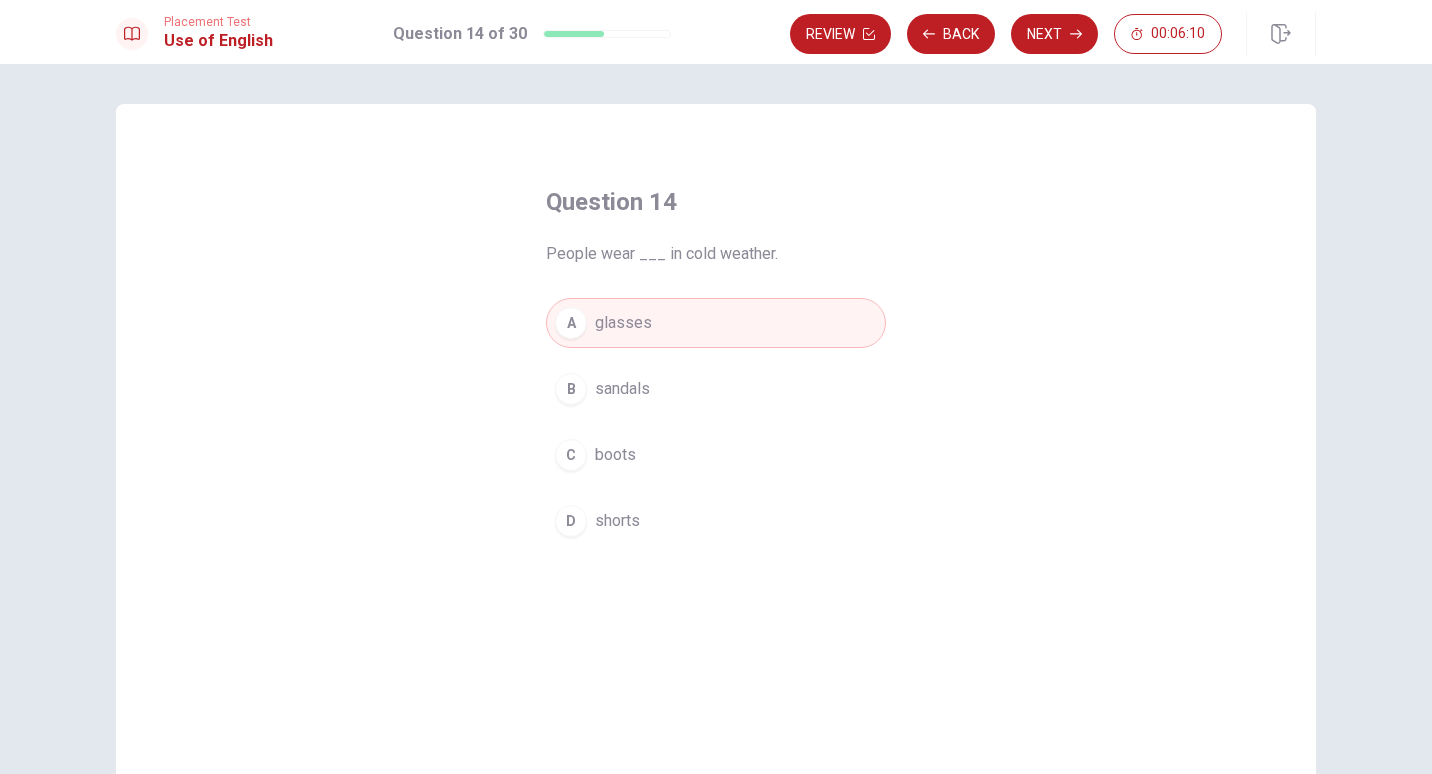 click 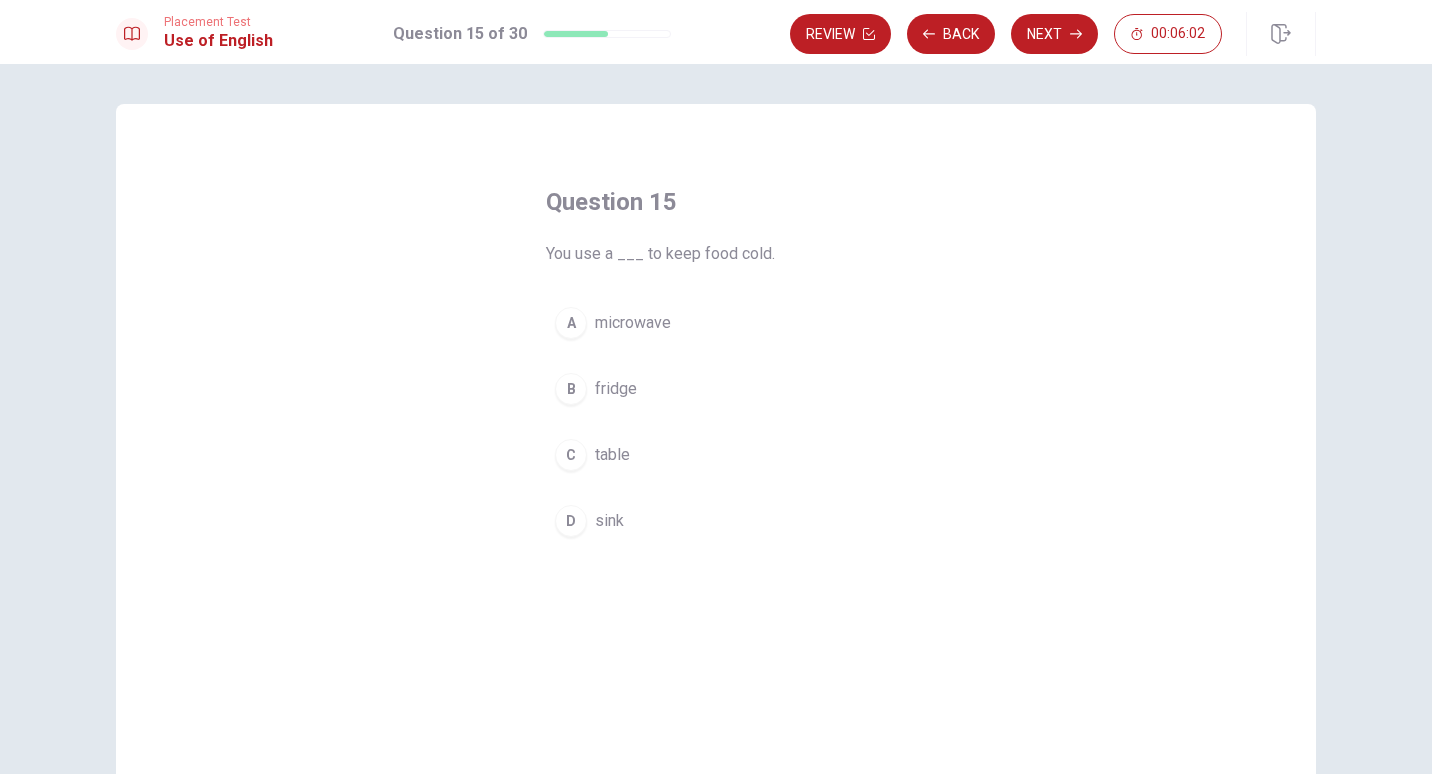click on "B fridge" at bounding box center (716, 389) 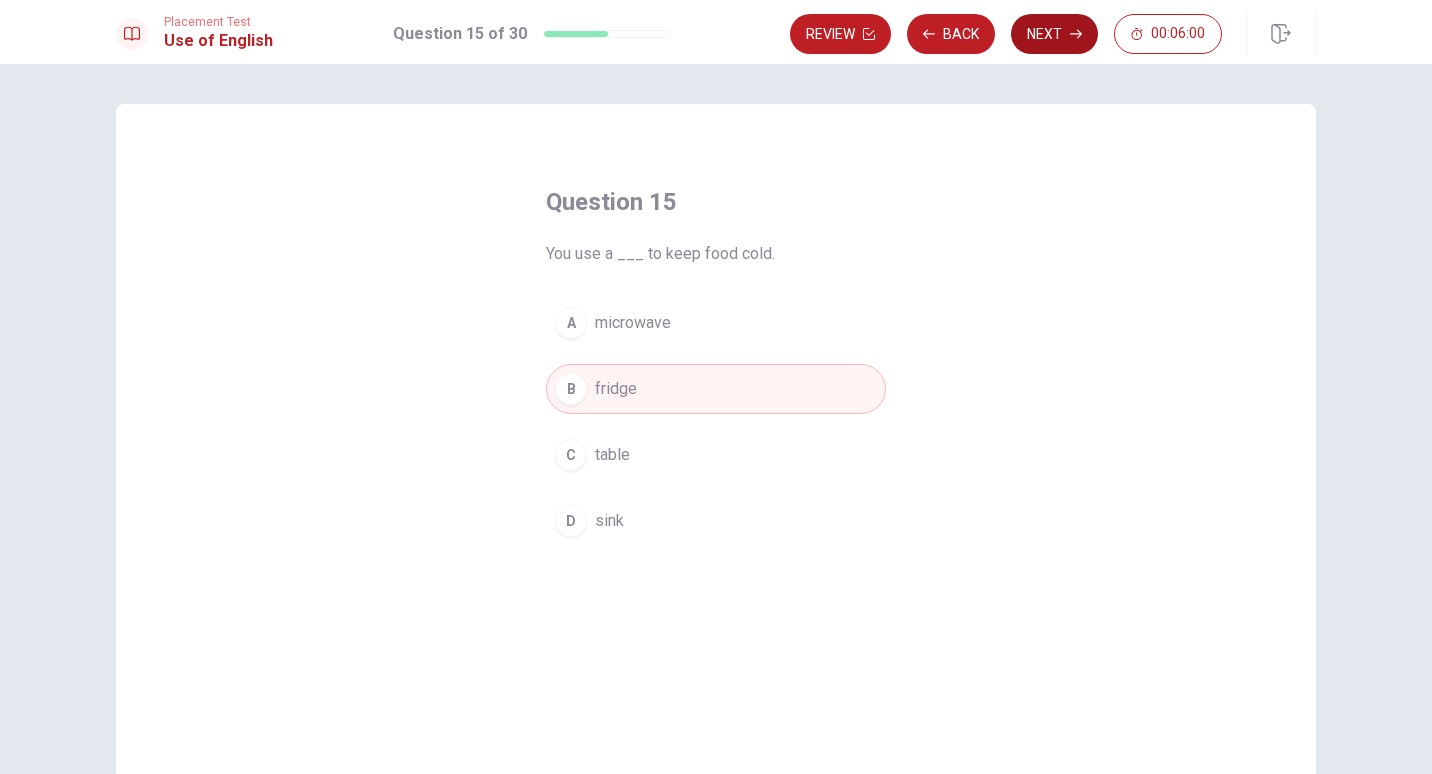 click 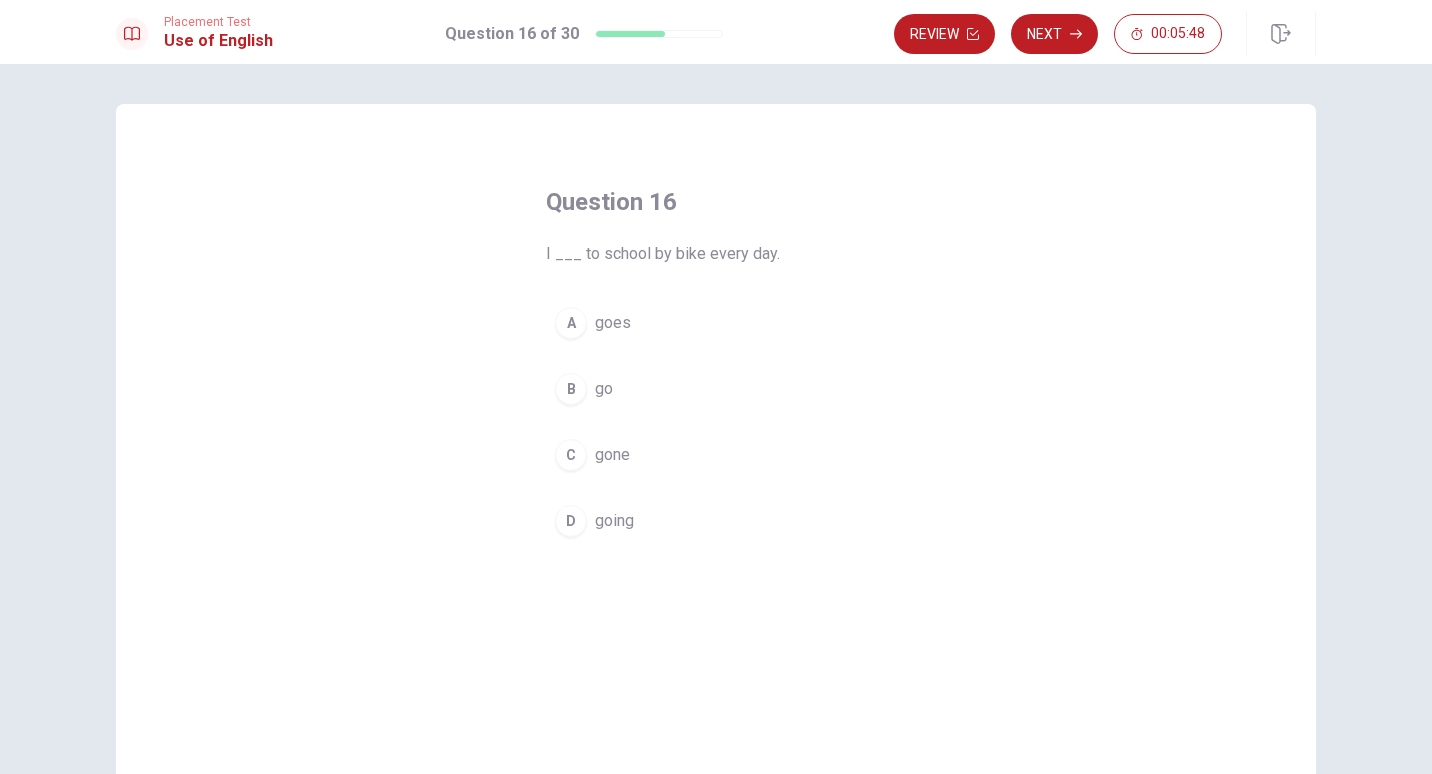 click on "B go" at bounding box center (716, 389) 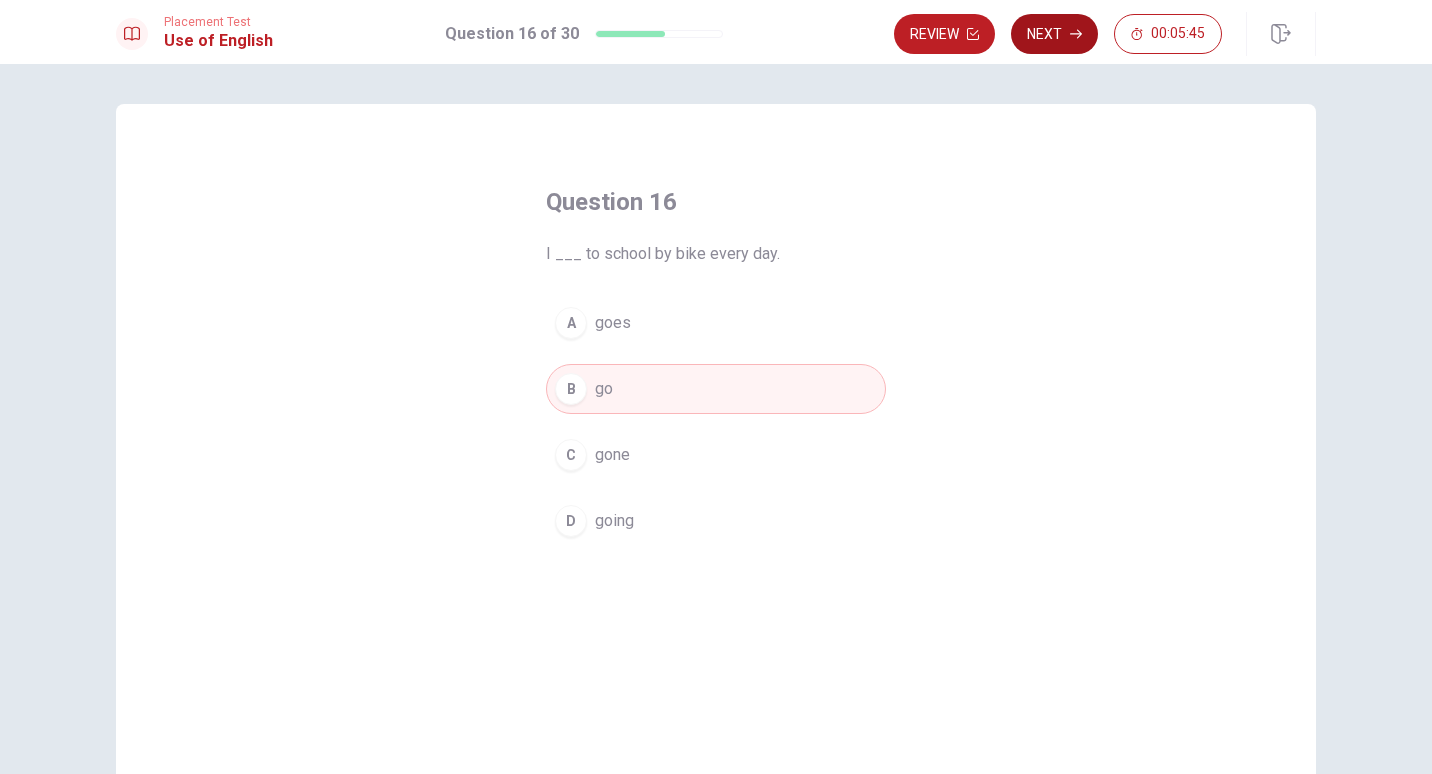 click 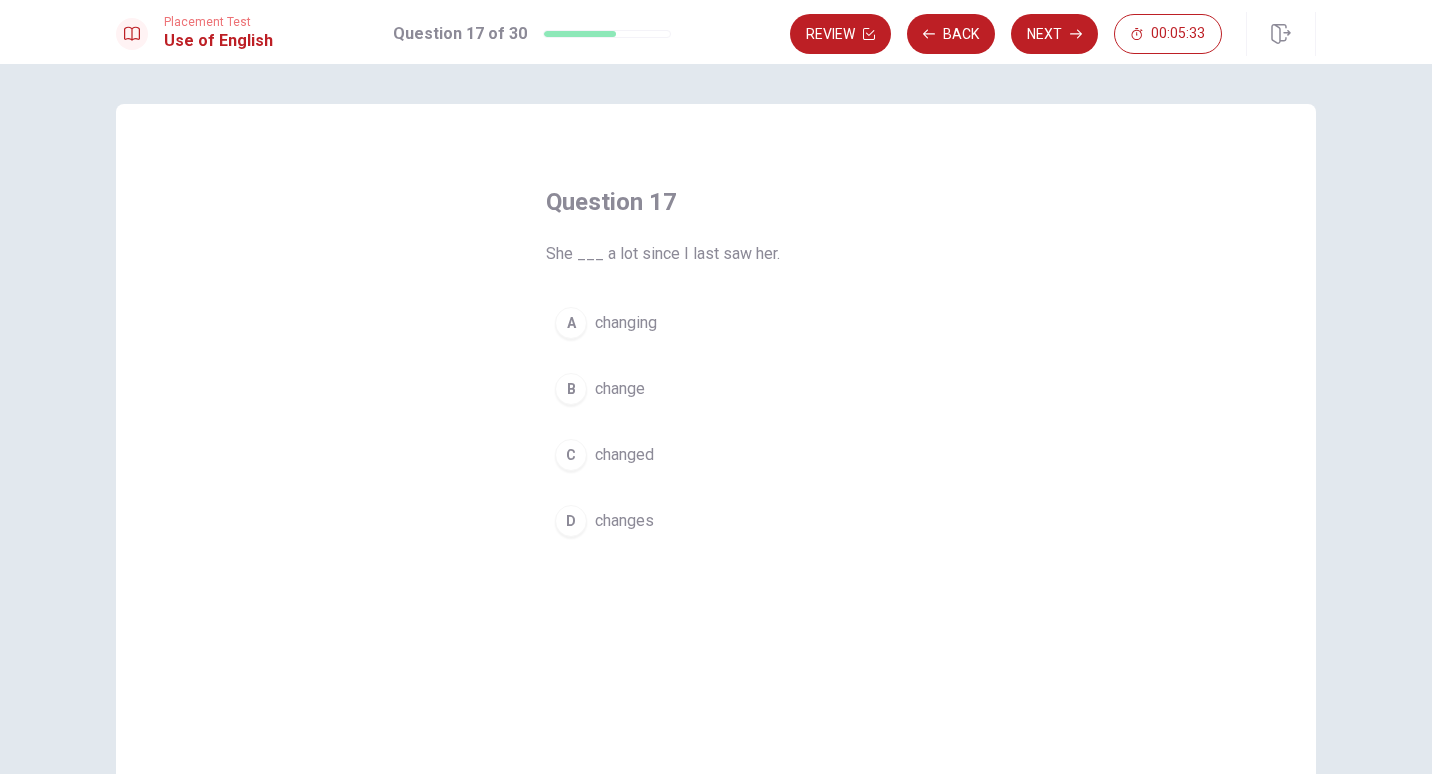 click on "A changing" at bounding box center (716, 323) 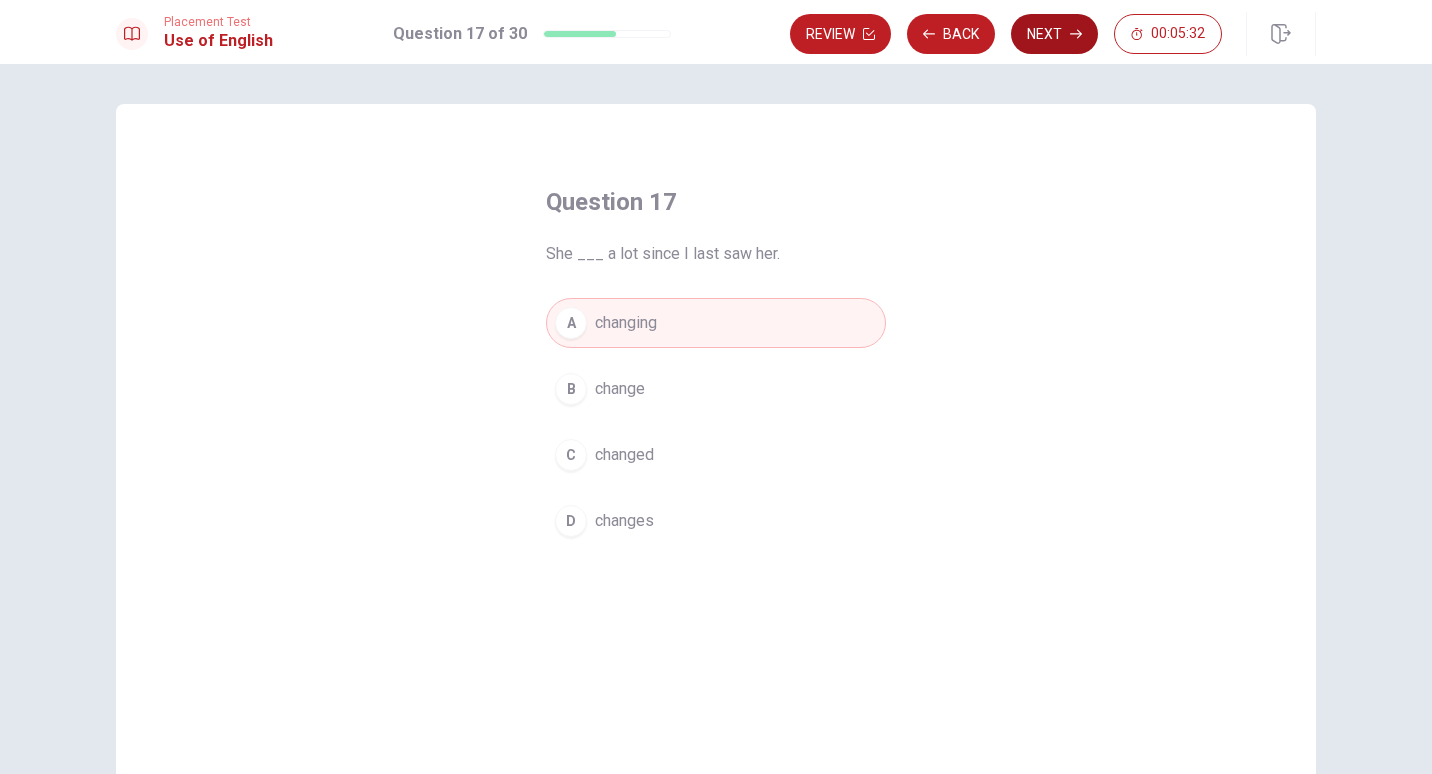 click 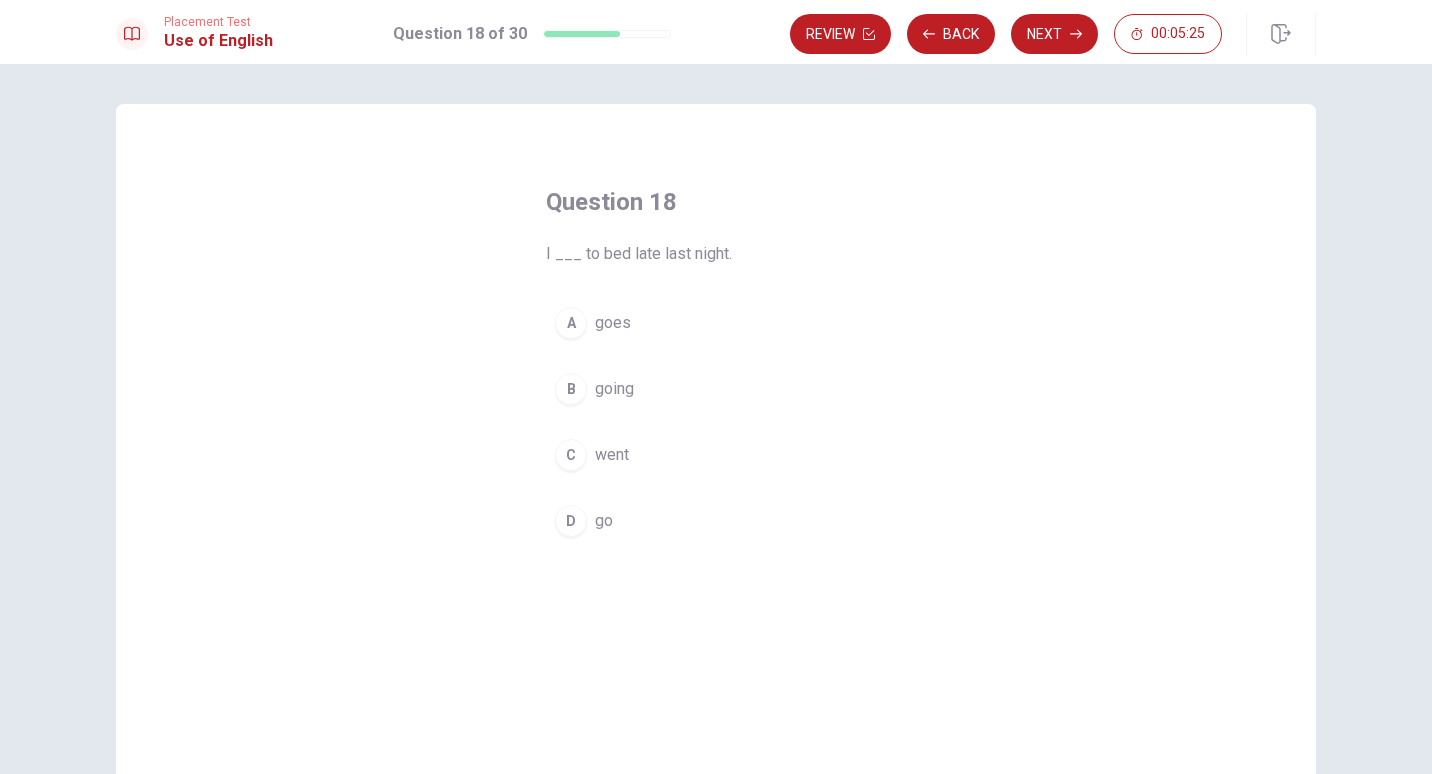 click on "C went" at bounding box center [716, 455] 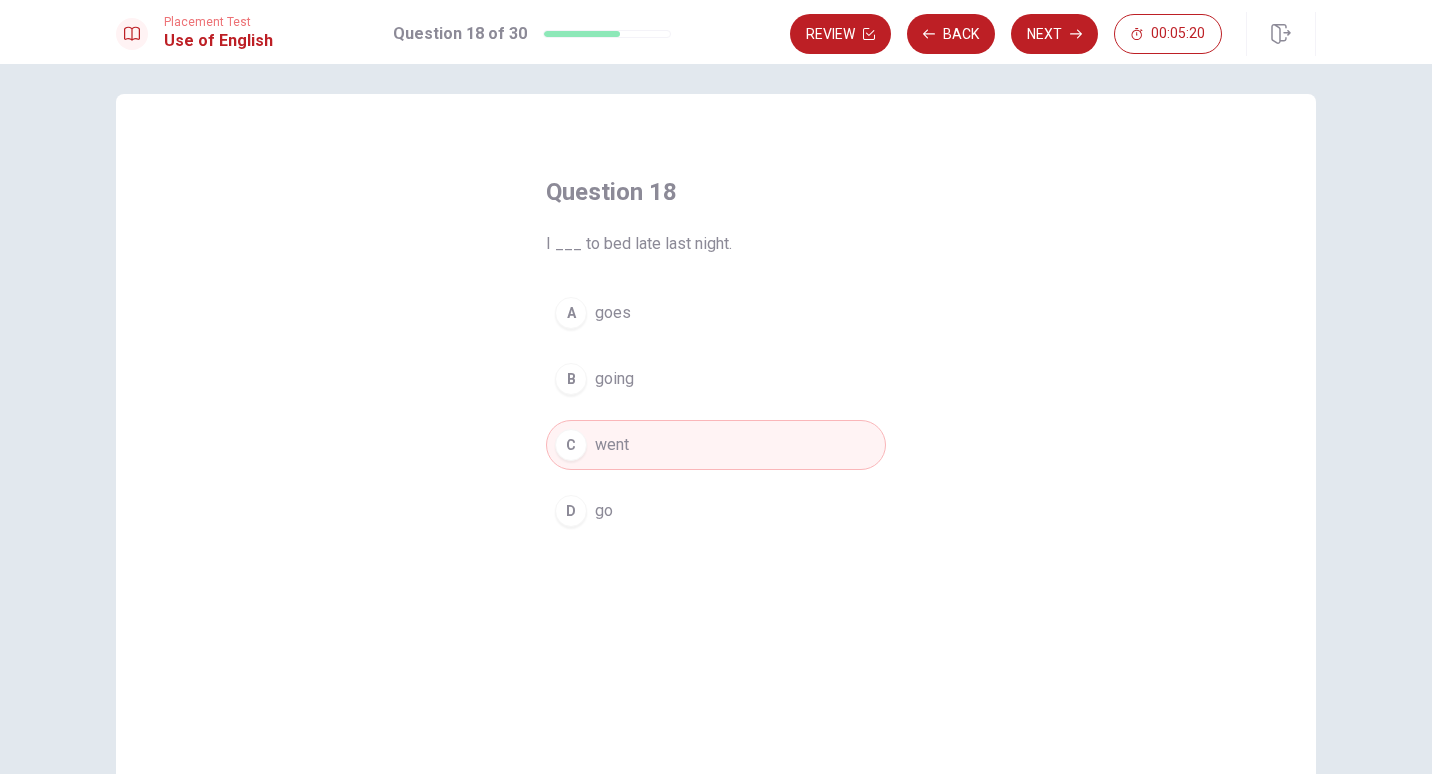 scroll, scrollTop: 11, scrollLeft: 0, axis: vertical 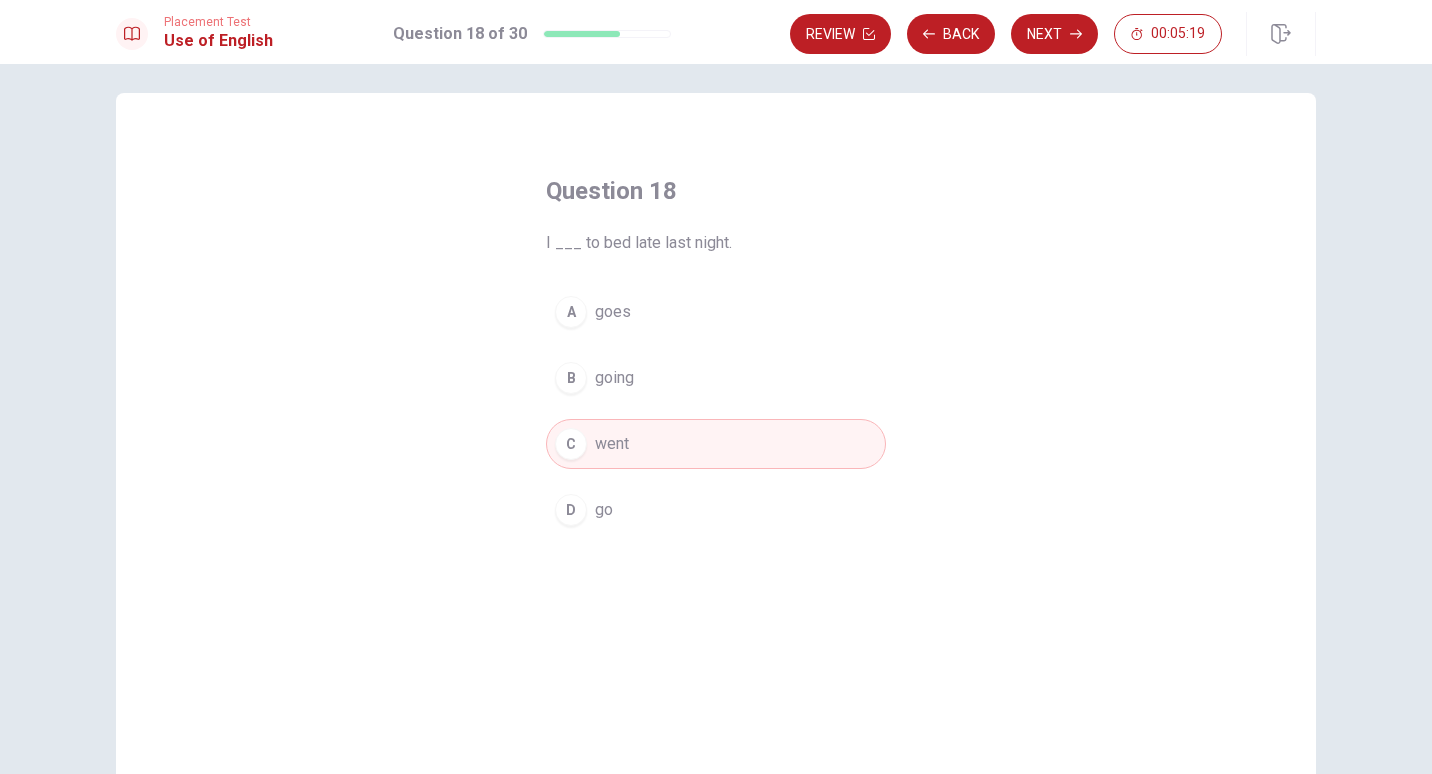 click on "A goes" at bounding box center (716, 312) 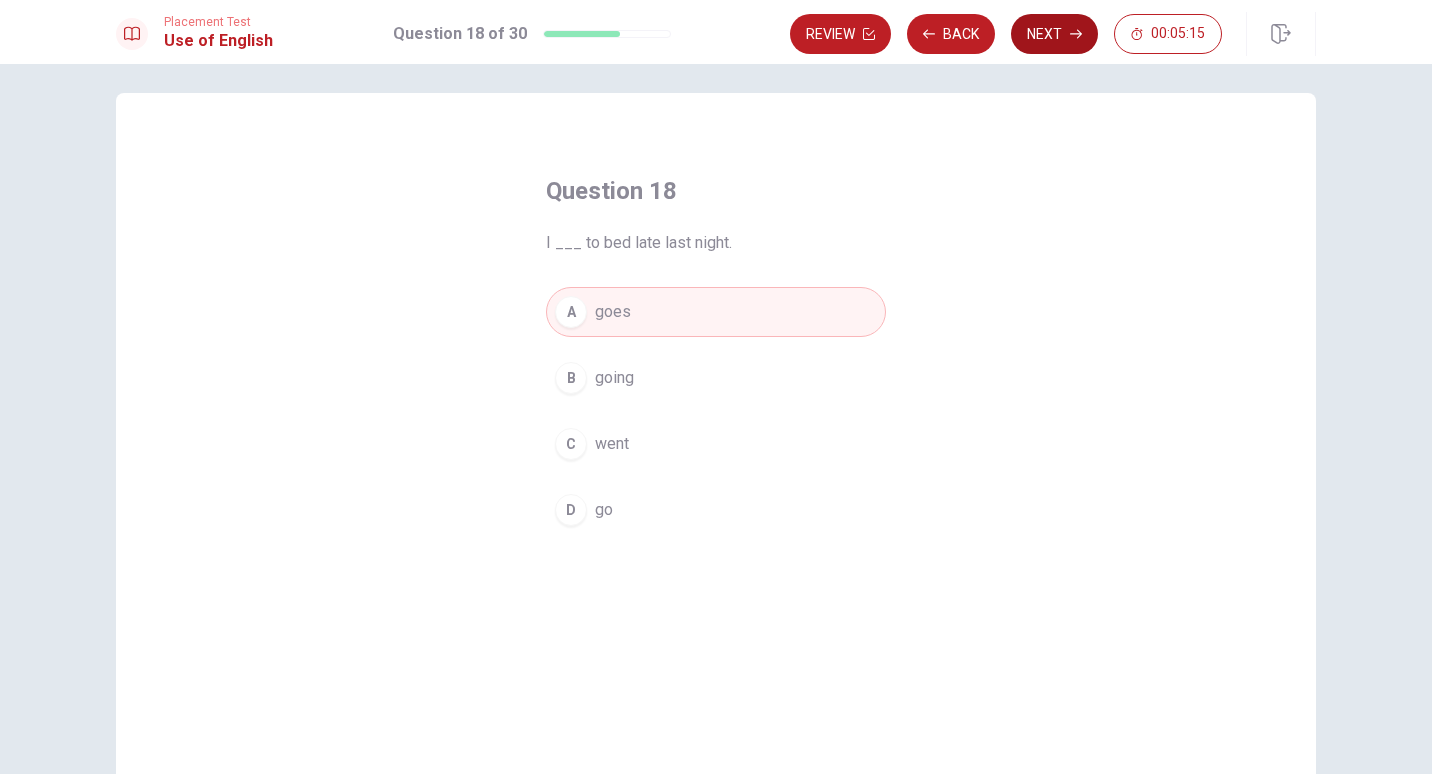 click on "Next" at bounding box center [1054, 34] 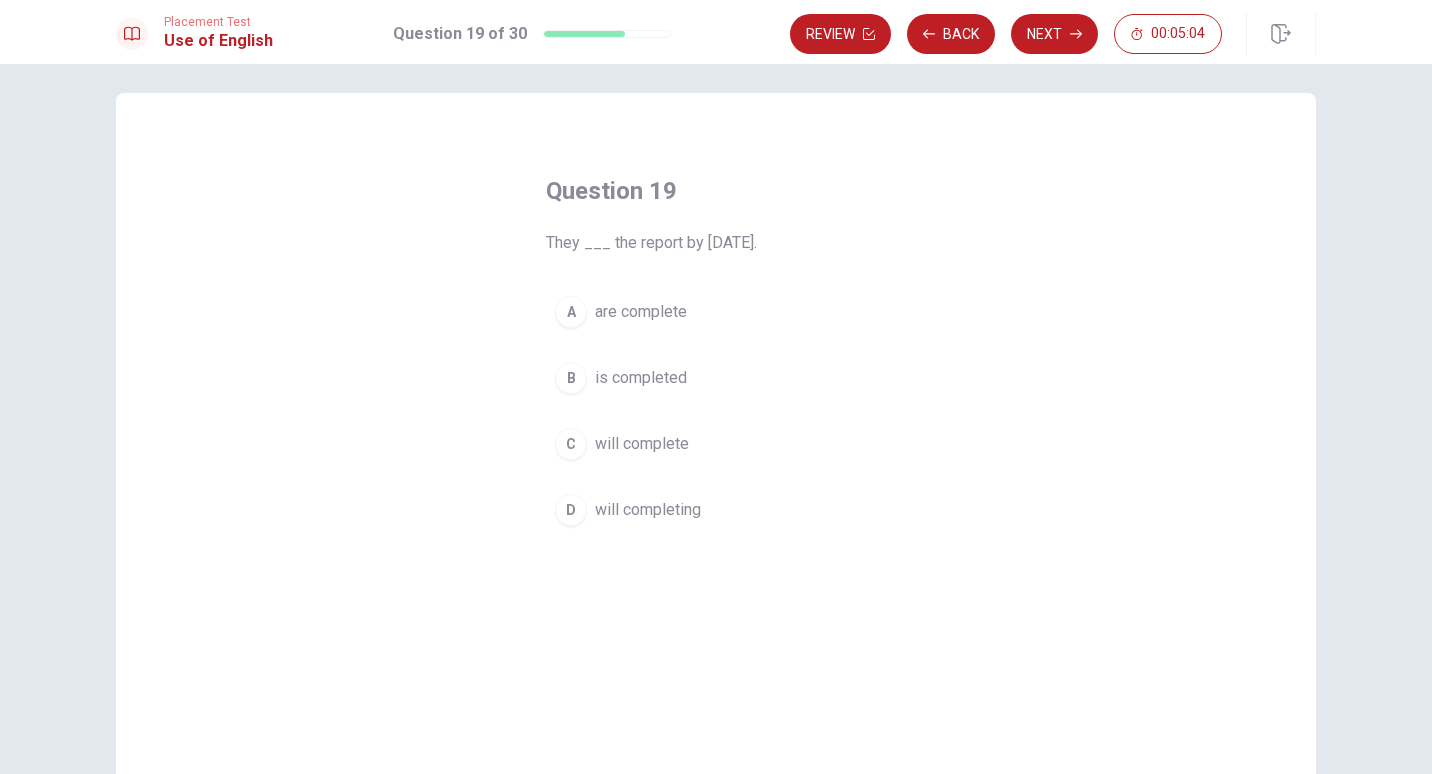 click on "C will complete" at bounding box center (716, 444) 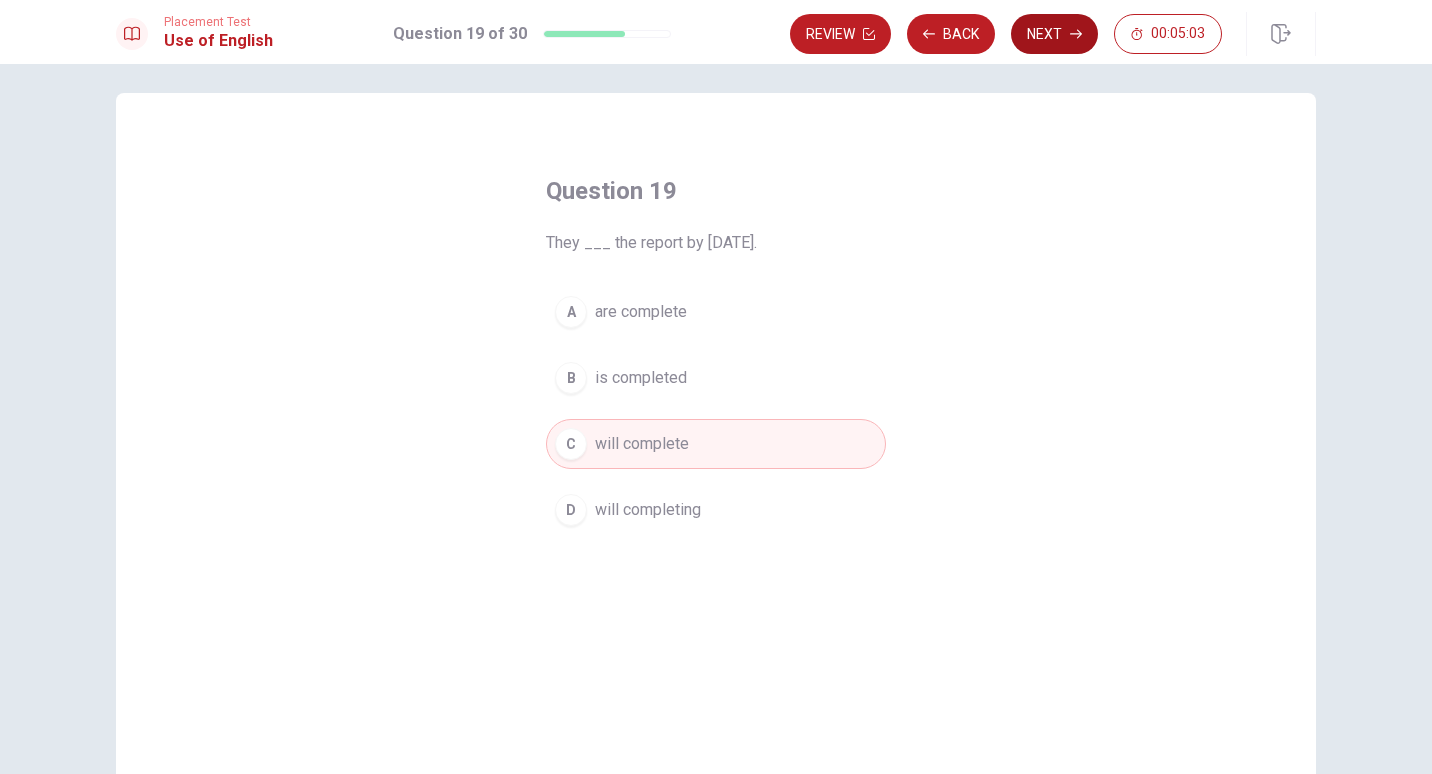 click 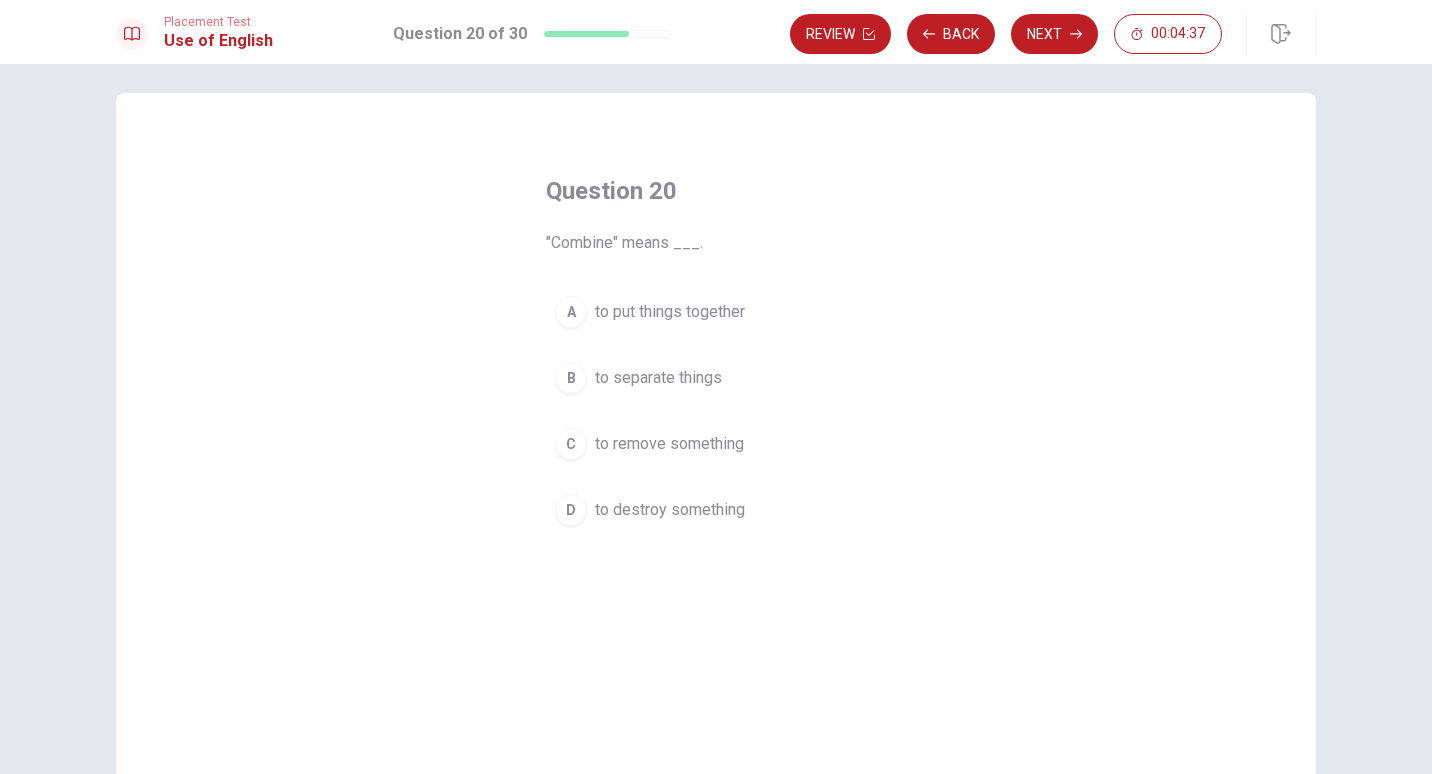 click on "to separate things" at bounding box center [658, 378] 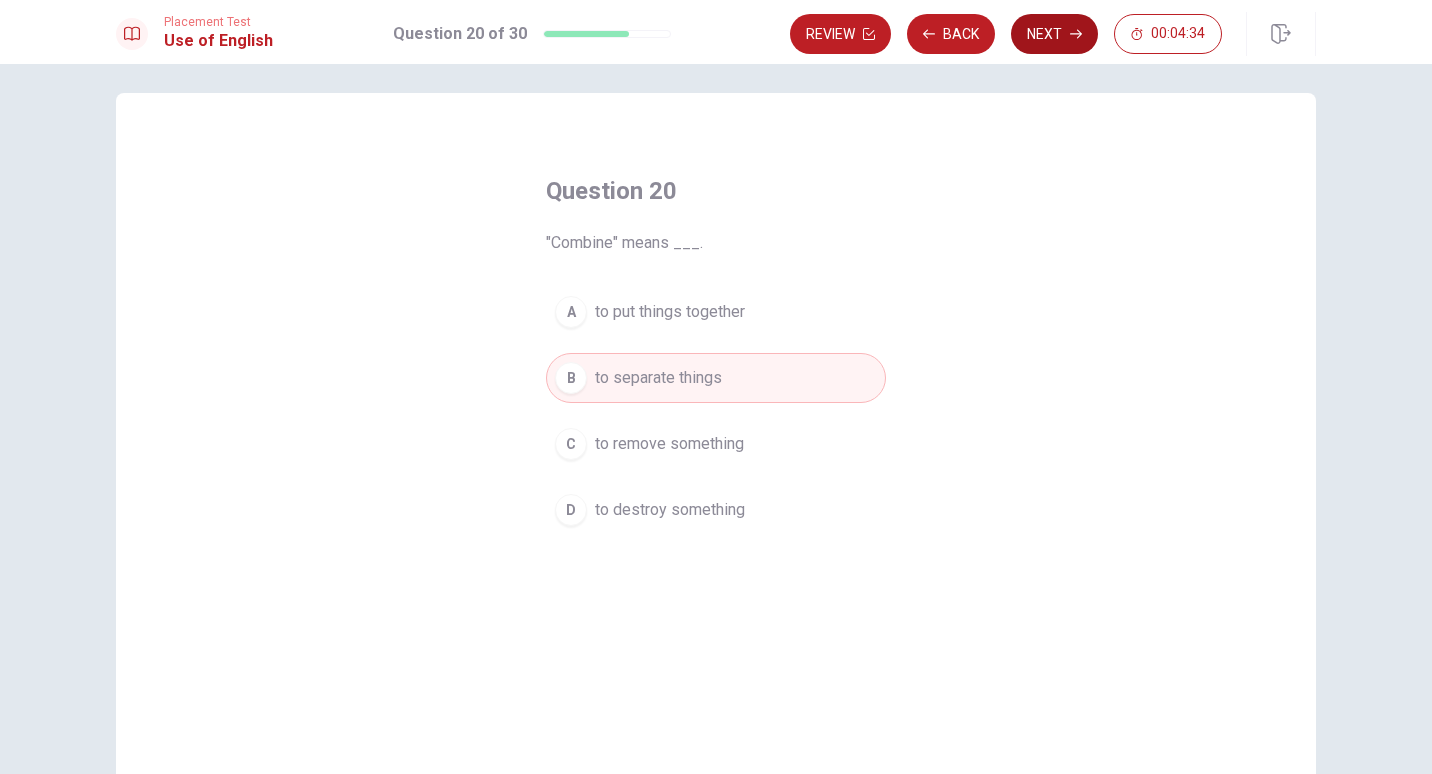 click 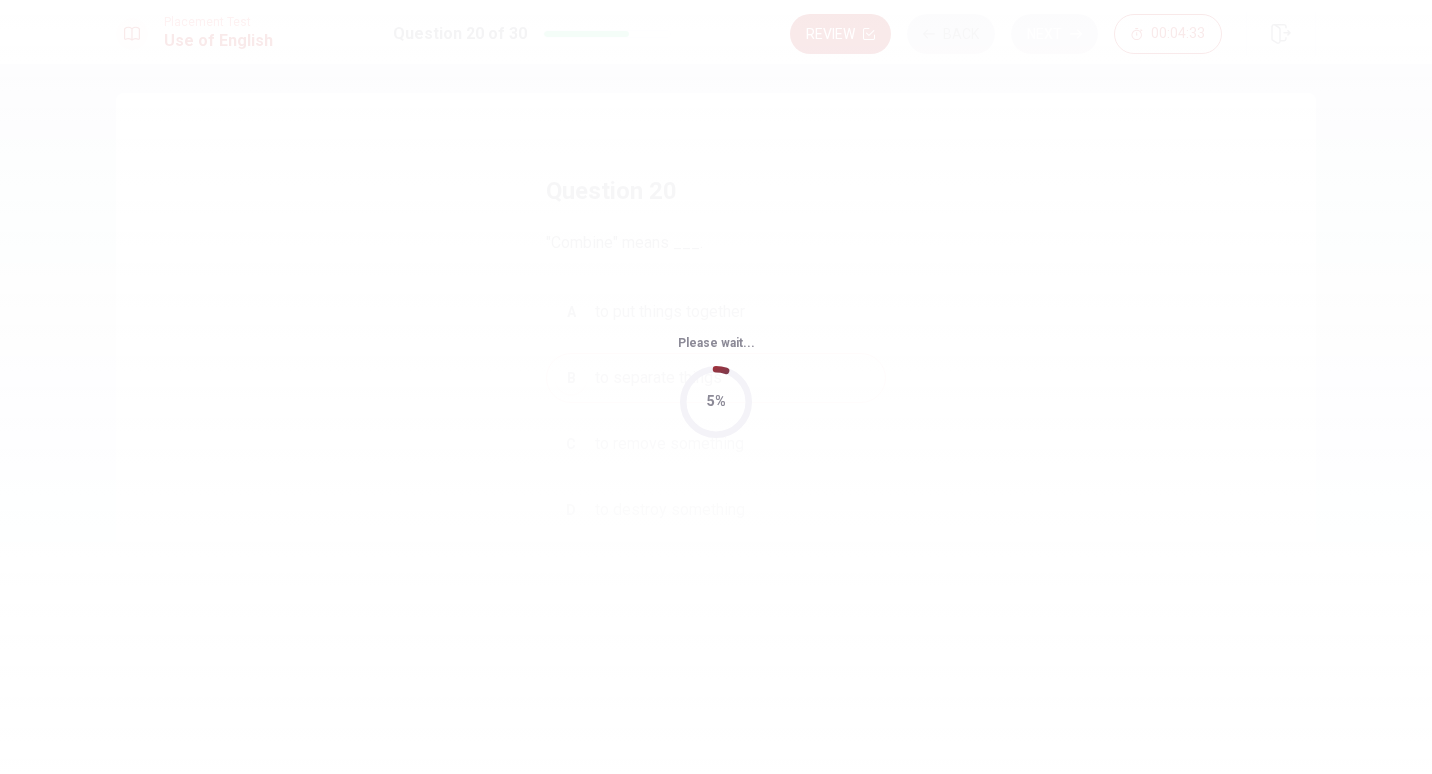 scroll, scrollTop: 0, scrollLeft: 0, axis: both 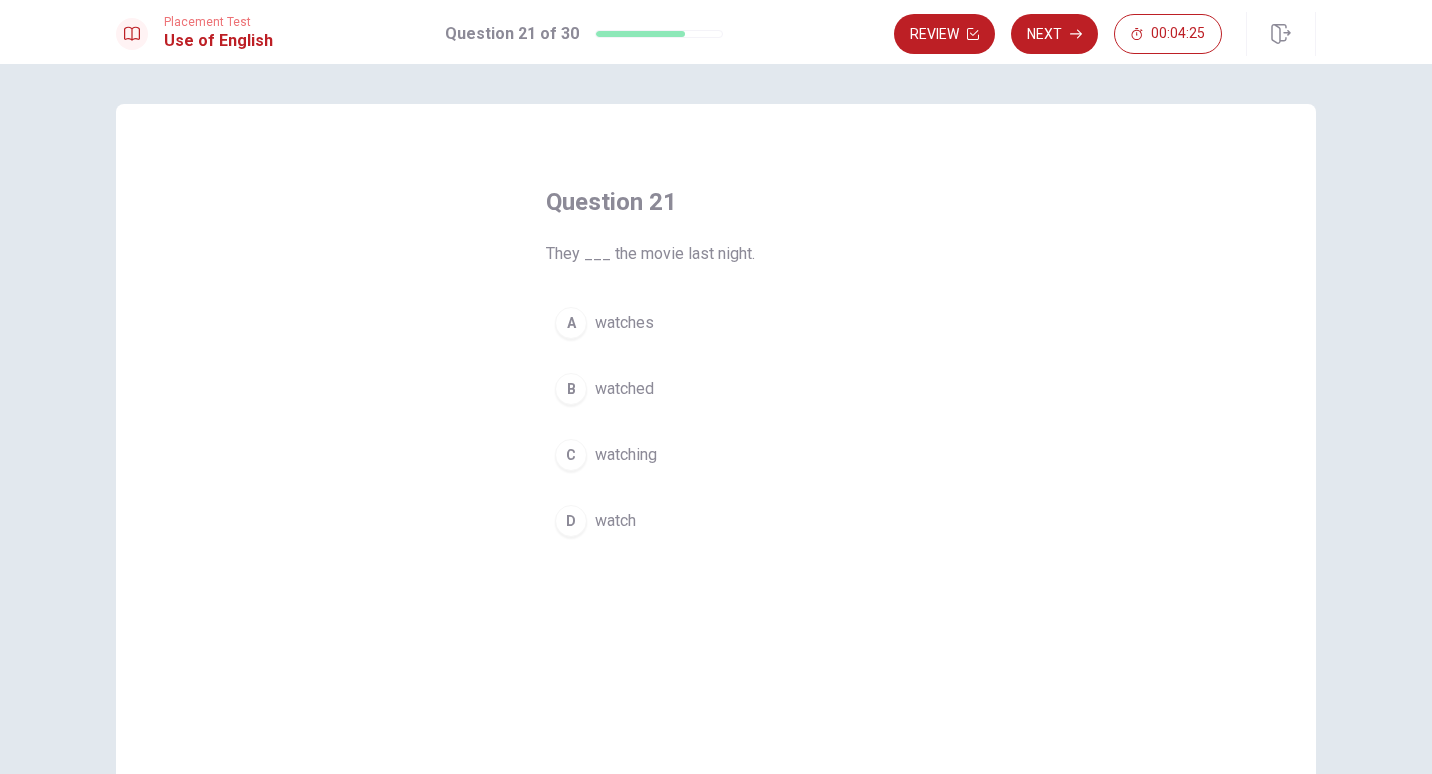 click on "B watched" at bounding box center (716, 389) 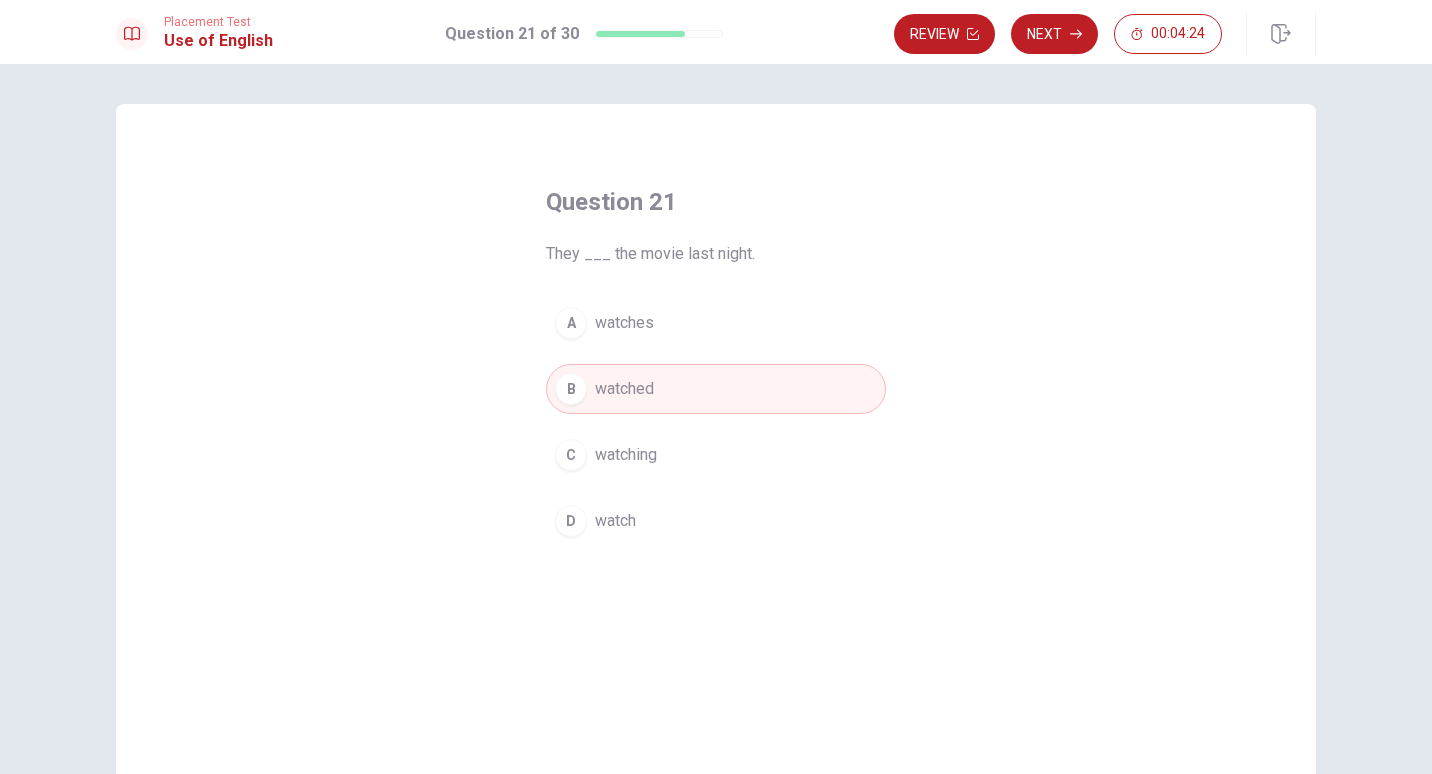 click on "A watches" at bounding box center [716, 323] 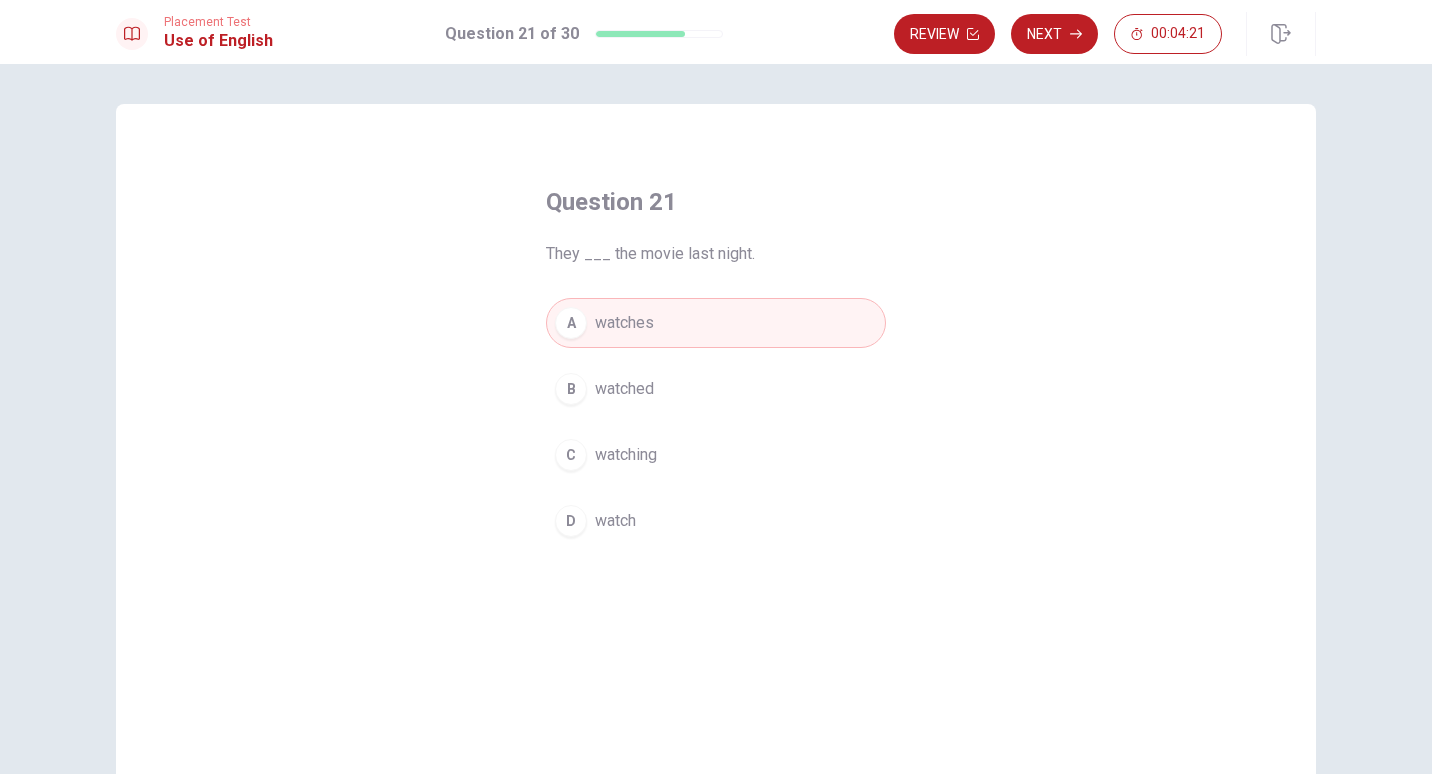 click on "B watched" at bounding box center (716, 389) 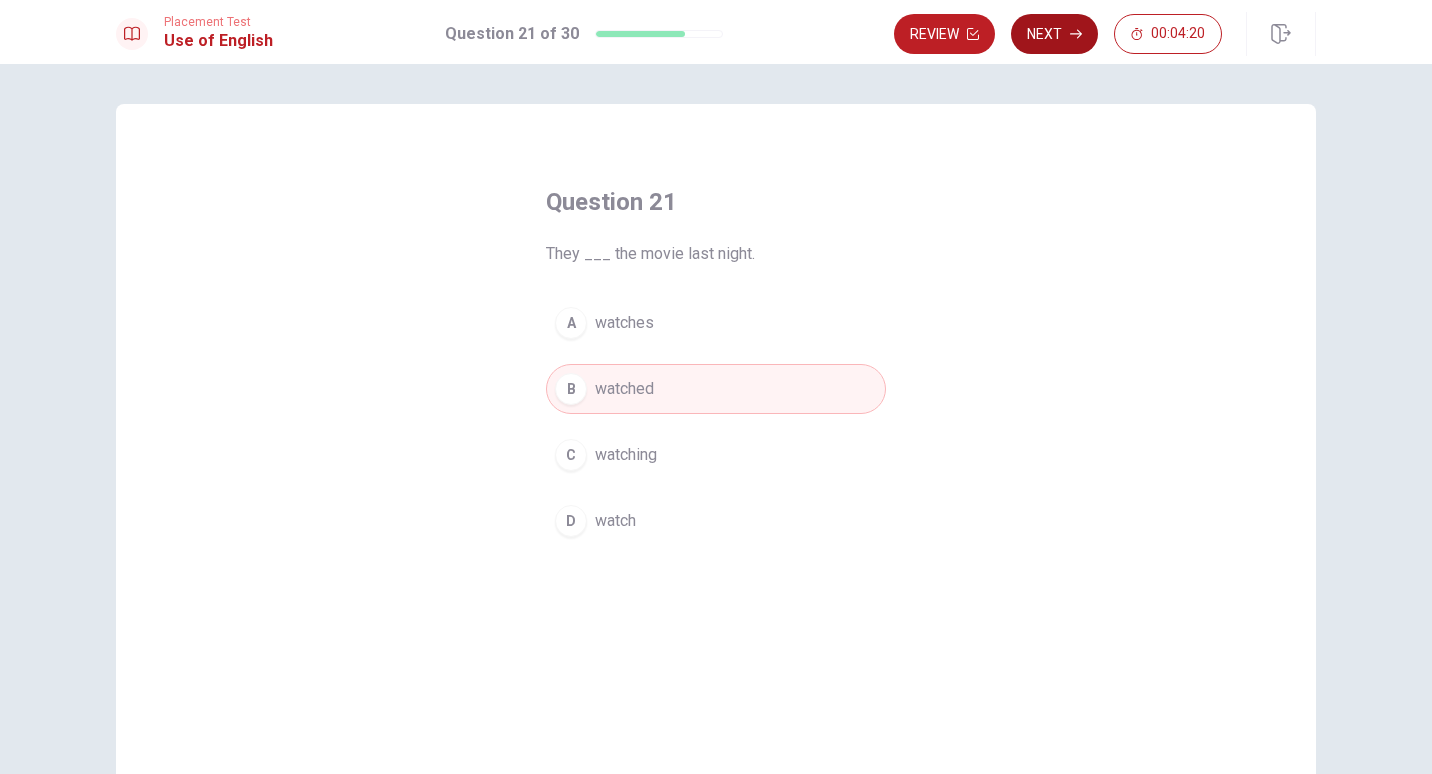 click 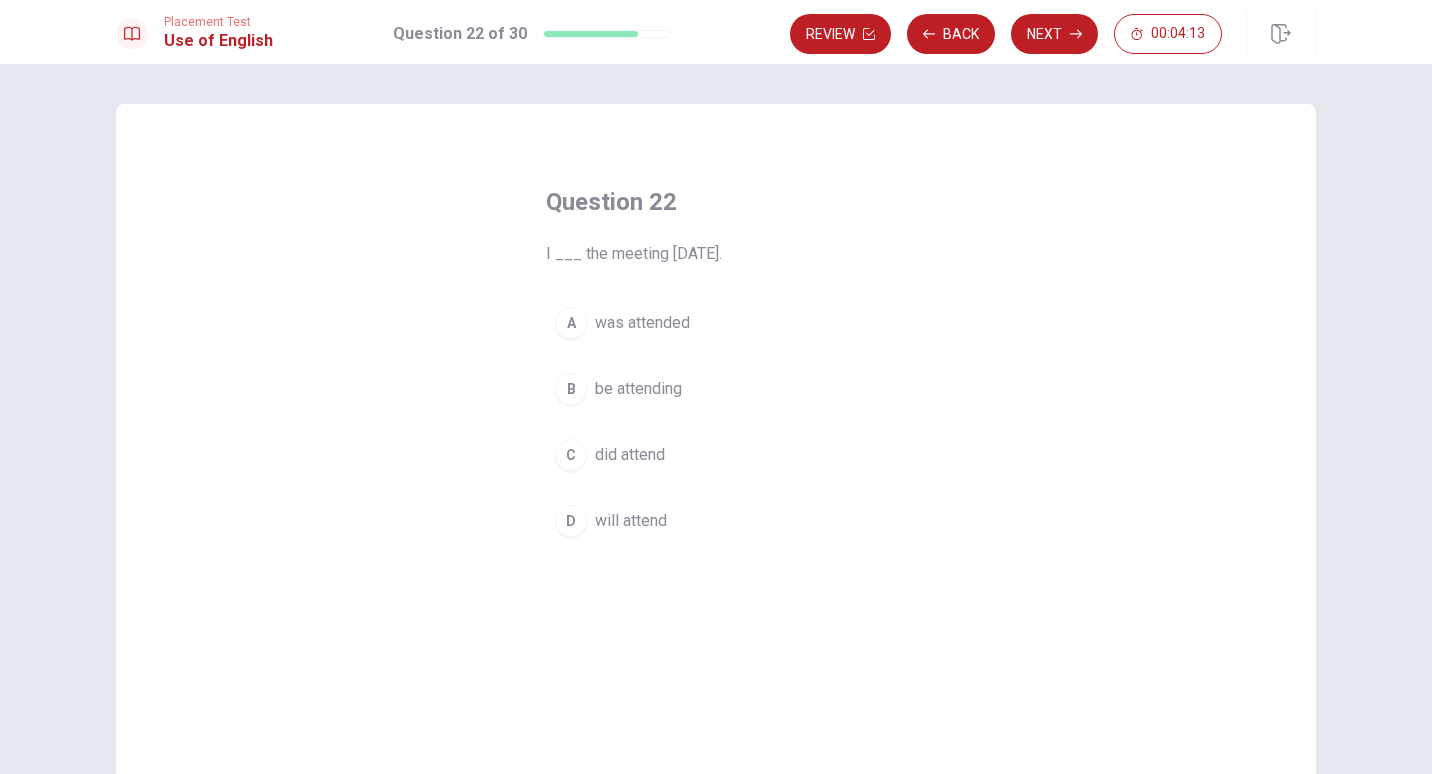 click on "D will attend" at bounding box center (716, 521) 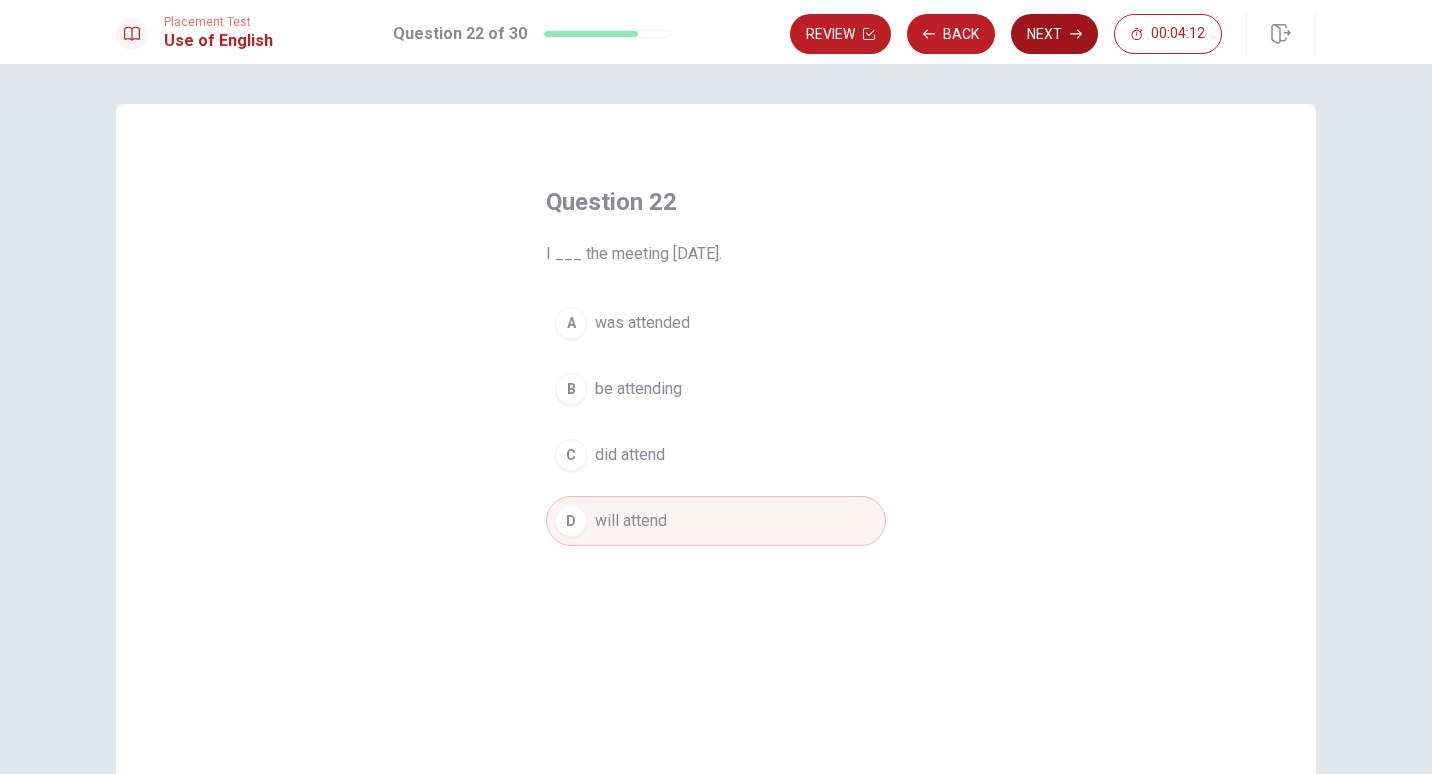 click on "Next" at bounding box center [1054, 34] 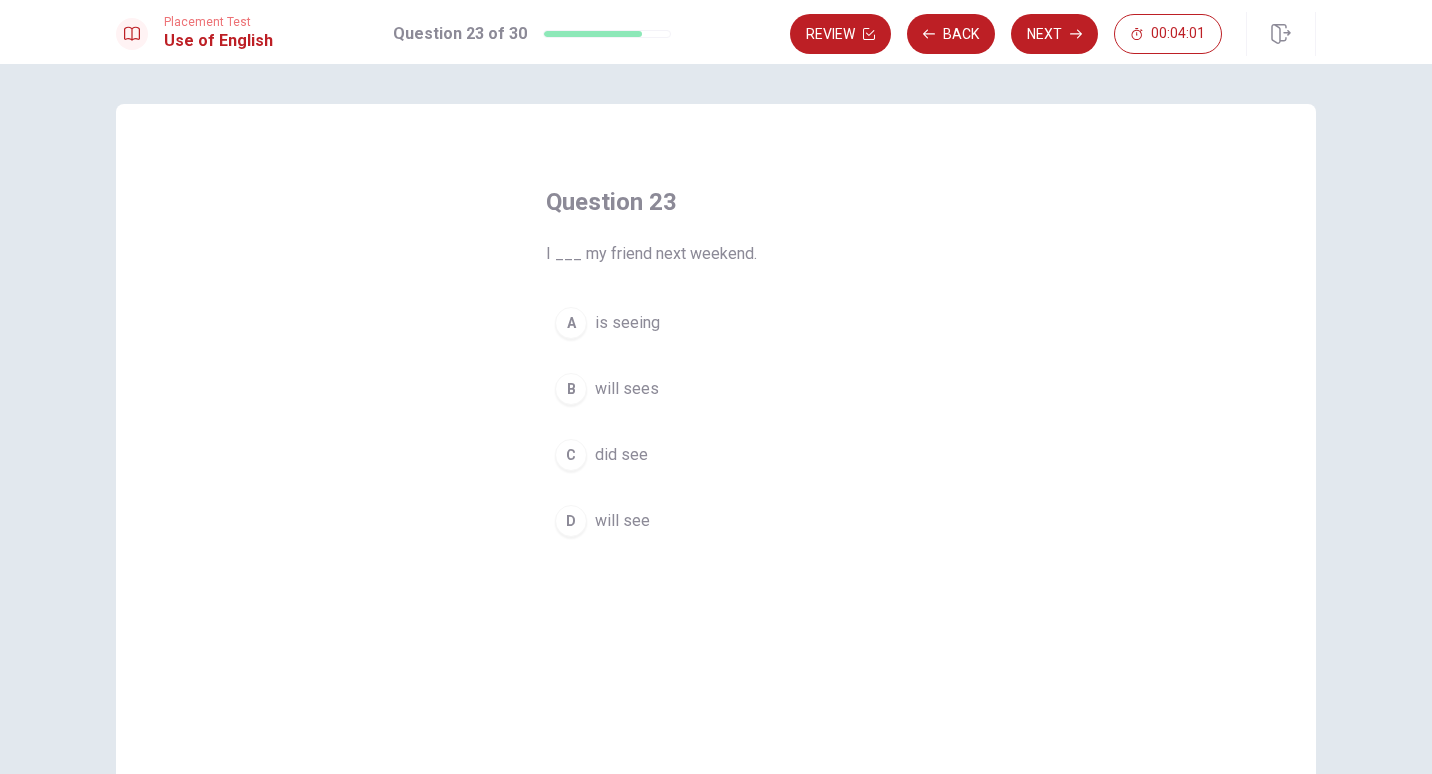 click on "D will see" at bounding box center (716, 521) 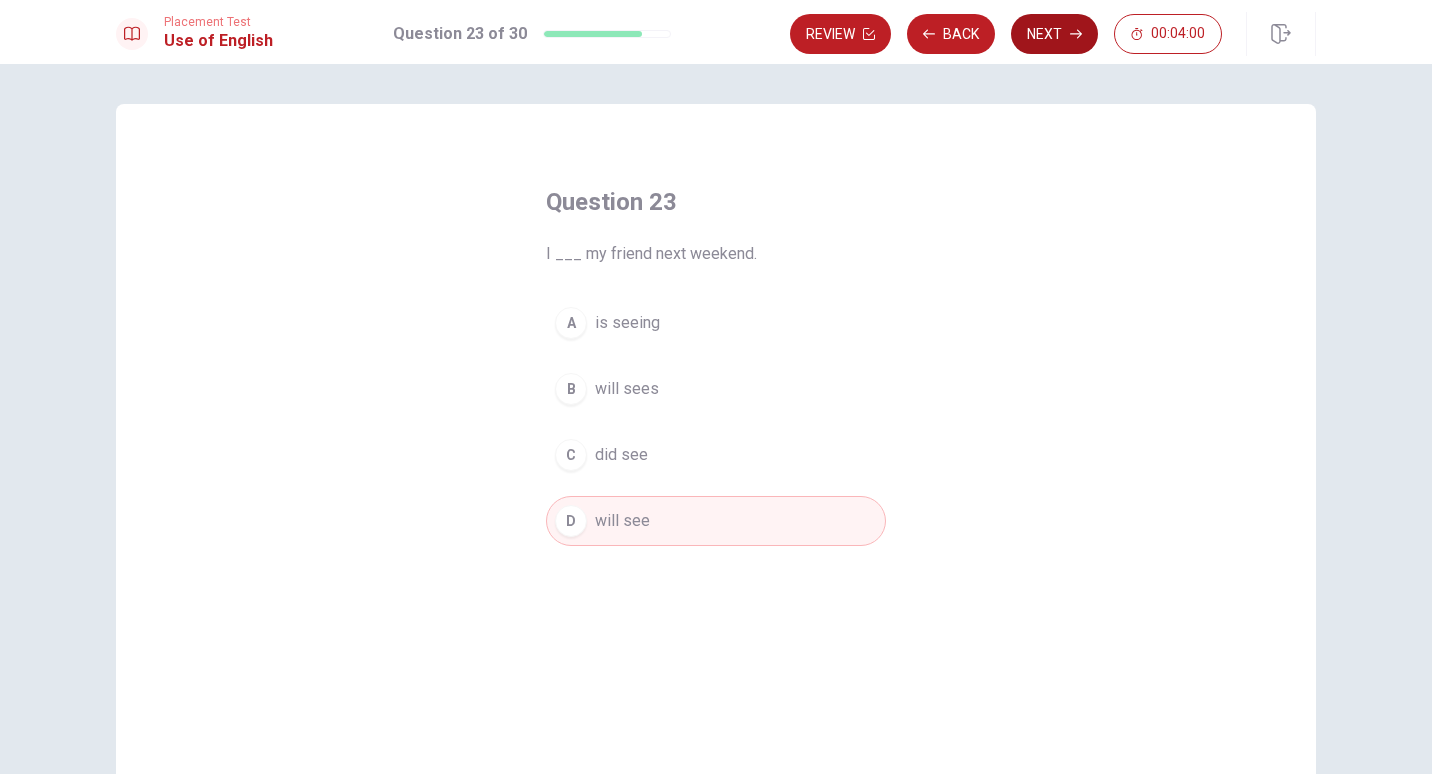 click on "Next" at bounding box center [1054, 34] 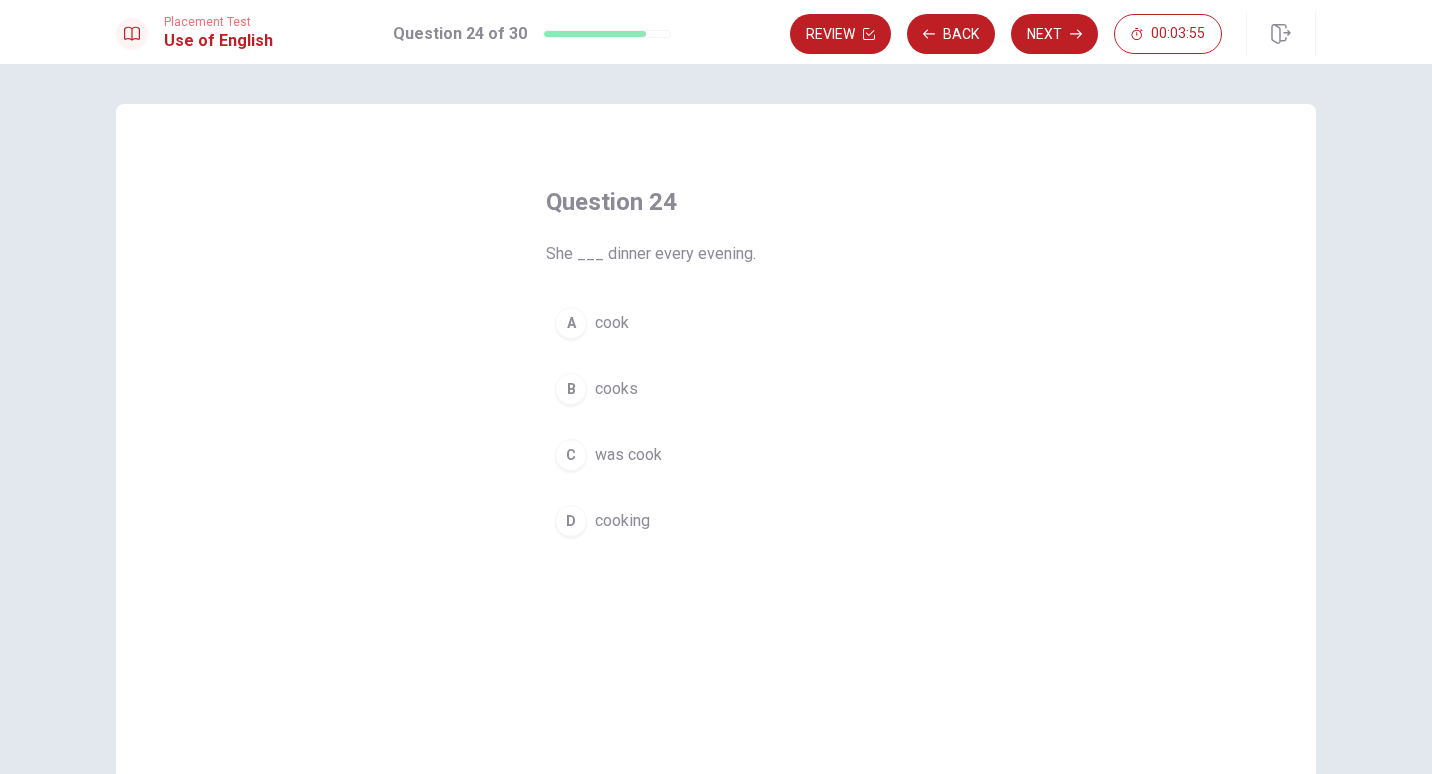 click on "B cooks" at bounding box center [716, 389] 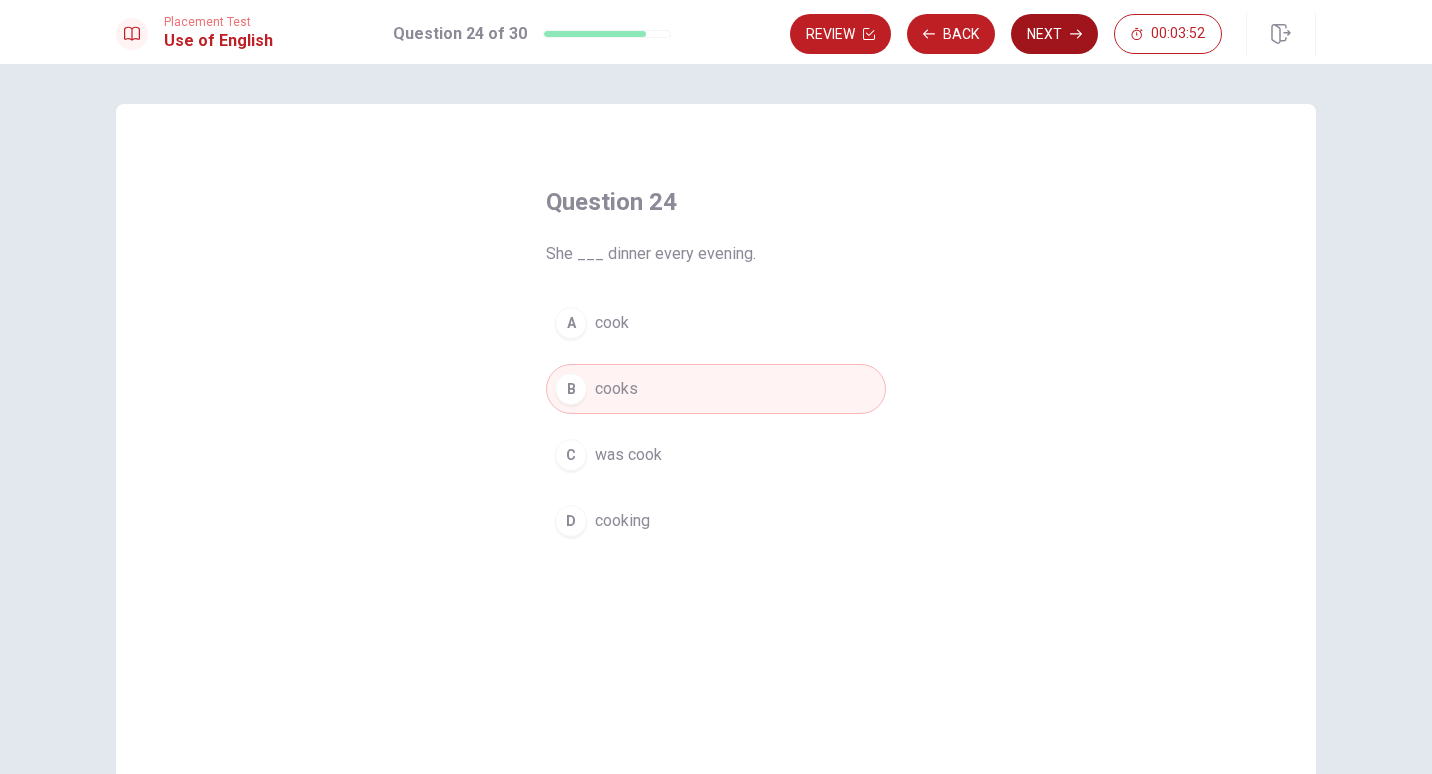 click 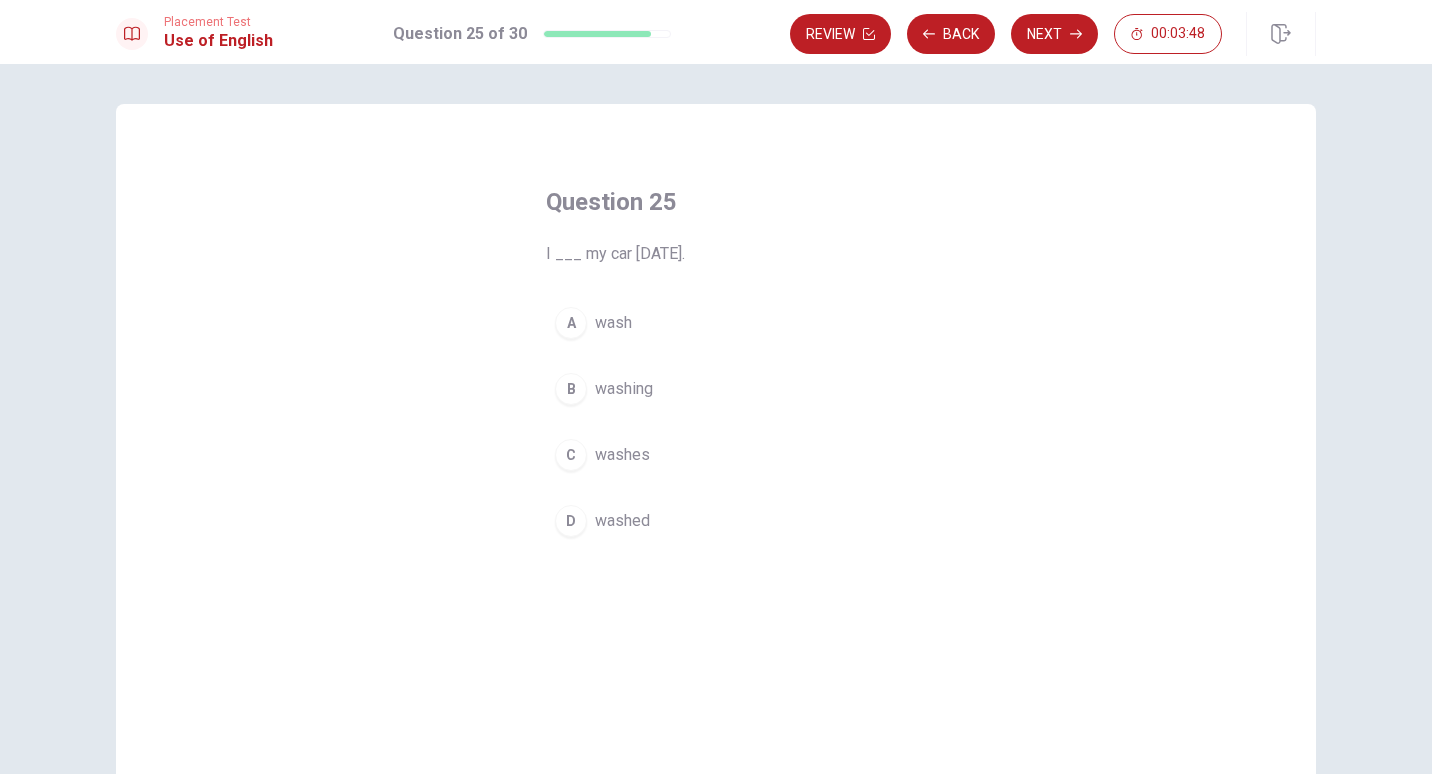 click on "D washed" at bounding box center (716, 521) 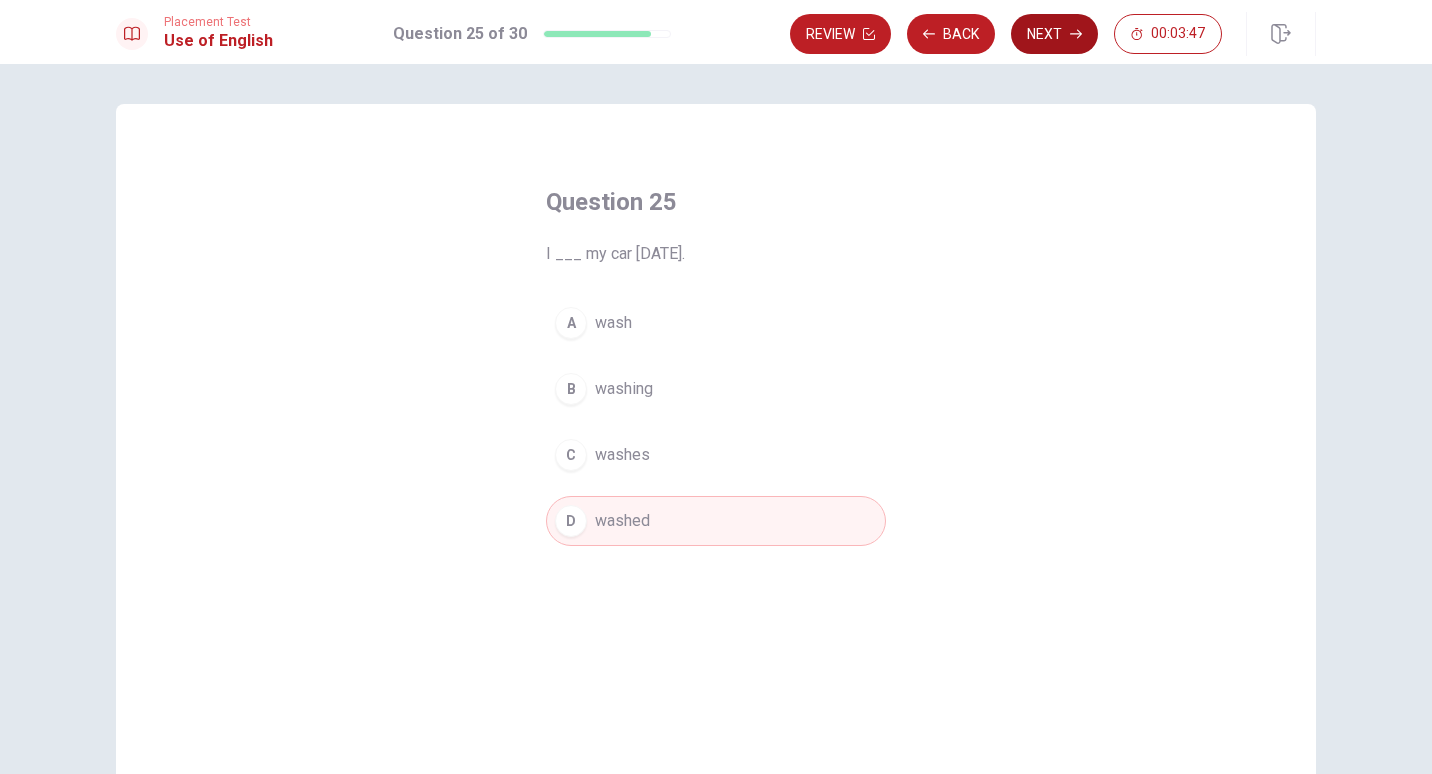 click 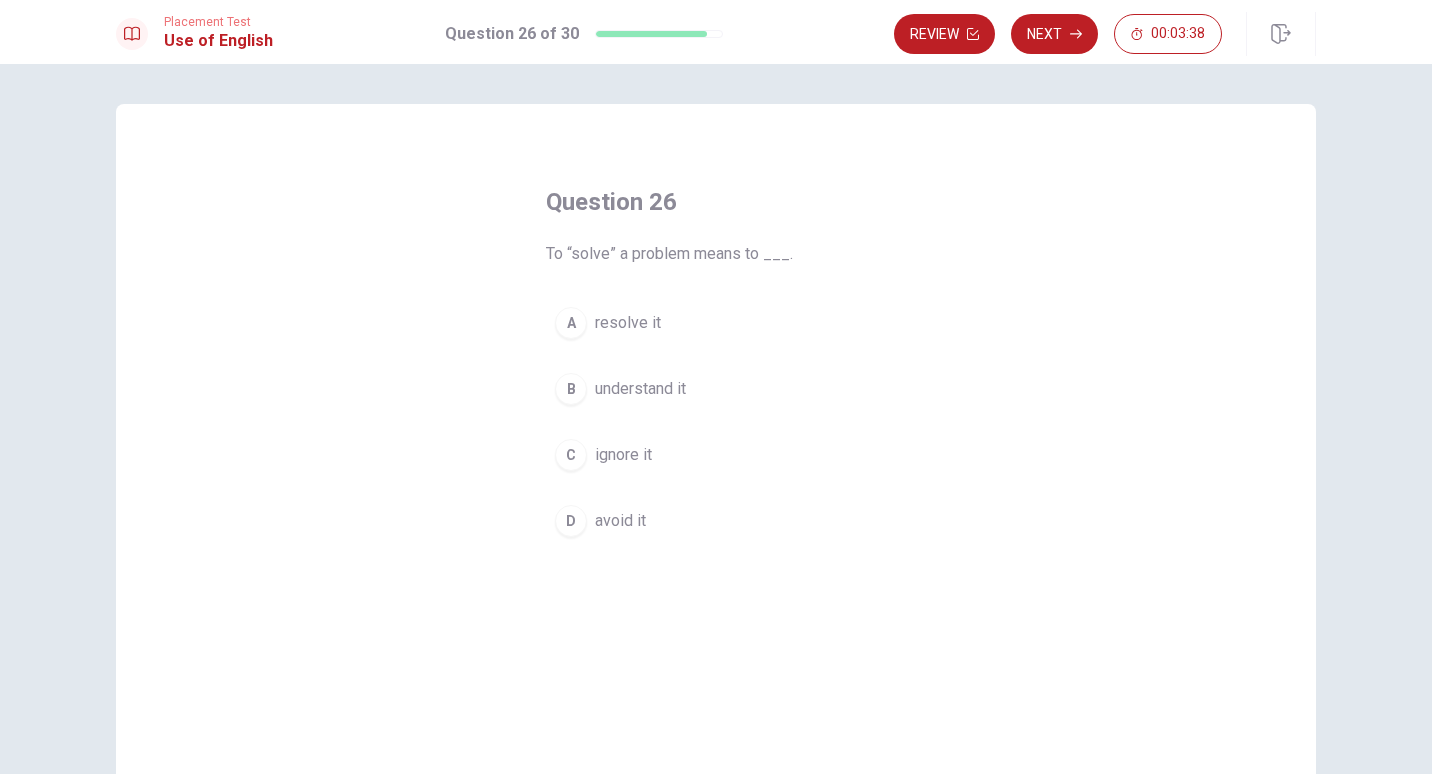 click on "A resolve it" at bounding box center [716, 323] 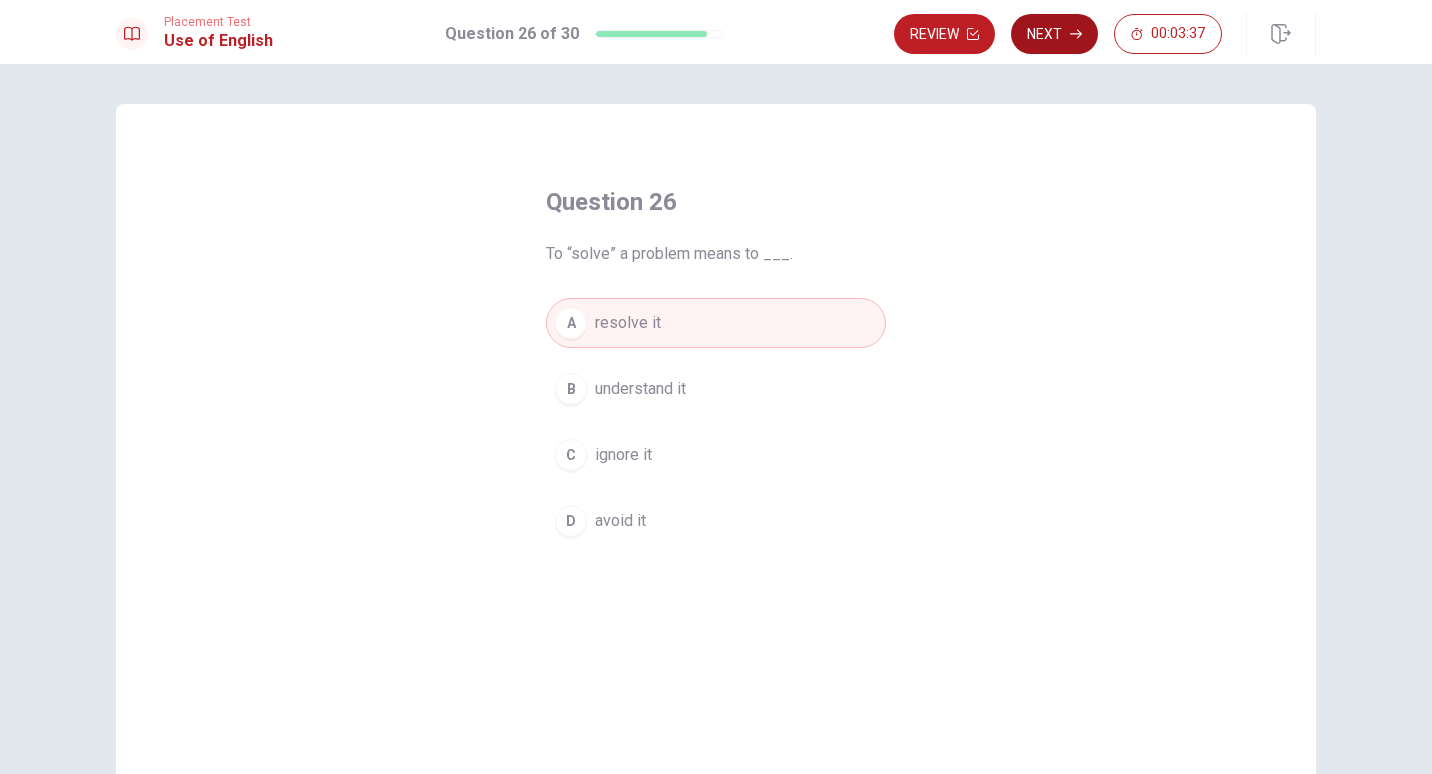 click 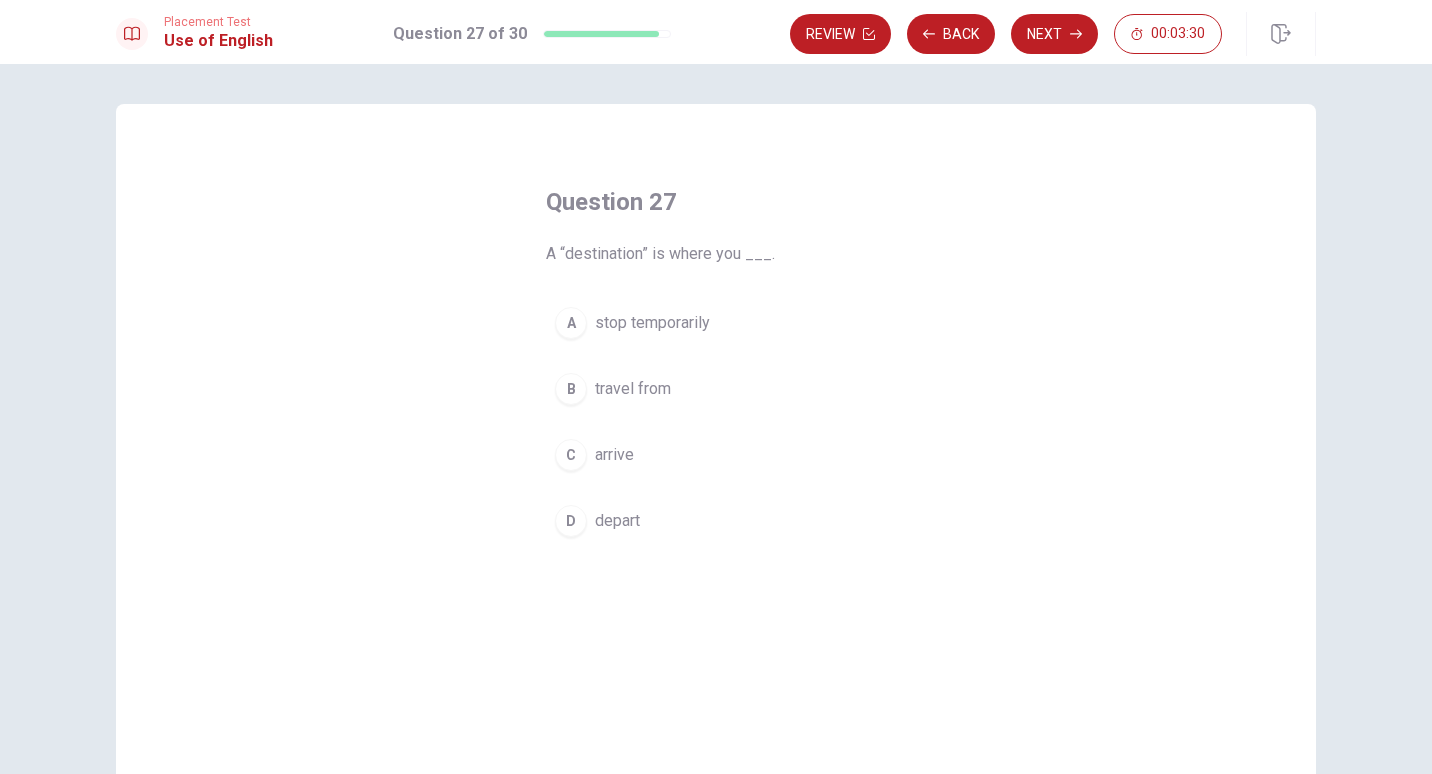 click on "A stop temporarily" at bounding box center [716, 323] 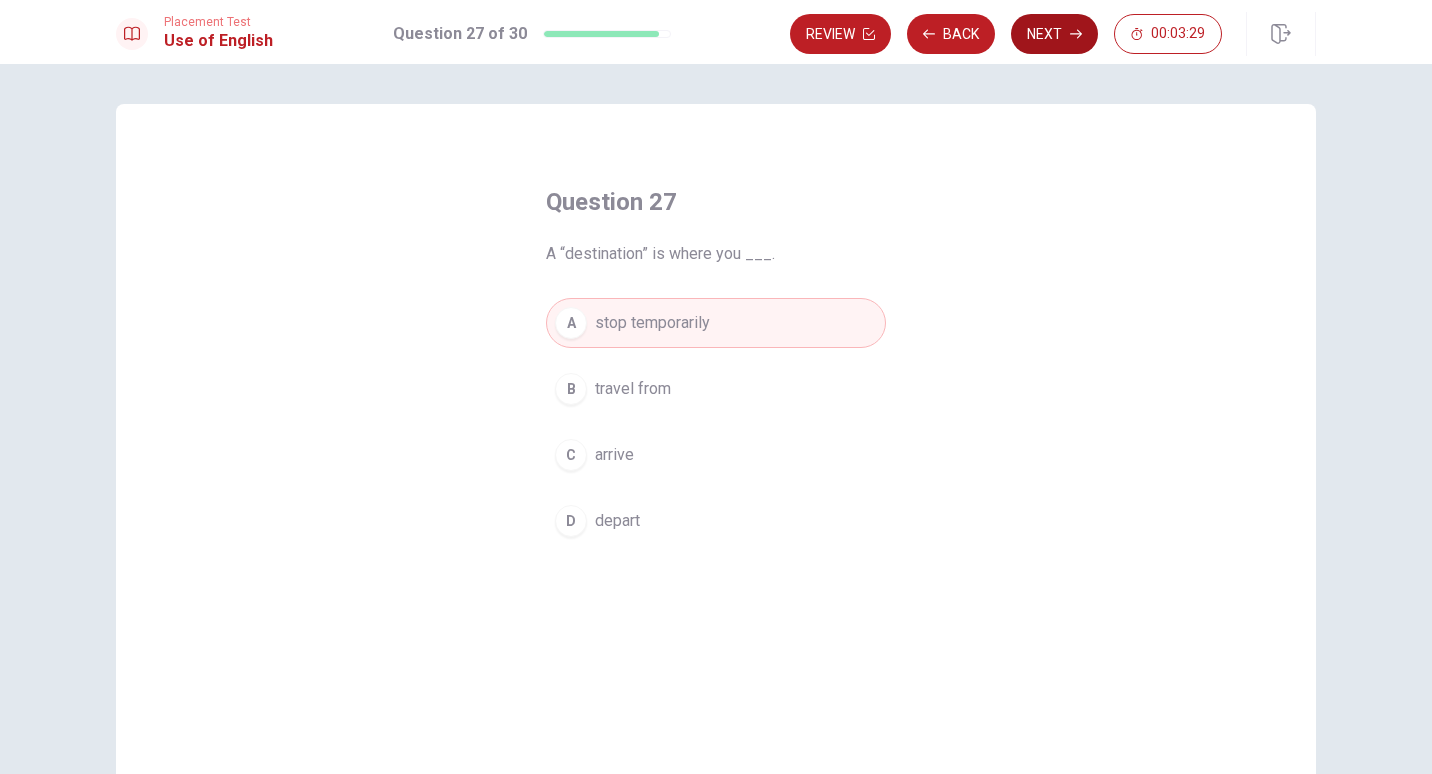 click 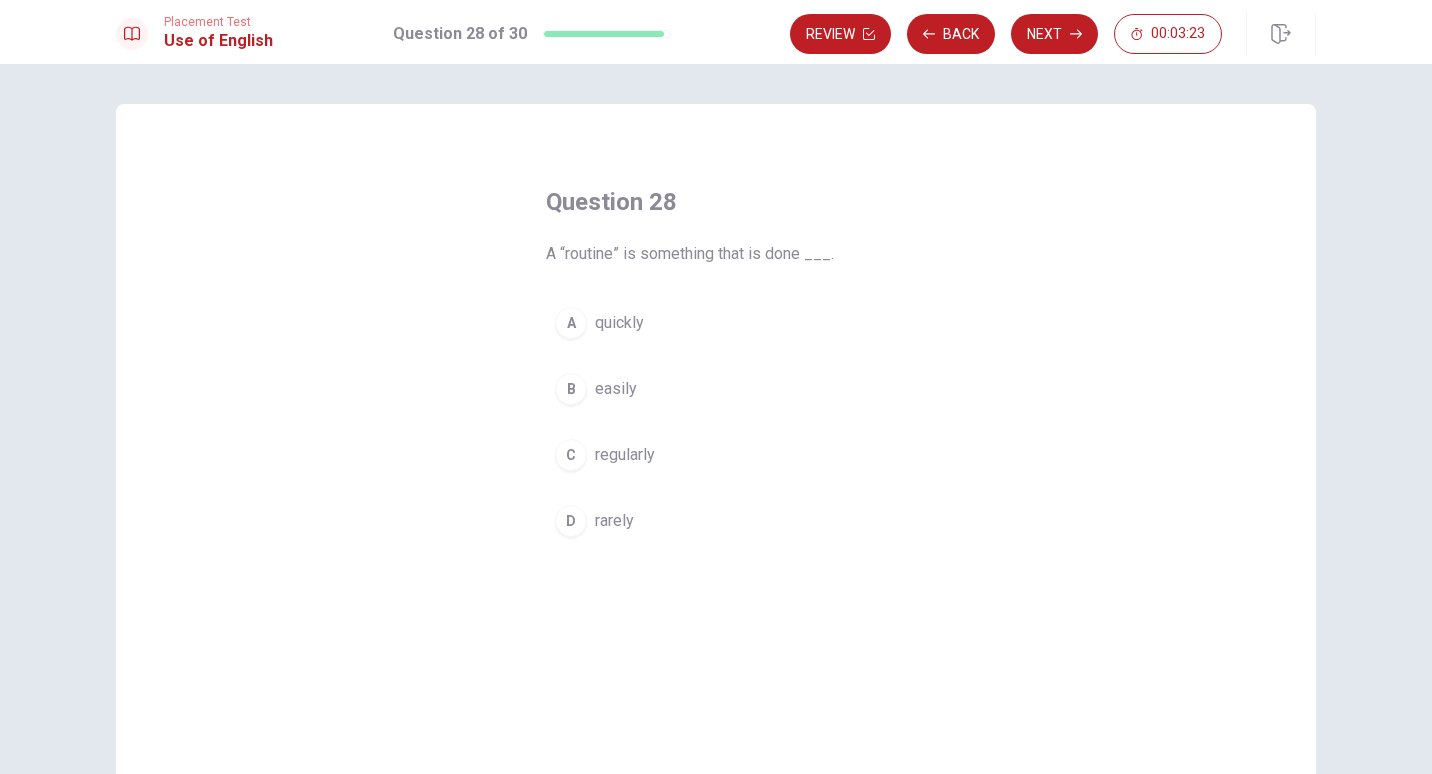 click on "D rarely" at bounding box center (716, 521) 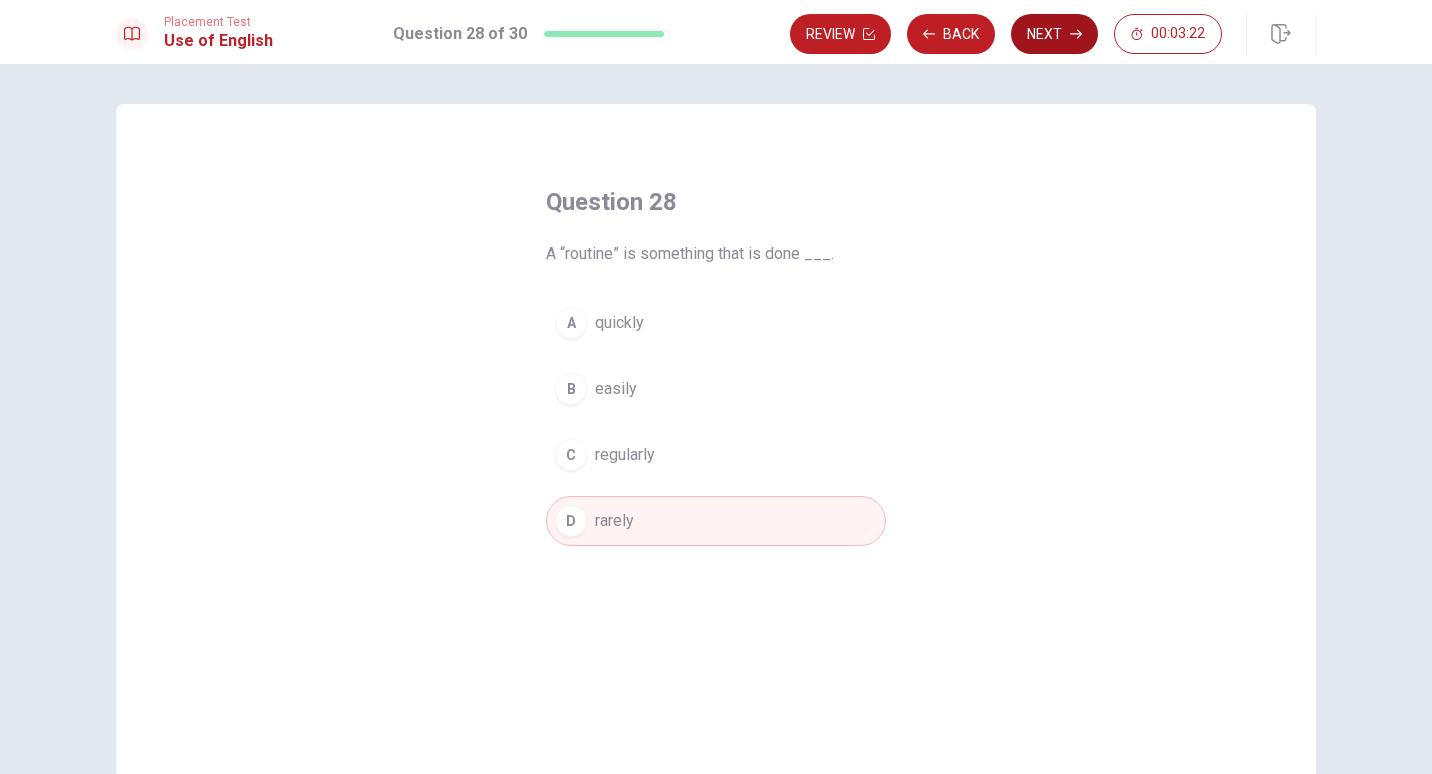 click 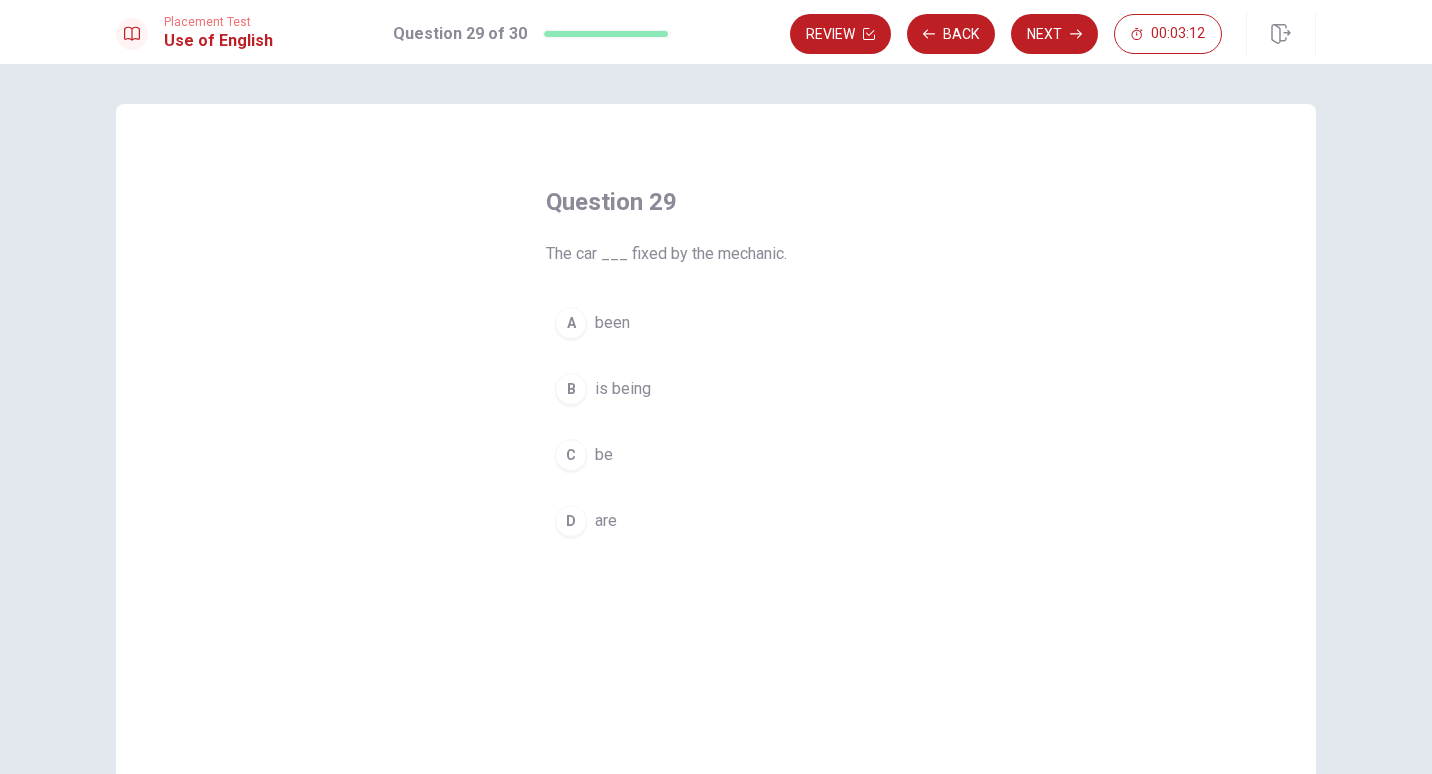 click on "B is being" at bounding box center (716, 389) 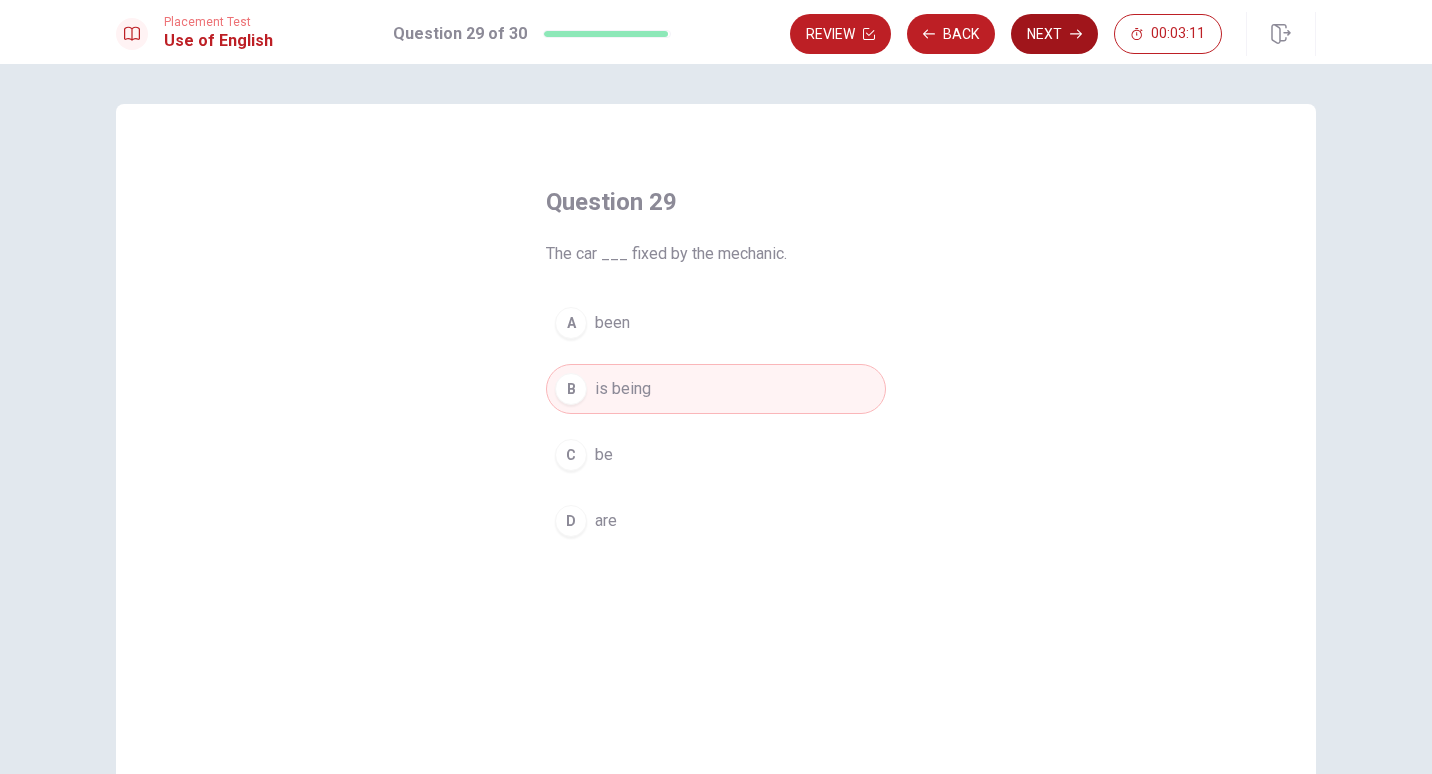 click 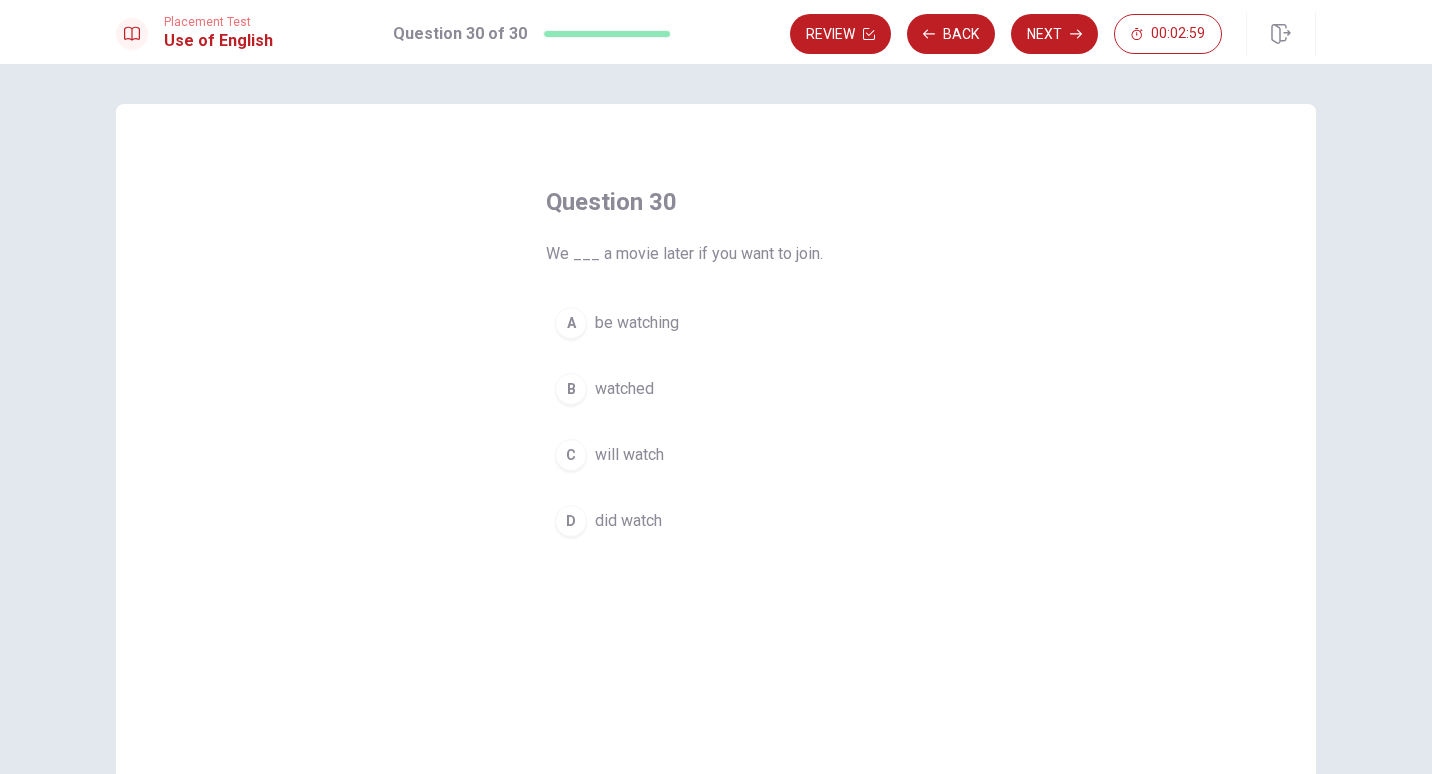 click on "C will watch" at bounding box center (716, 455) 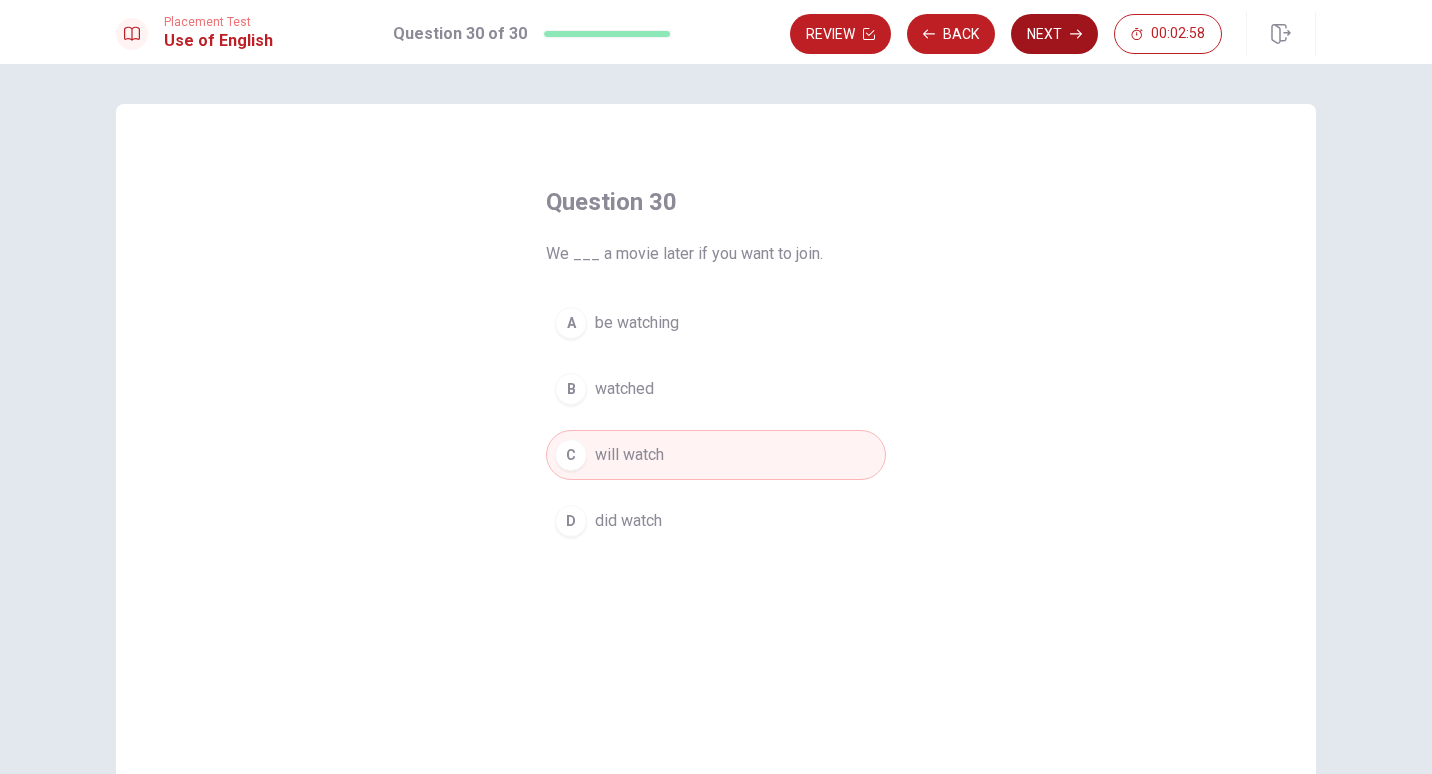 click 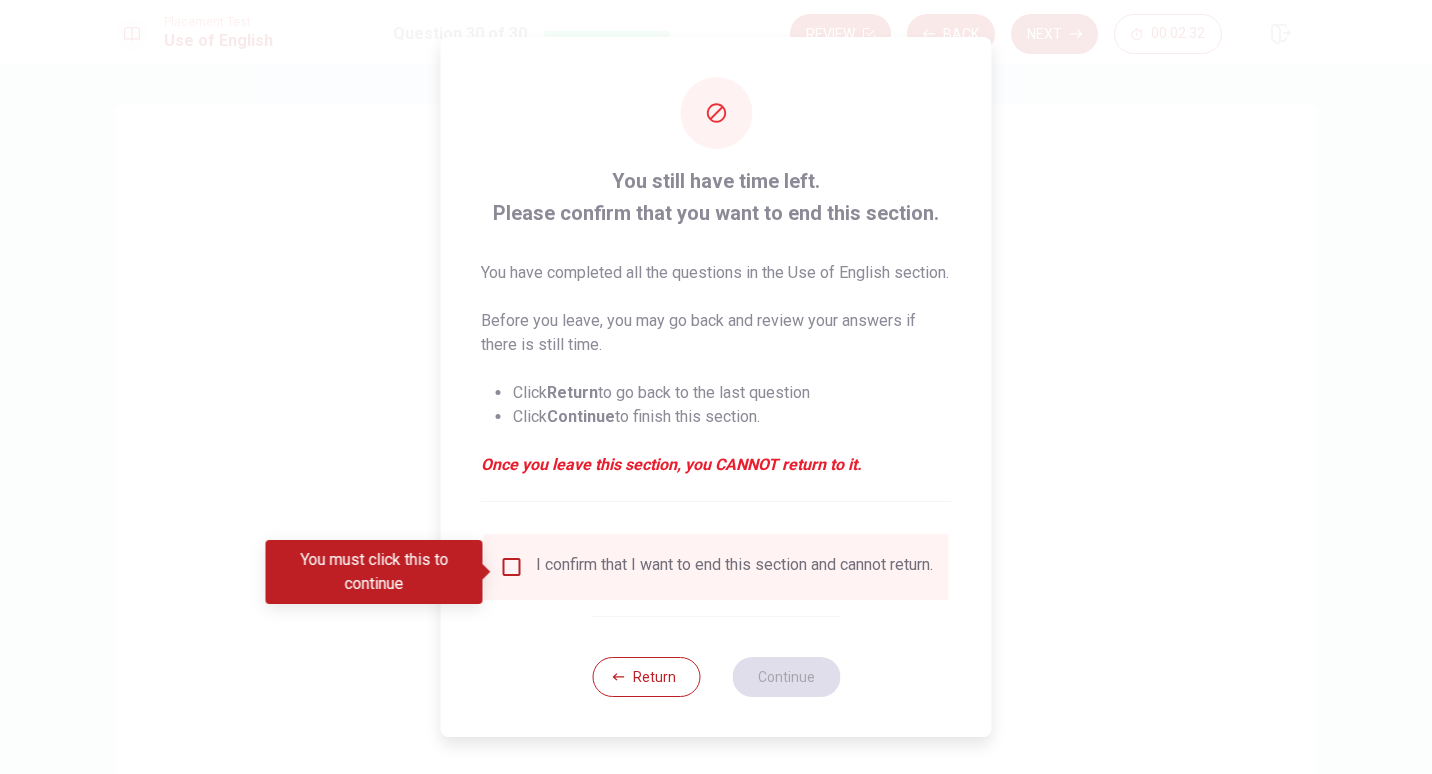 click on "You must click this to continue" at bounding box center [374, 572] 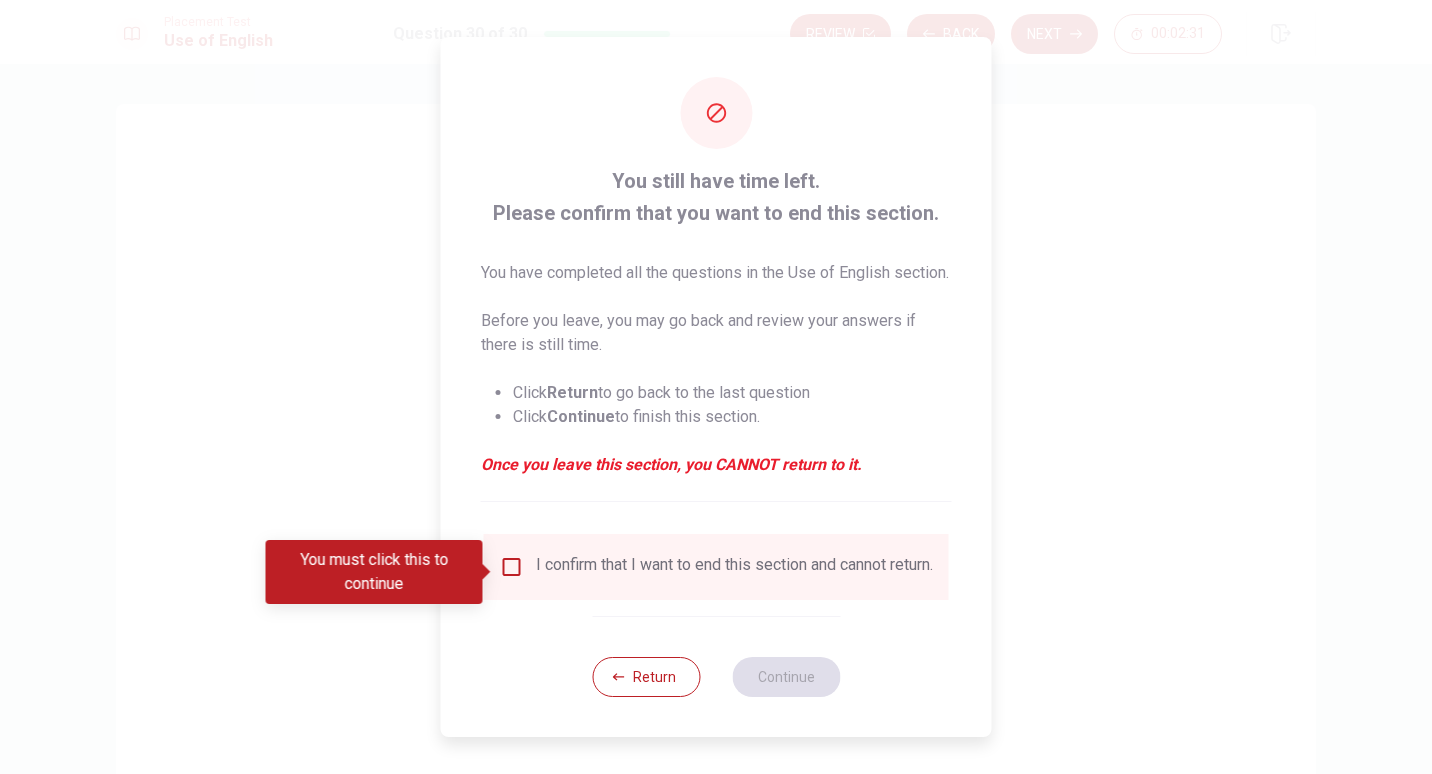 click at bounding box center (512, 567) 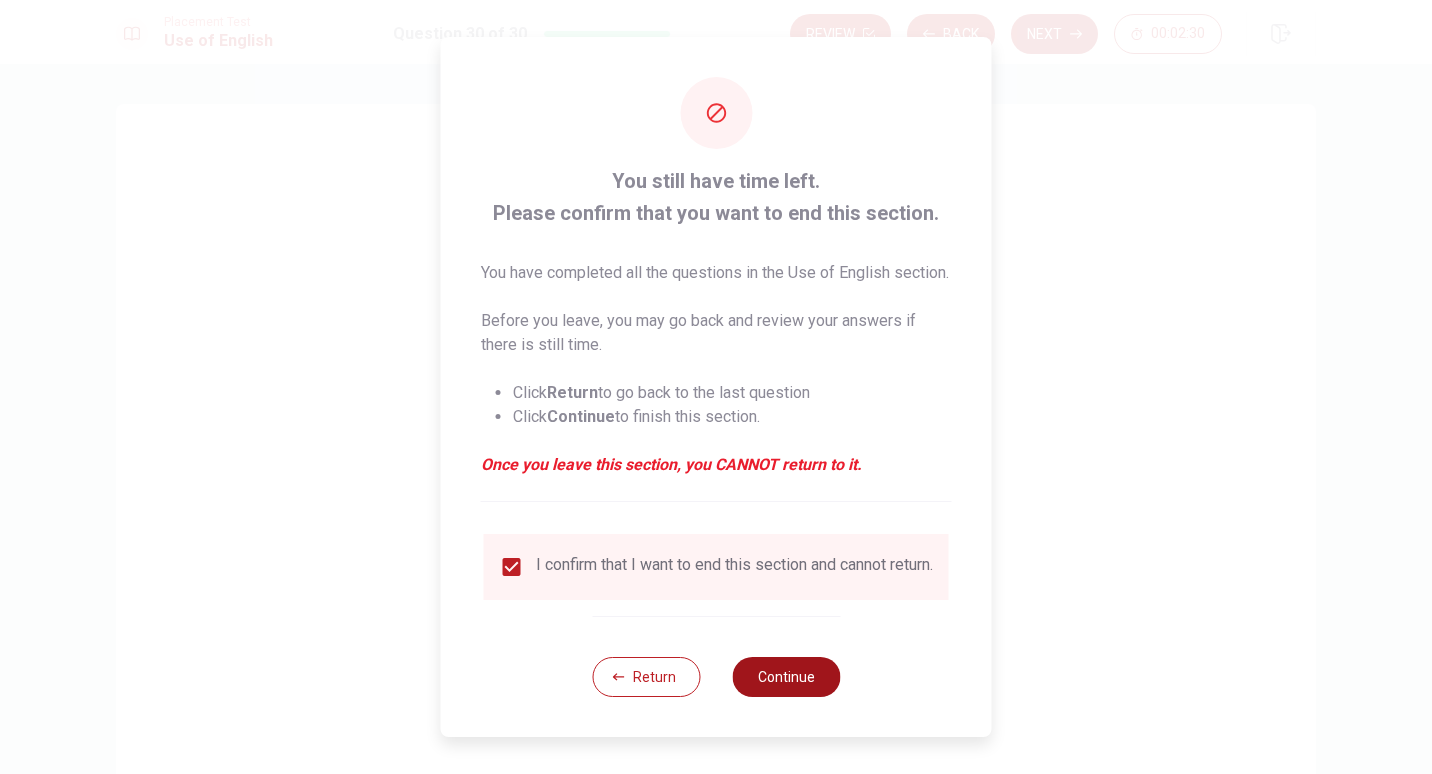 click on "Continue" at bounding box center (786, 677) 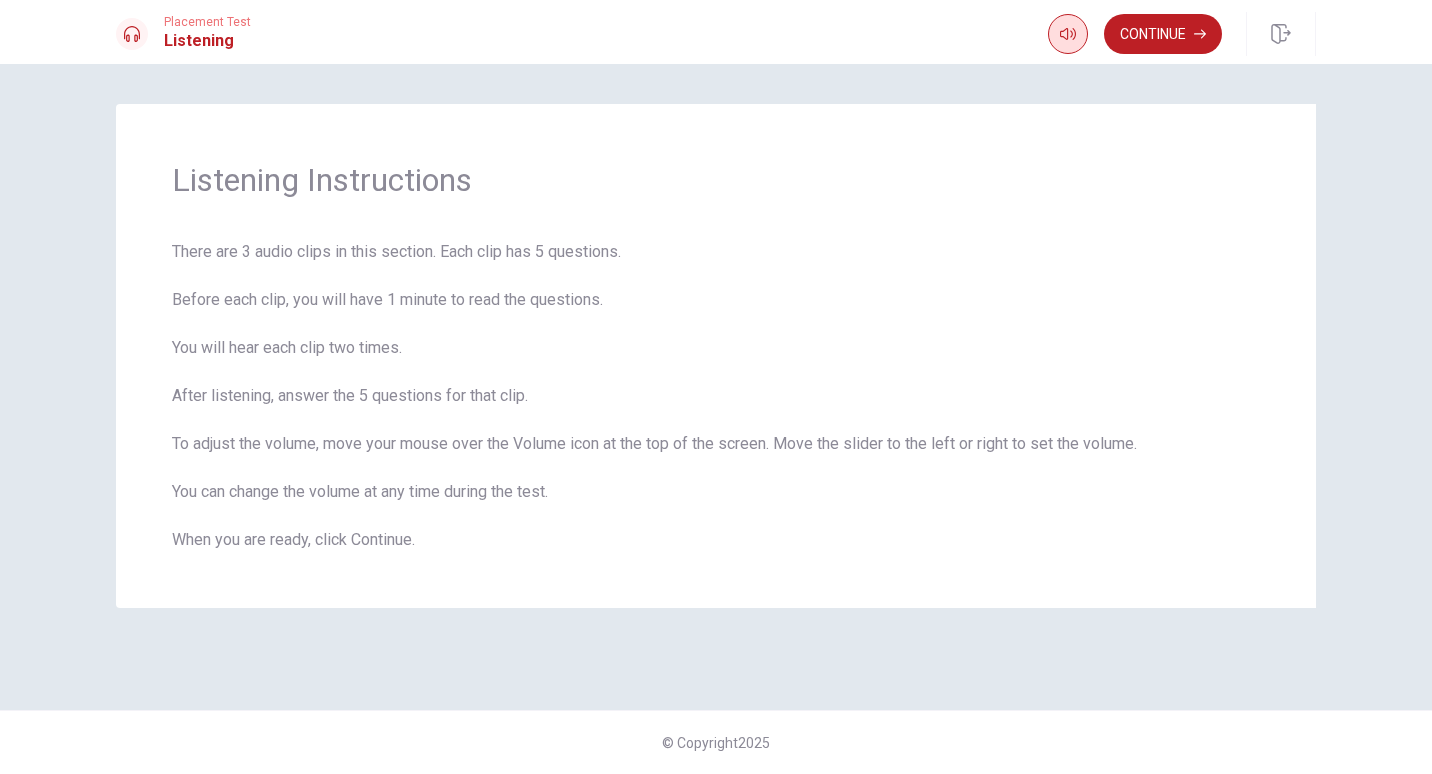 click 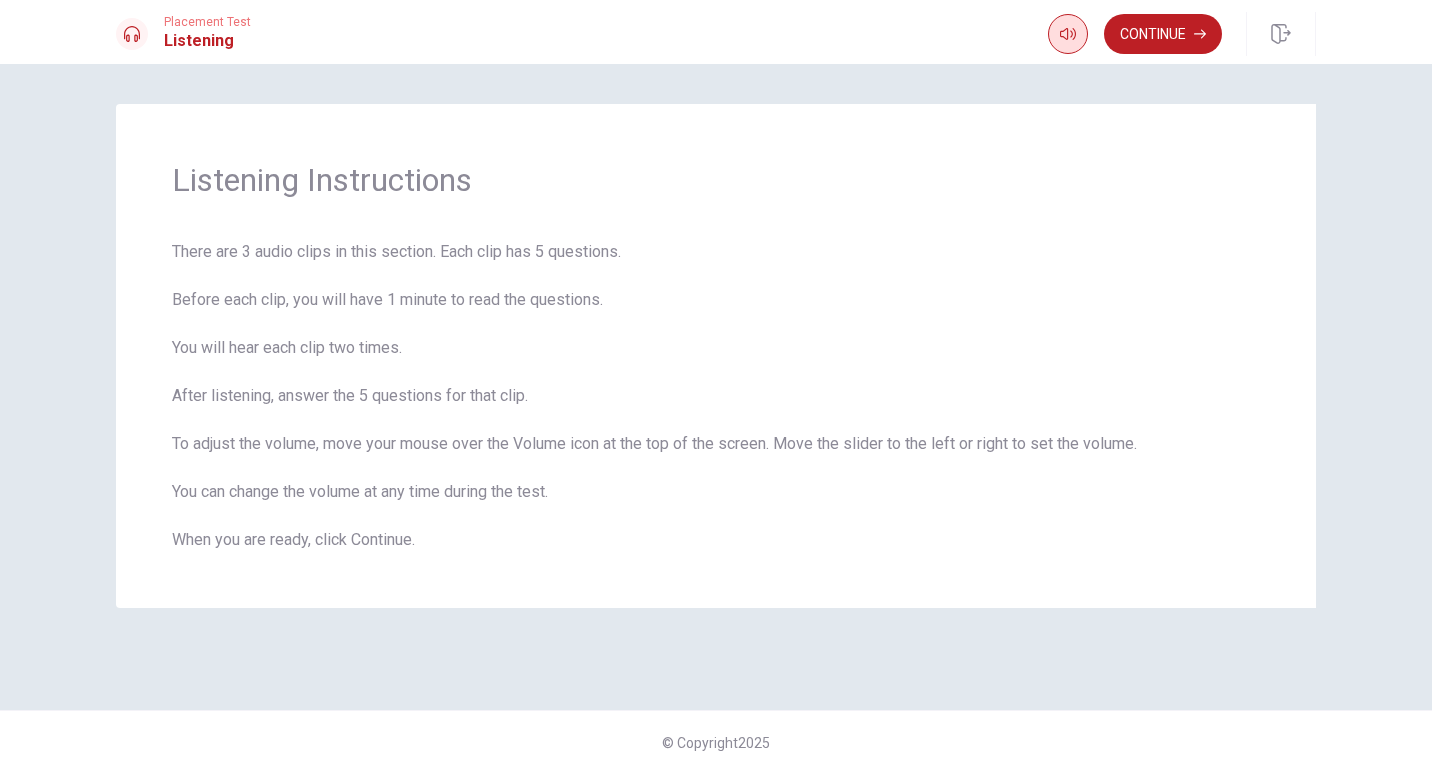 click 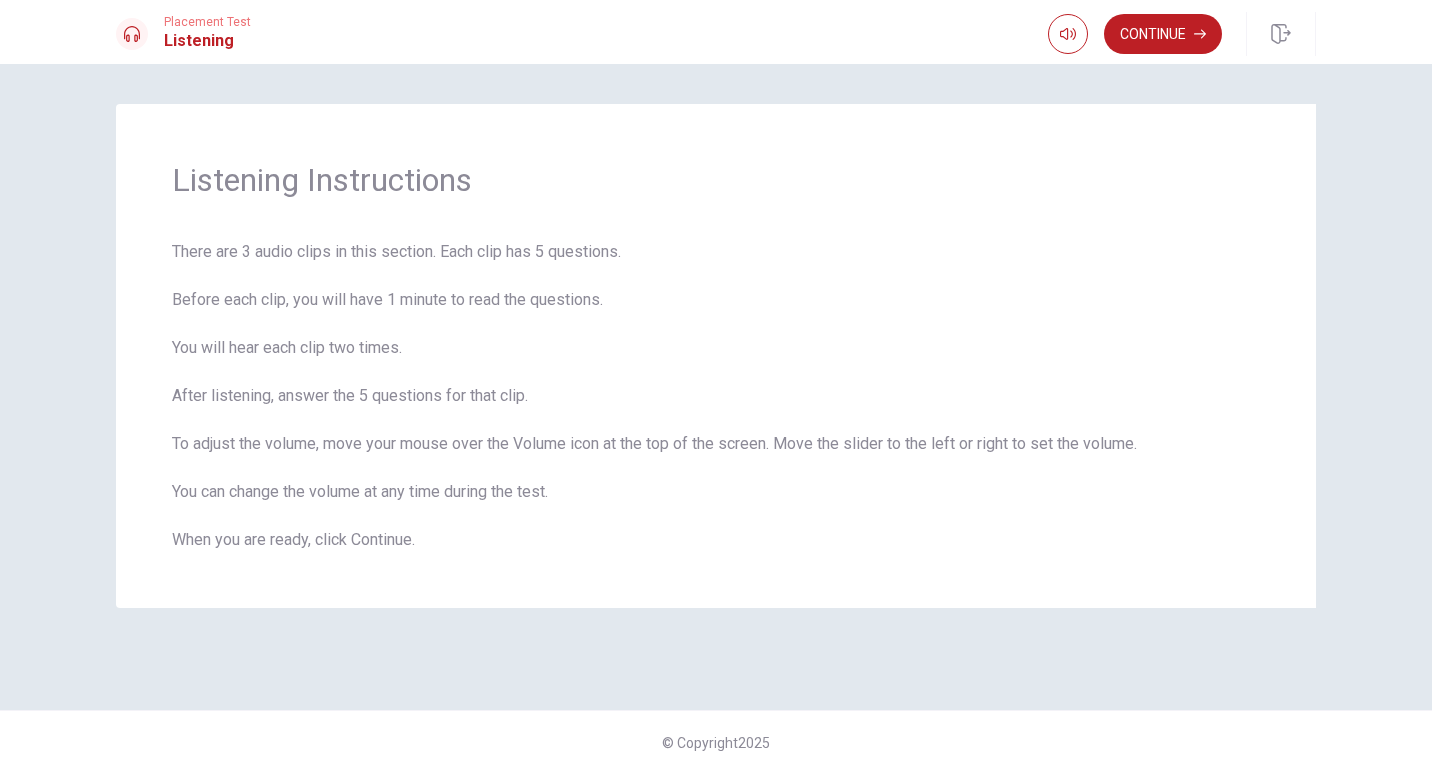 click on "Listening Instructions
There are 3 audio clips in this section. Each clip has 5 questions.
Before each clip, you will have 1 minute to read the questions.
You will hear each clip two times.
After listening, answer the 5 questions for that clip.
To adjust the volume, move your mouse over the Volume icon at the top of the screen. Move the slider to the left or right to set the volume.
You can change the volume at any time during the test.
When you are ready, click Continue. © Copyright  2025" at bounding box center (716, 419) 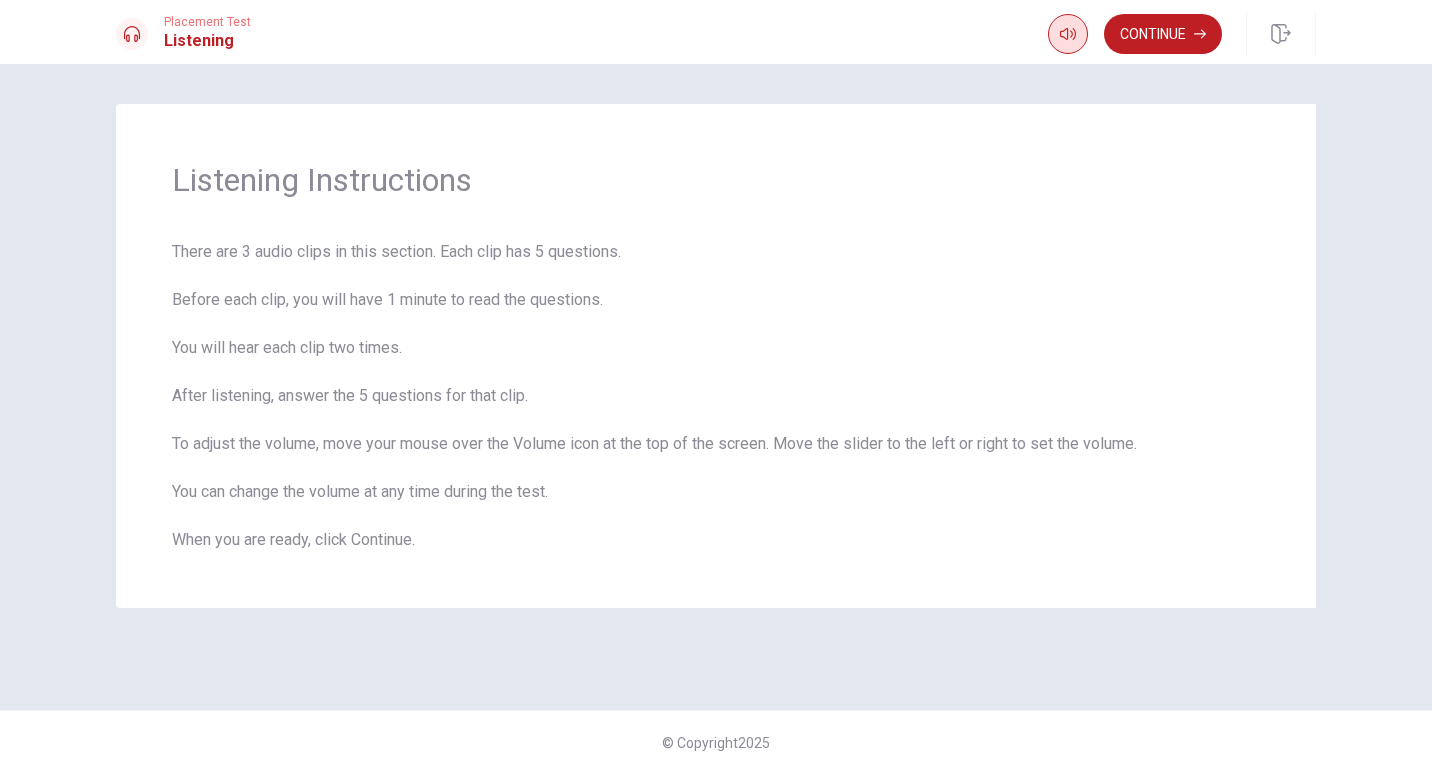 click 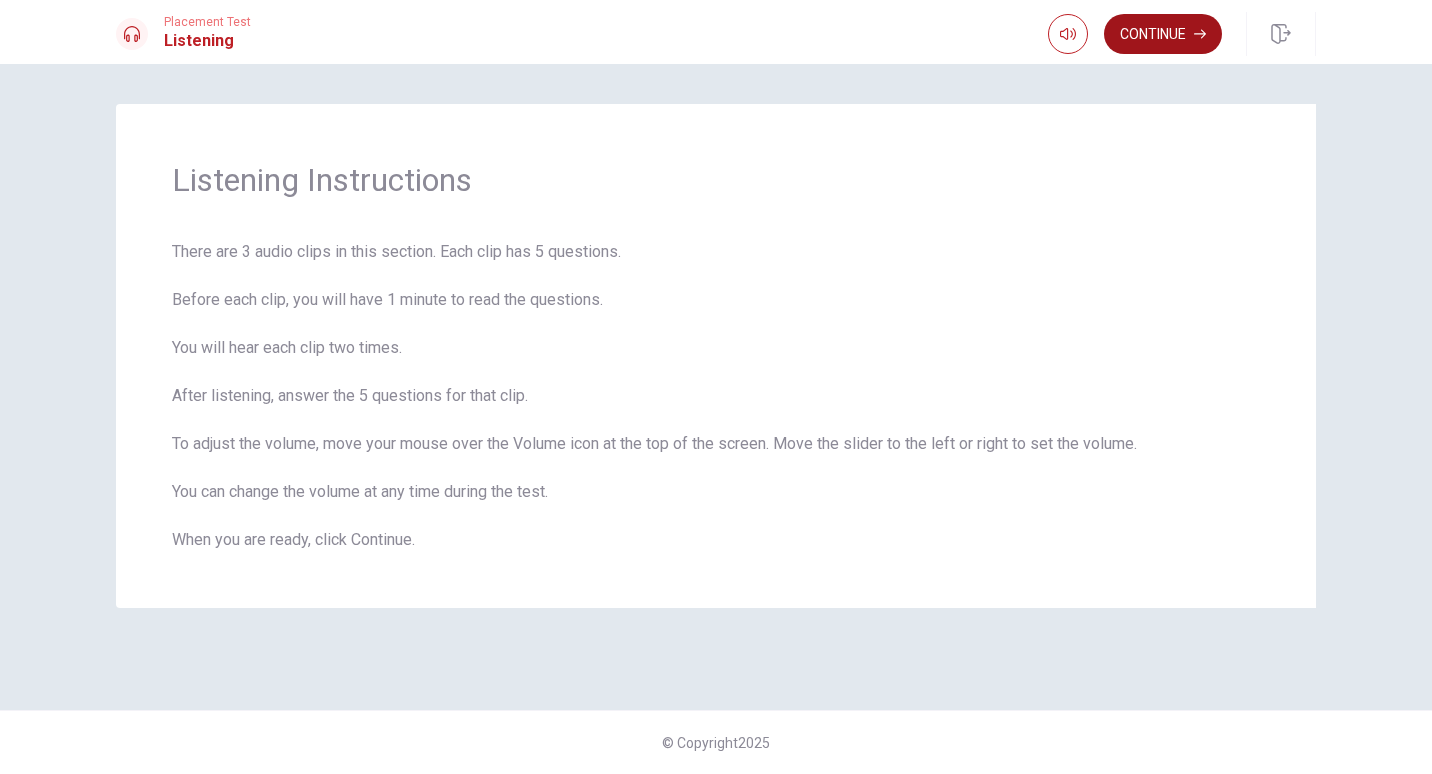 click on "Continue" at bounding box center (1163, 34) 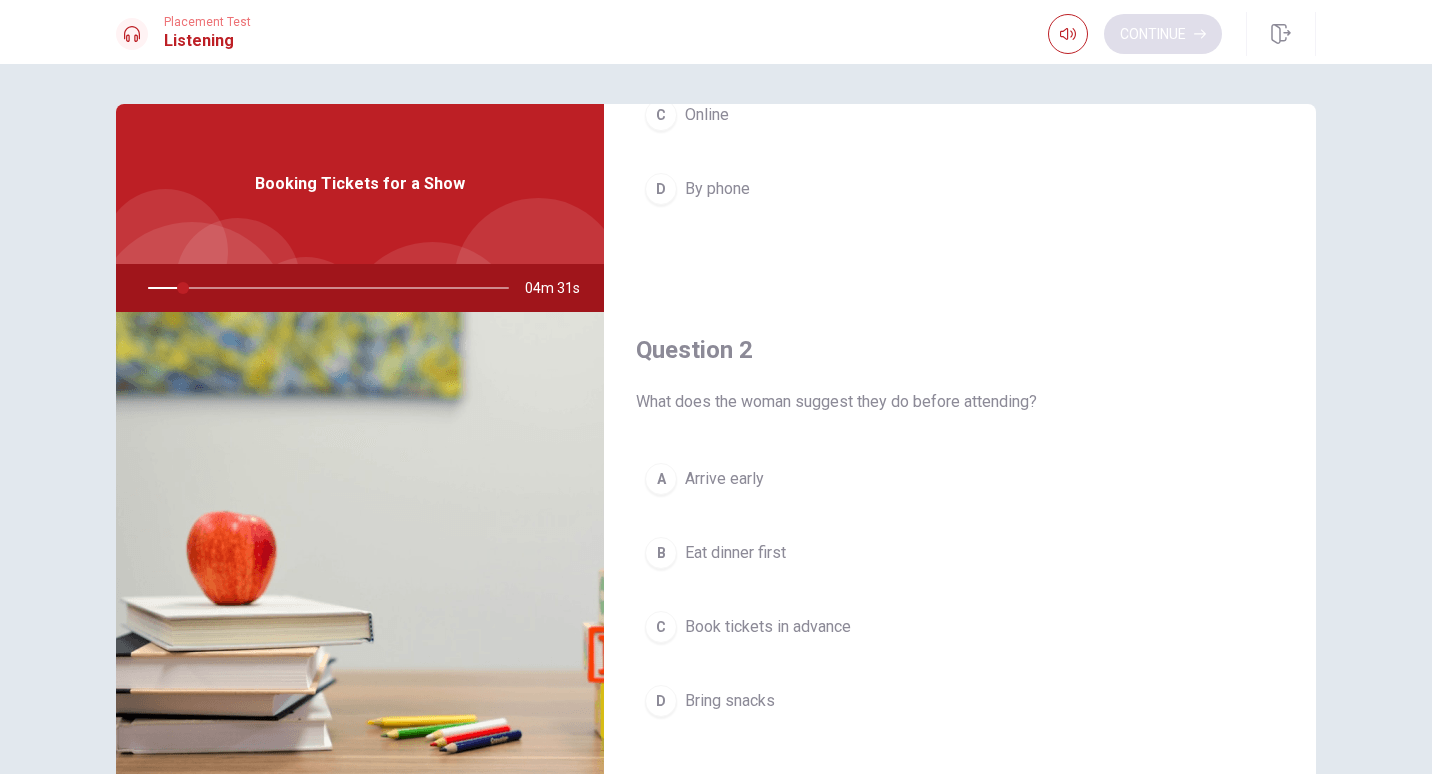 scroll, scrollTop: 0, scrollLeft: 0, axis: both 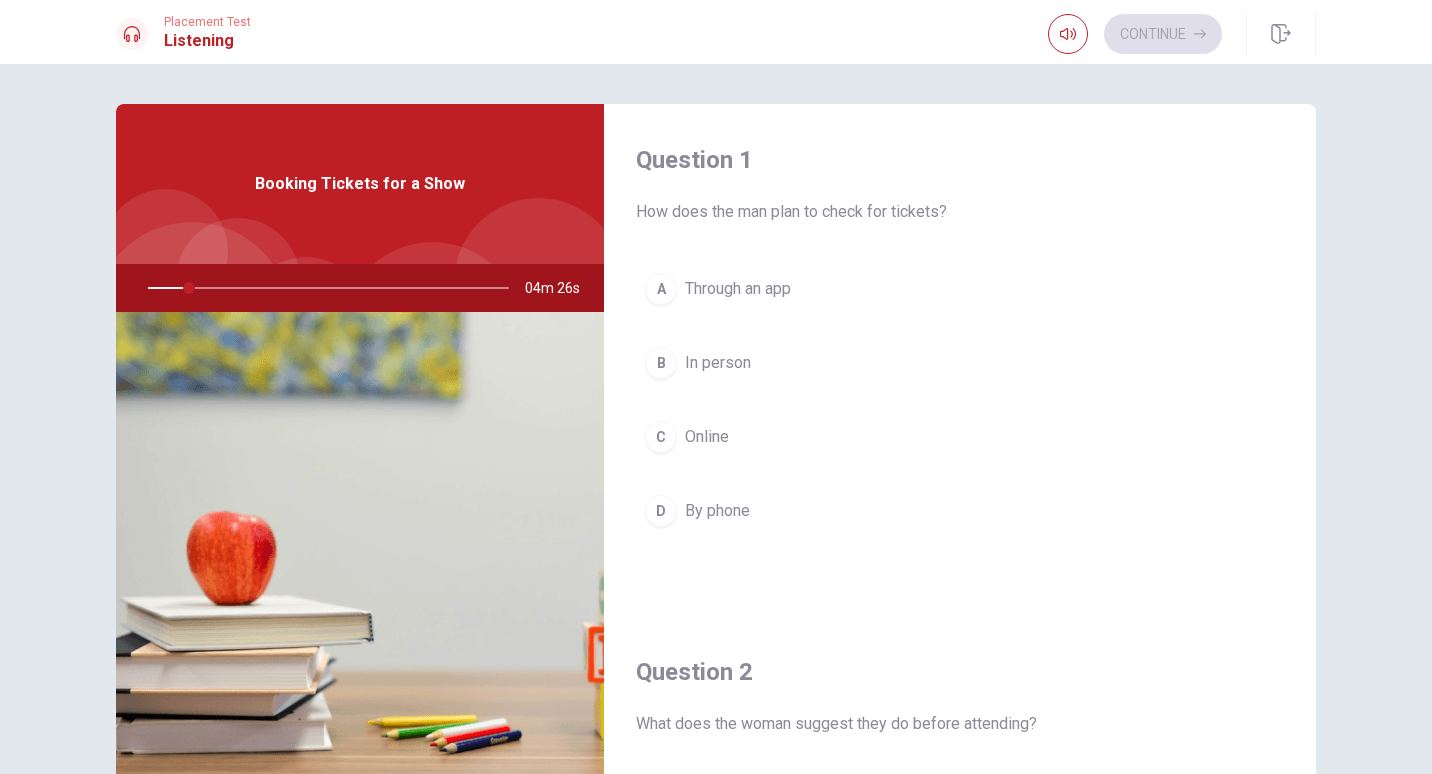 click on "Question 1 How does the man plan to check for tickets? A Through an app B In person C Online D By phone Question 2 What does the woman suggest they do before attending? A Arrive early B Eat dinner first C Book tickets in advance D Bring snacks Question 3 When do they plan to attend the play? A This weekend B Next month C Over the summer D During the week Question 4 Where is the play located? A Downtown B In a park C At a beach D At a school Question 5 What type of event are they planning to attend? A A concert B A play C A movie D A festival Booking Tickets for a Show 04m 26s © Copyright  2025" at bounding box center [716, 419] 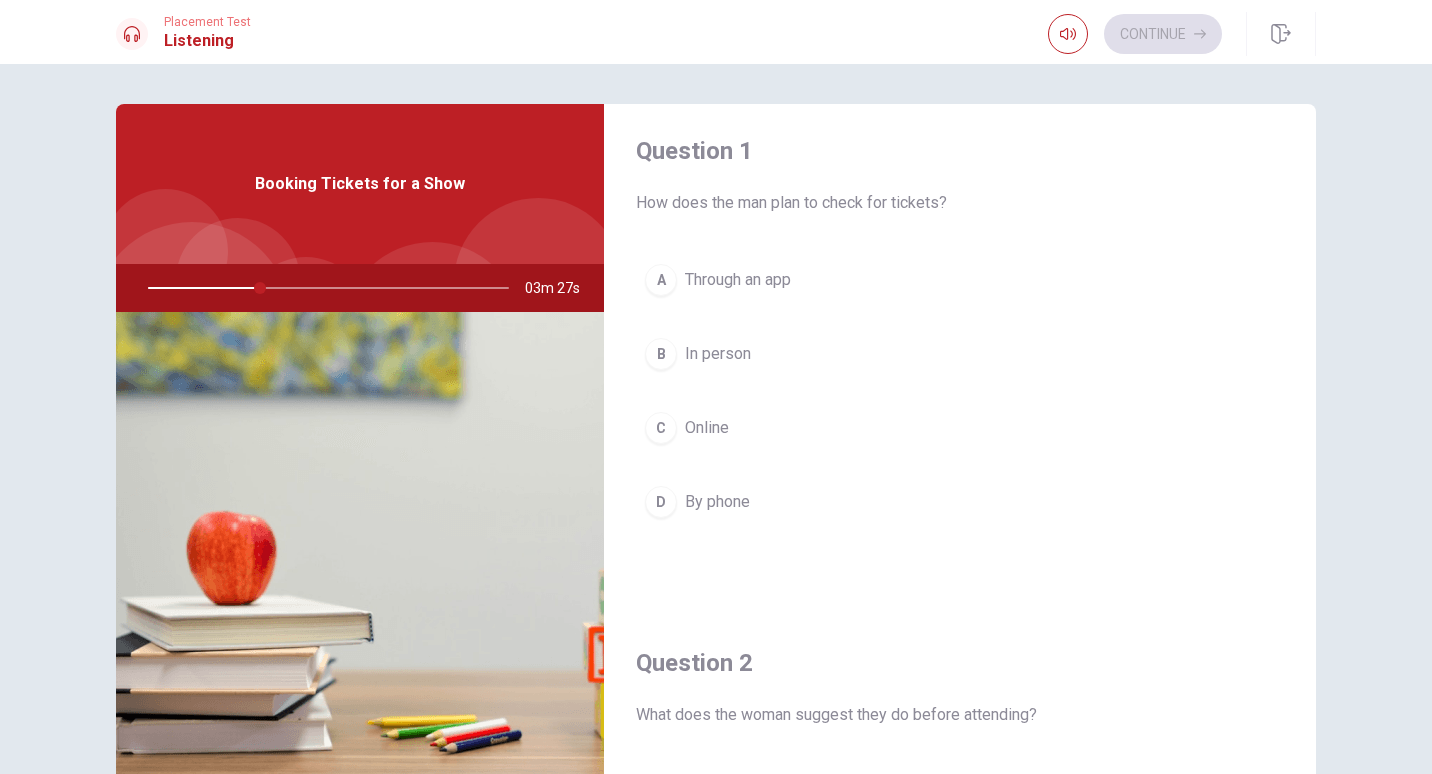 scroll, scrollTop: 8, scrollLeft: 0, axis: vertical 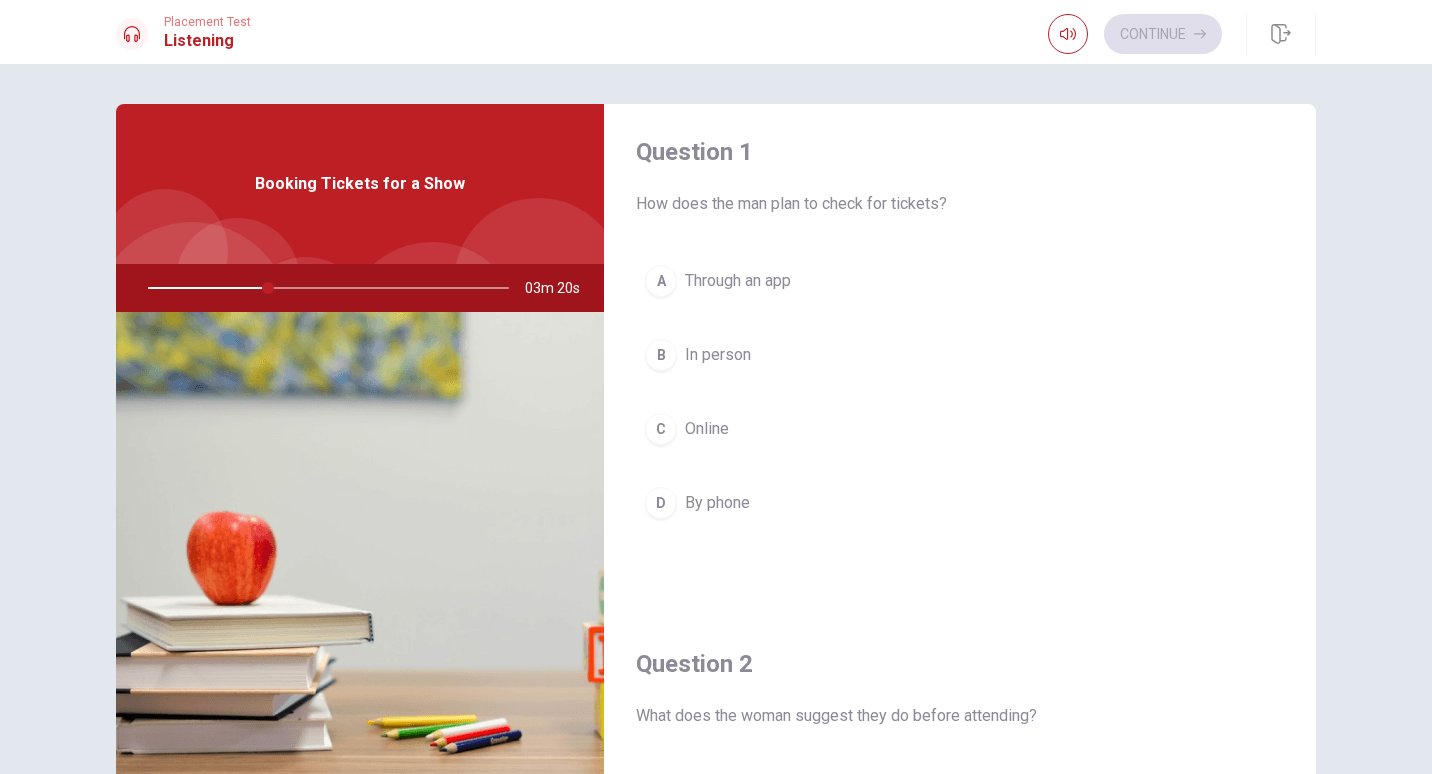 click on "C Online" at bounding box center (960, 429) 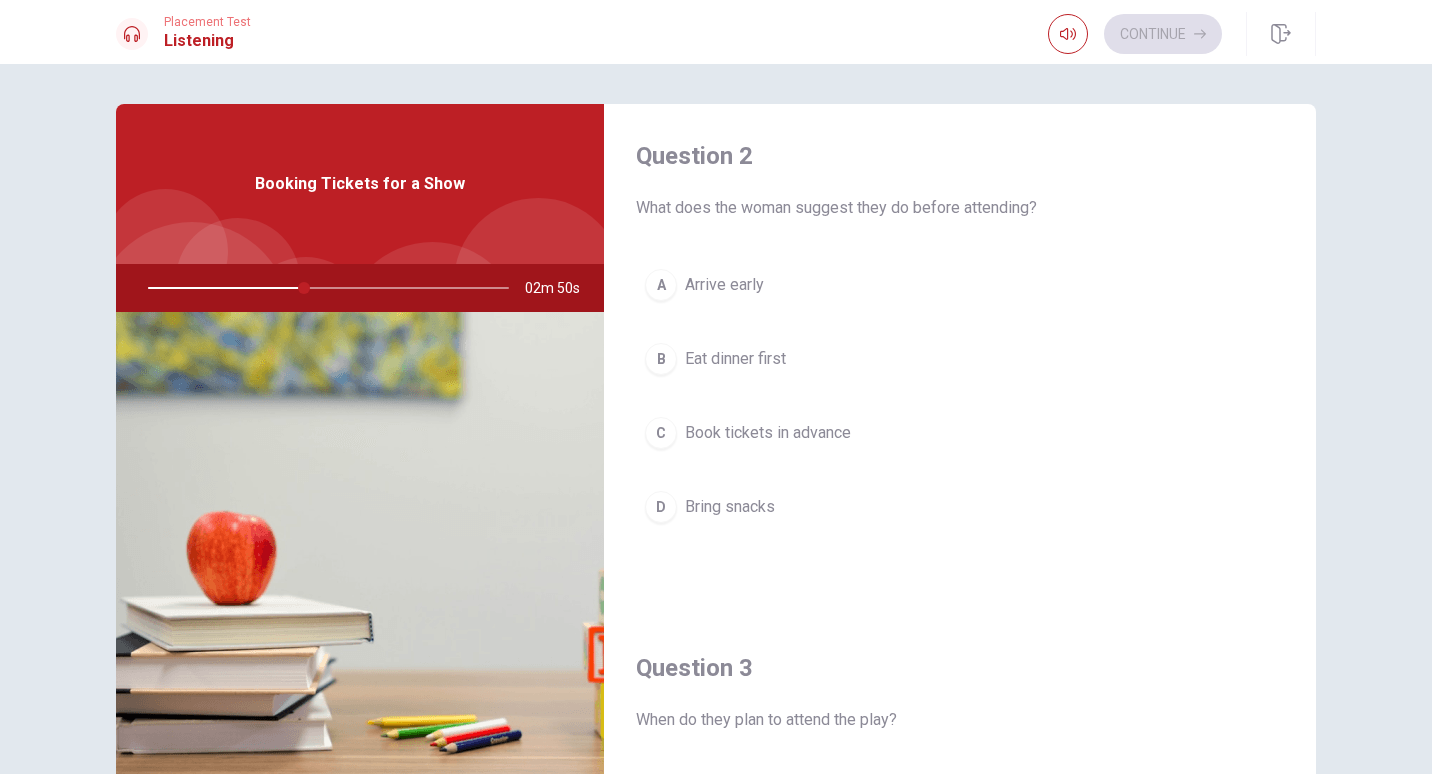 scroll, scrollTop: 515, scrollLeft: 0, axis: vertical 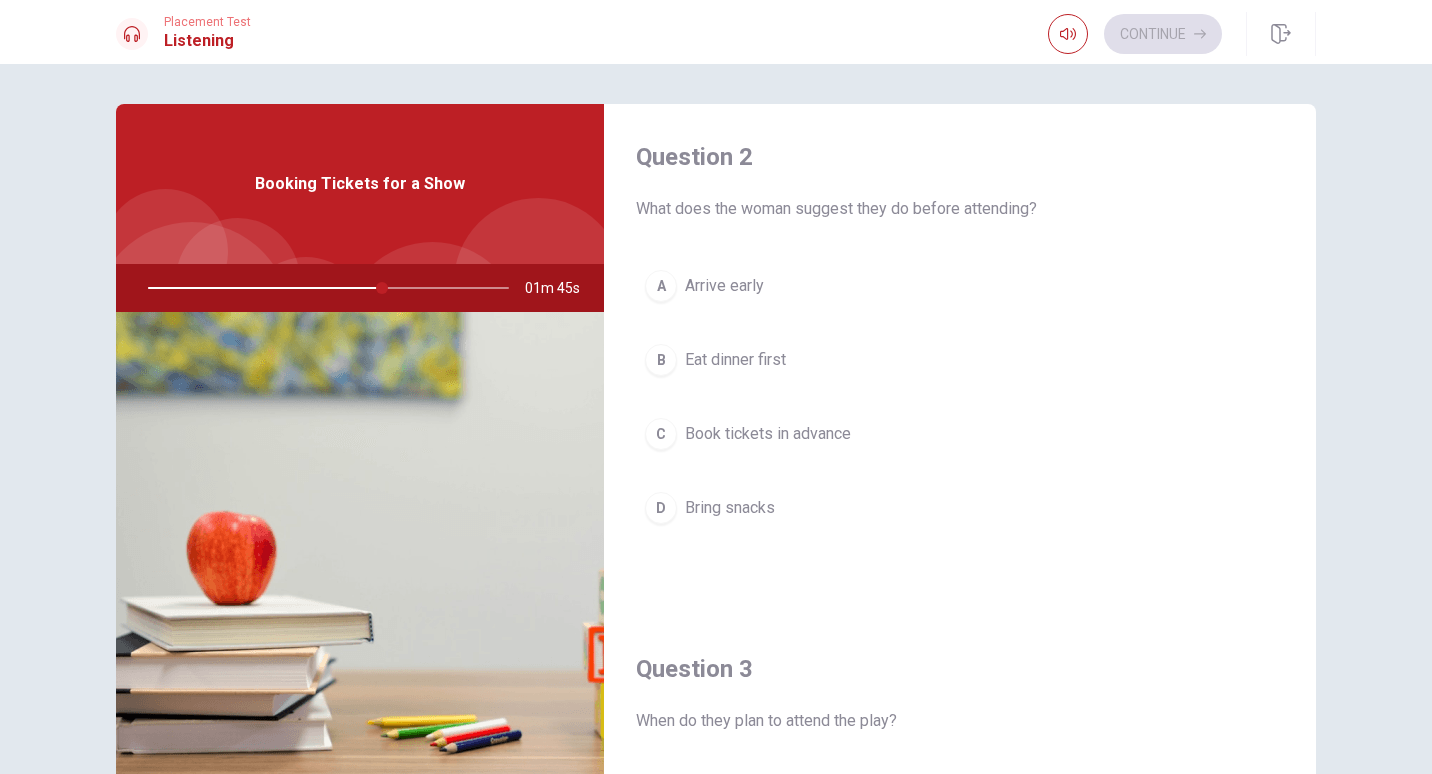 click on "C Book tickets in advance" at bounding box center [960, 434] 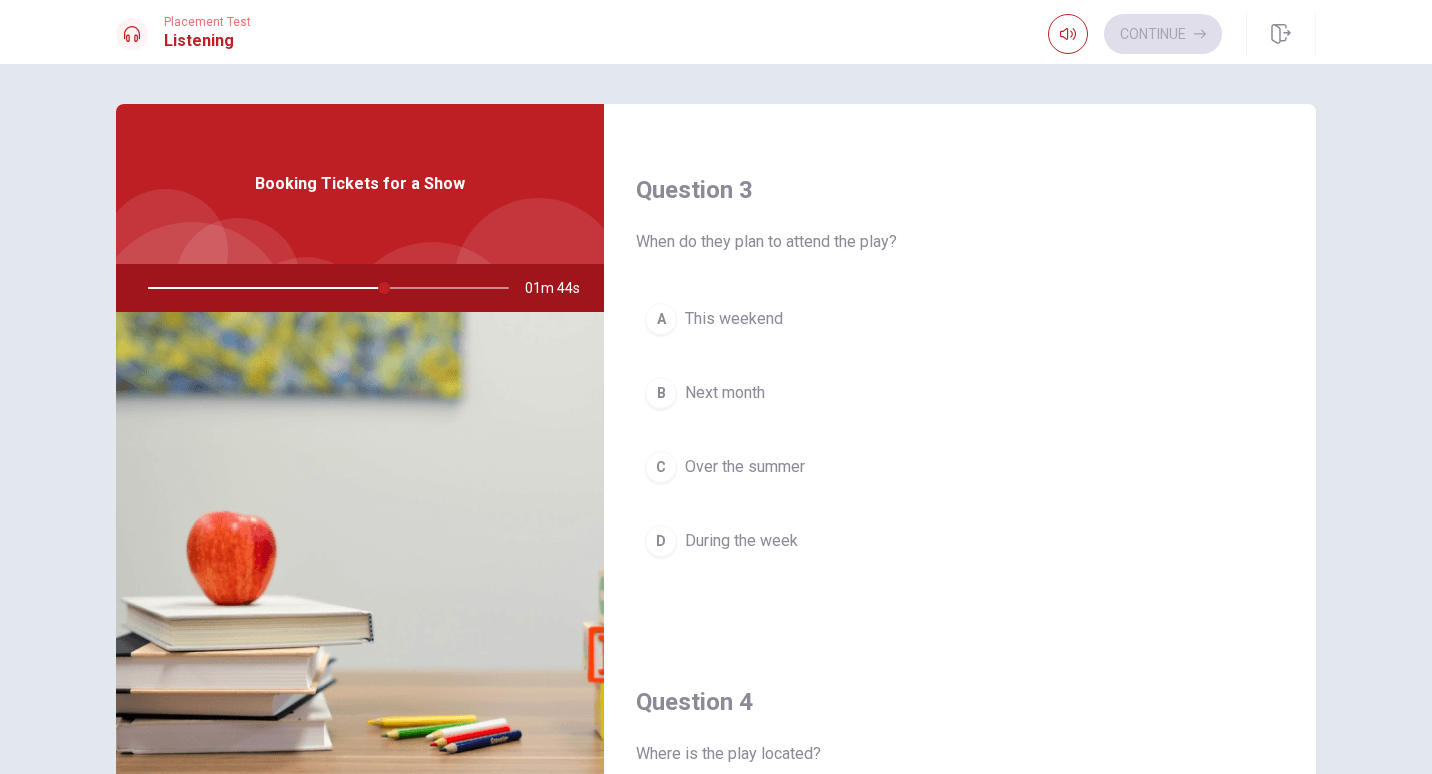 scroll, scrollTop: 1003, scrollLeft: 0, axis: vertical 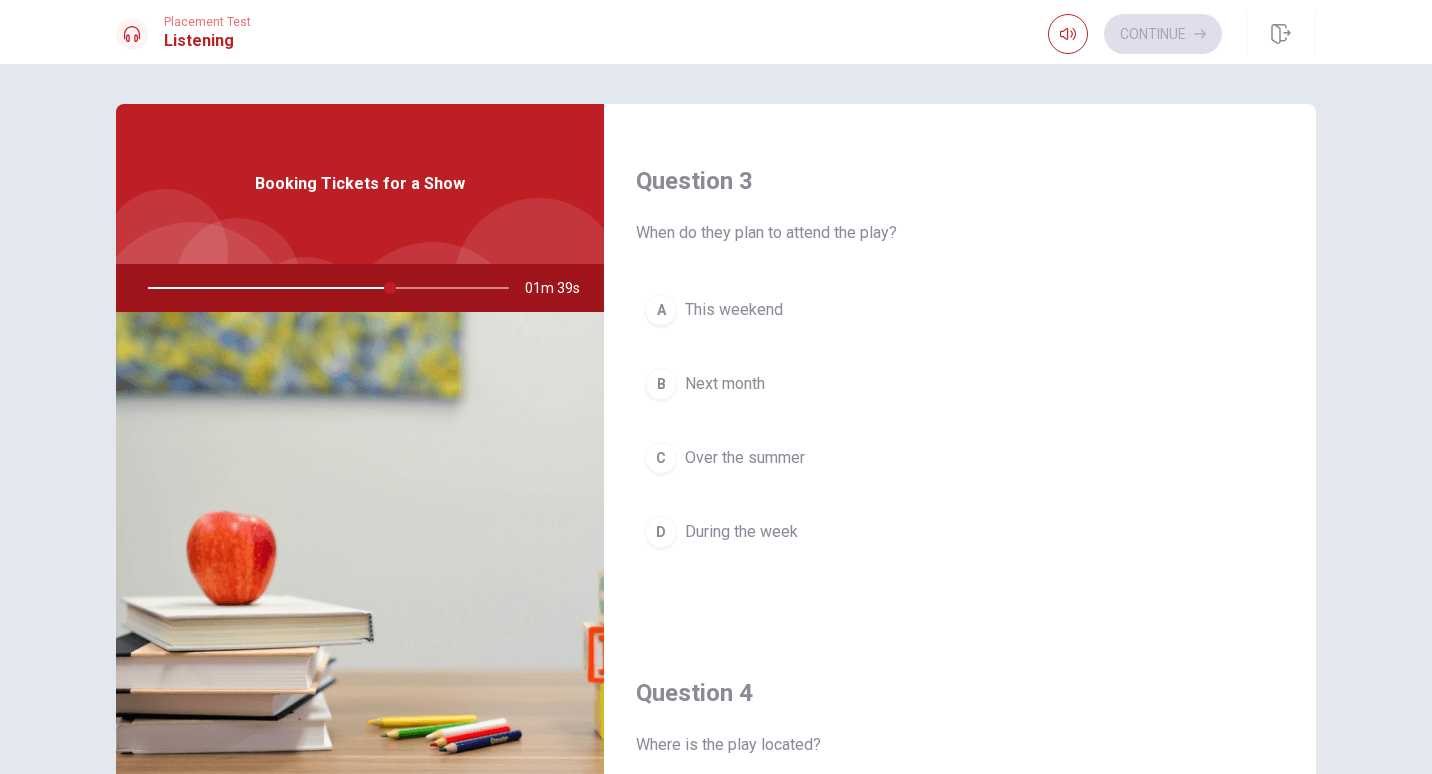 click on "A This weekend" at bounding box center [960, 310] 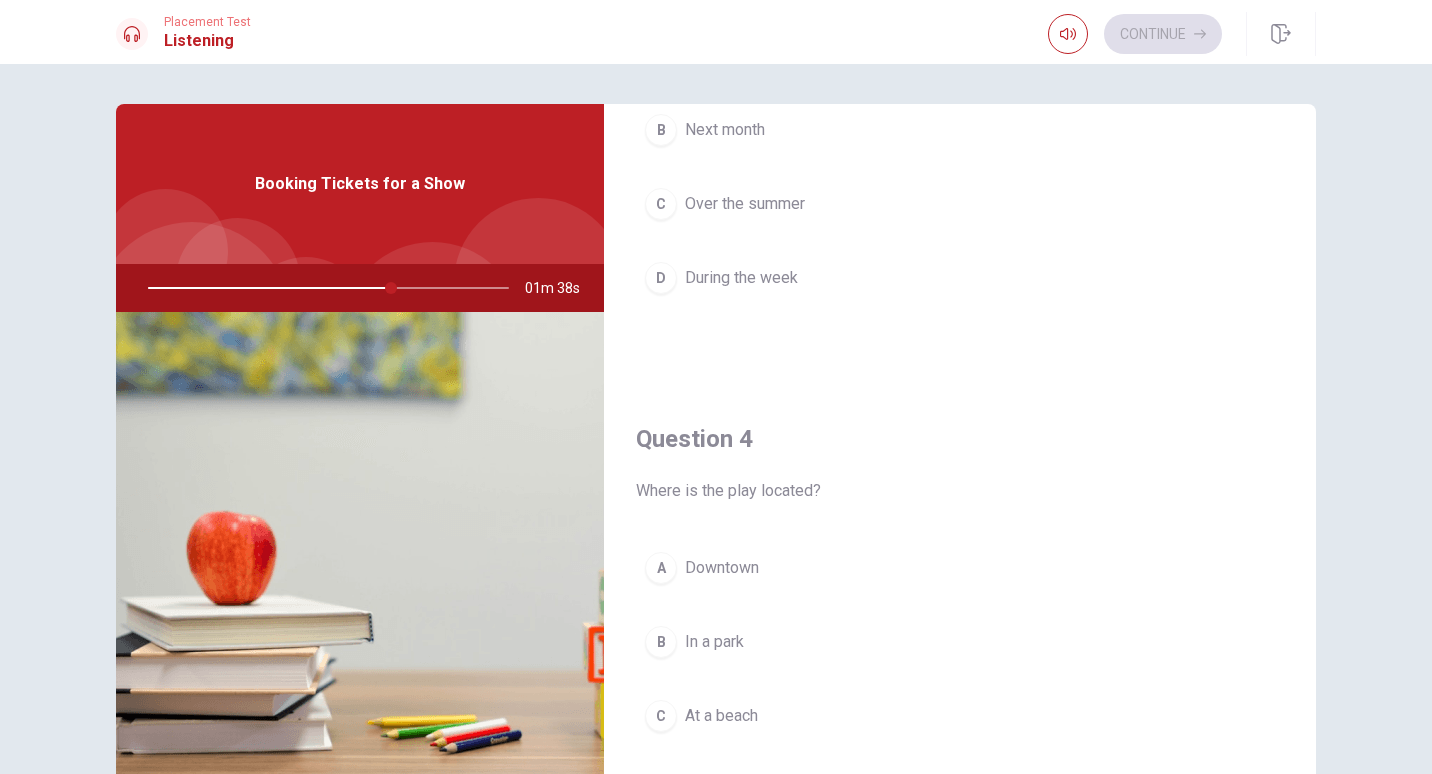 scroll, scrollTop: 1257, scrollLeft: 0, axis: vertical 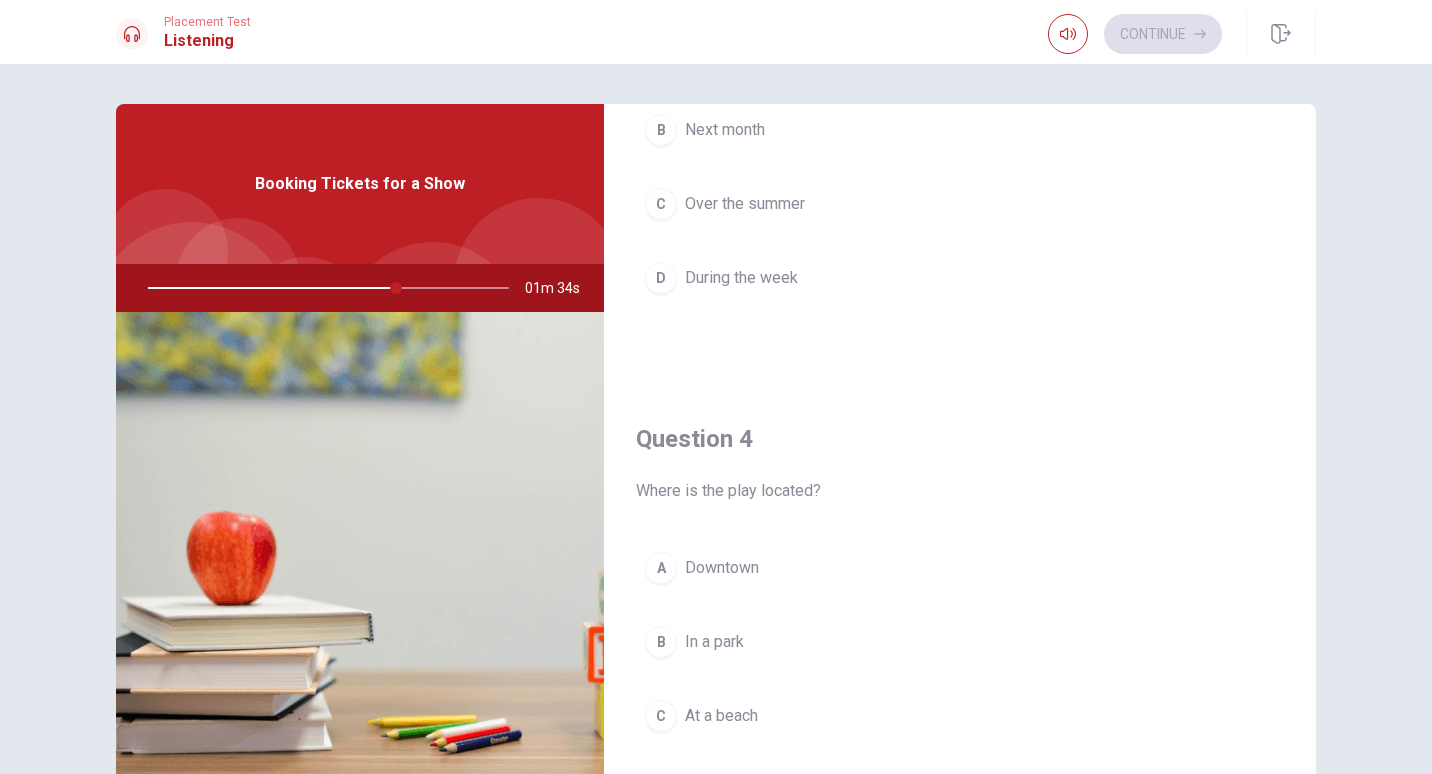 click at bounding box center (324, 288) 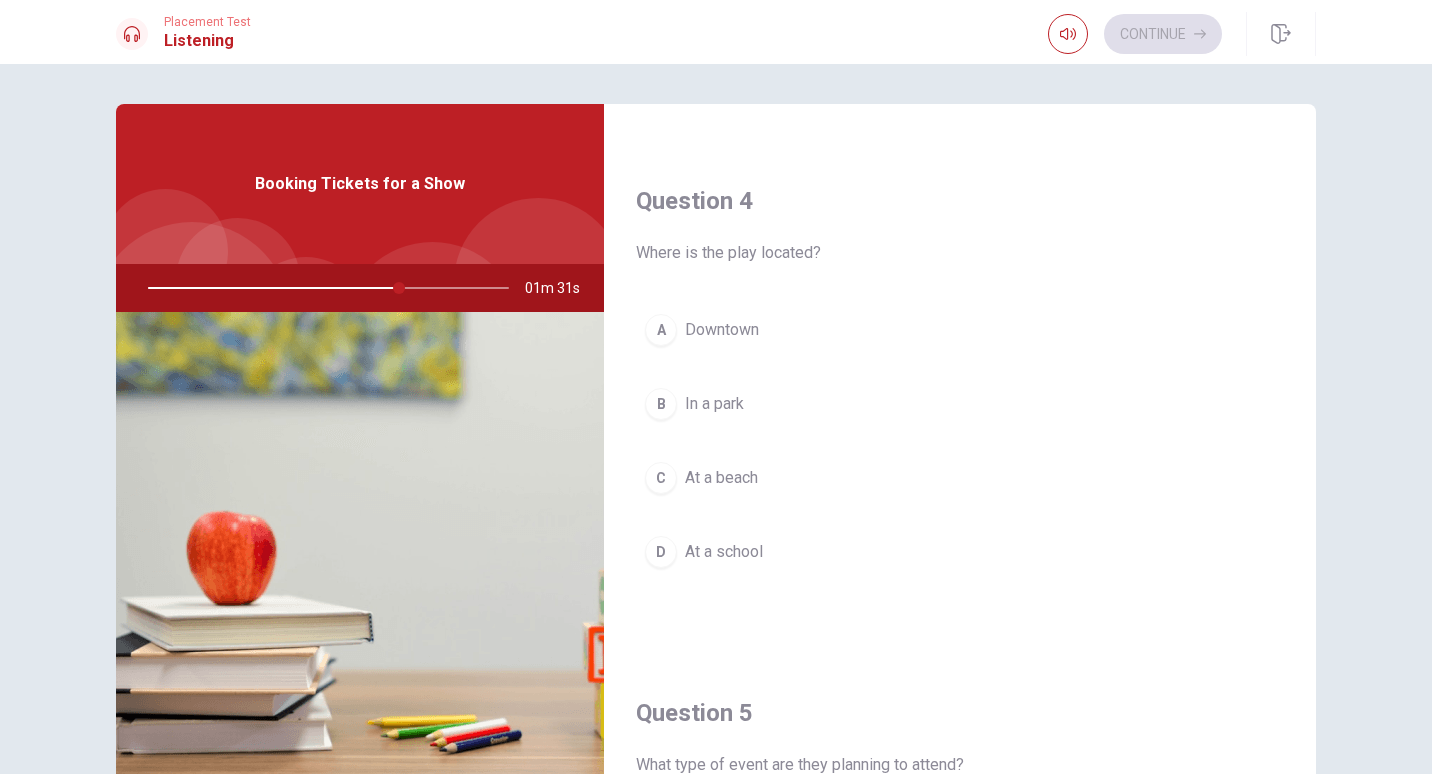 scroll, scrollTop: 1505, scrollLeft: 0, axis: vertical 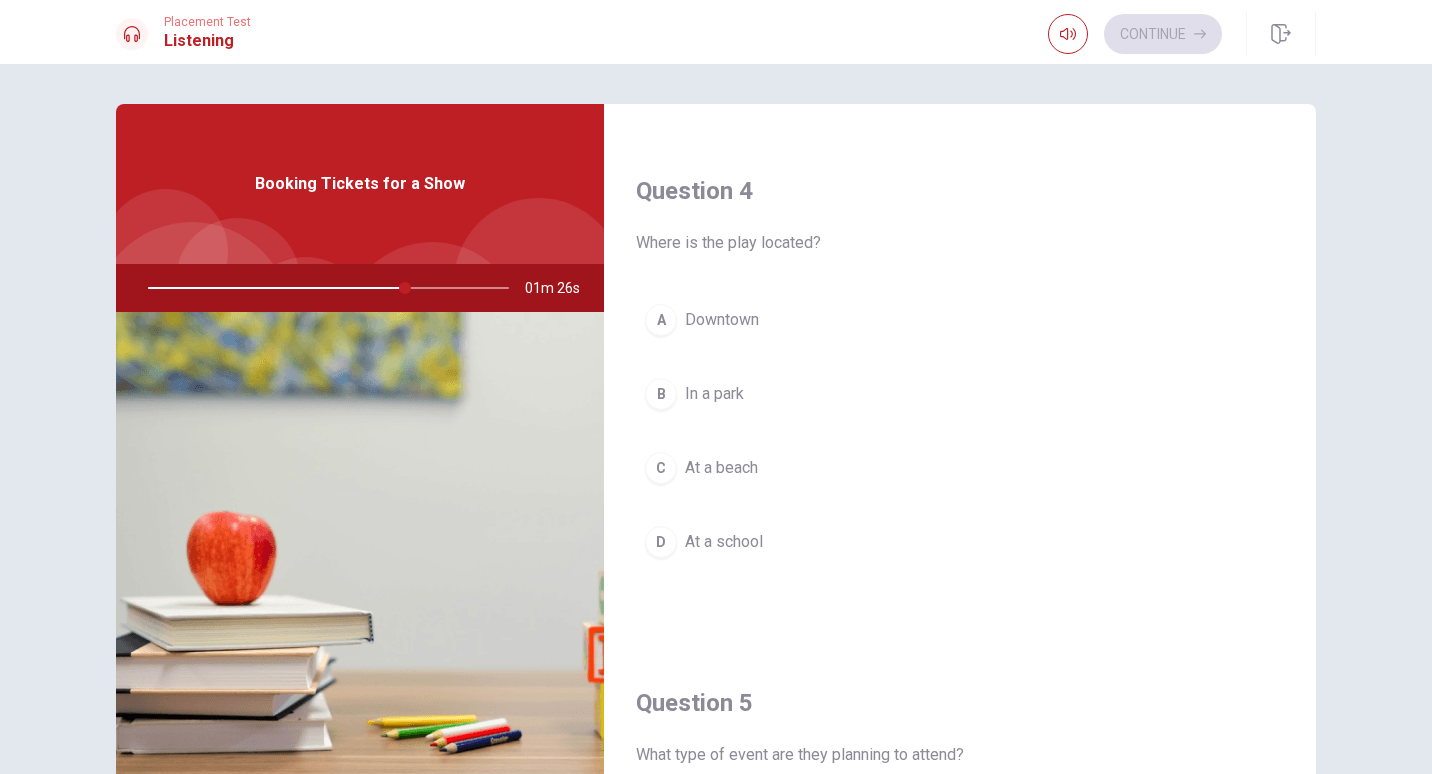 click on "A Downtown" at bounding box center [960, 320] 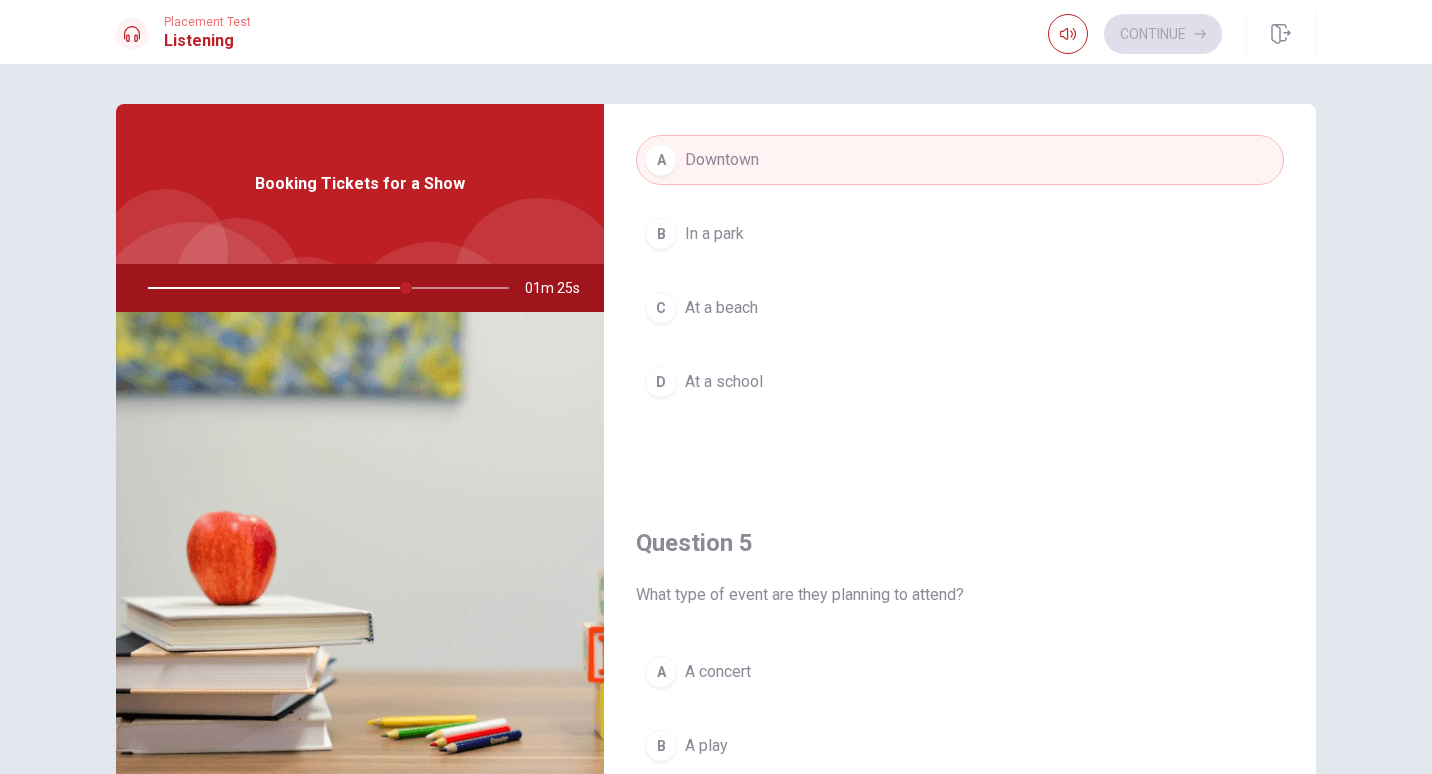 scroll, scrollTop: 1865, scrollLeft: 0, axis: vertical 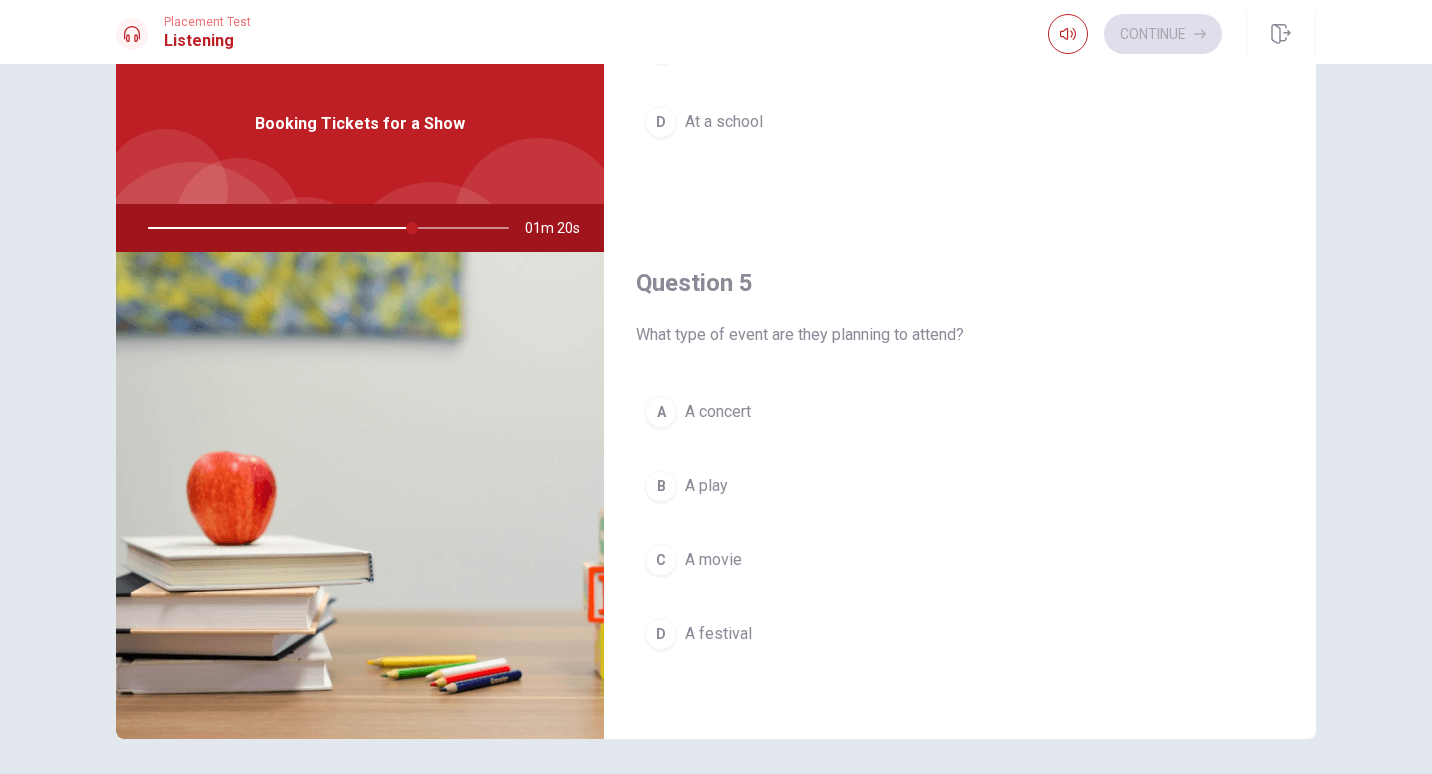 click on "C A movie" at bounding box center [960, 560] 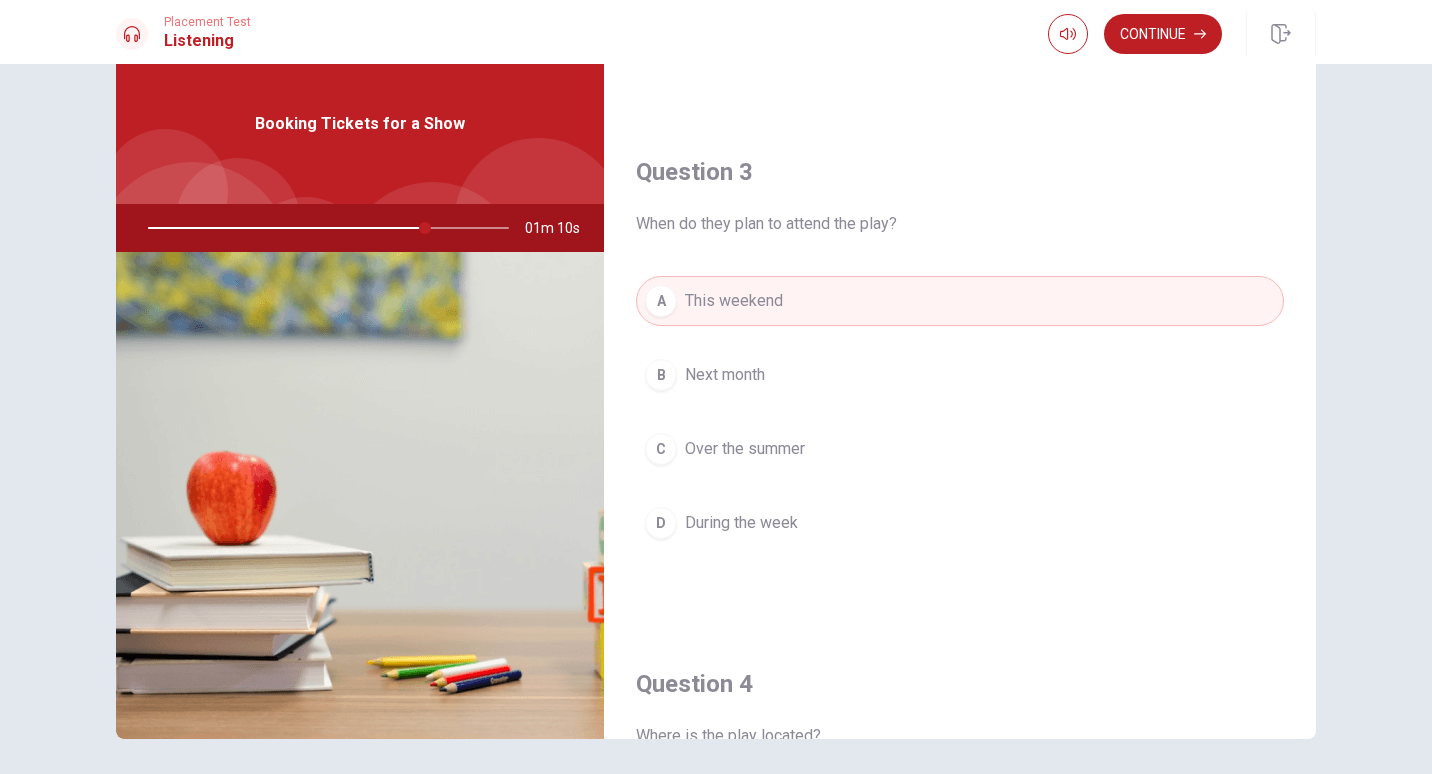 scroll, scrollTop: 947, scrollLeft: 0, axis: vertical 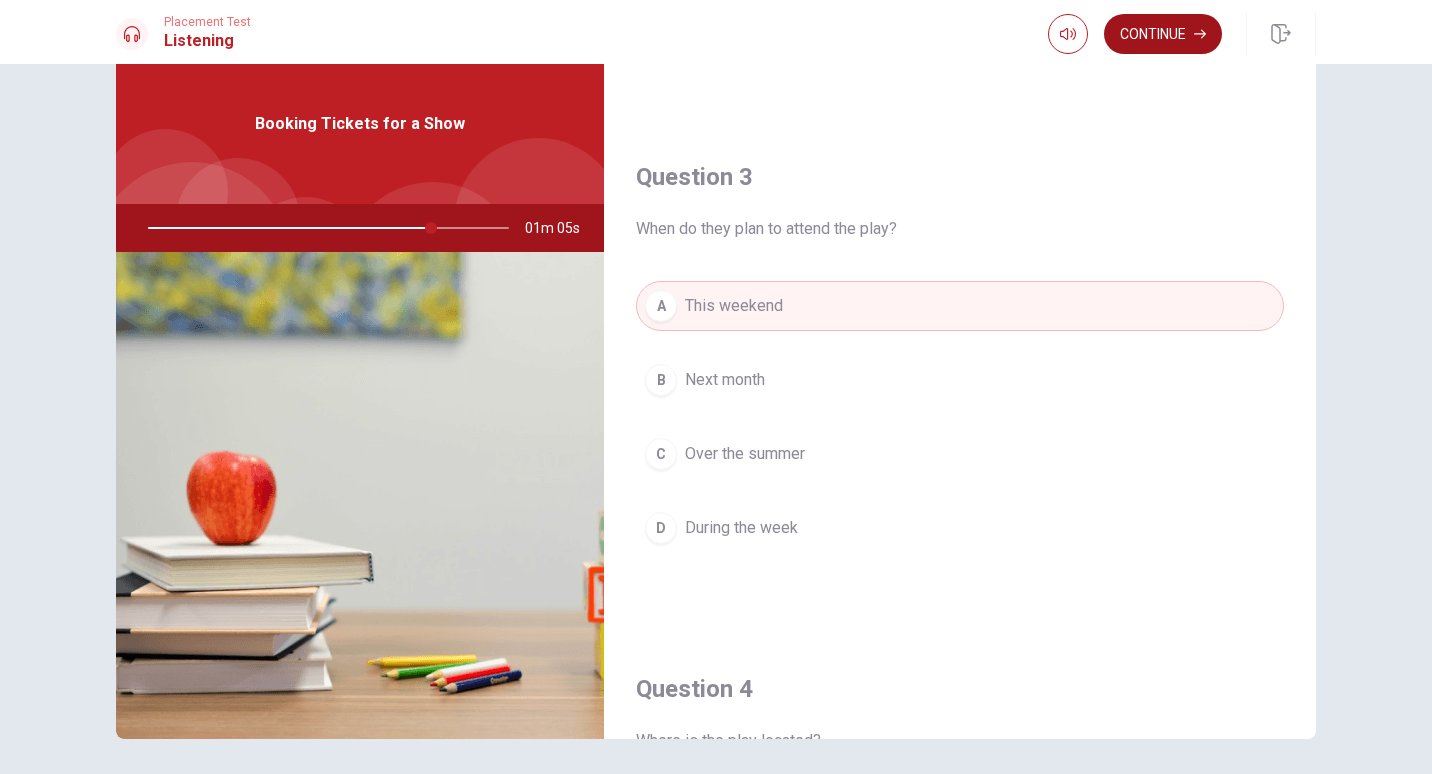 click 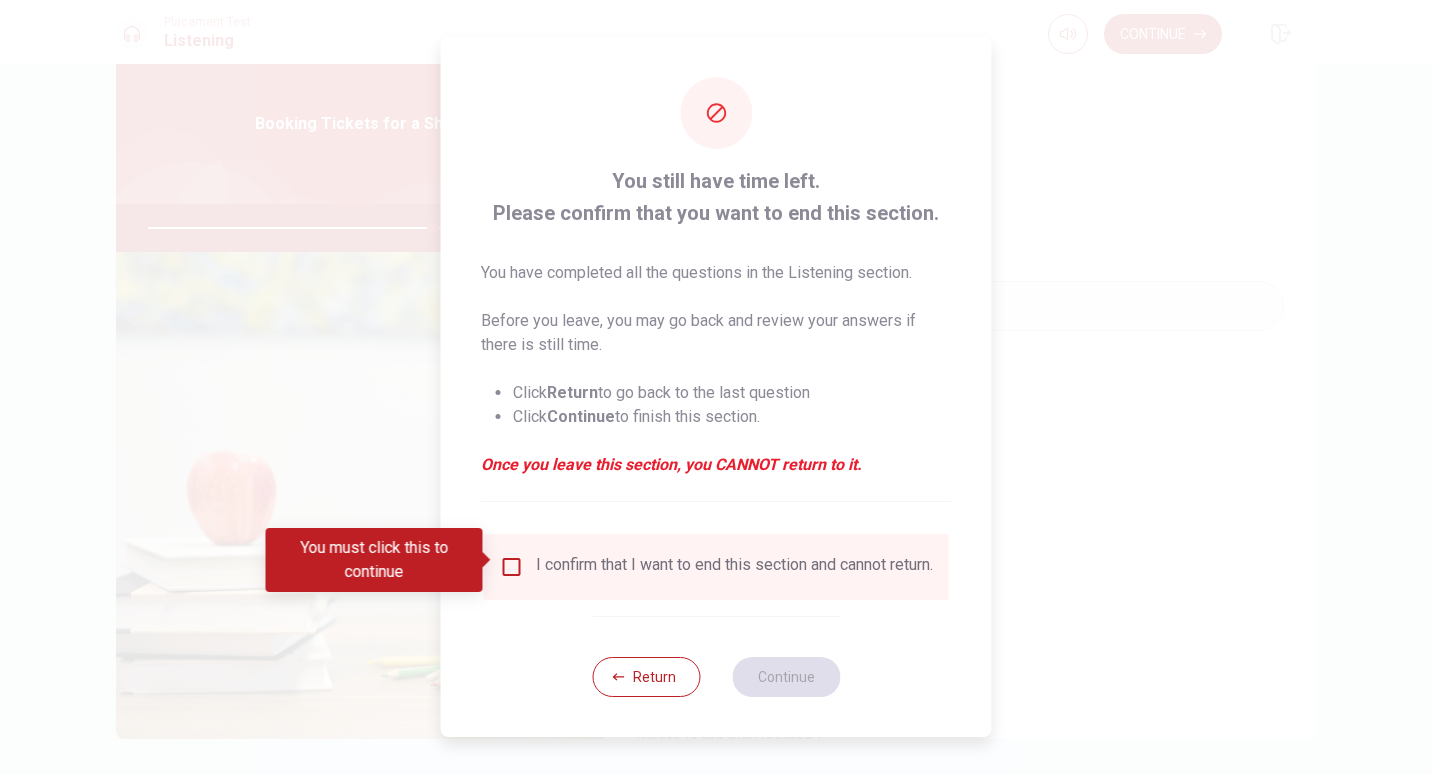 click at bounding box center [512, 567] 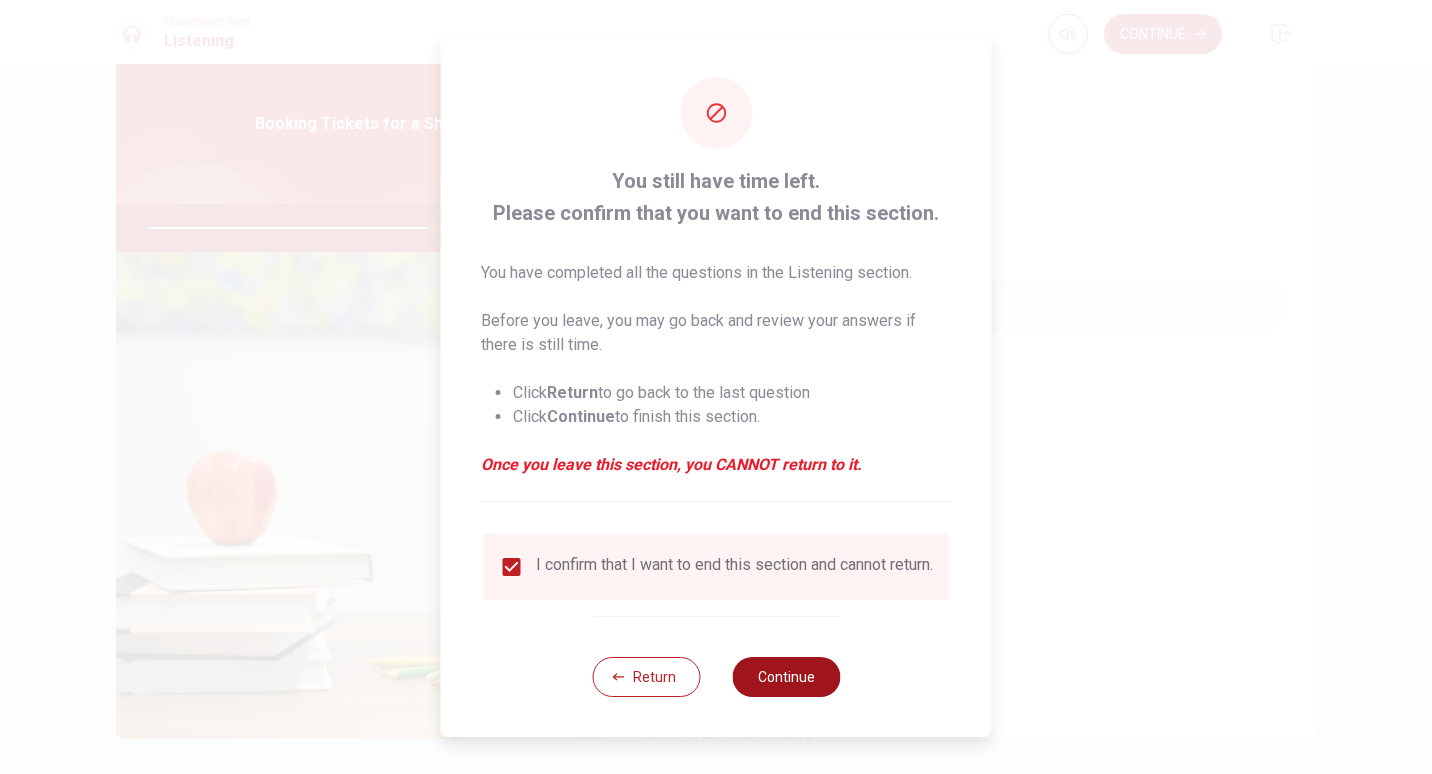 click on "Continue" at bounding box center (786, 677) 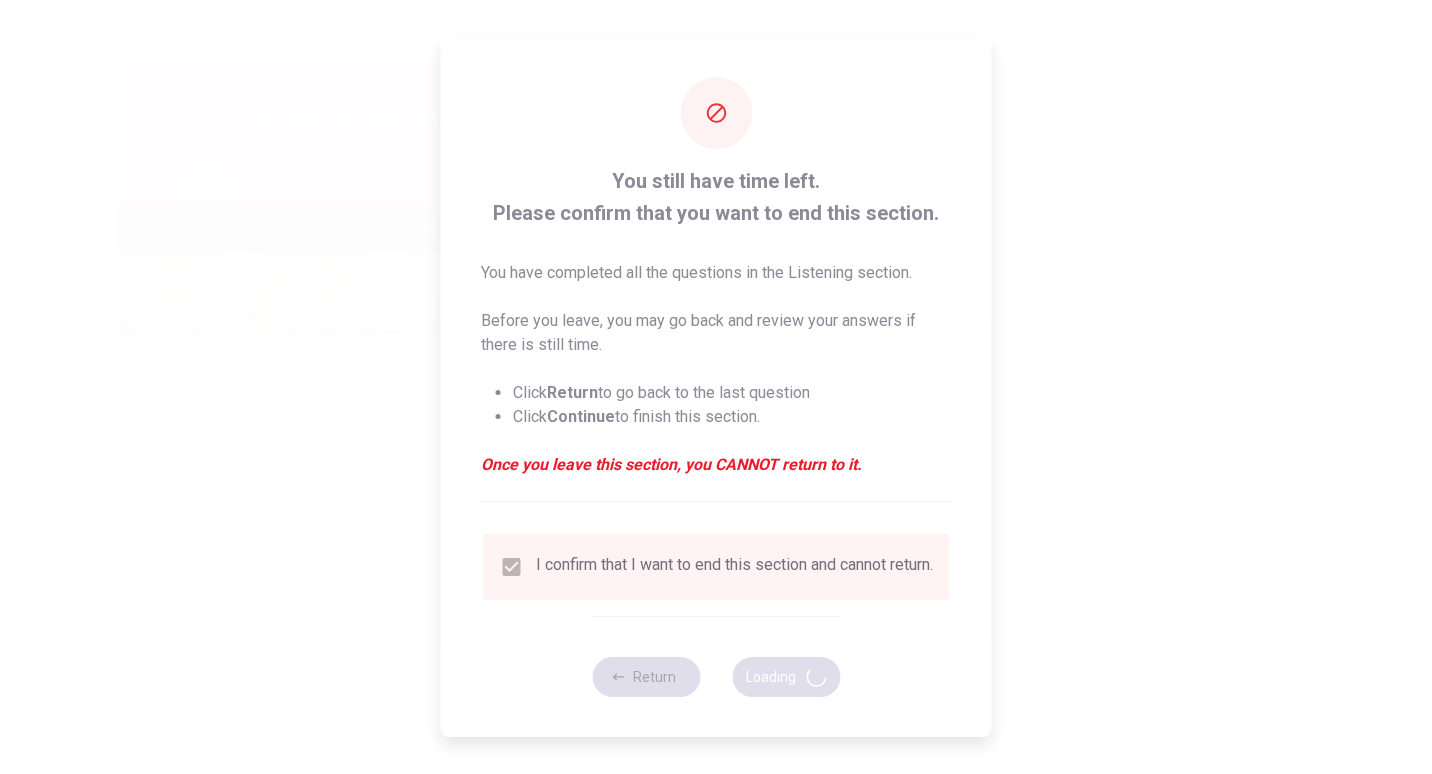 type on "80" 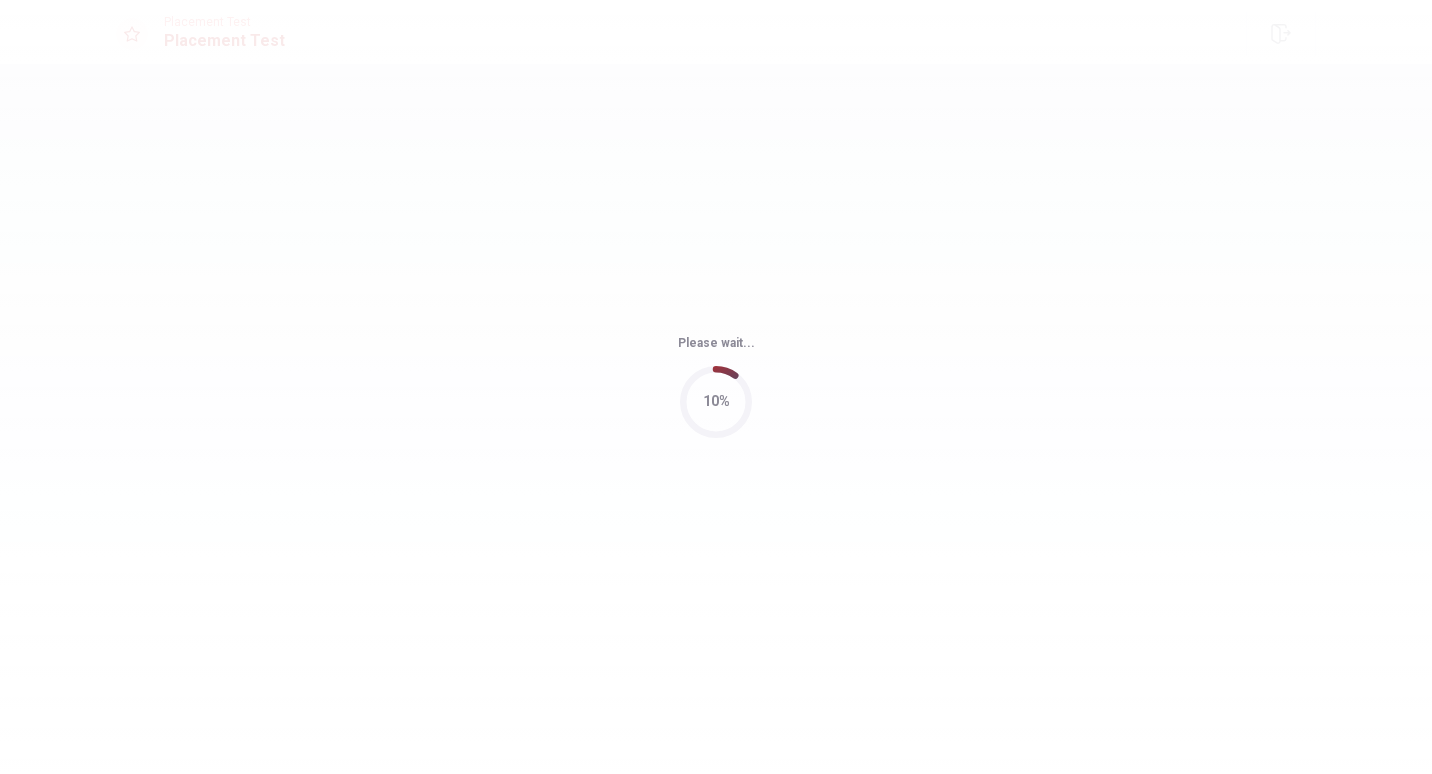 scroll, scrollTop: 0, scrollLeft: 0, axis: both 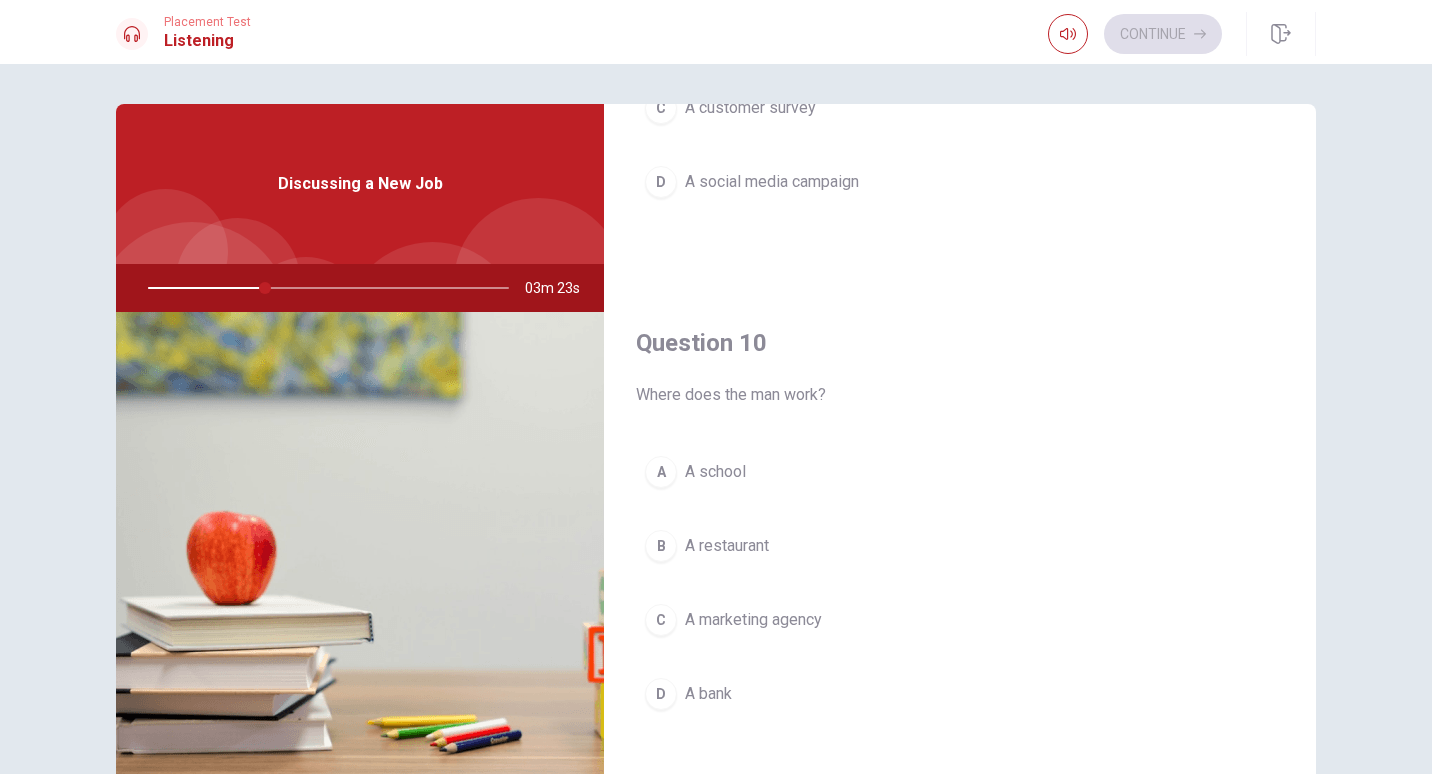 click on "C" at bounding box center [661, 620] 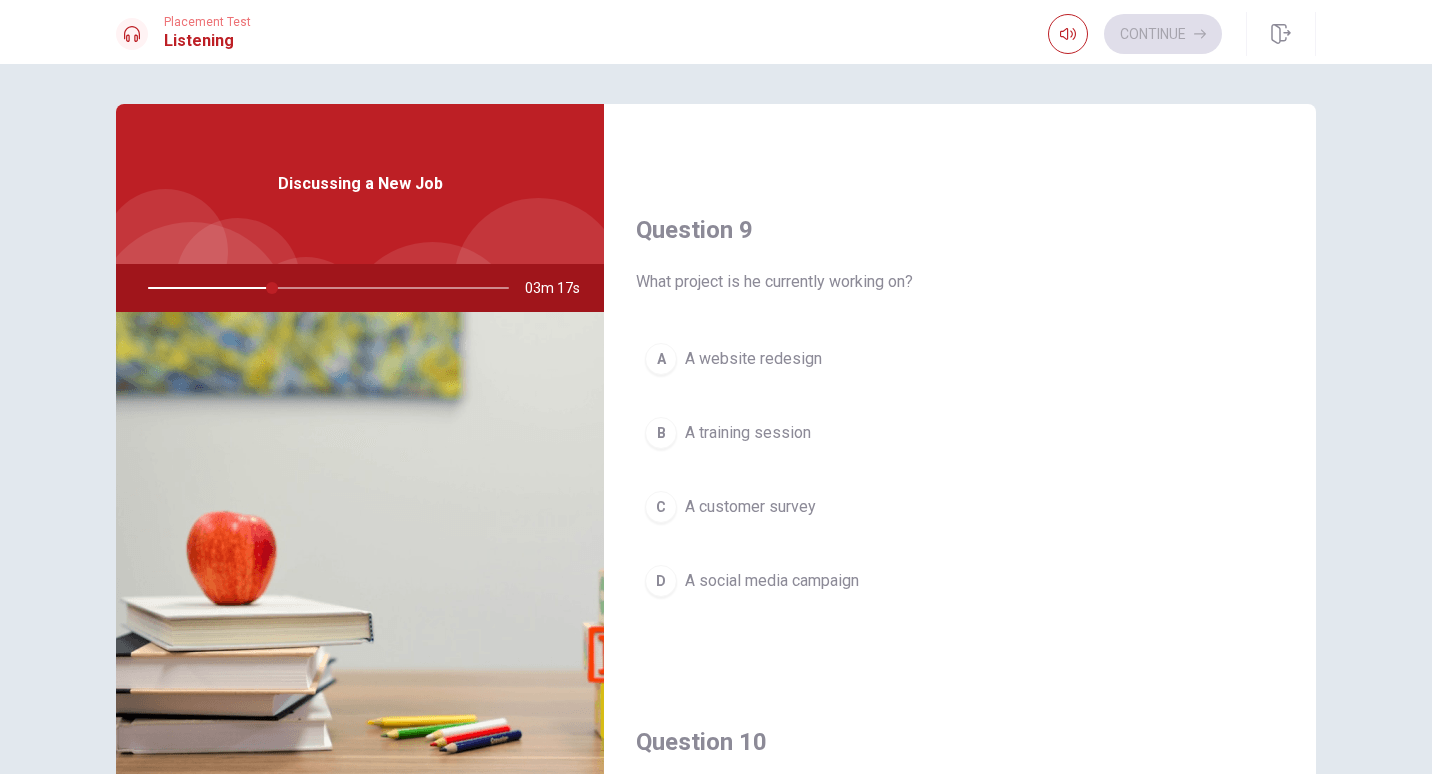 scroll, scrollTop: 1466, scrollLeft: 0, axis: vertical 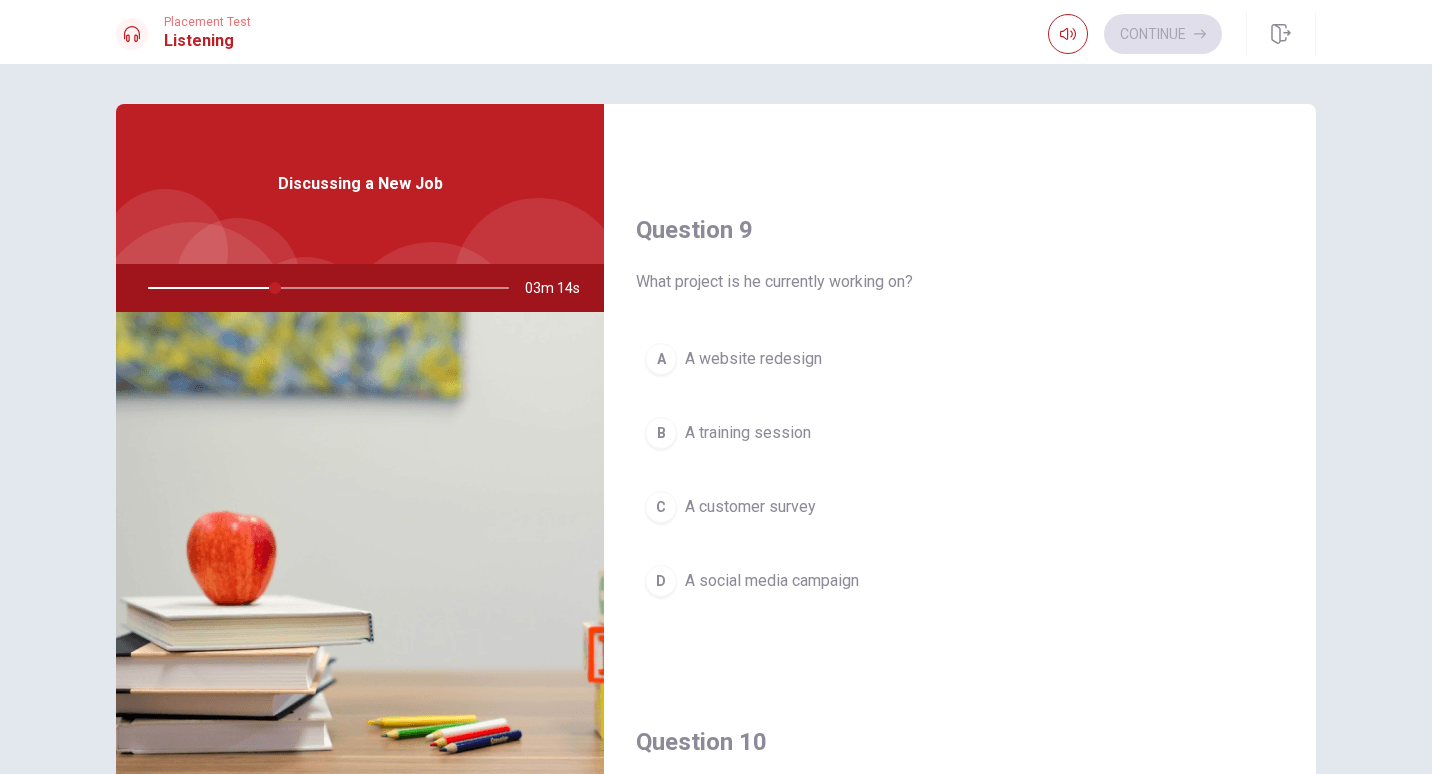 type on "36" 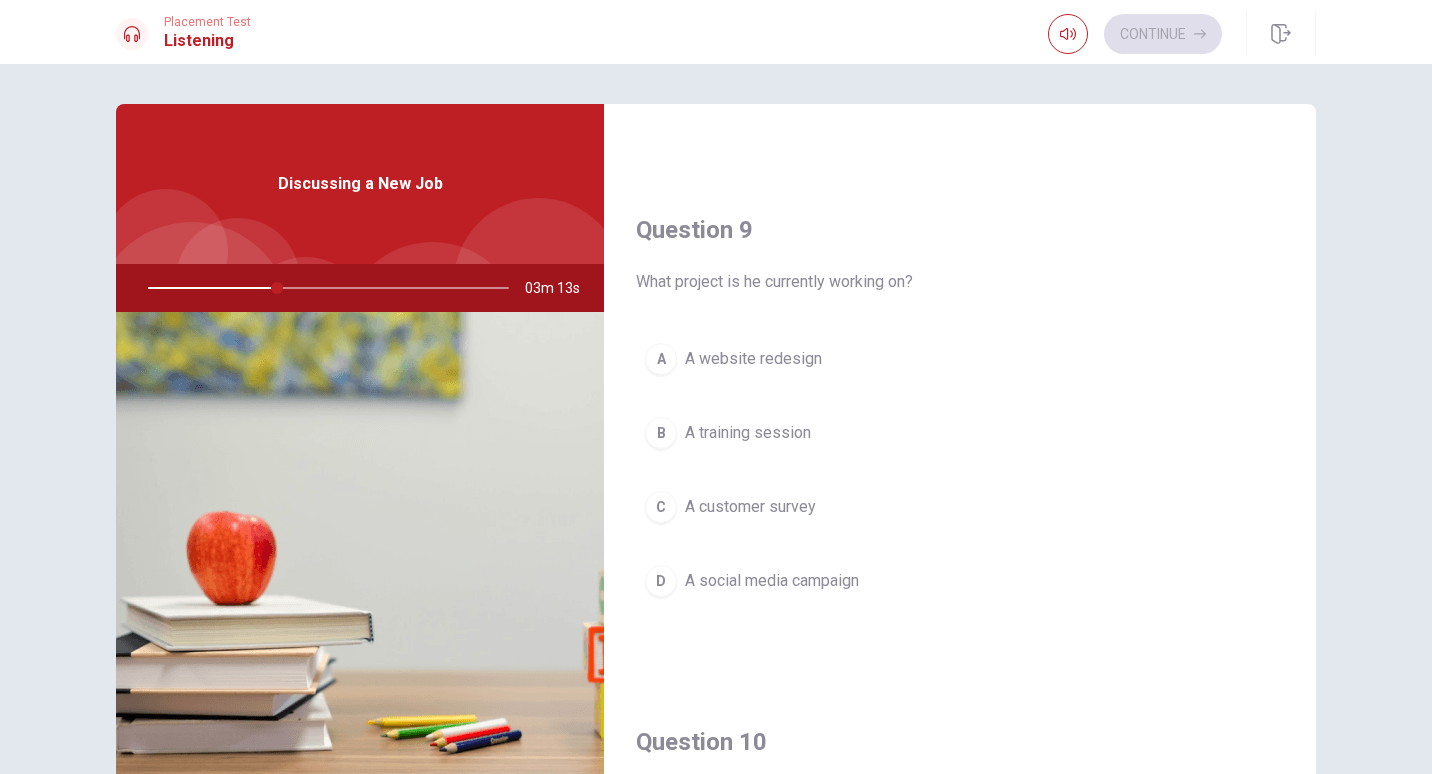 type 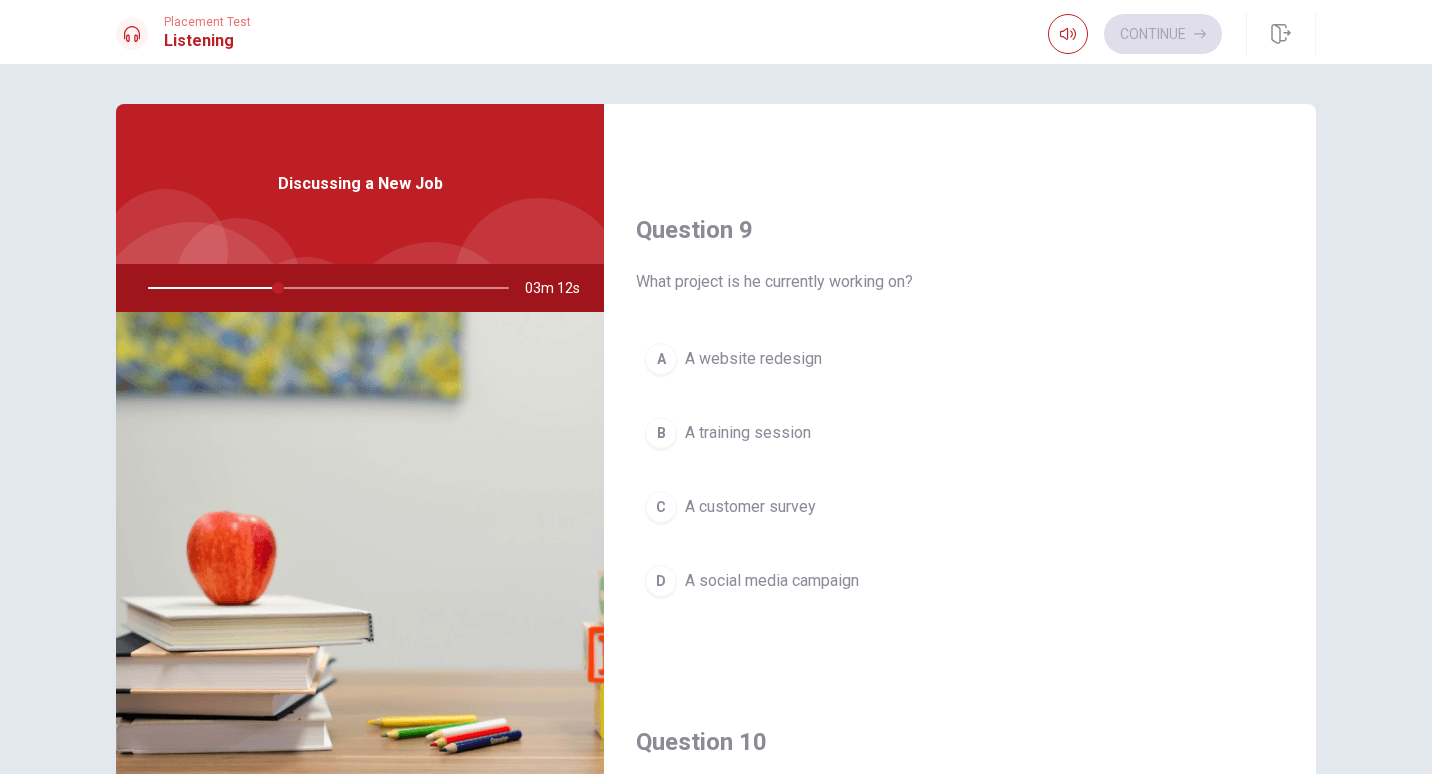 click on "A social media campaign" at bounding box center [772, 581] 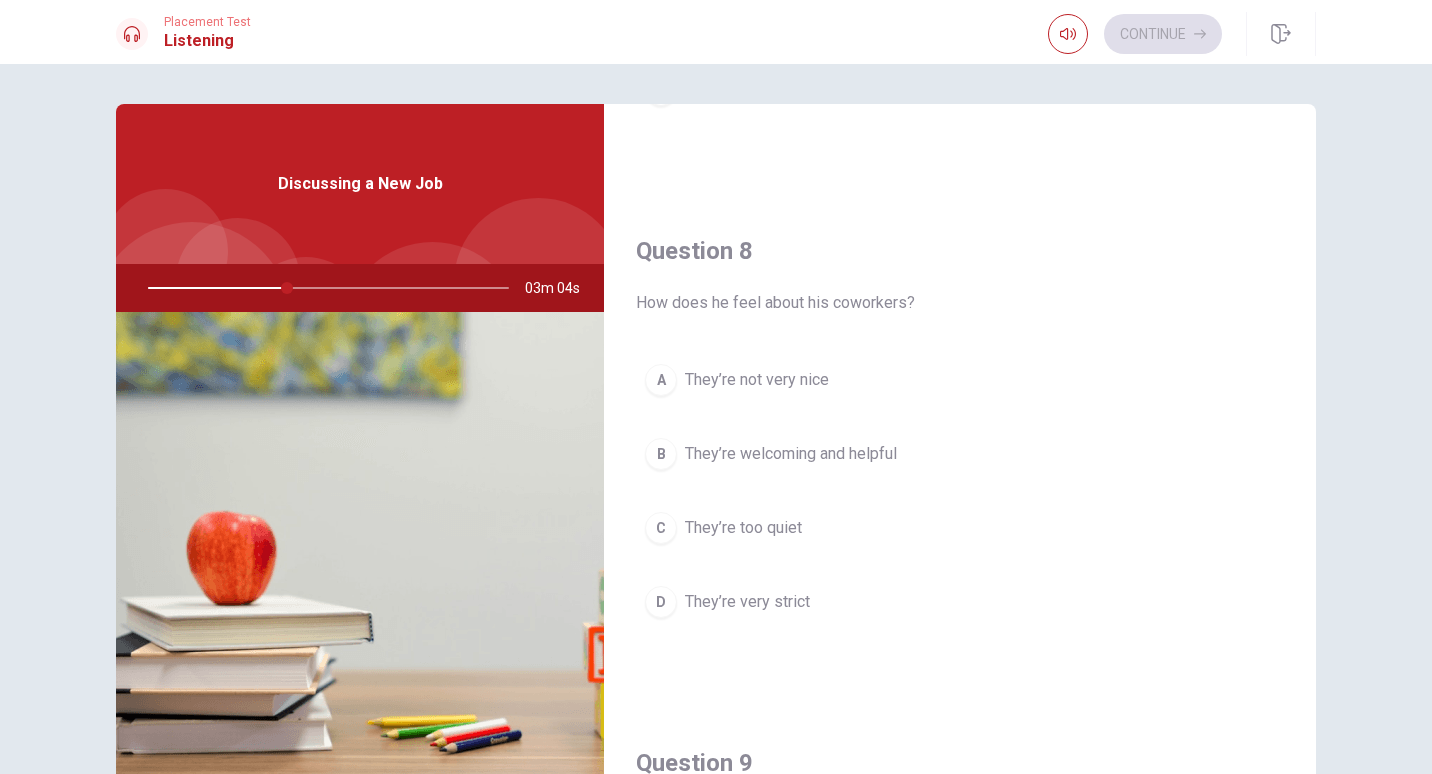 scroll, scrollTop: 930, scrollLeft: 0, axis: vertical 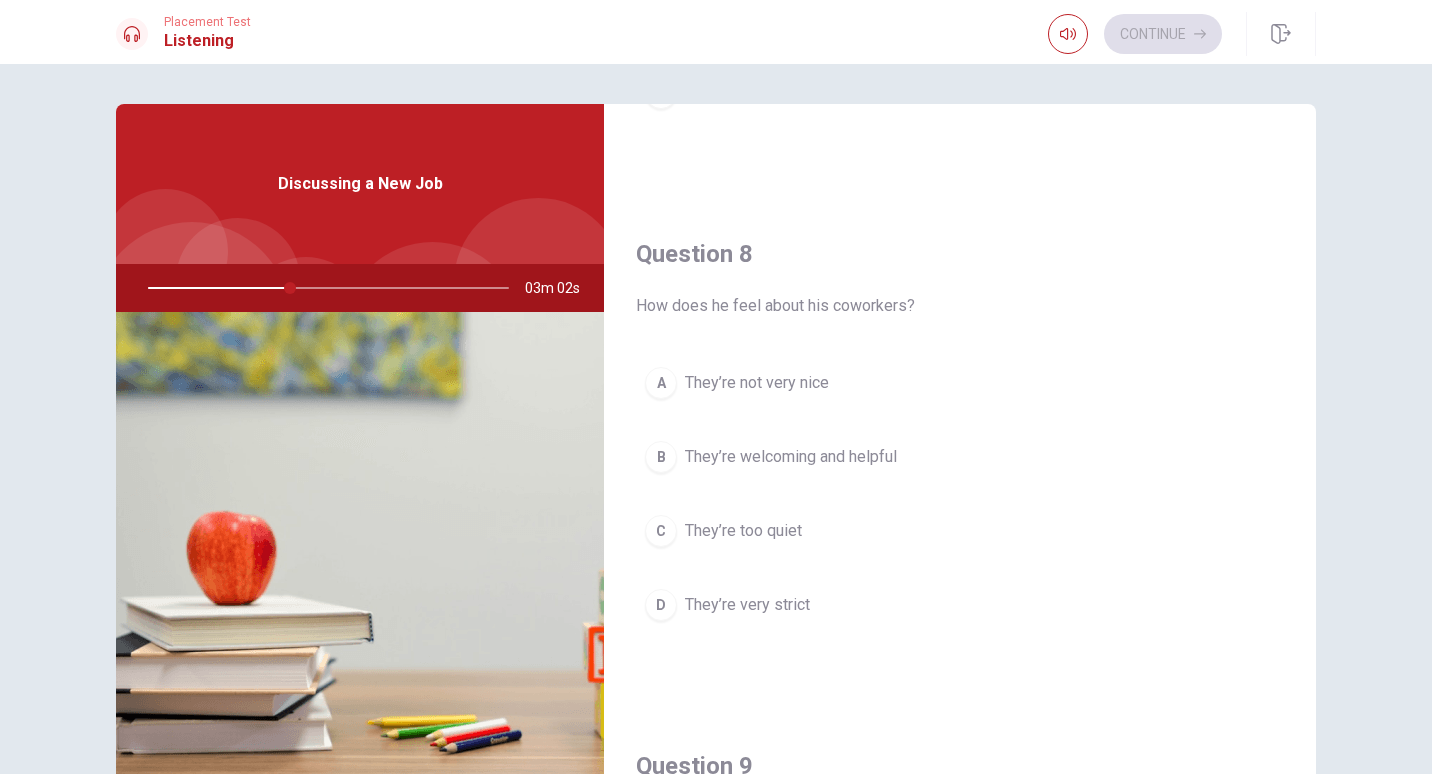 click on "A" at bounding box center (661, 383) 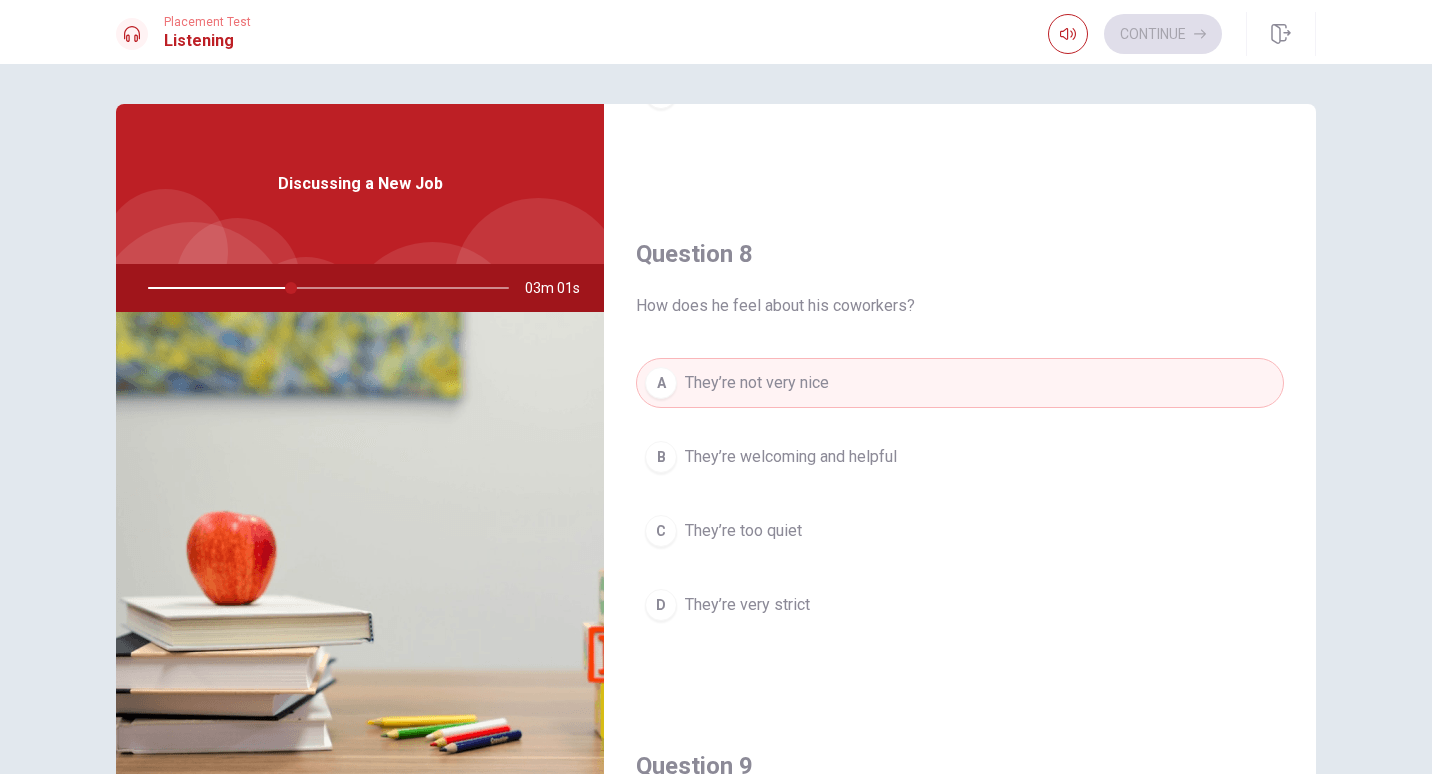 click on "B" at bounding box center [661, 457] 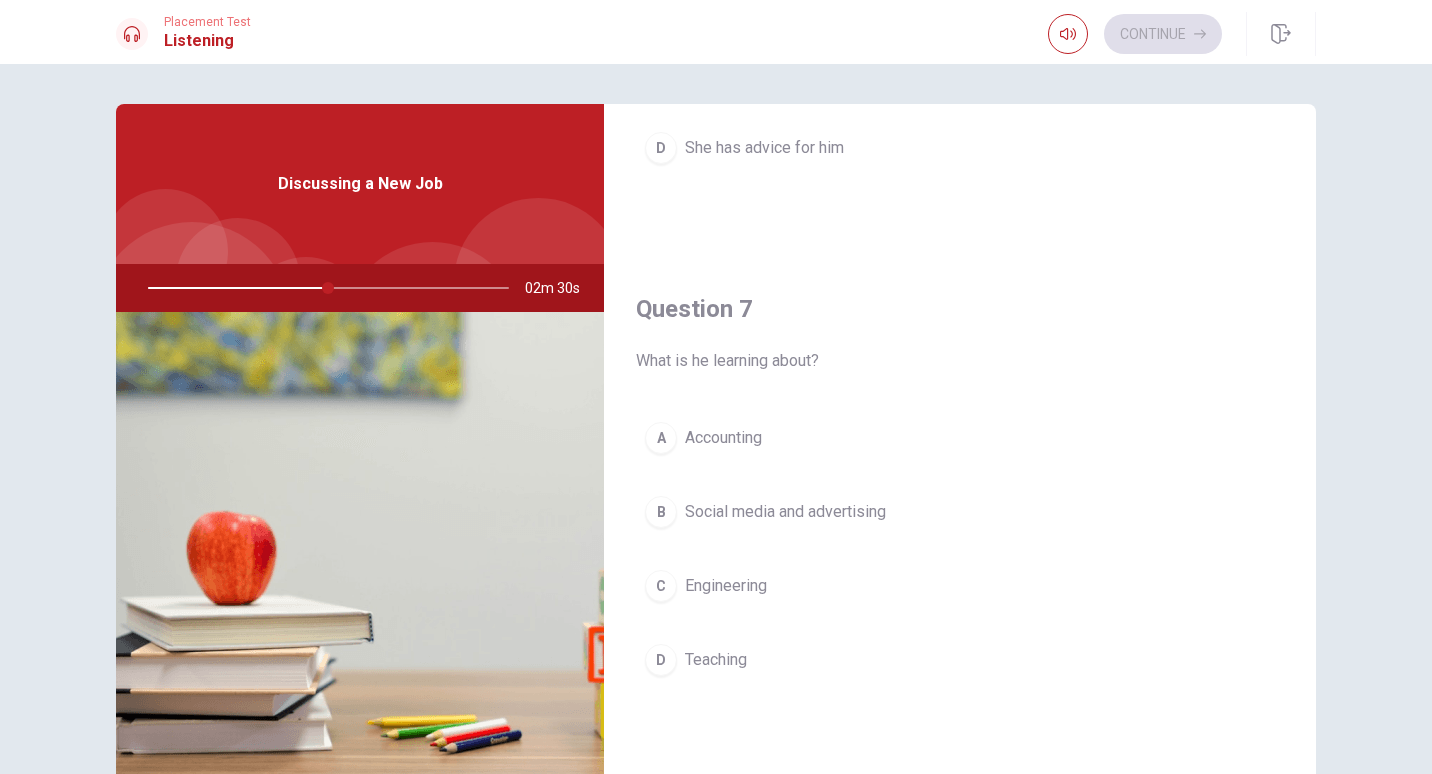 scroll, scrollTop: 364, scrollLeft: 0, axis: vertical 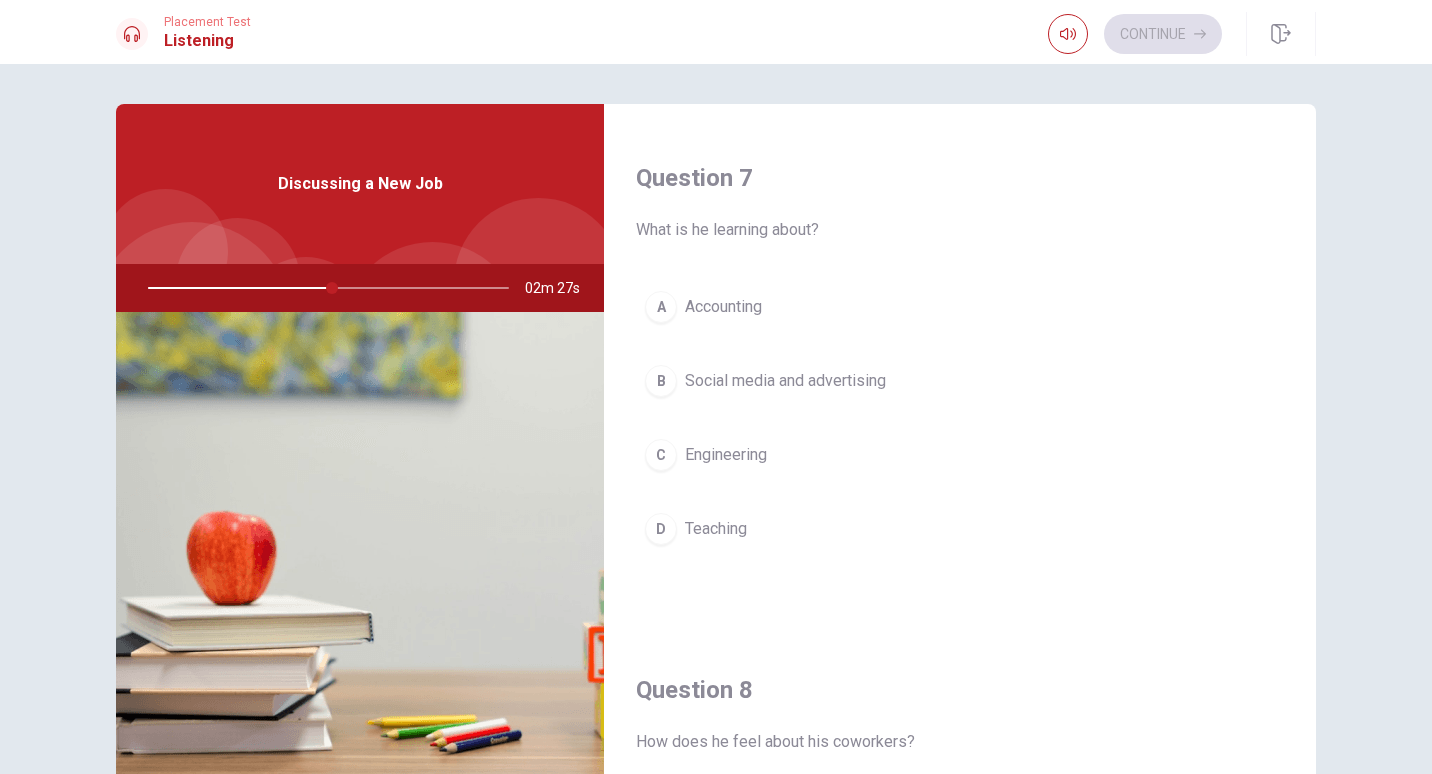 click on "Engineering" at bounding box center (726, 455) 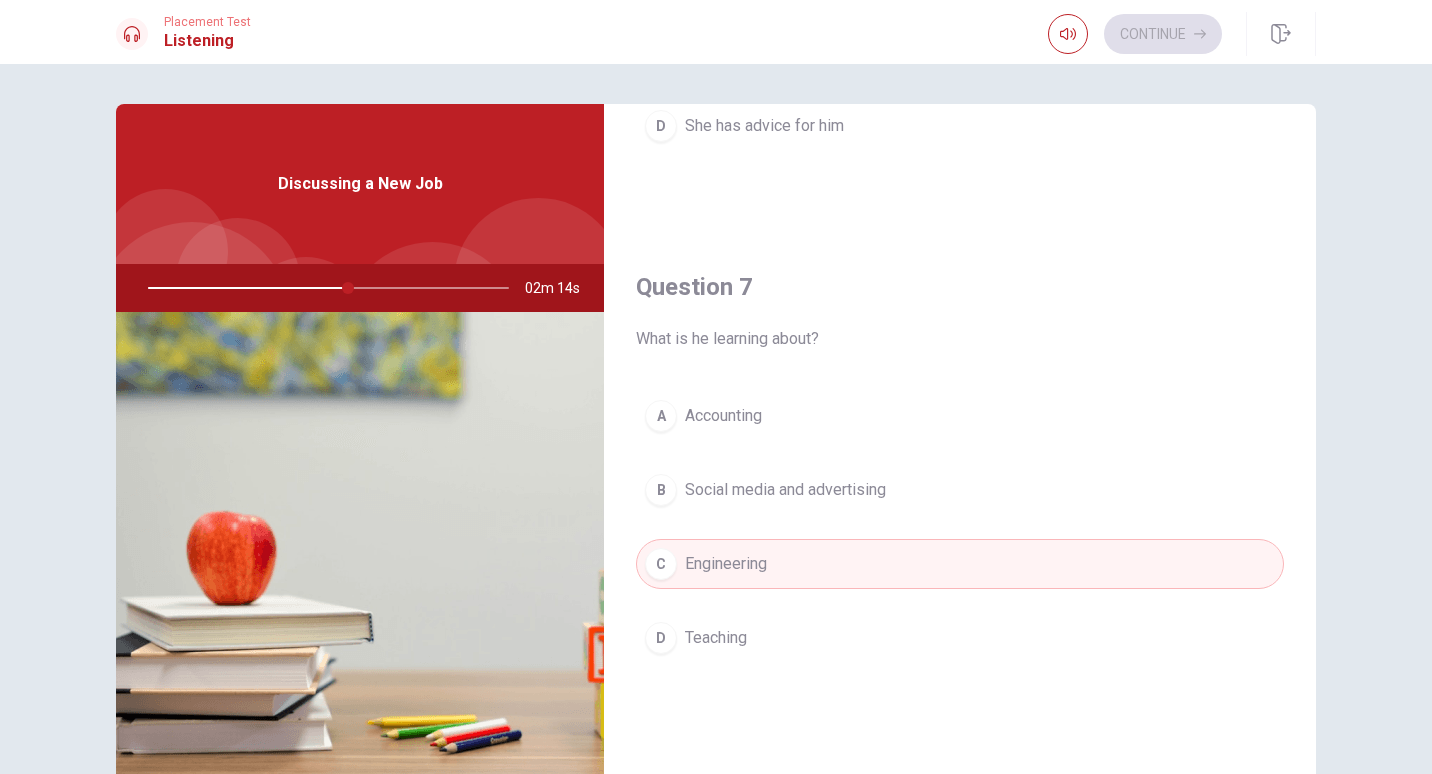 scroll, scrollTop: 384, scrollLeft: 0, axis: vertical 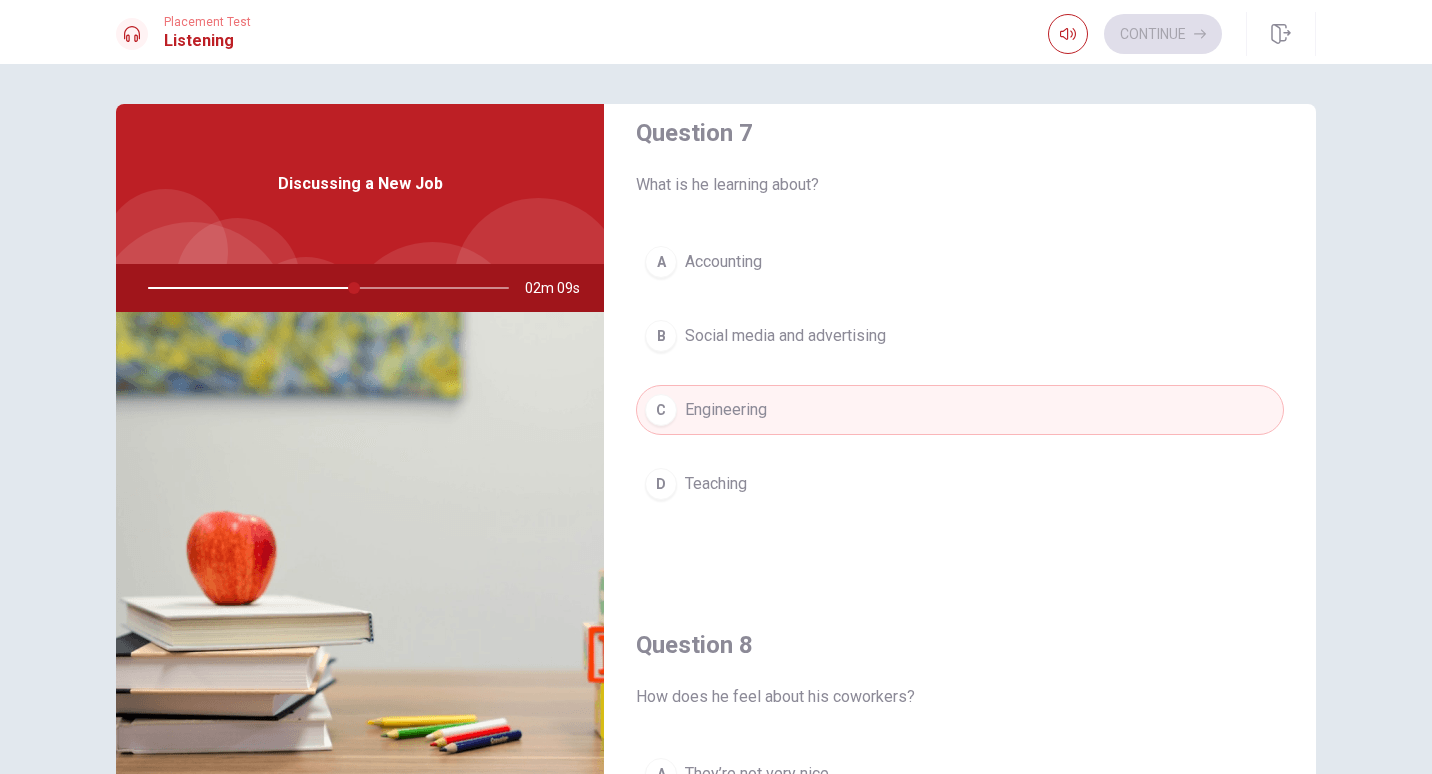 click on "Social media and advertising" at bounding box center (785, 336) 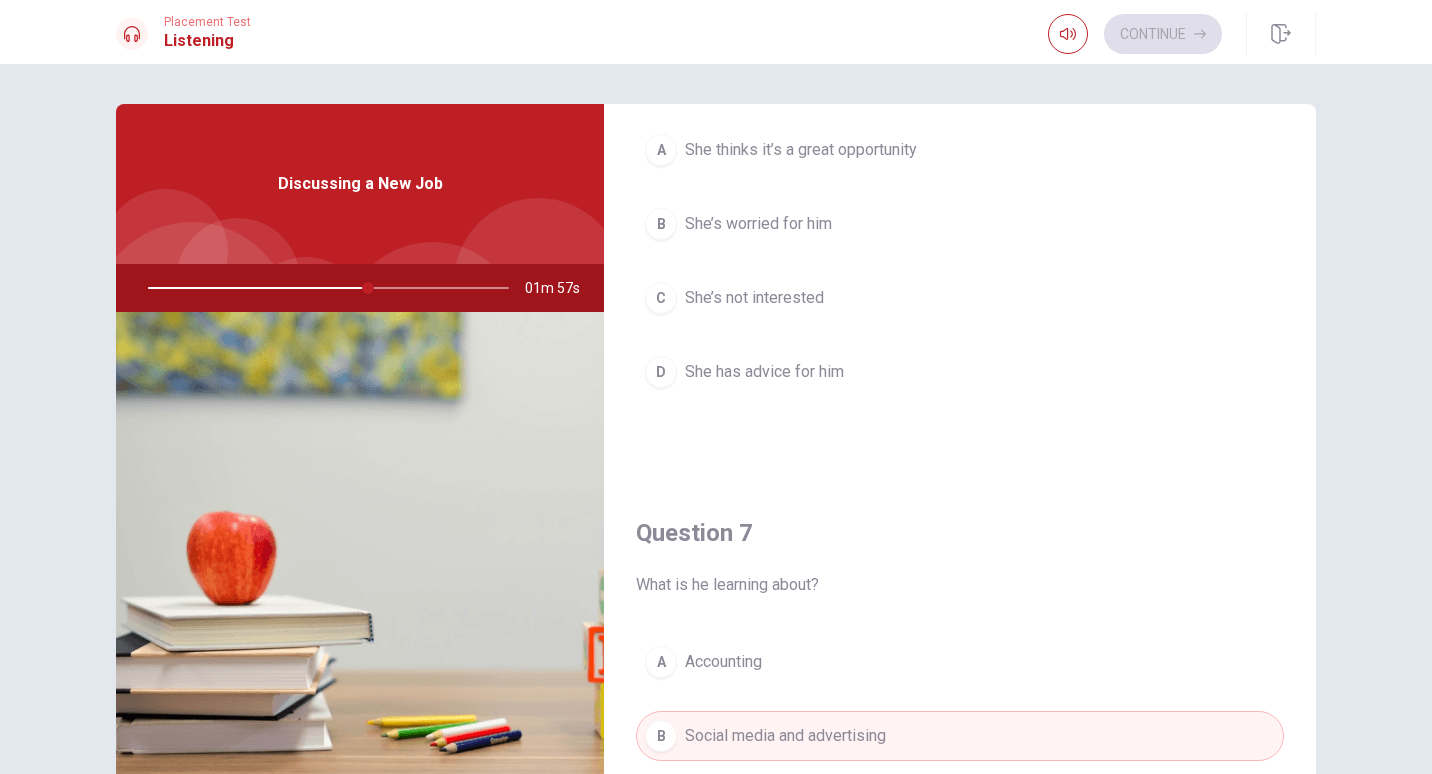 scroll, scrollTop: 0, scrollLeft: 0, axis: both 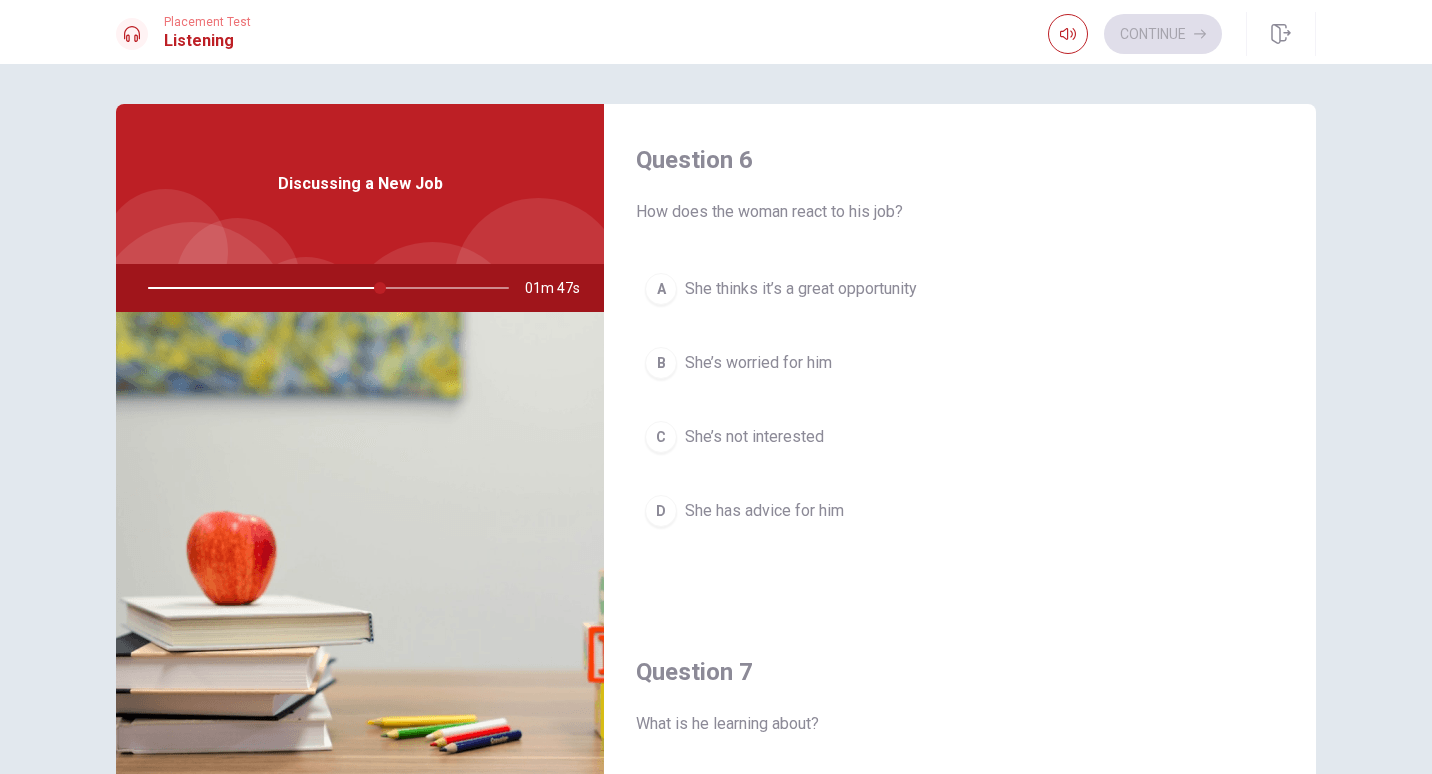 click on "B She’s worried for him" at bounding box center (960, 363) 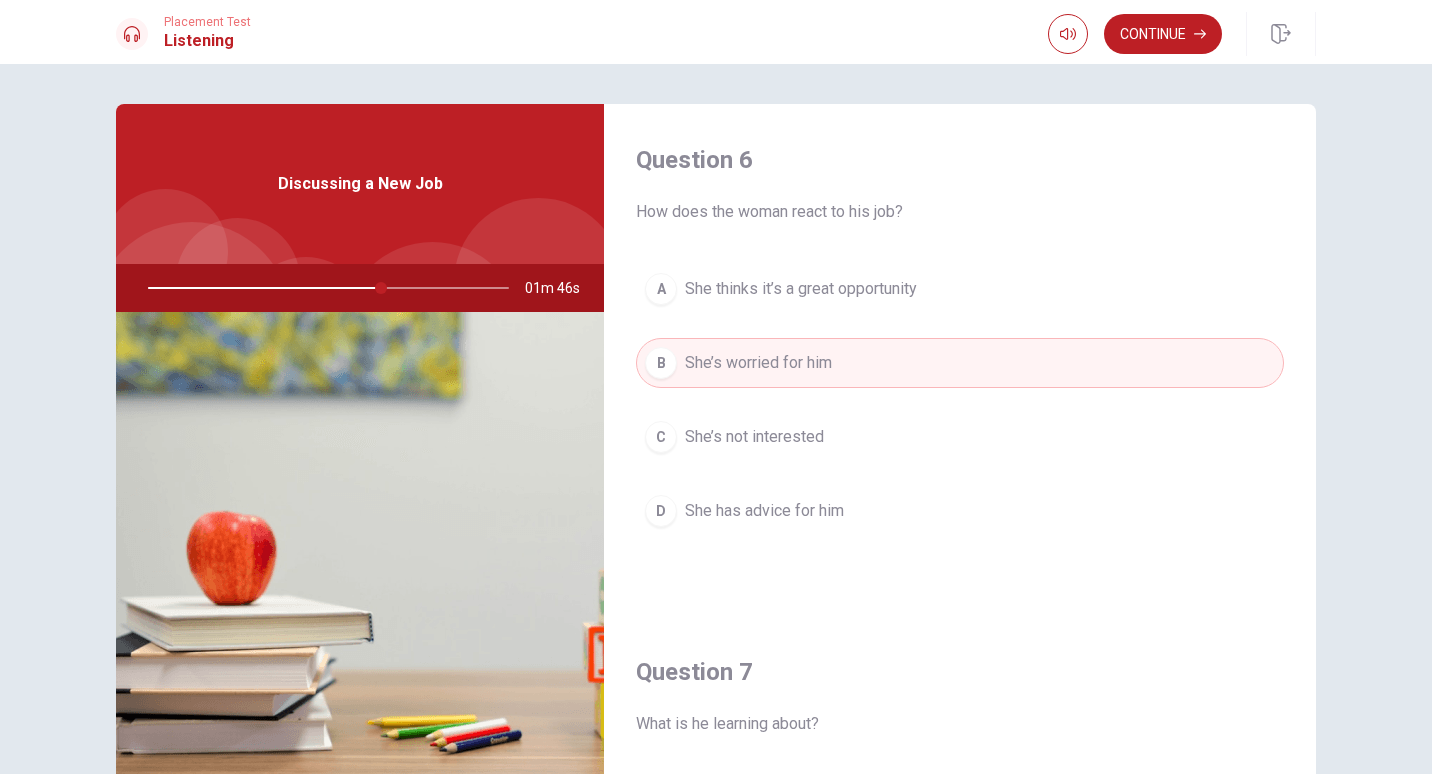 click on "A" at bounding box center (661, 289) 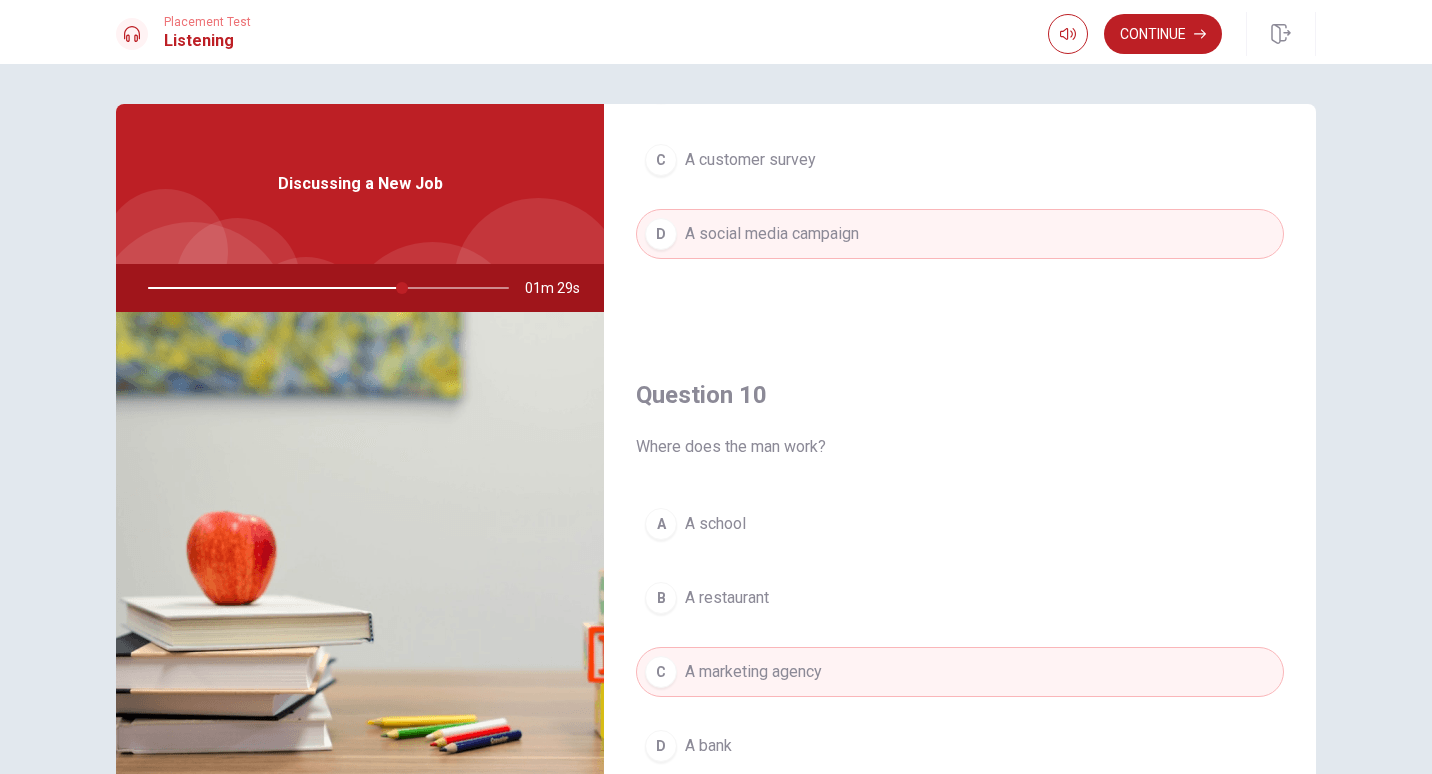 scroll, scrollTop: 1865, scrollLeft: 0, axis: vertical 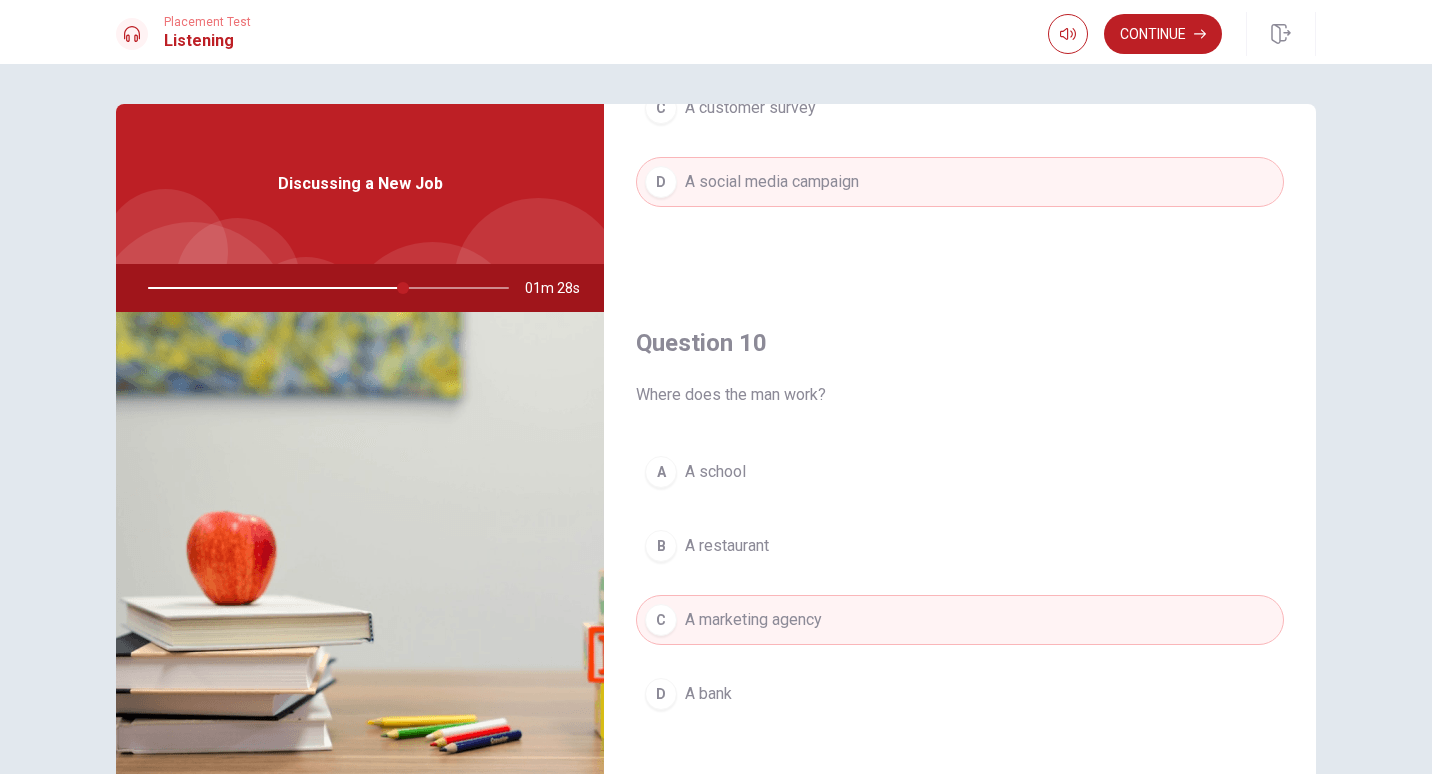 click on "Continue" at bounding box center [1163, 34] 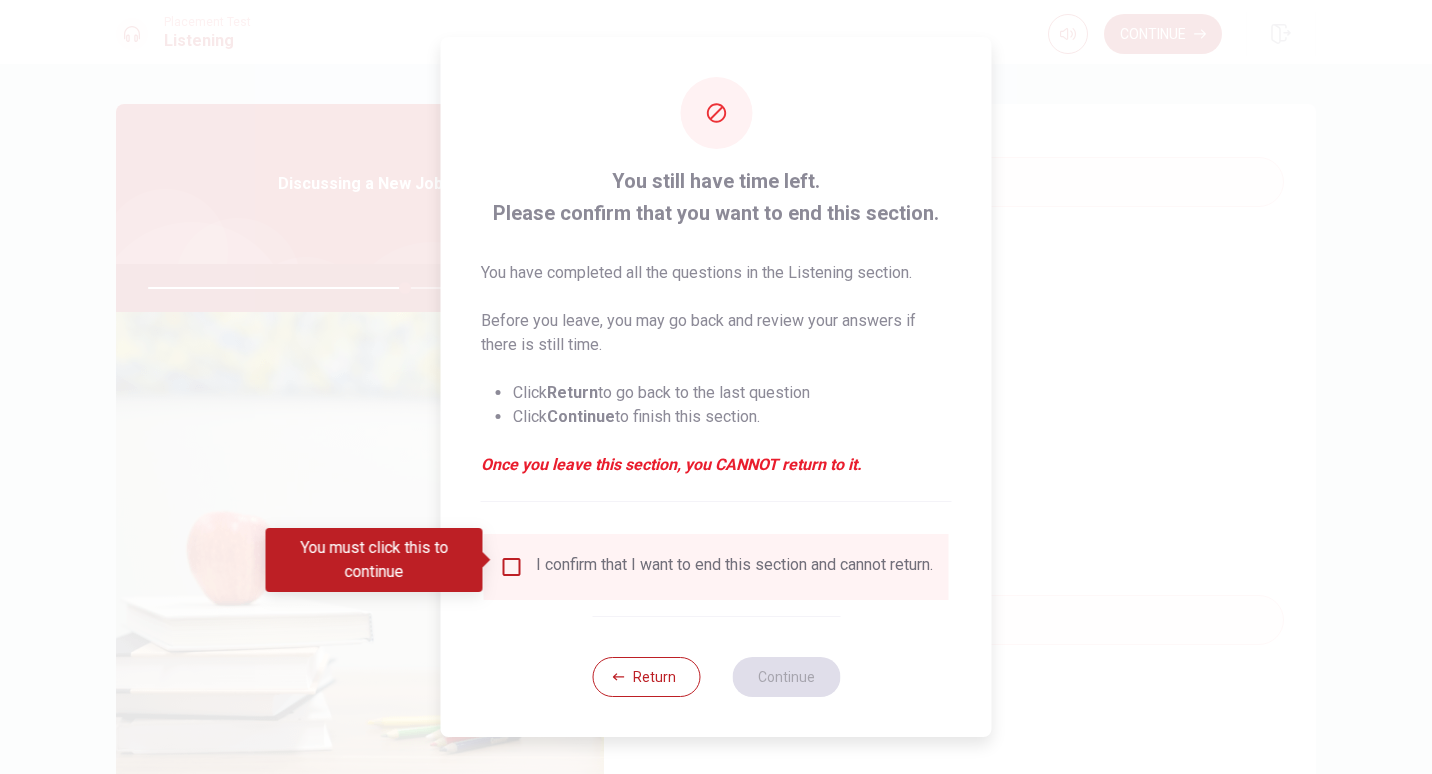 click at bounding box center [512, 567] 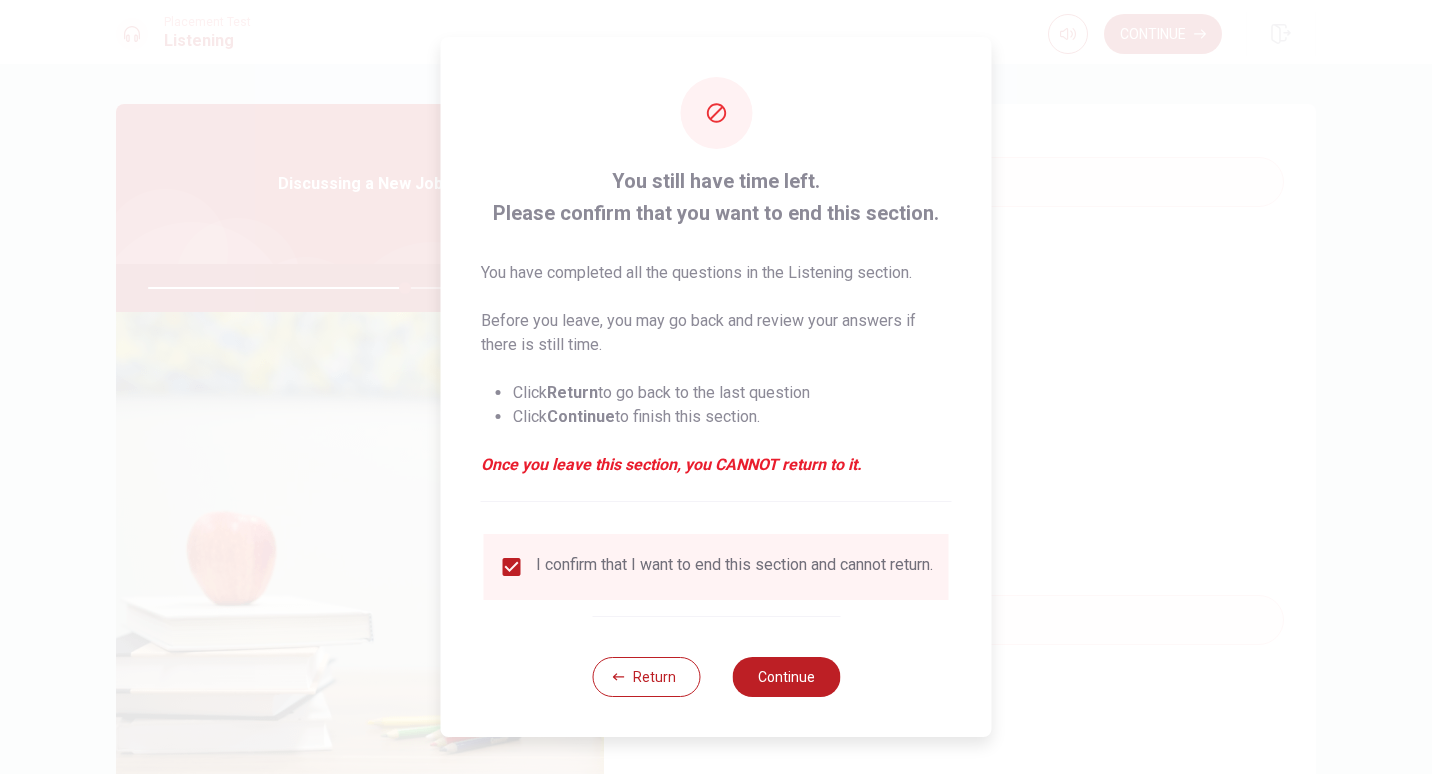 click on "Continue" at bounding box center (786, 677) 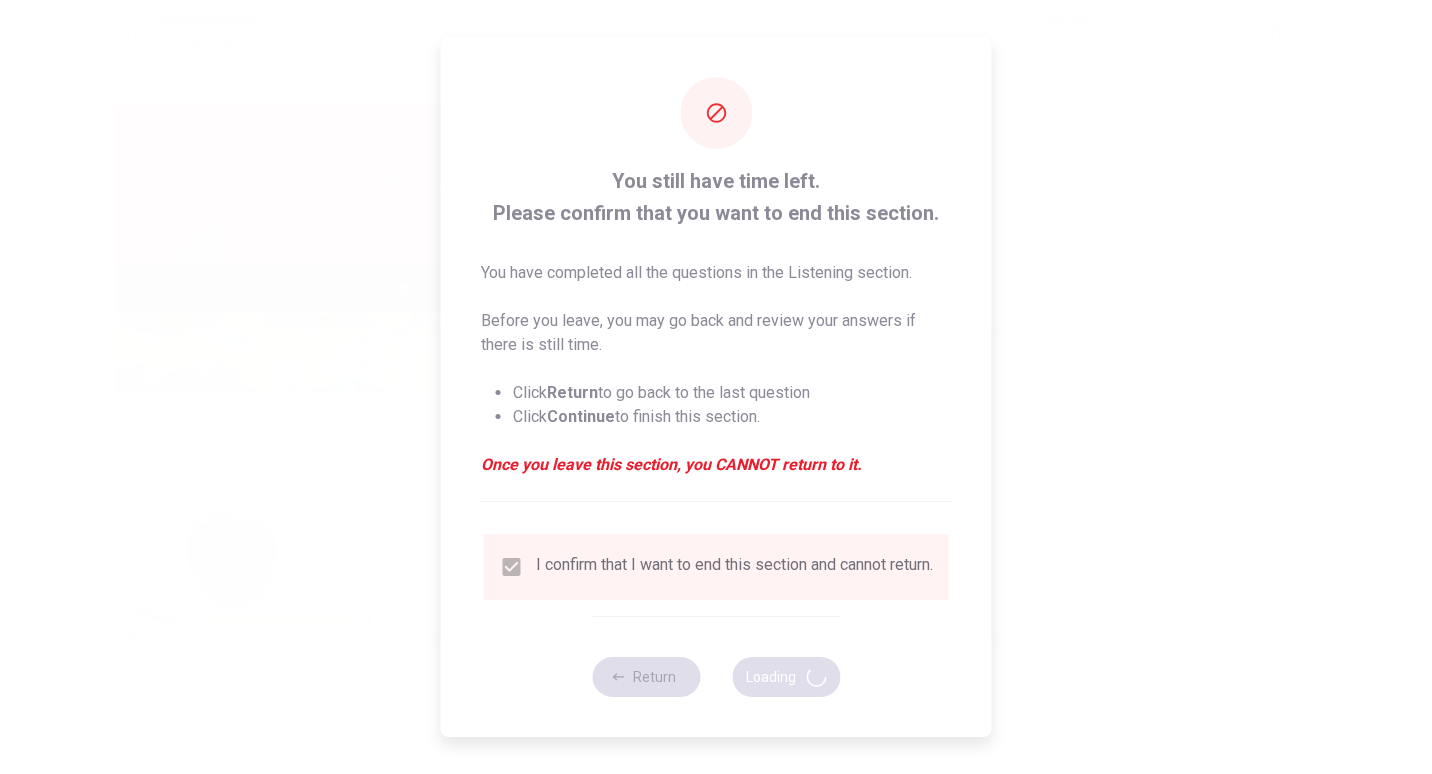 type on "72" 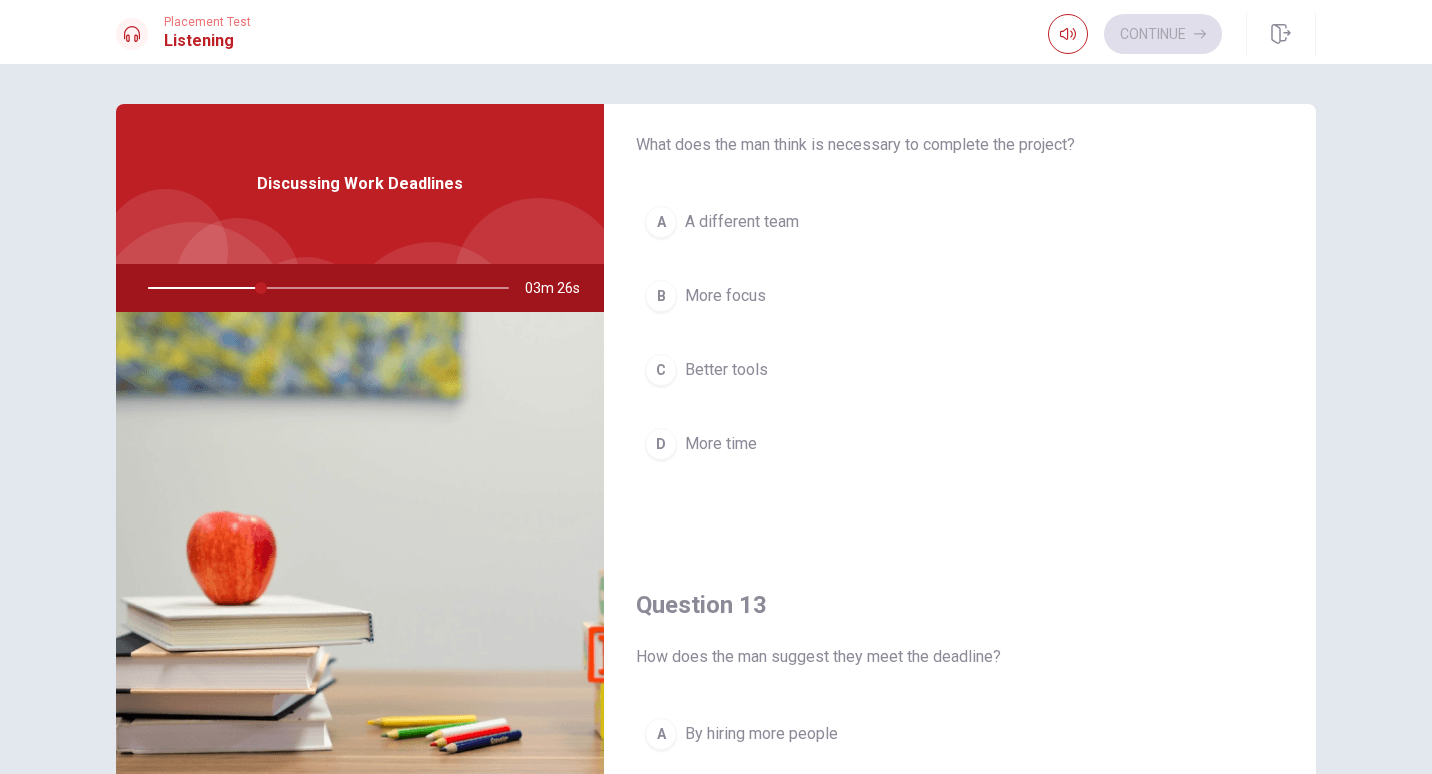 scroll, scrollTop: 850, scrollLeft: 0, axis: vertical 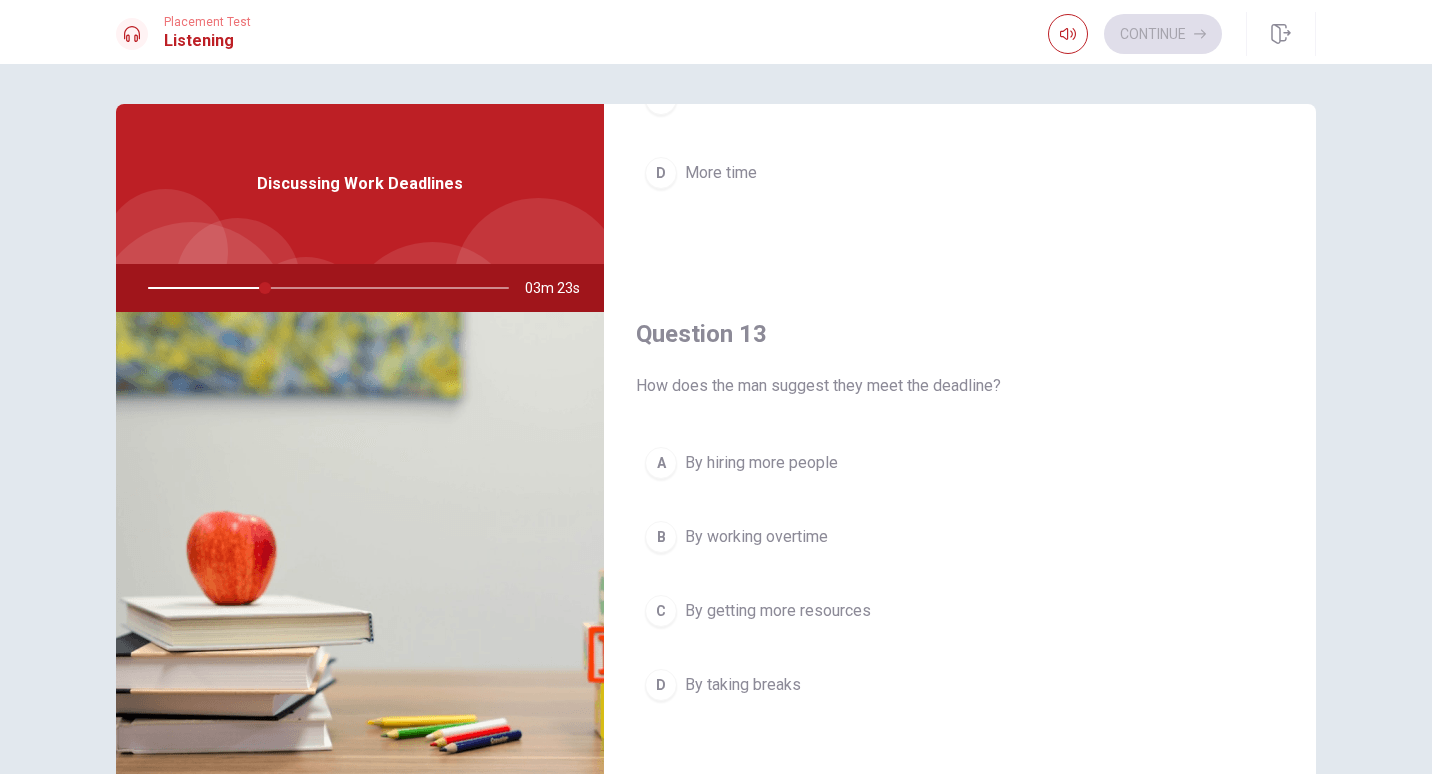 click on "B" at bounding box center (661, 537) 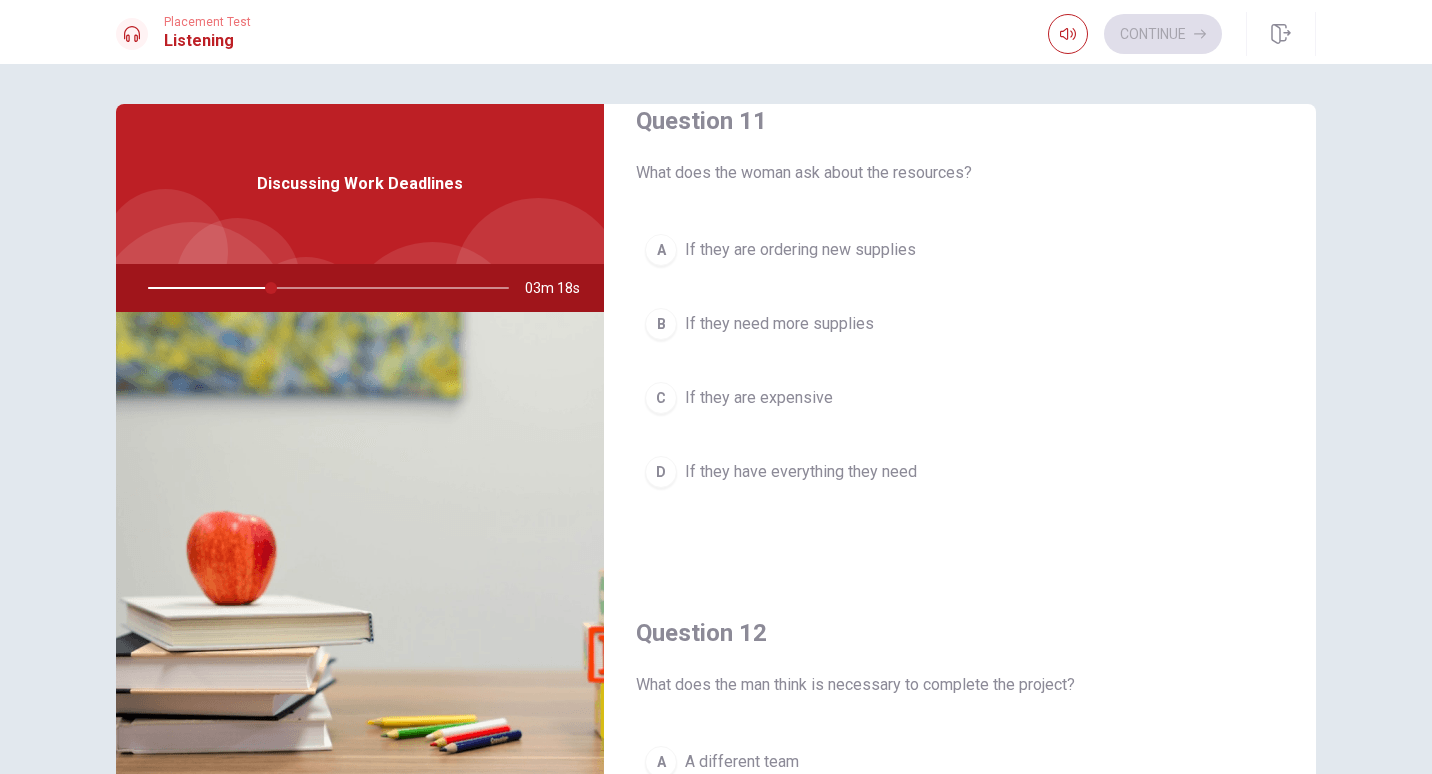 scroll, scrollTop: 0, scrollLeft: 0, axis: both 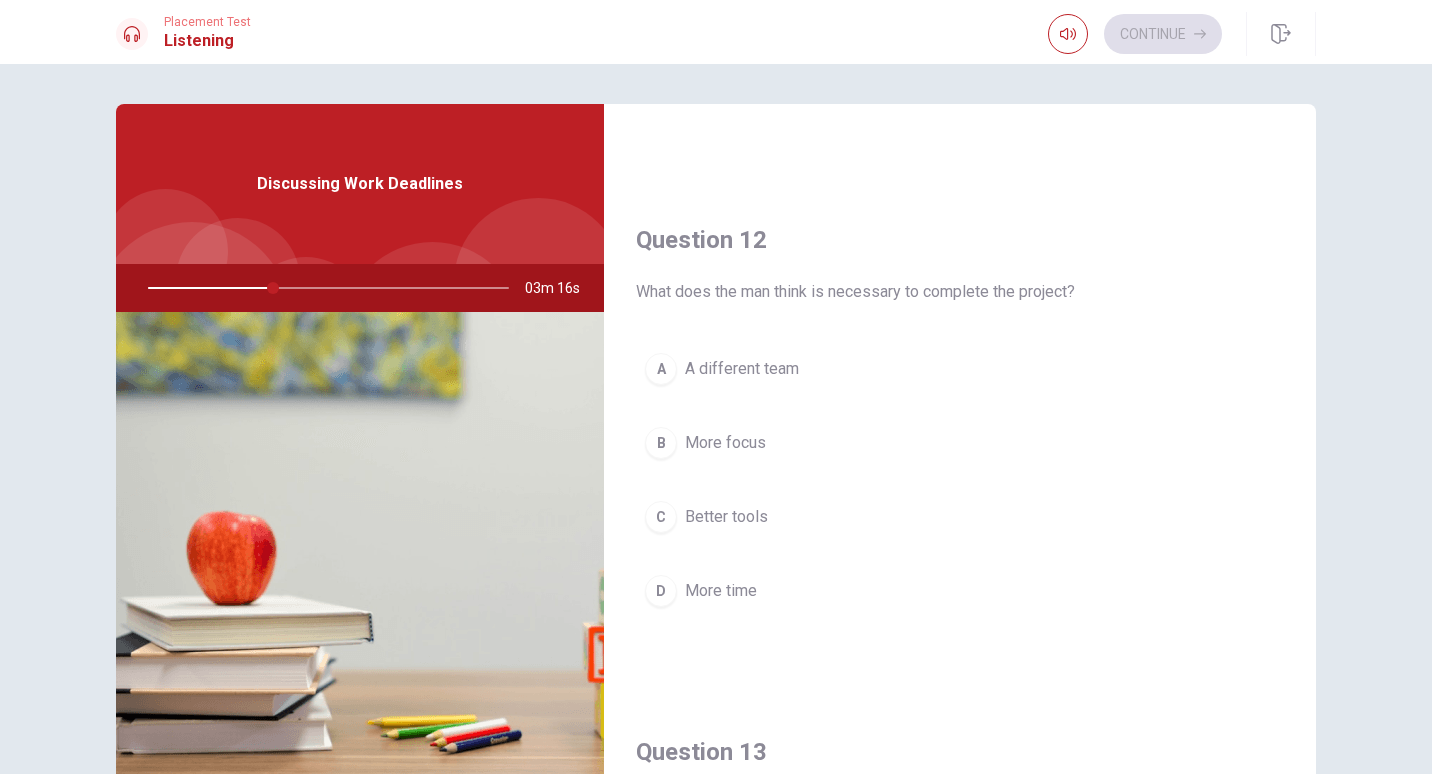 type on "35" 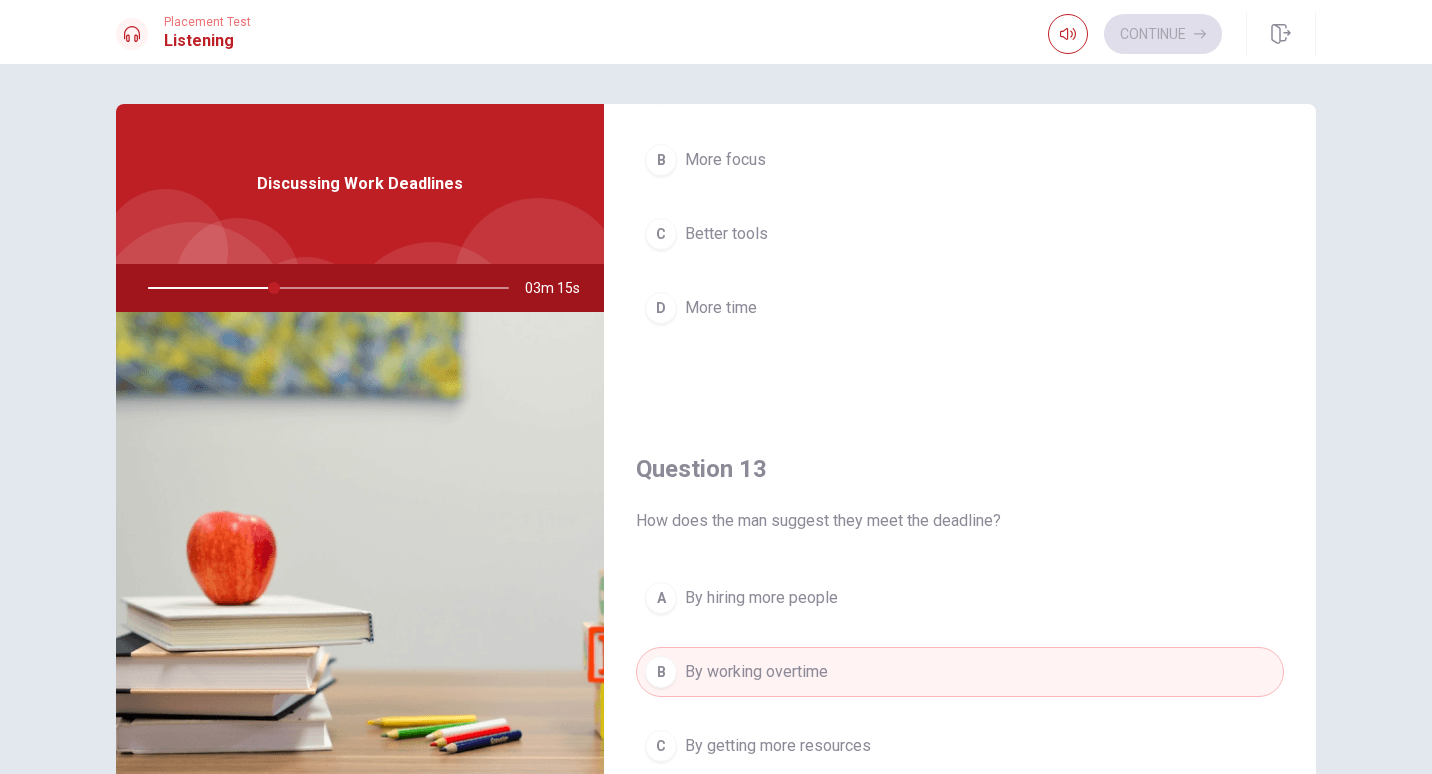 type 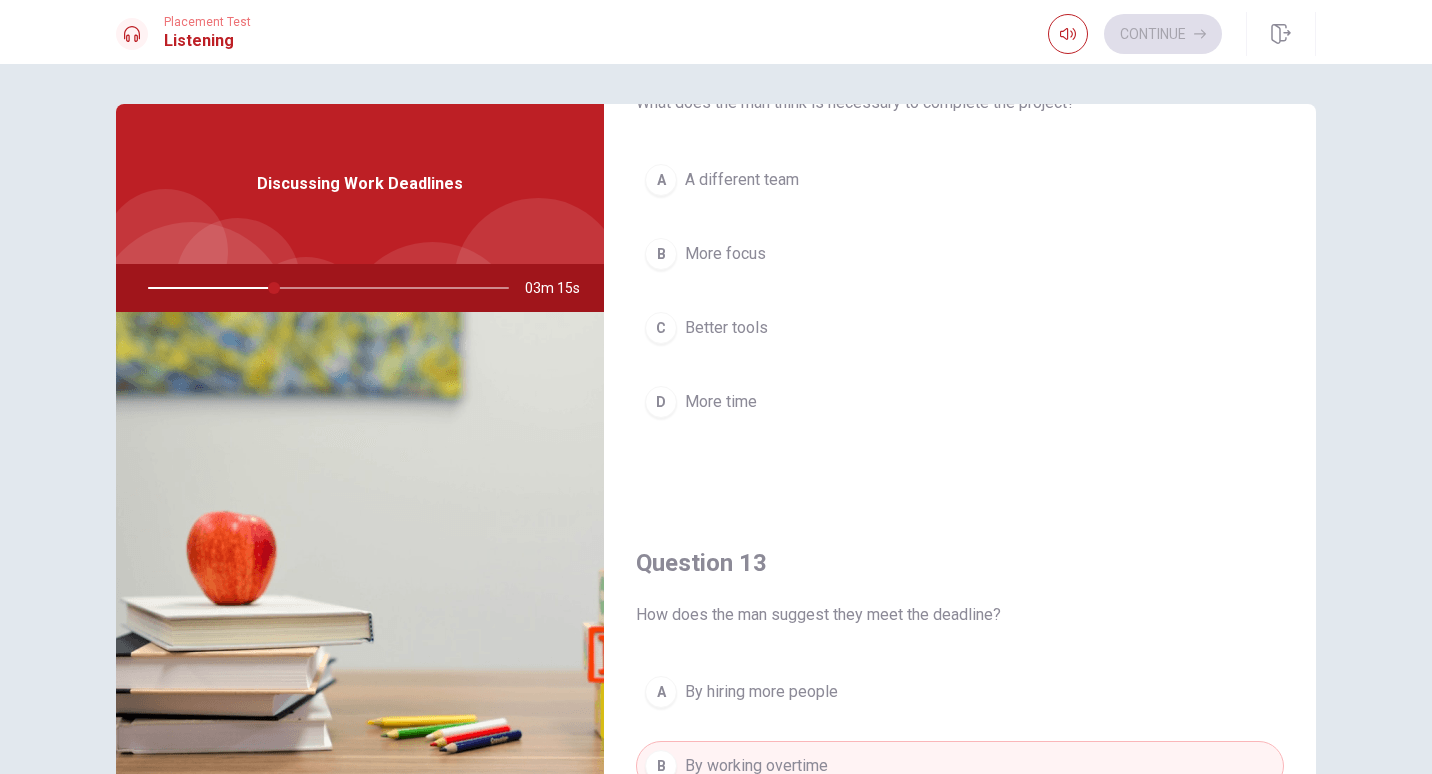scroll, scrollTop: 614, scrollLeft: 0, axis: vertical 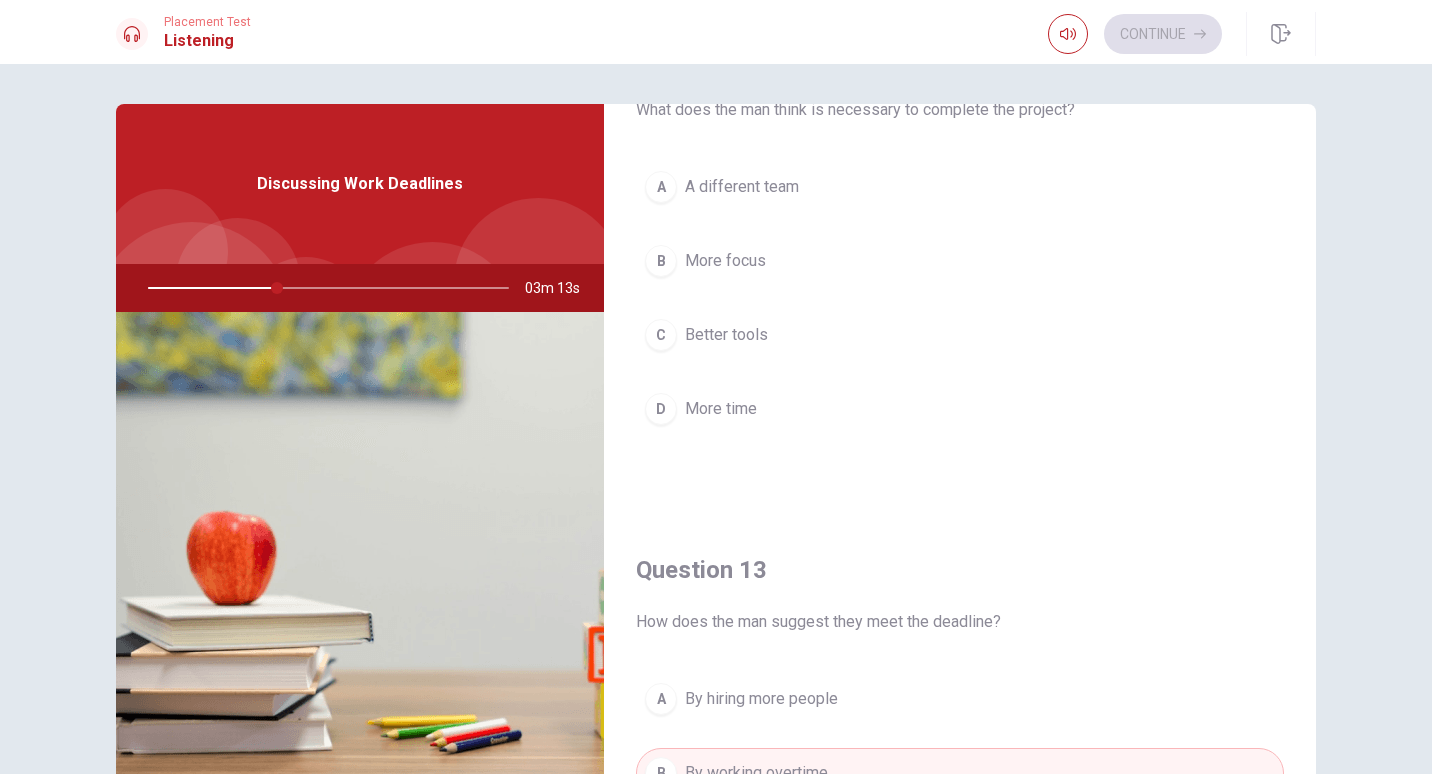 click on "More focus" at bounding box center [725, 261] 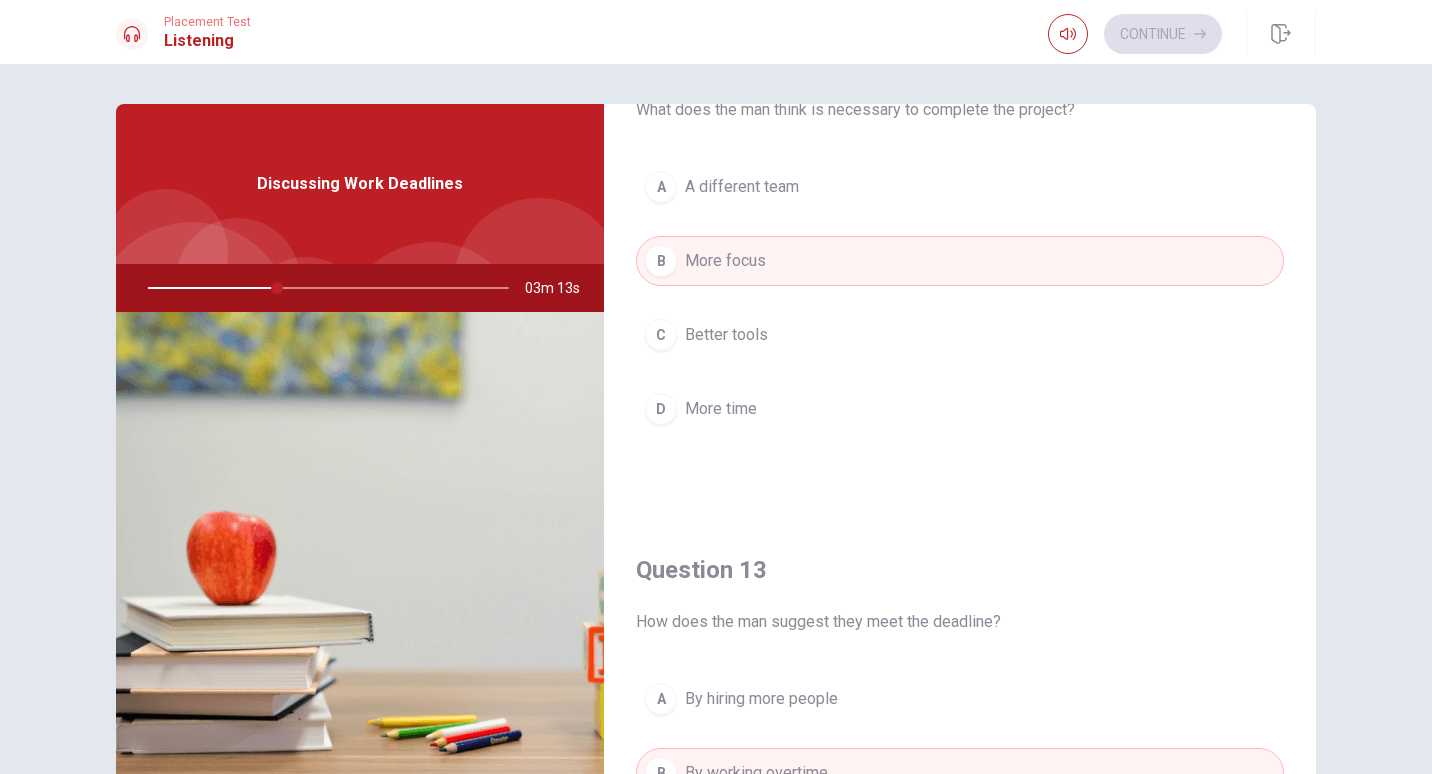 click on "More time" at bounding box center [721, 409] 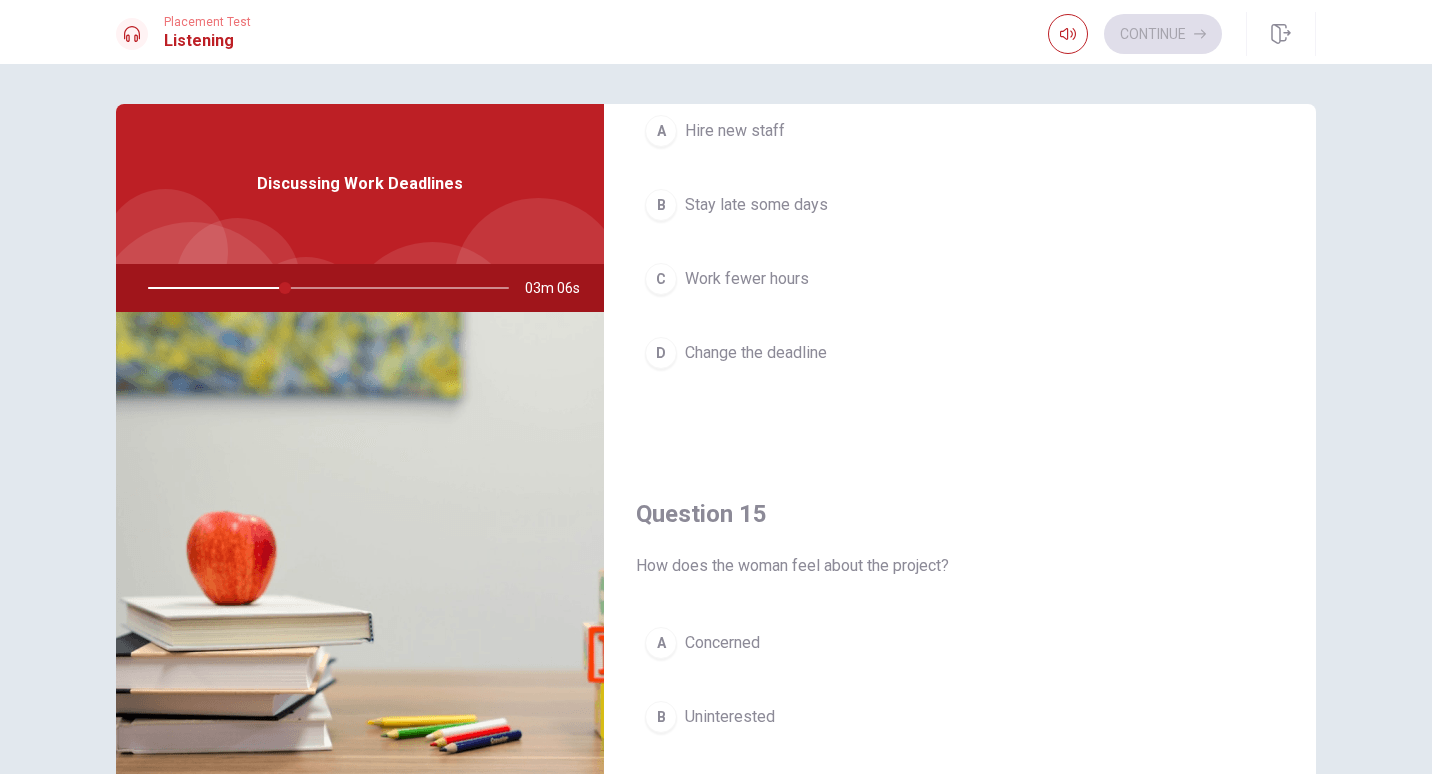scroll, scrollTop: 1865, scrollLeft: 0, axis: vertical 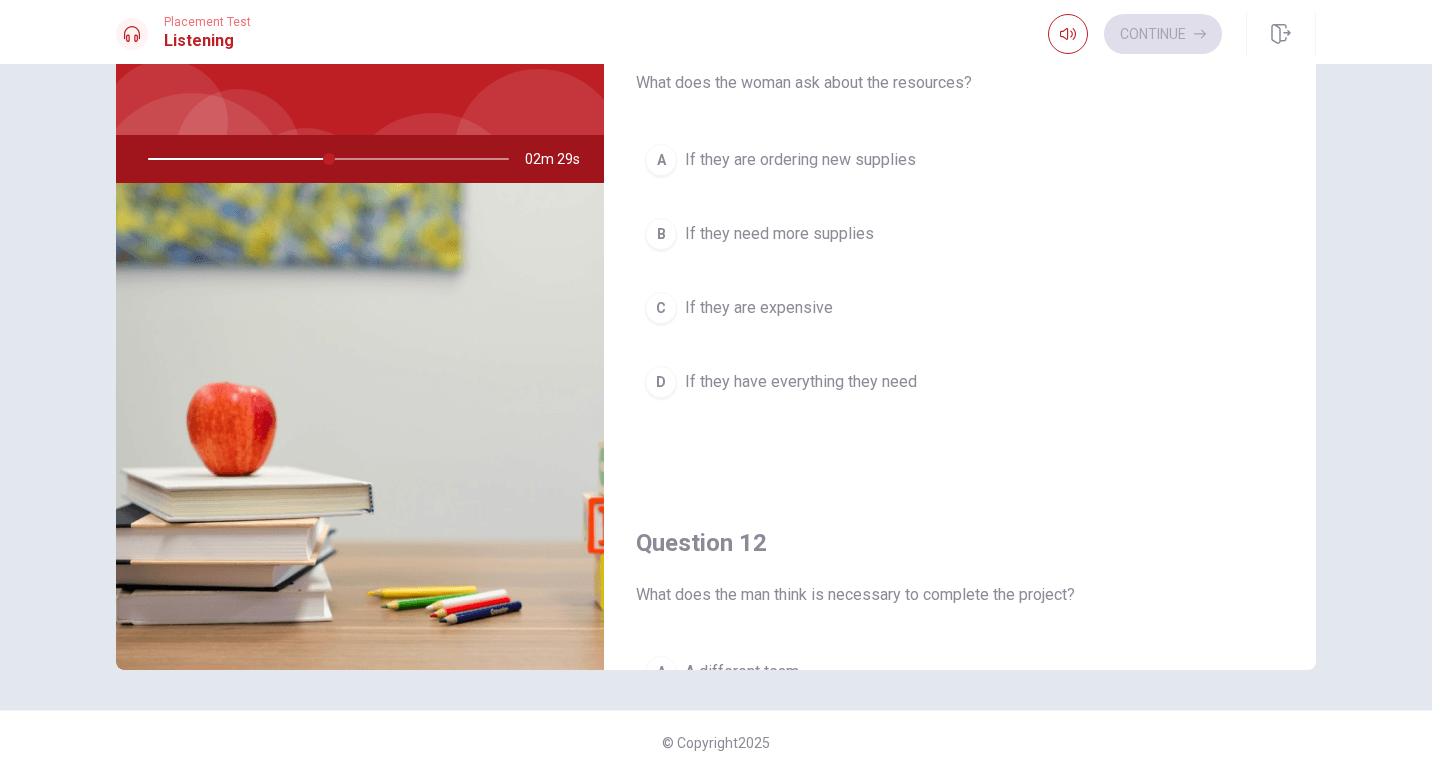 click on "If they have everything they need" at bounding box center (801, 382) 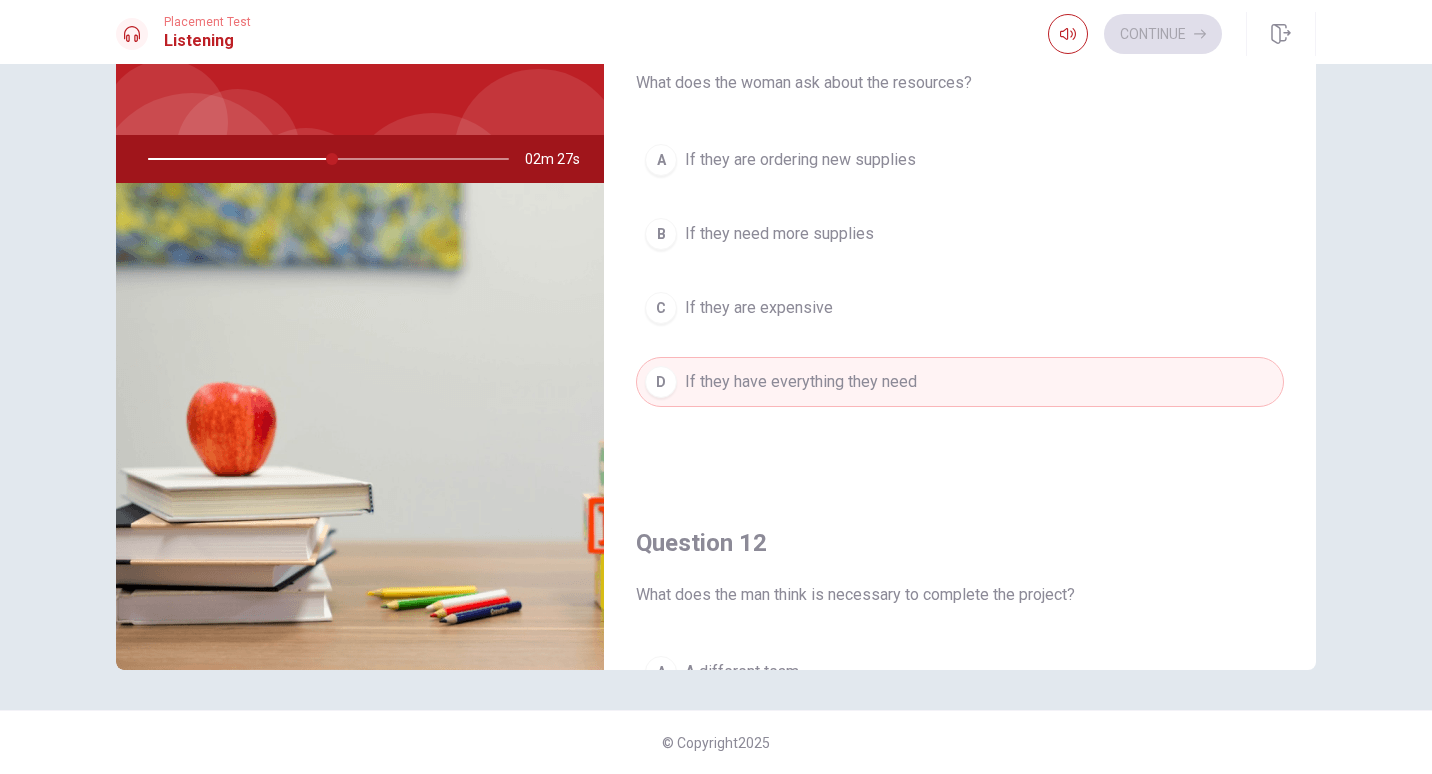 click on "A If they are ordering new supplies" at bounding box center [960, 160] 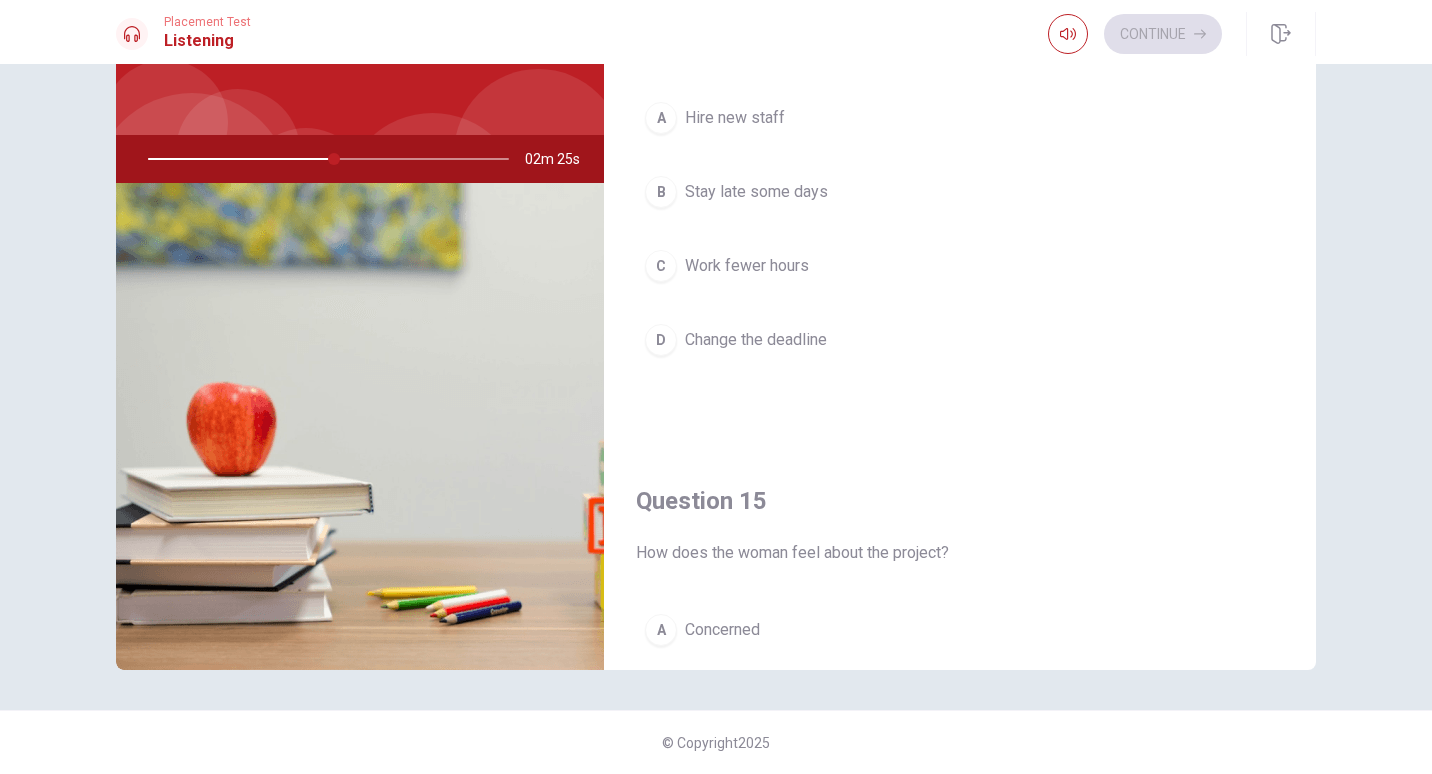 scroll, scrollTop: 1580, scrollLeft: 0, axis: vertical 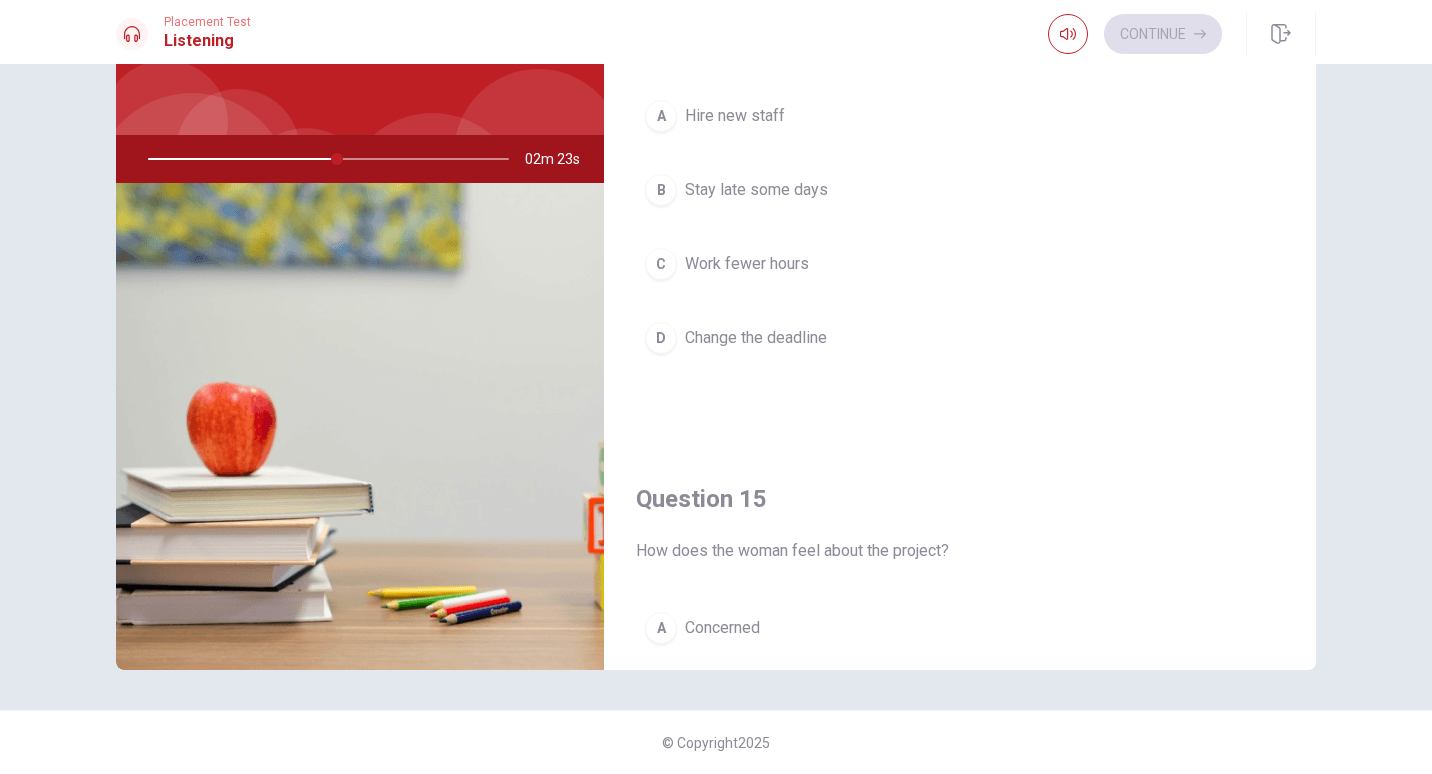 click on "C Work fewer hours" at bounding box center (960, 264) 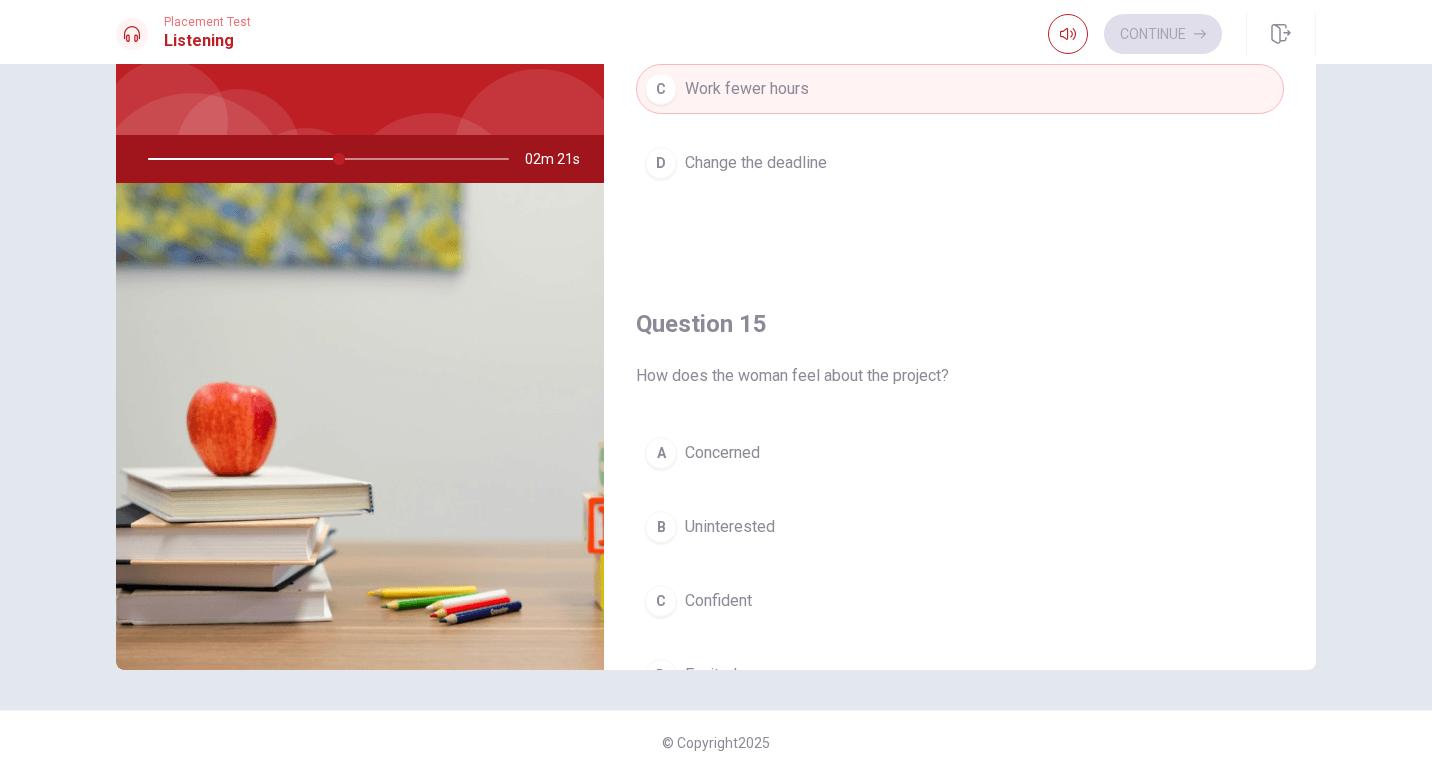 scroll, scrollTop: 1865, scrollLeft: 0, axis: vertical 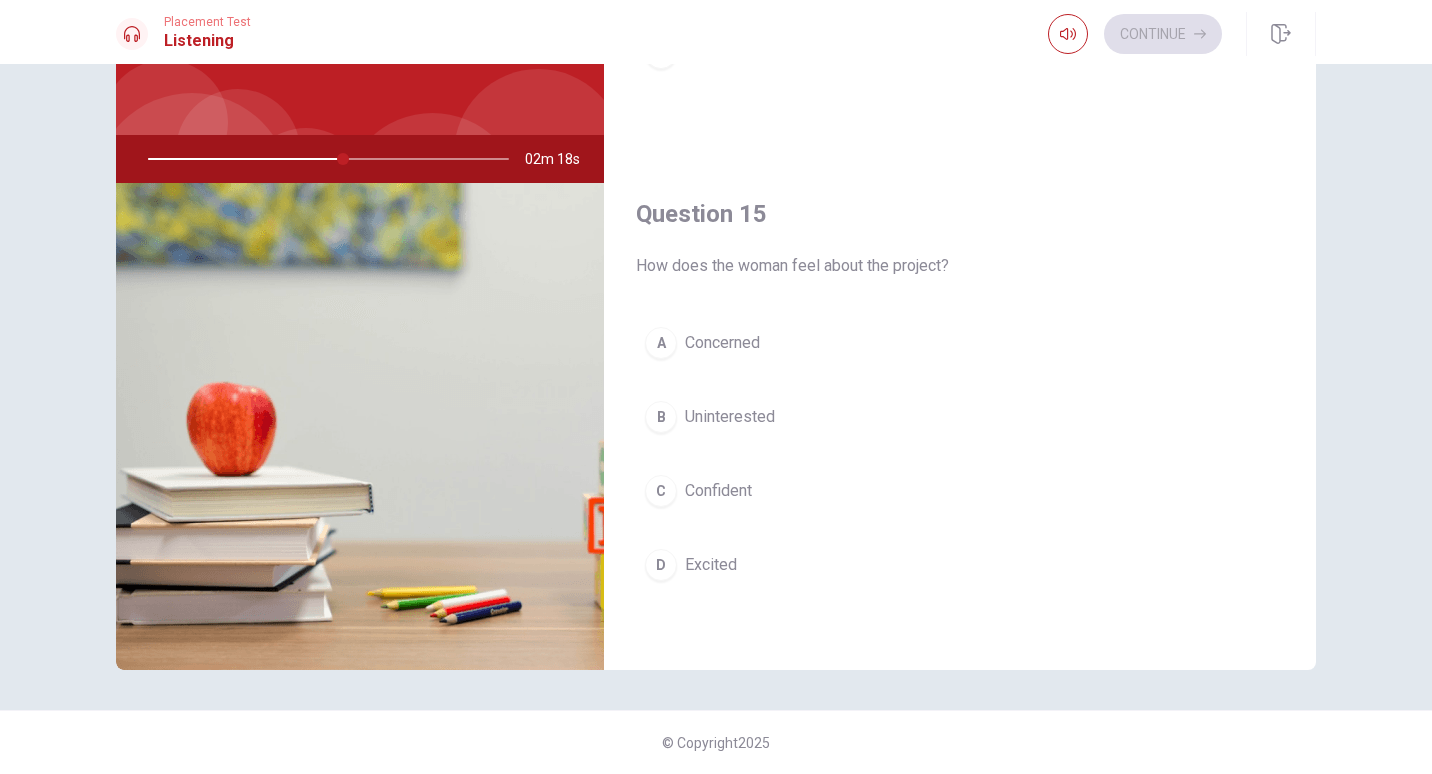 click on "A Concerned" at bounding box center [960, 343] 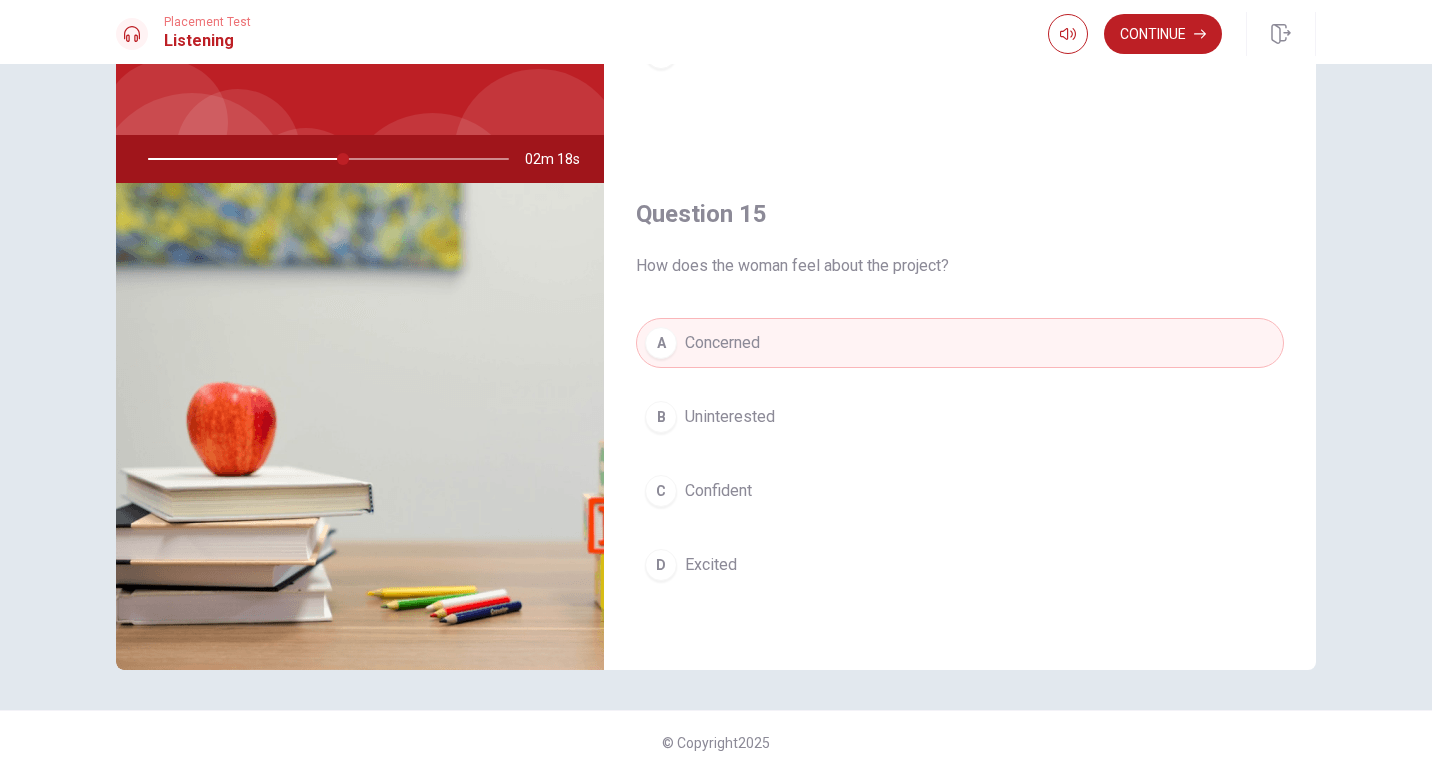 click on "C Confident" at bounding box center [960, 491] 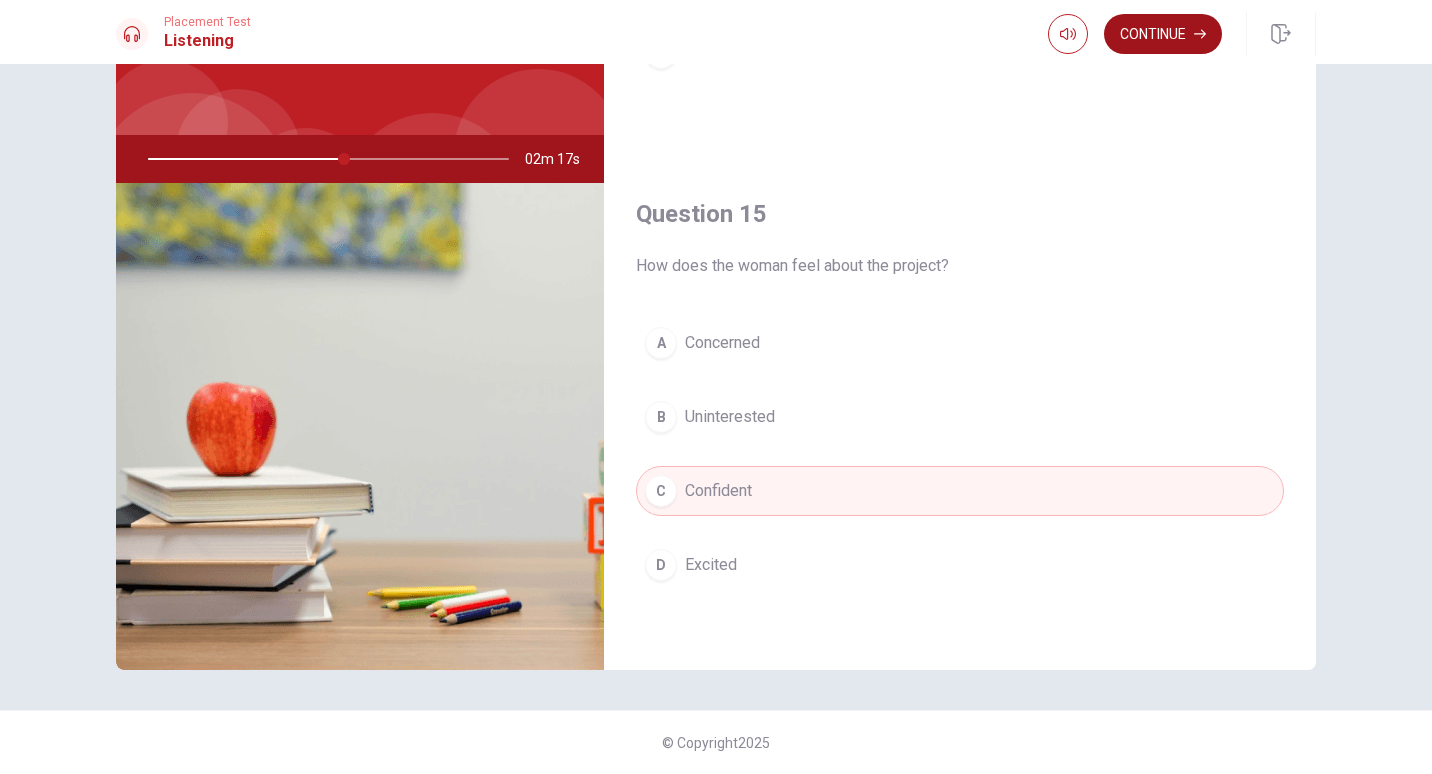 click on "Continue" at bounding box center (1163, 34) 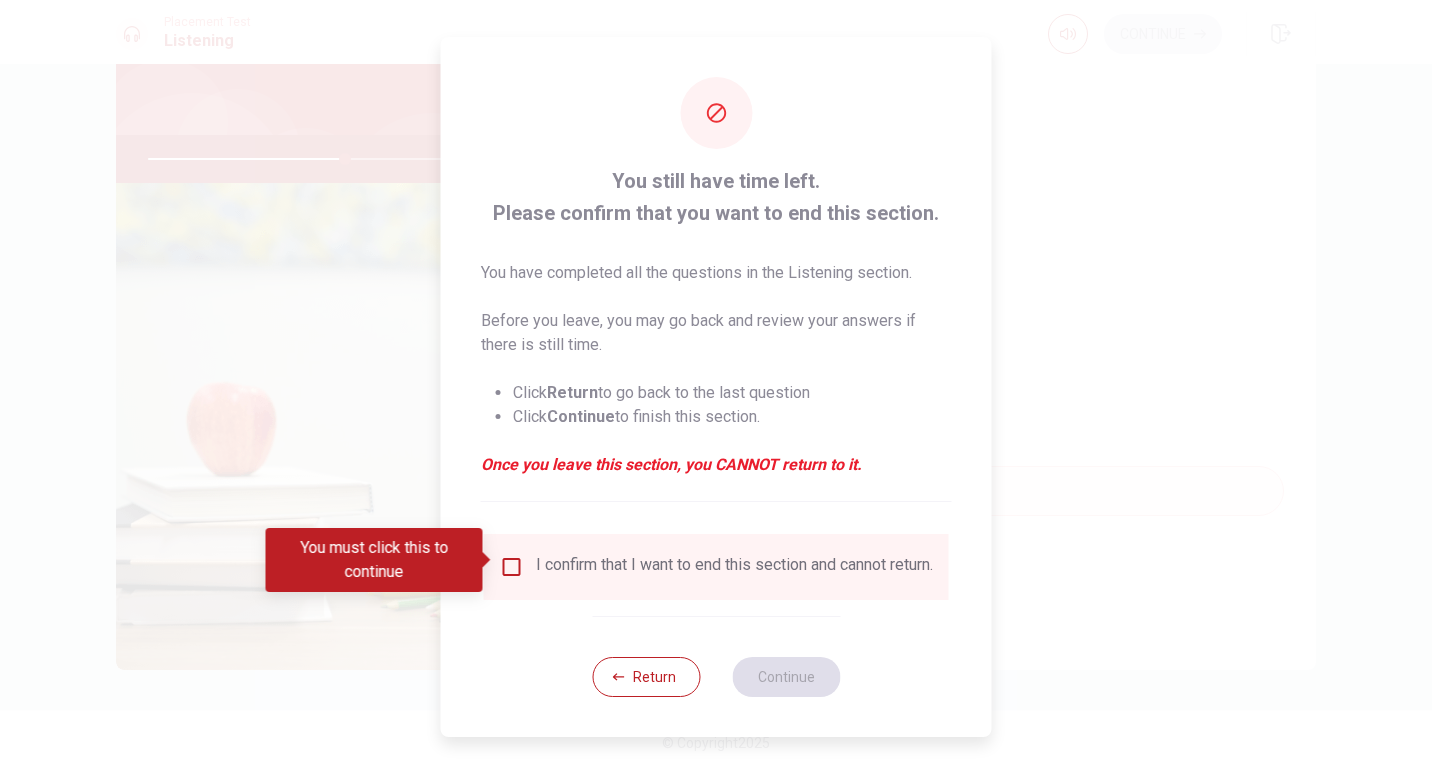 click at bounding box center (512, 567) 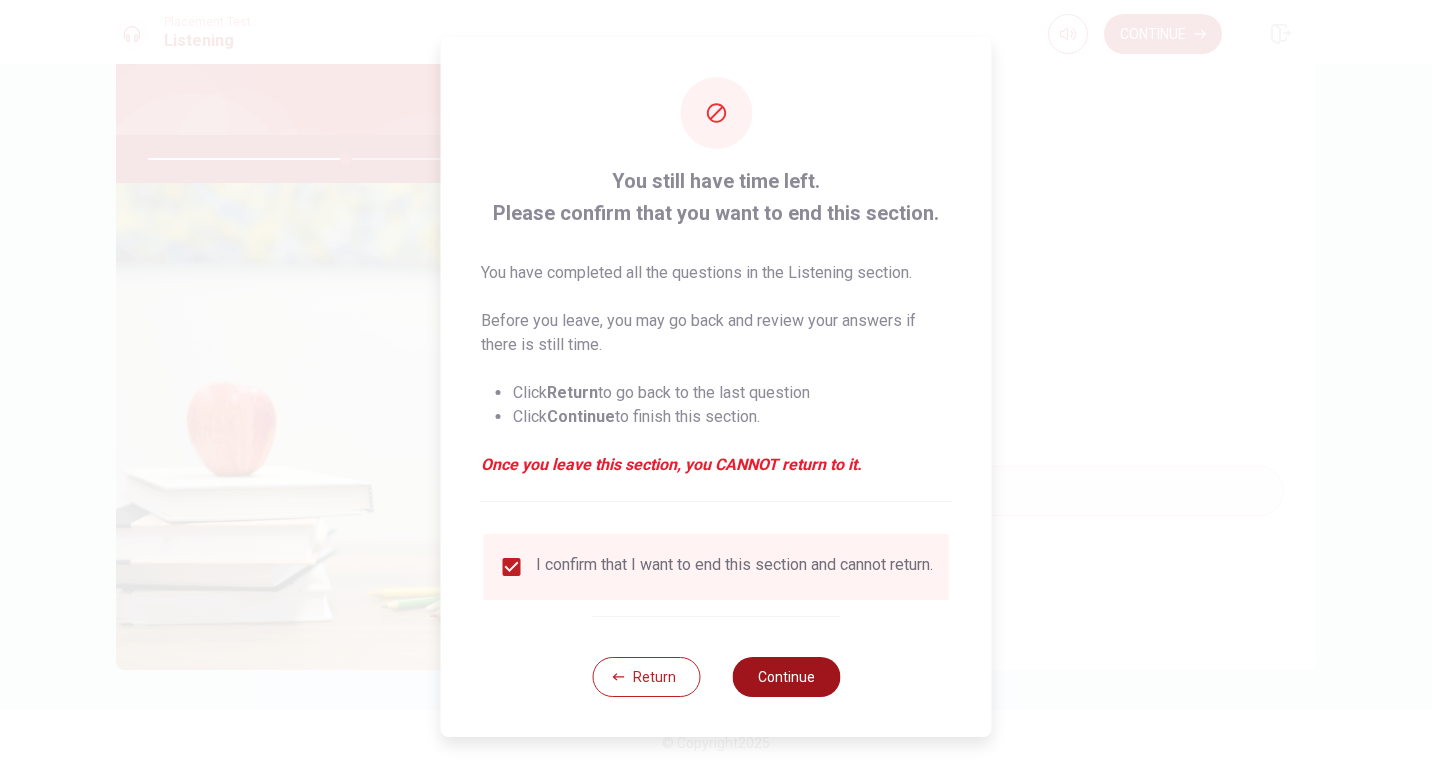 click on "Continue" at bounding box center [786, 677] 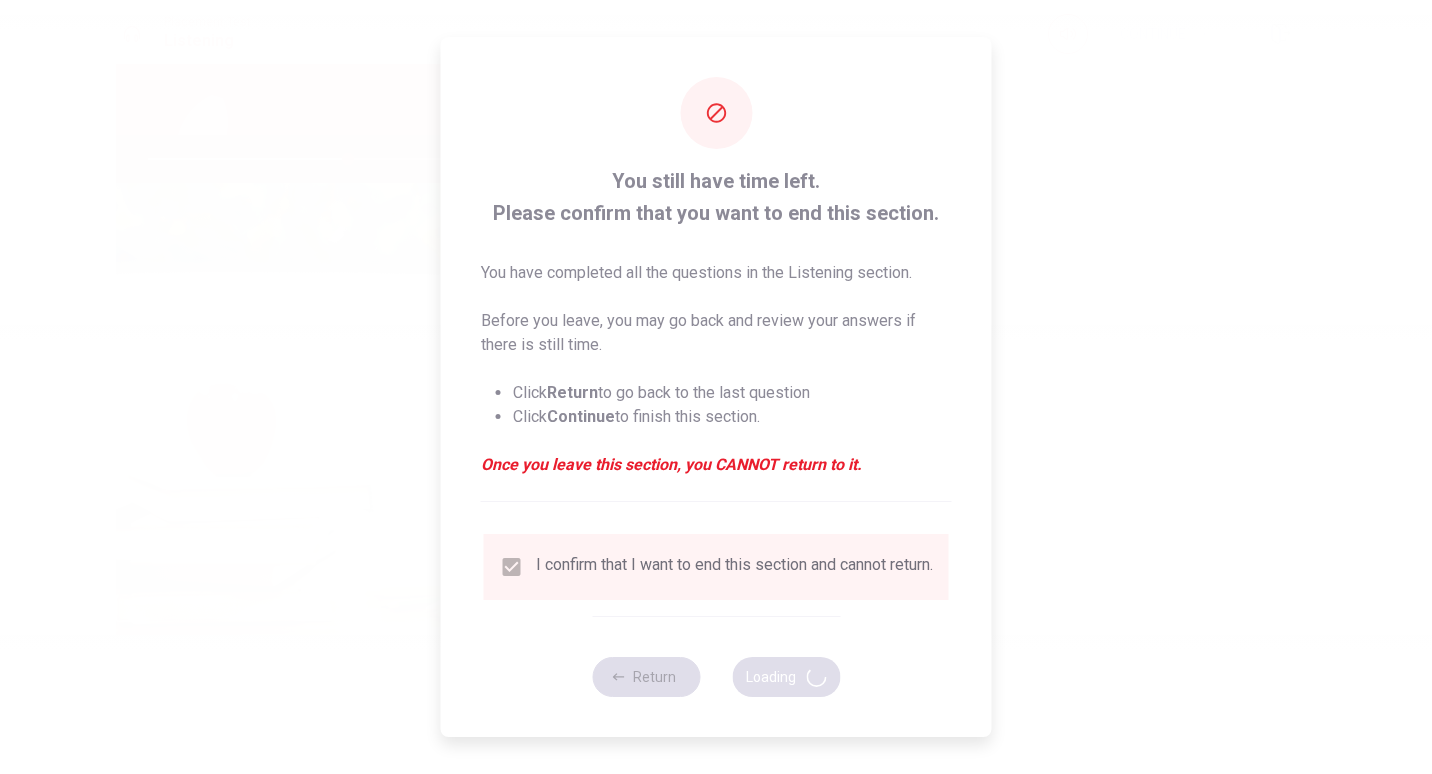 type on "56" 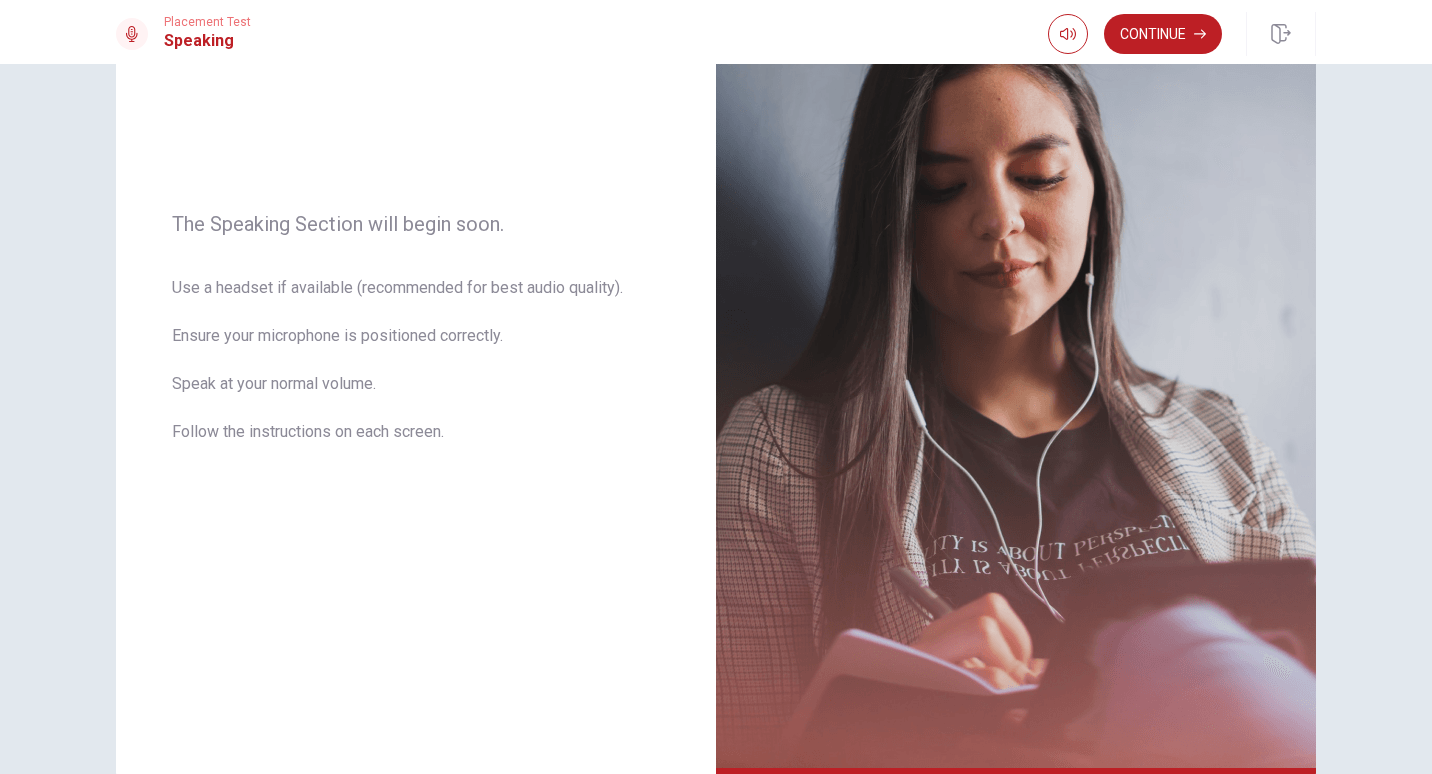 scroll, scrollTop: 306, scrollLeft: 0, axis: vertical 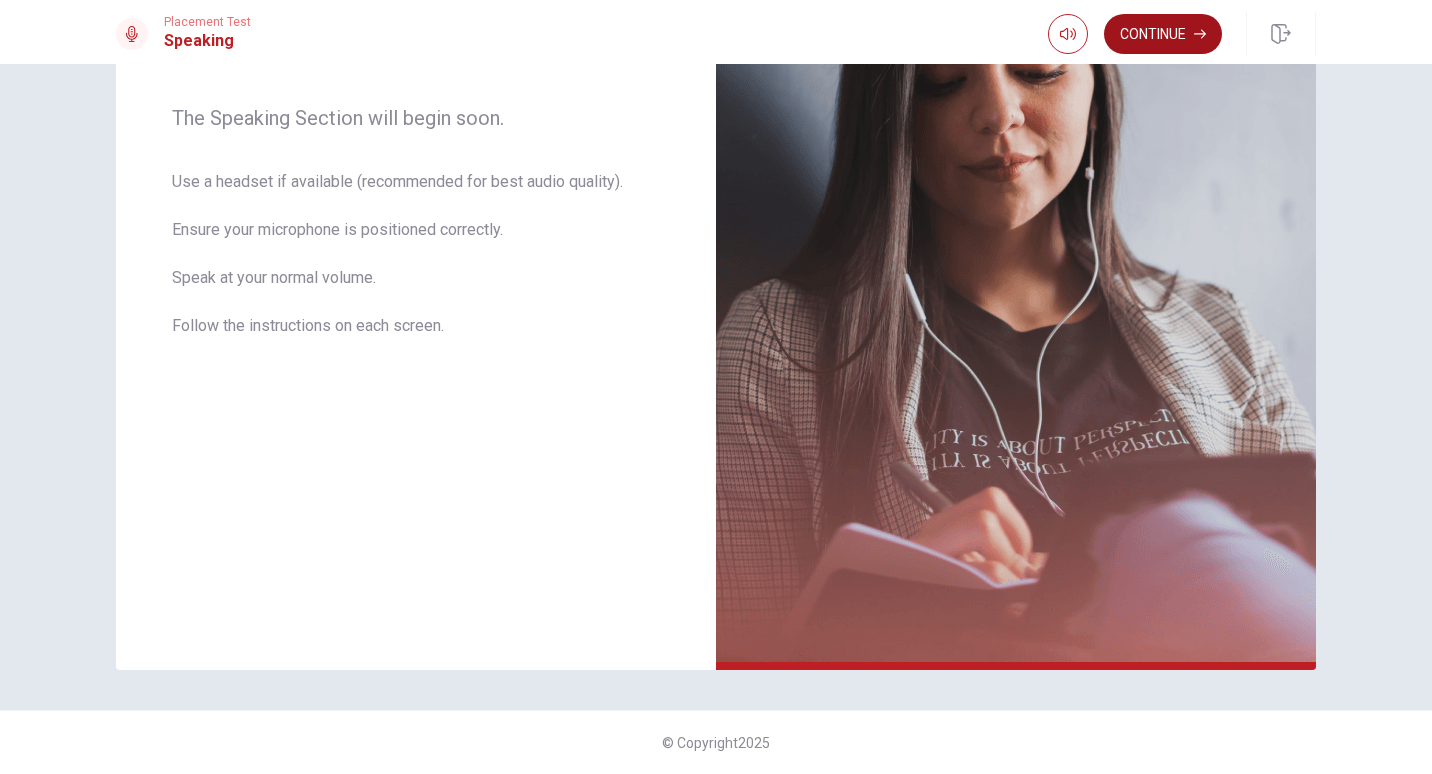 click on "Continue" at bounding box center (1163, 34) 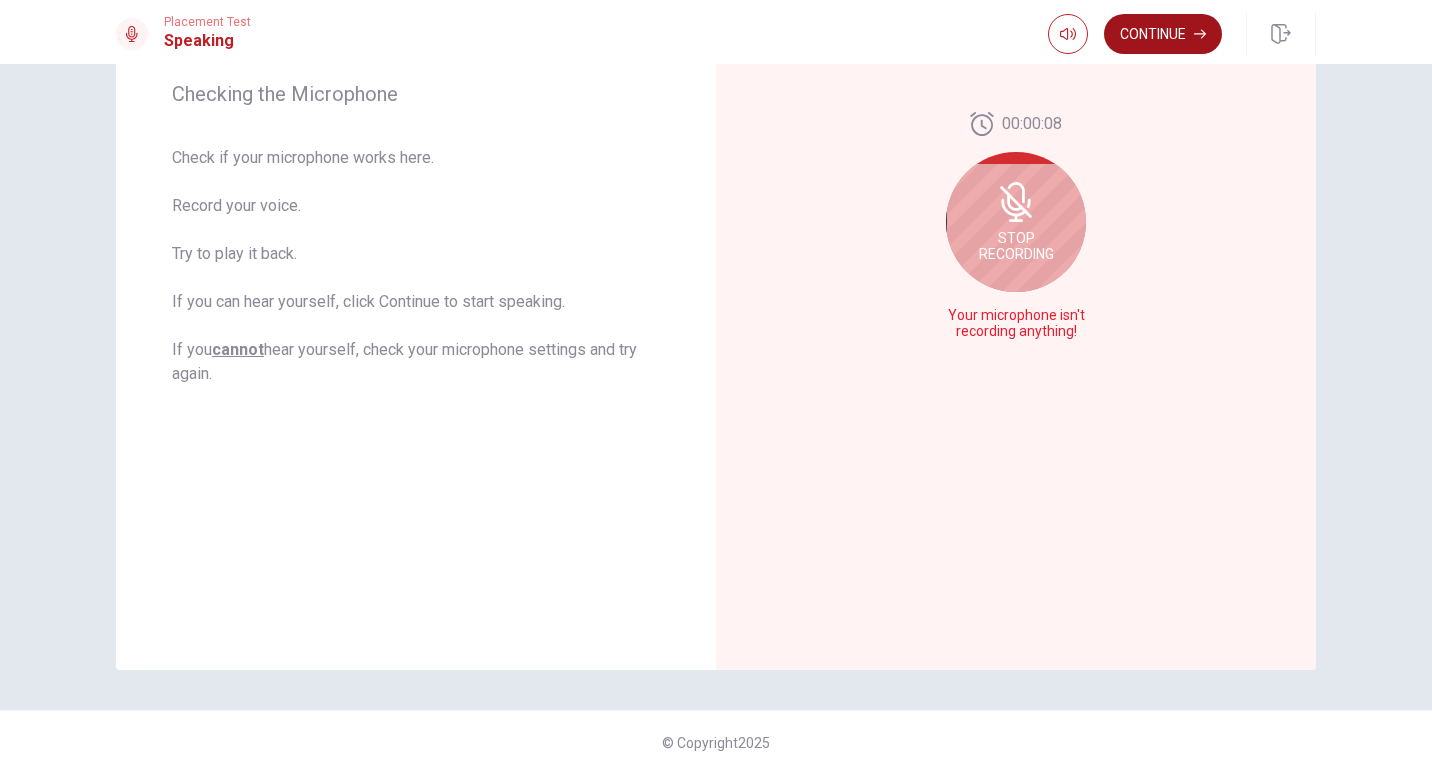 click on "Stop   Recording" at bounding box center [1016, 246] 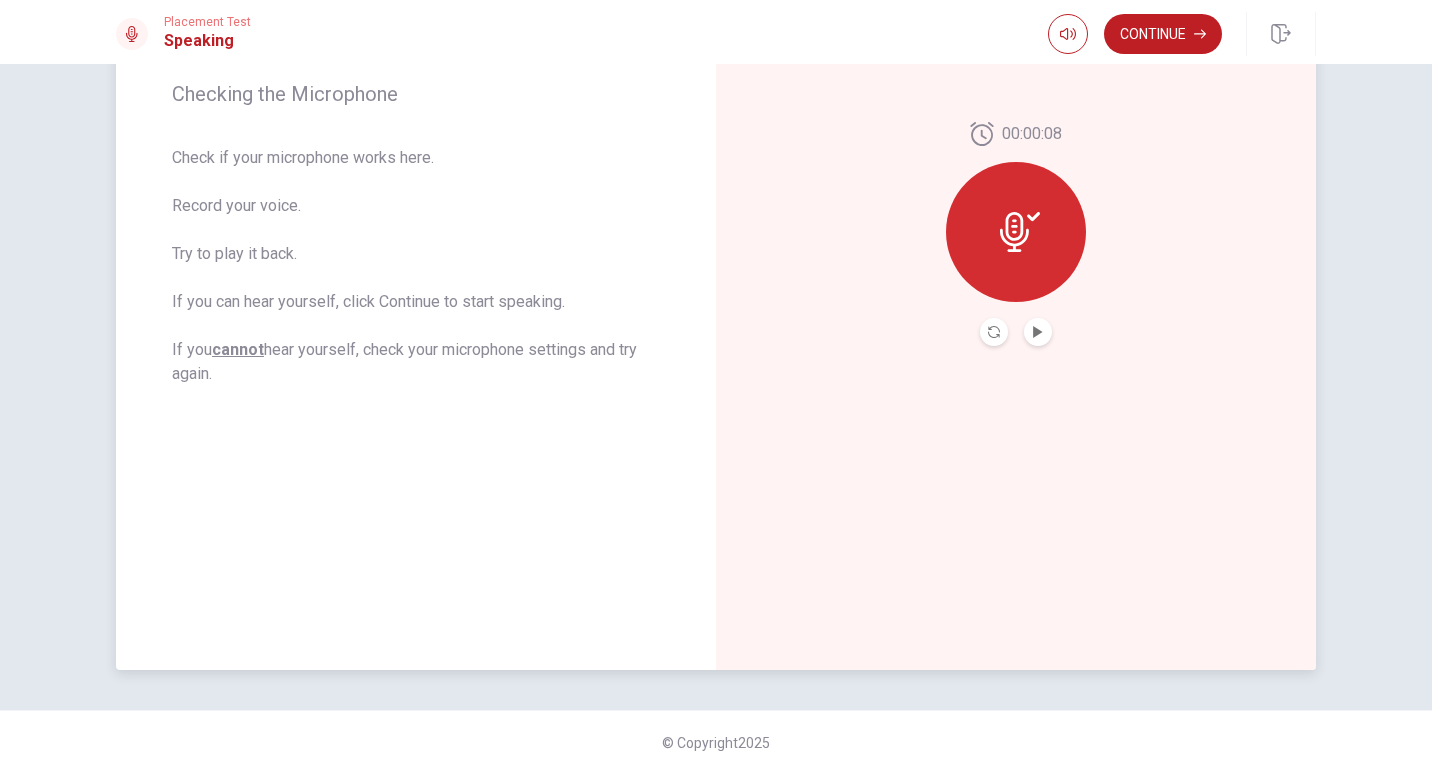 click 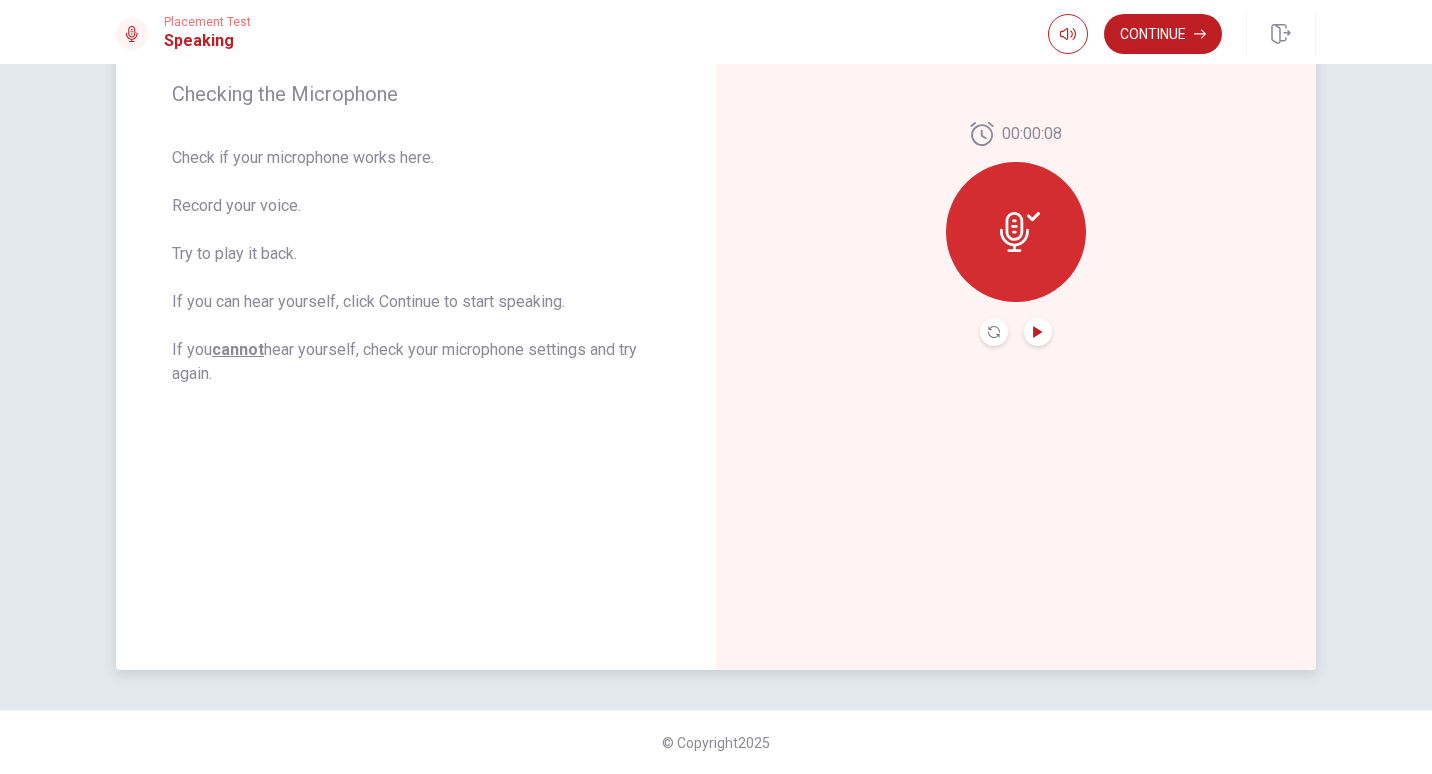click 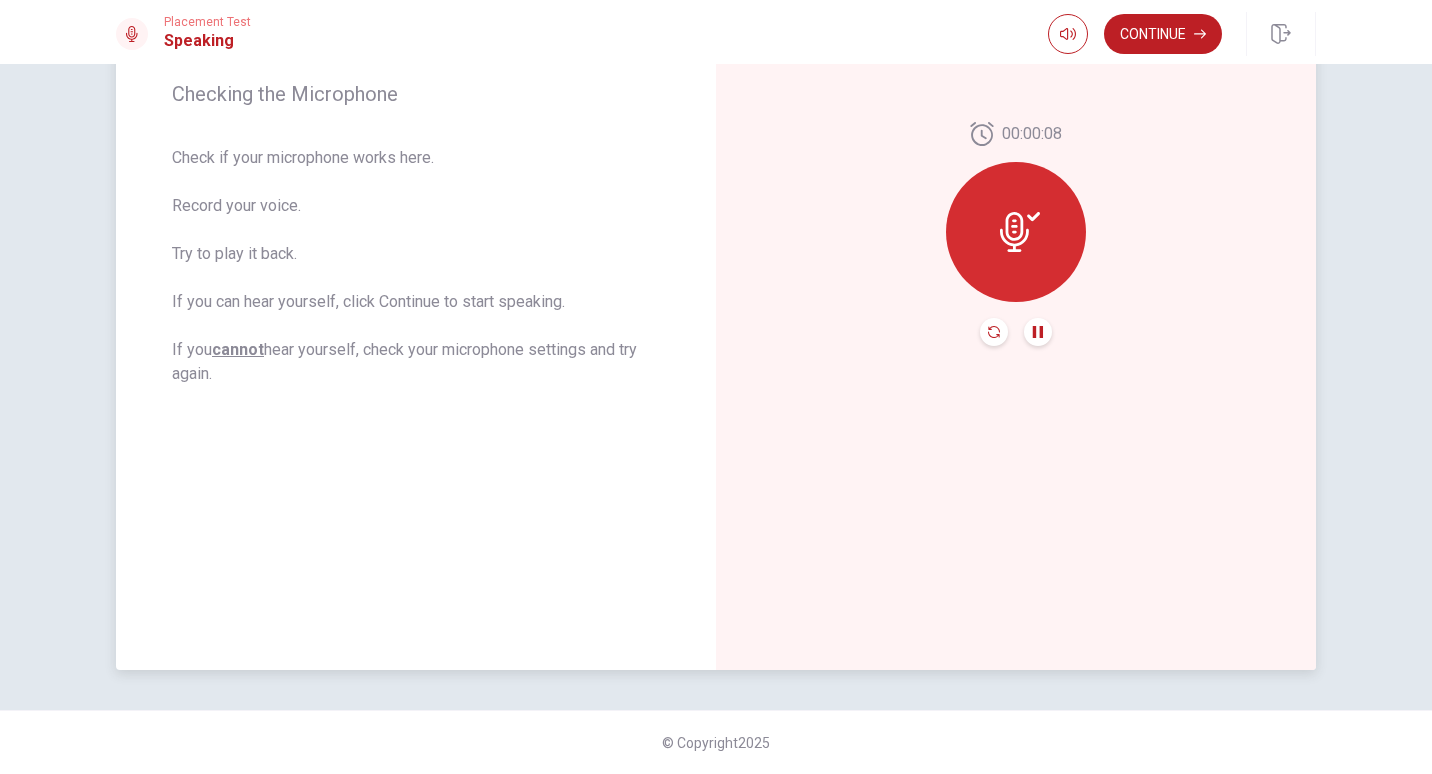 click 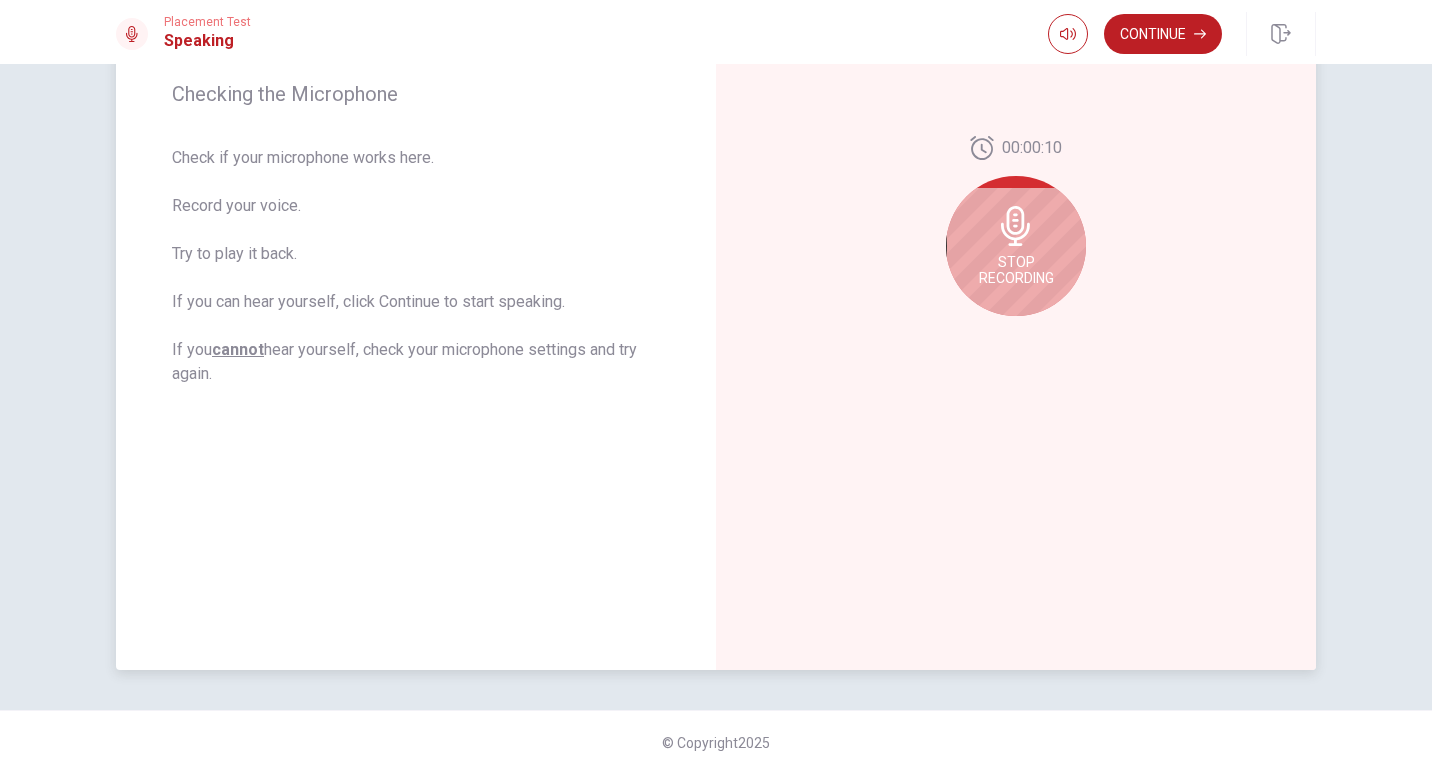 click on "Stop   Recording" at bounding box center [1016, 270] 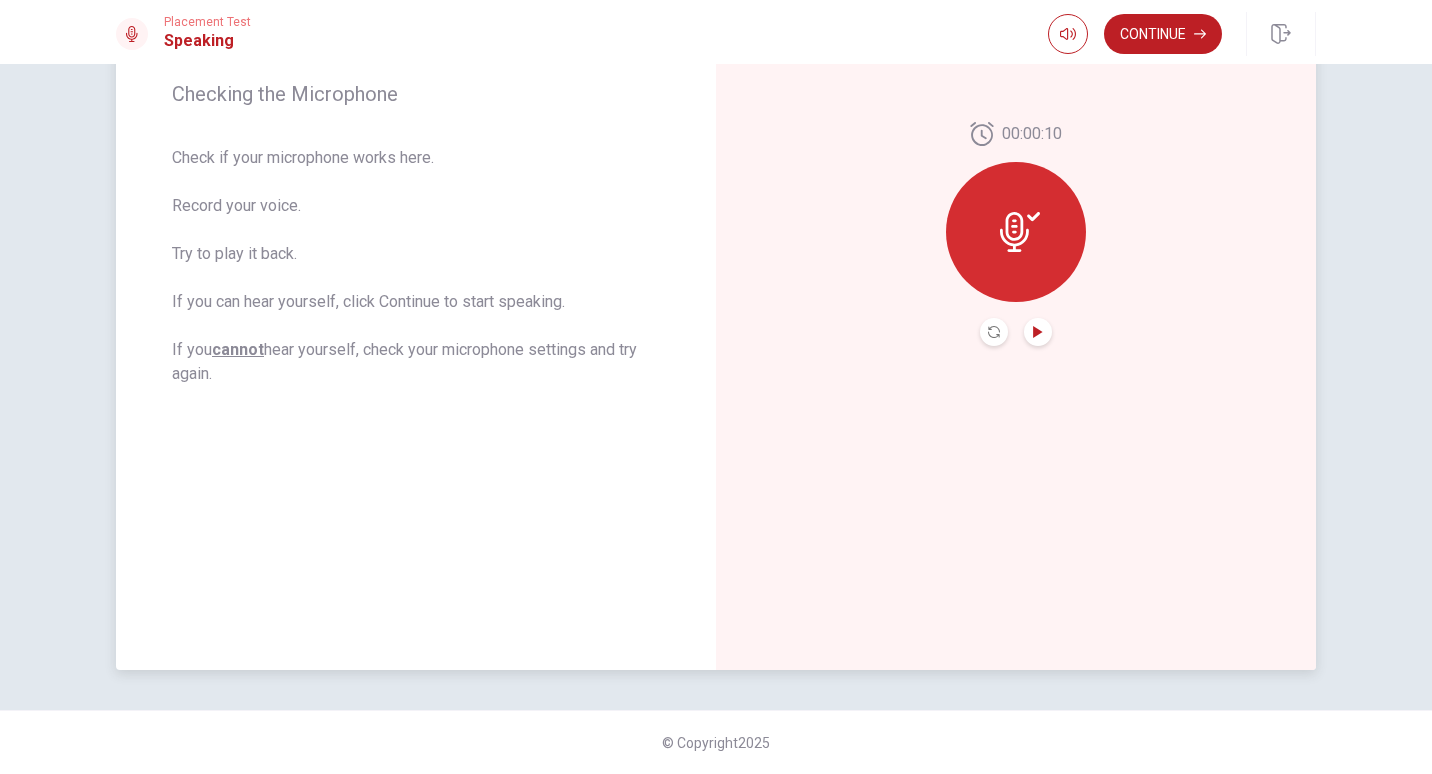 click 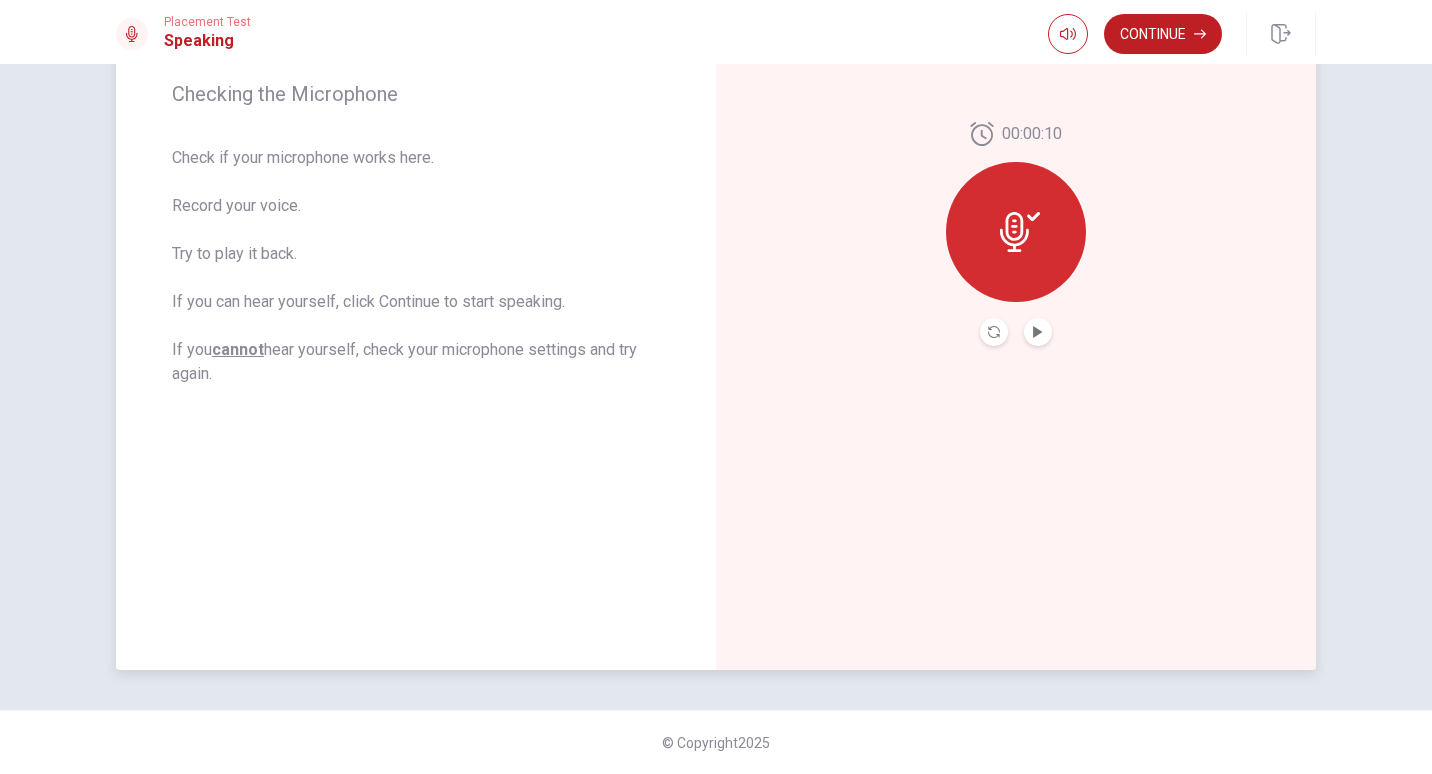 click 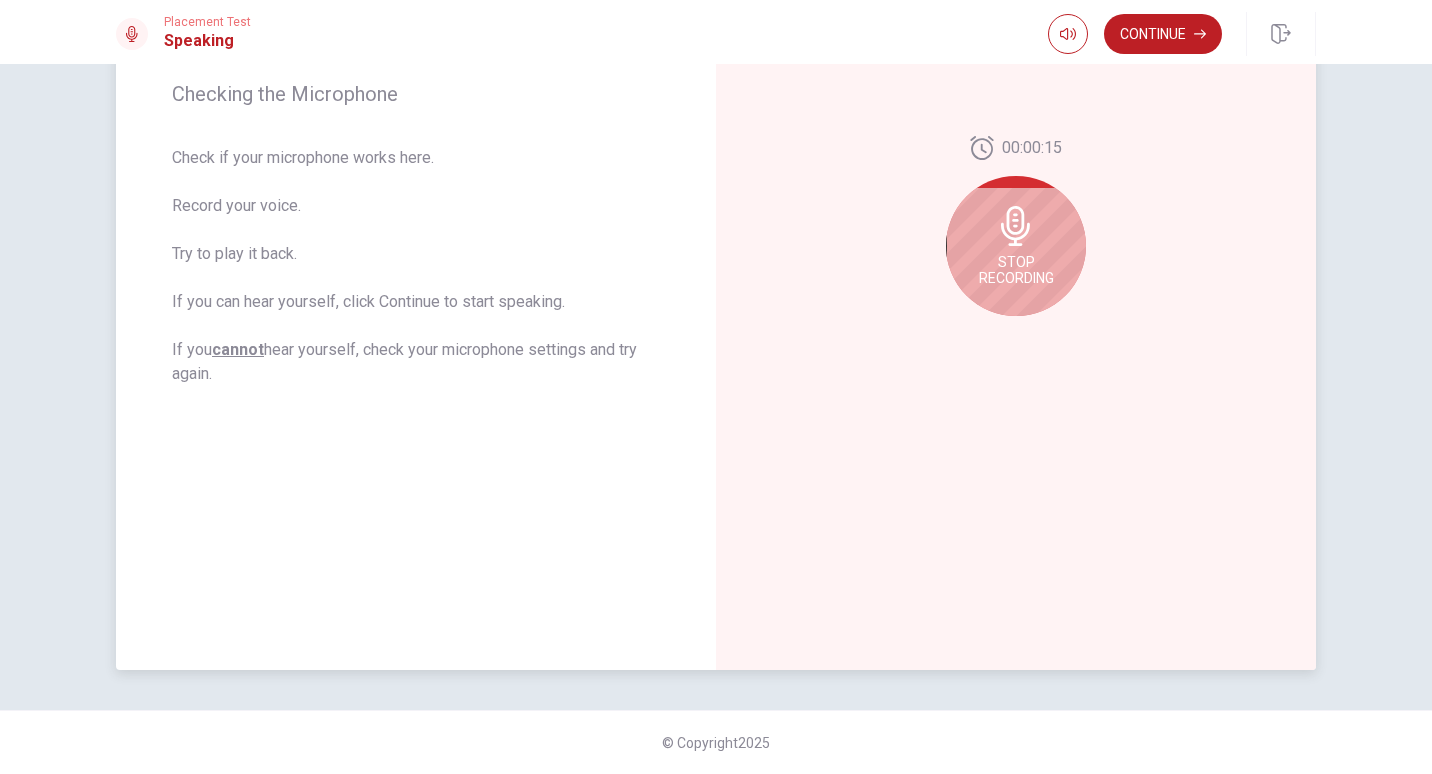 click on "Stop   Recording" at bounding box center [1016, 270] 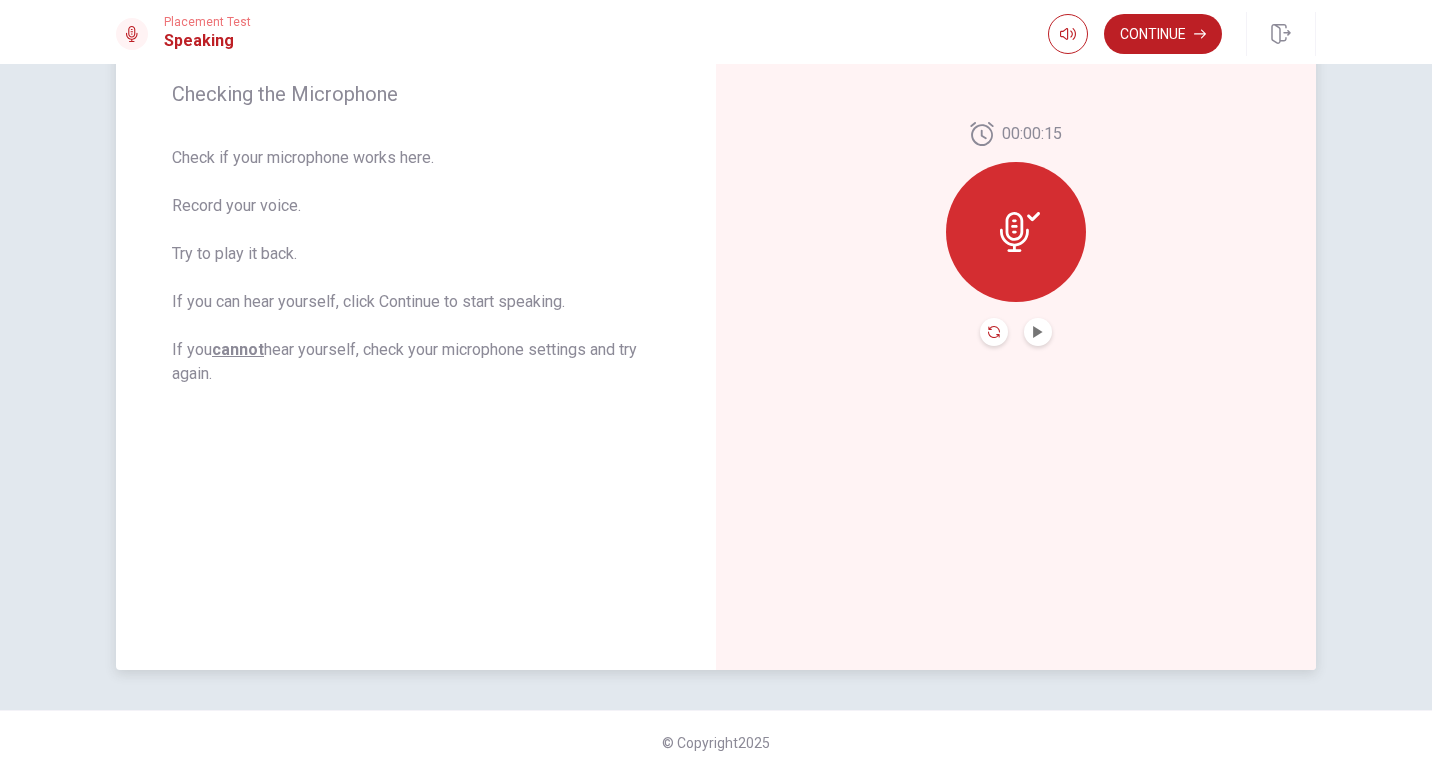 click 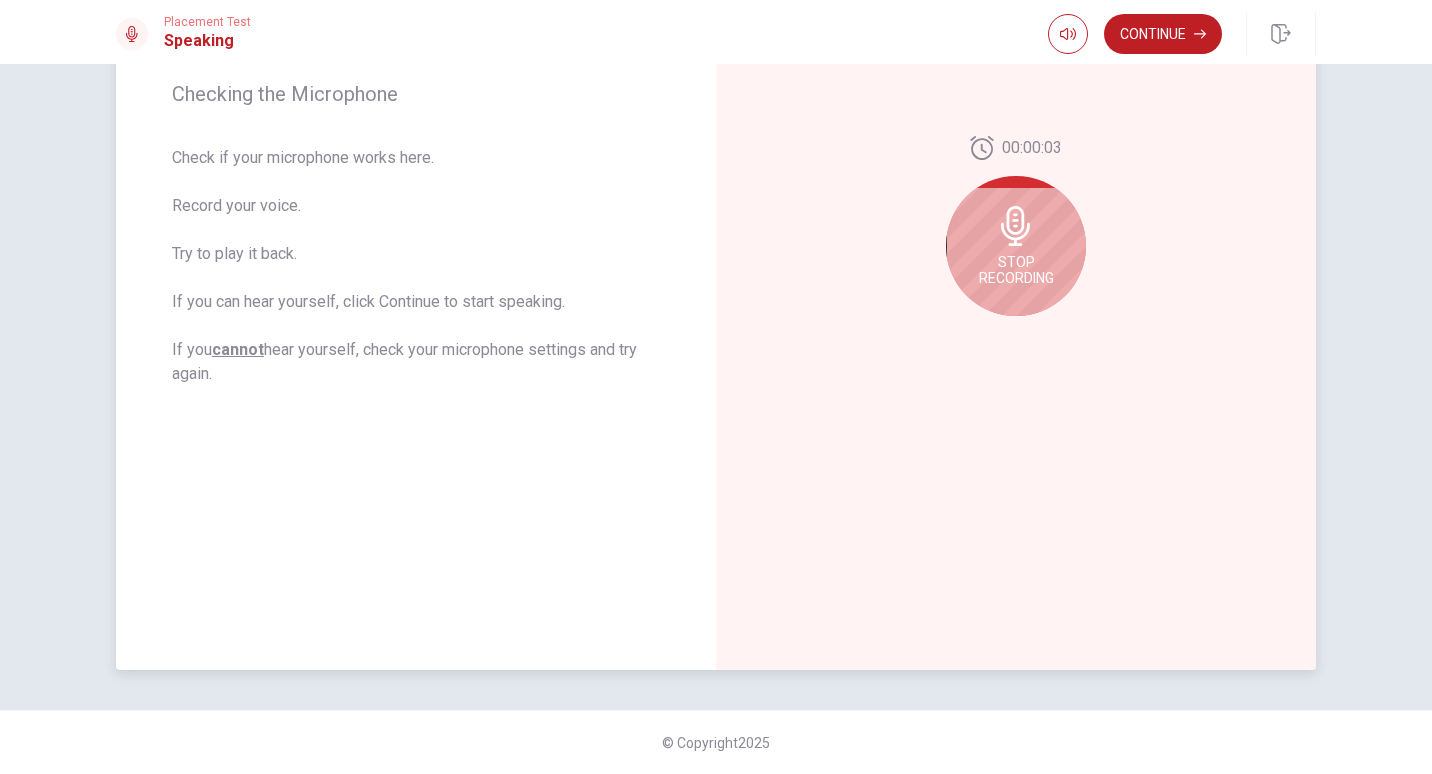 click on "Stop   Recording" at bounding box center (1016, 270) 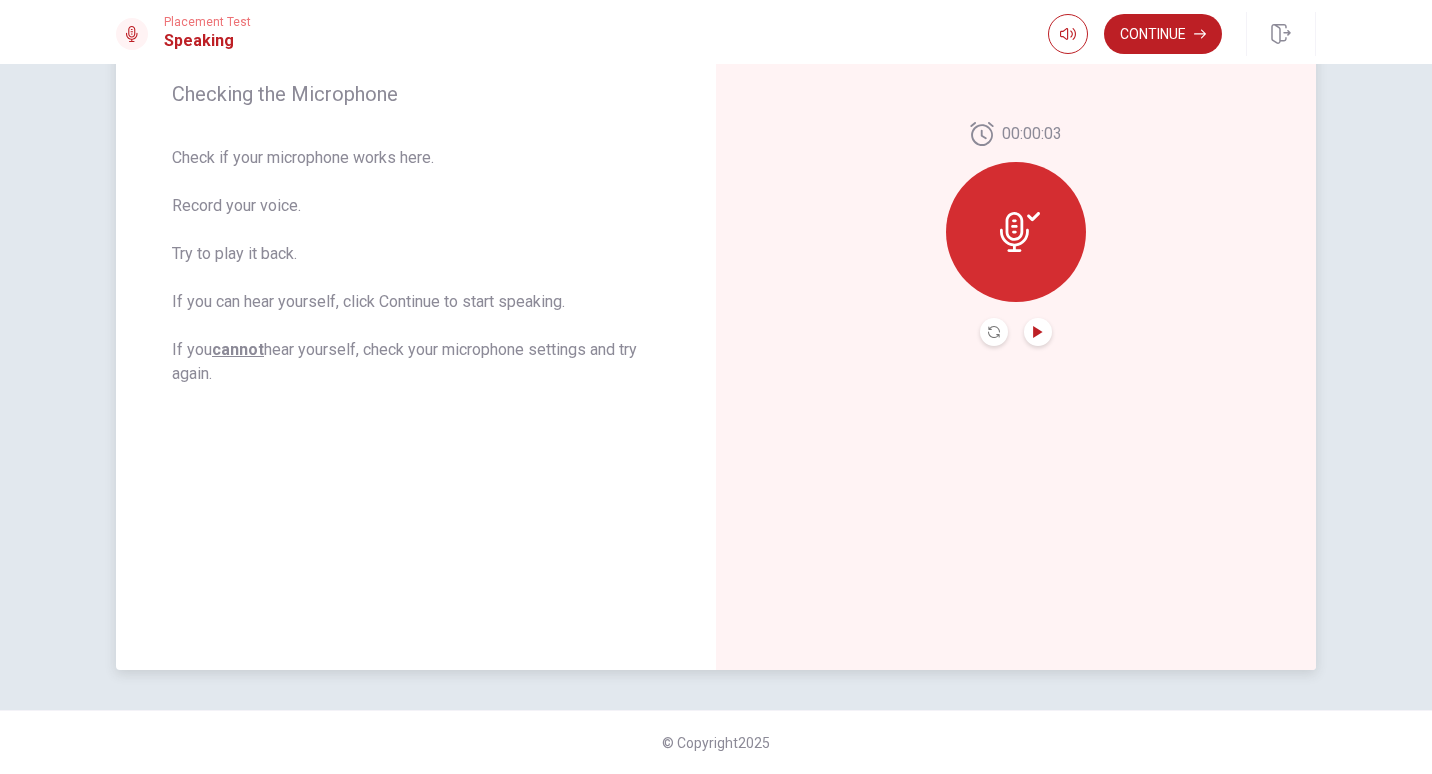 click 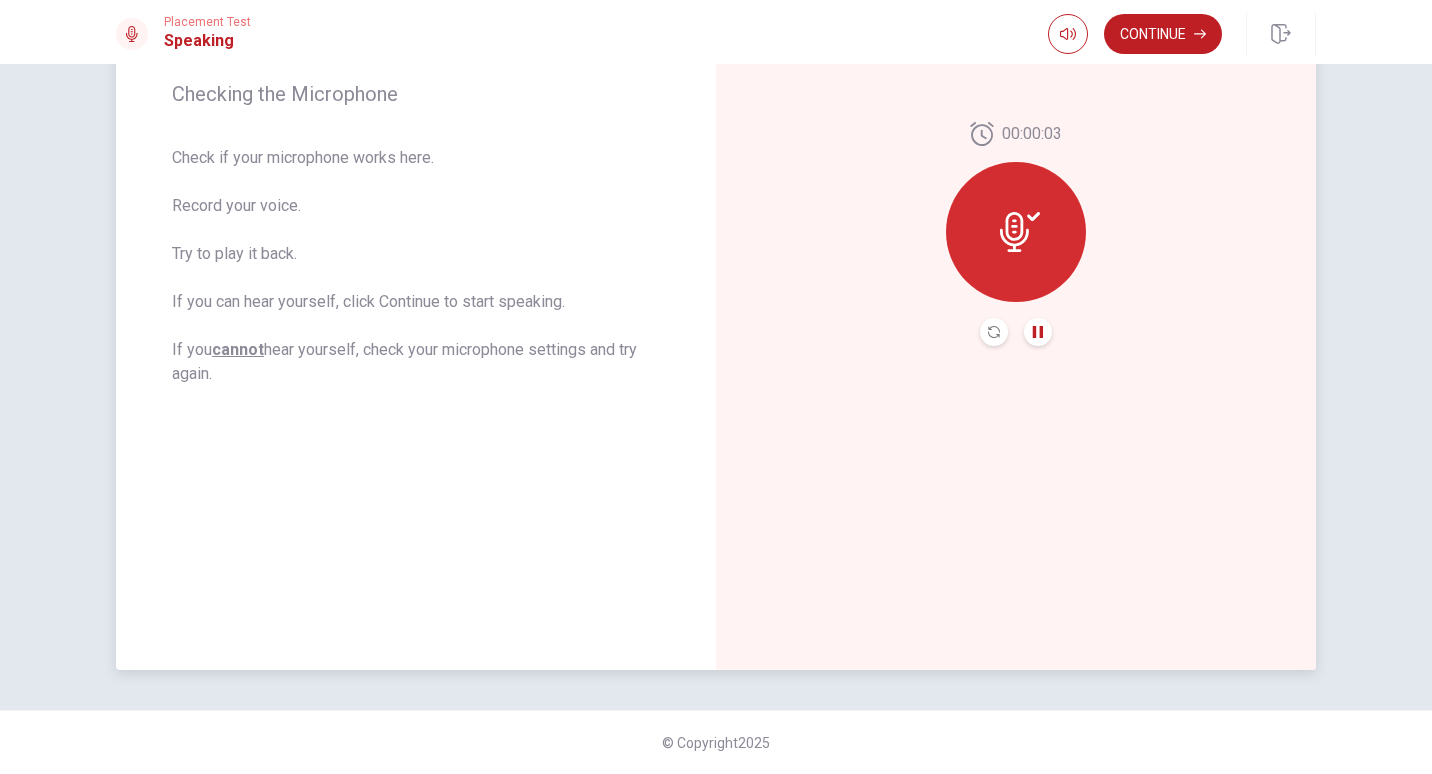click 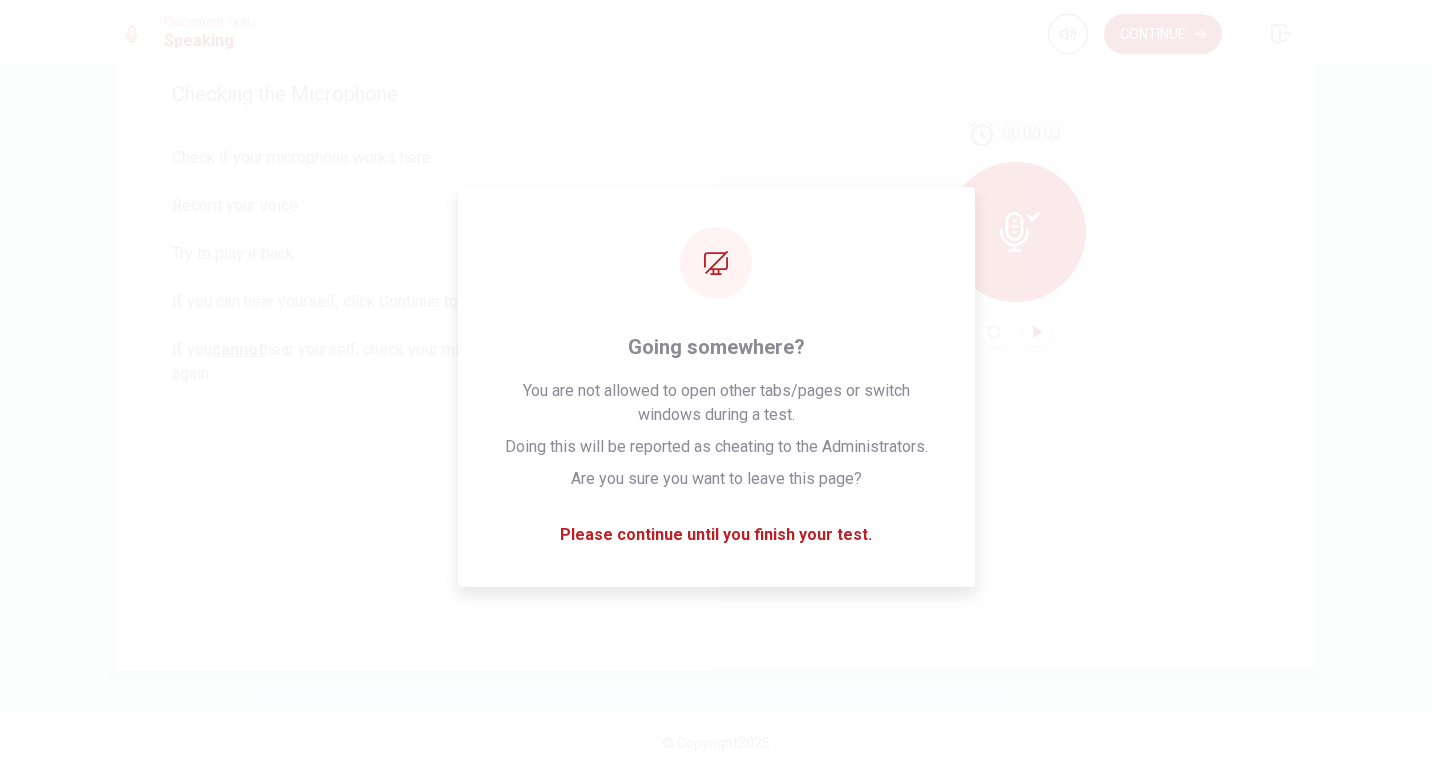 click on "00:00:03" at bounding box center (1032, 134) 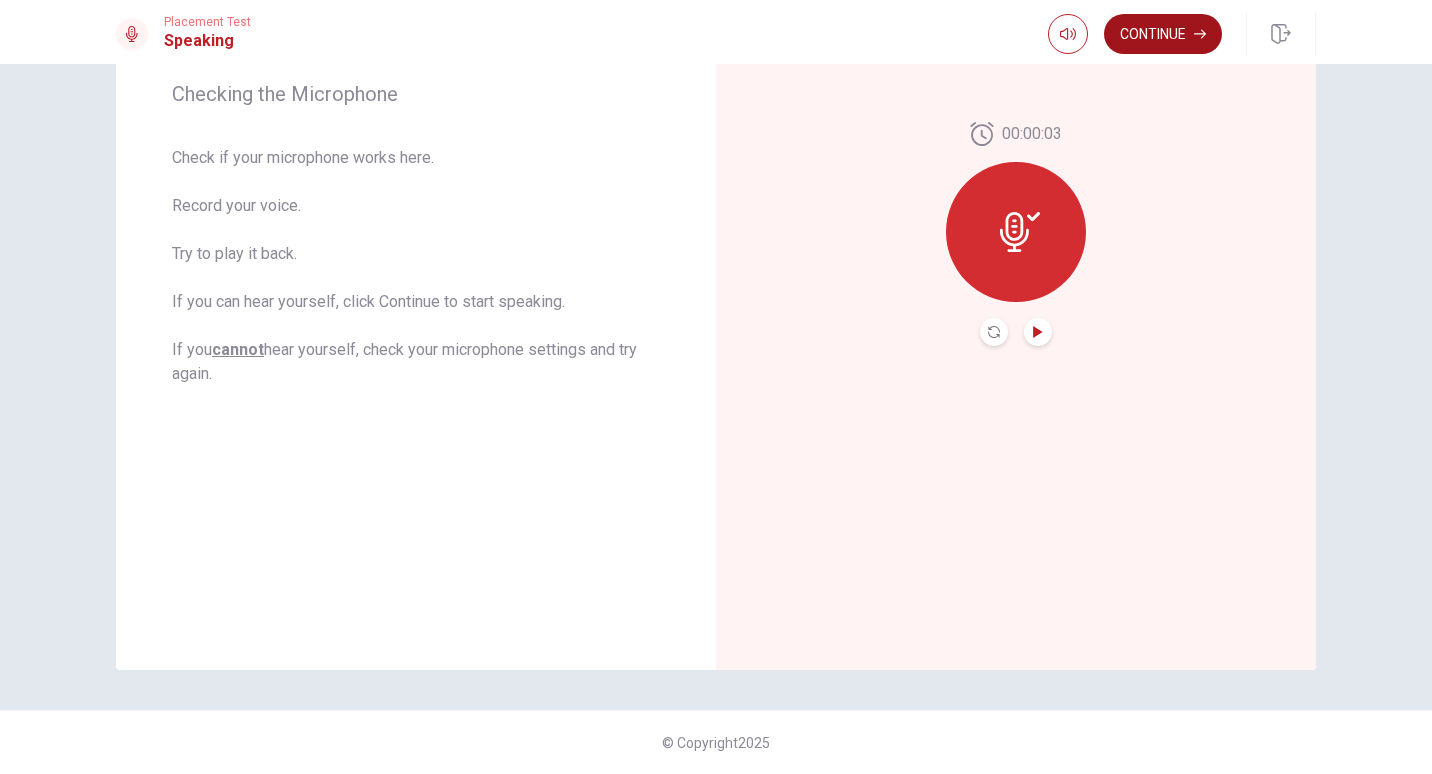 click on "Continue" at bounding box center (1163, 34) 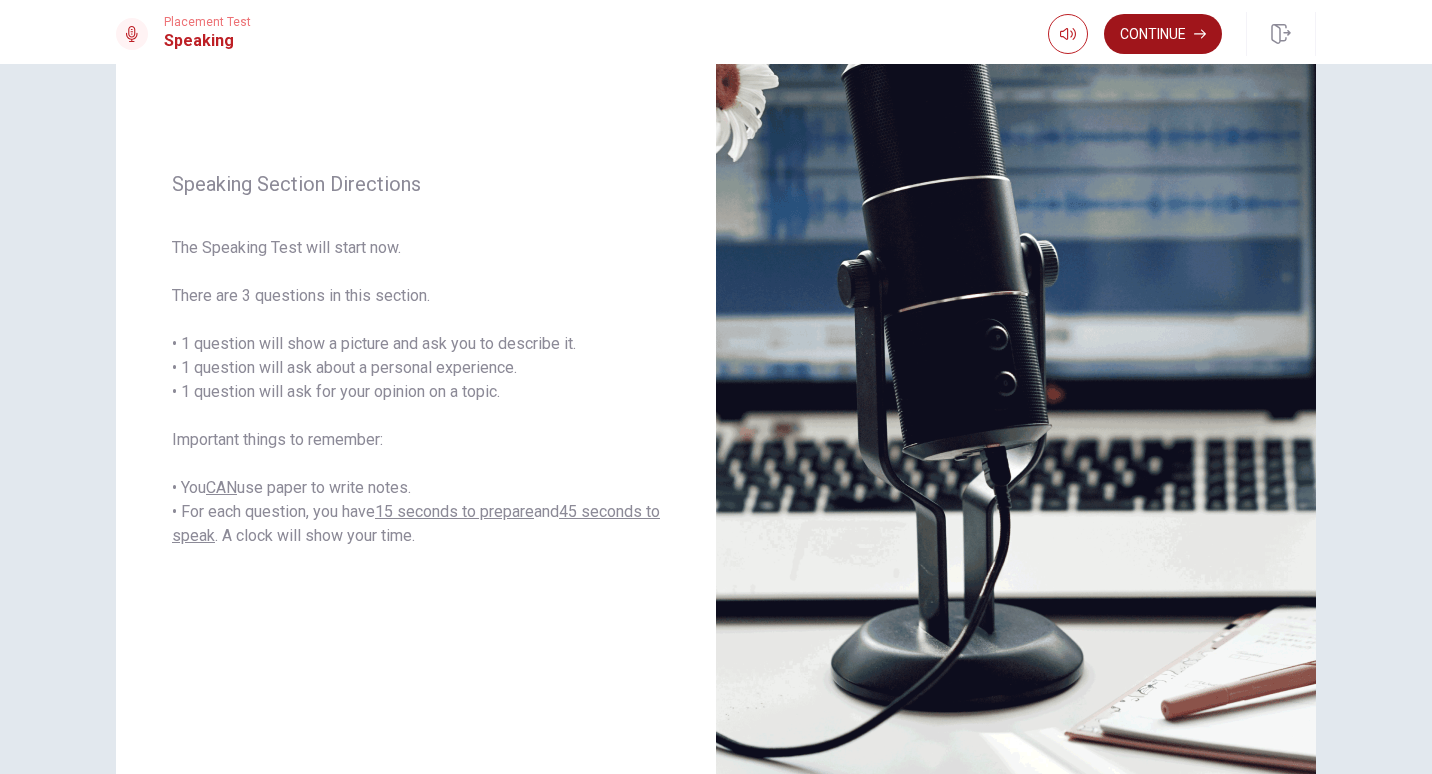 scroll, scrollTop: 179, scrollLeft: 0, axis: vertical 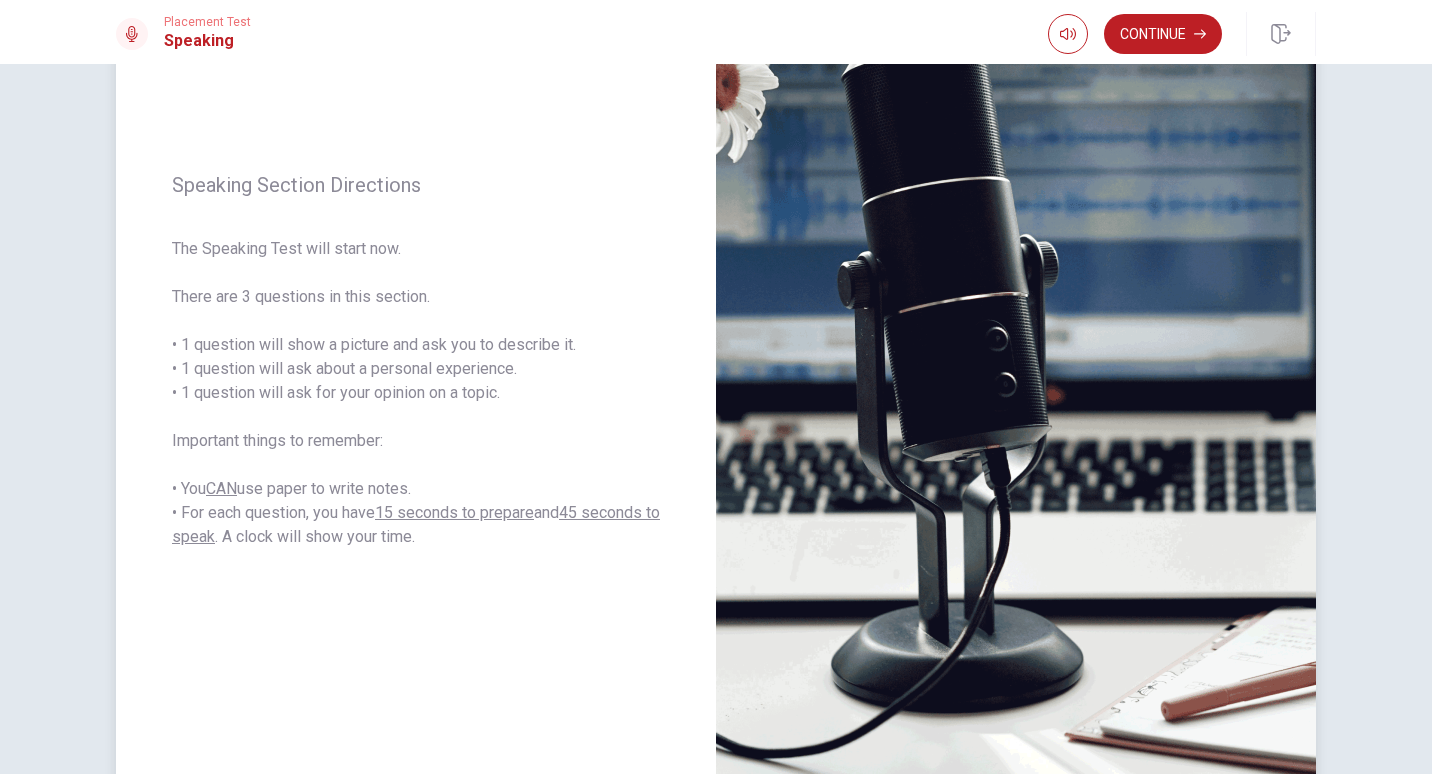 click on "Speaking Section Directions The Speaking Test will start now.
There are 3 questions in this section.
• 1 question will show a picture and ask you to describe it.
• 1 question will ask about a personal experience.
• 1 question will ask for your opinion on a topic.
Important things to remember:
• You  CAN  use paper to write notes.
• For each question, you have  15 seconds to prepare  and  45 seconds to speak . A clock will show your time." at bounding box center [416, 361] 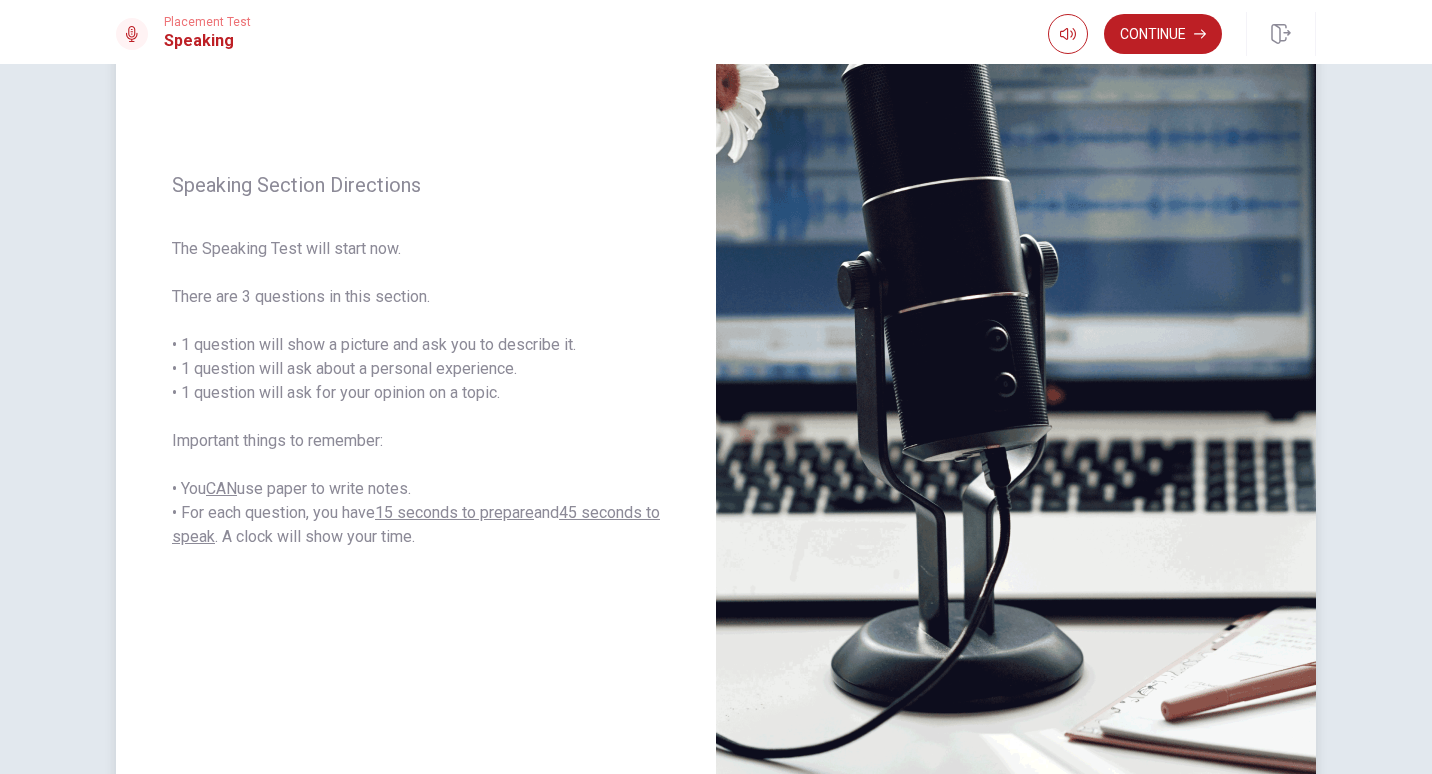 click at bounding box center [1016, 361] 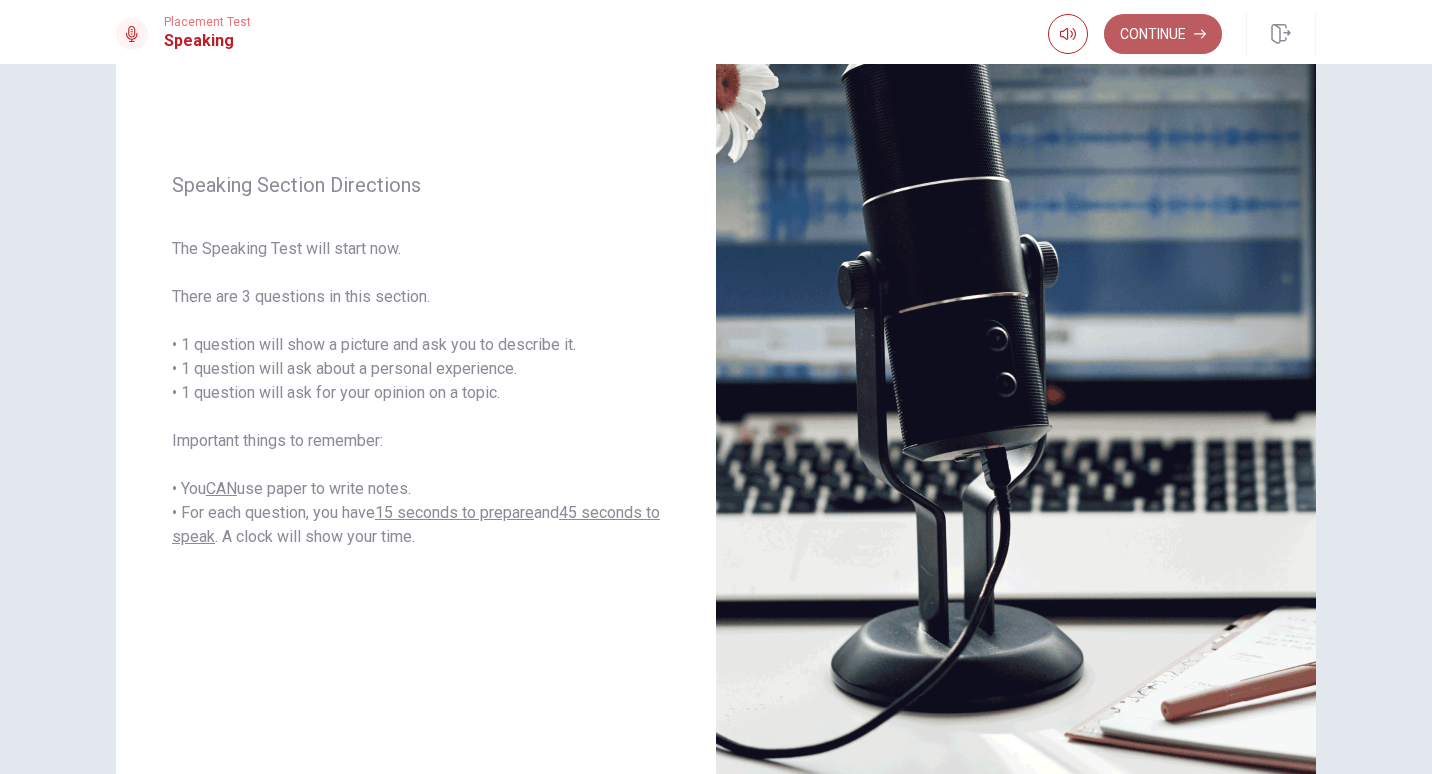 click on "Continue" at bounding box center [1163, 34] 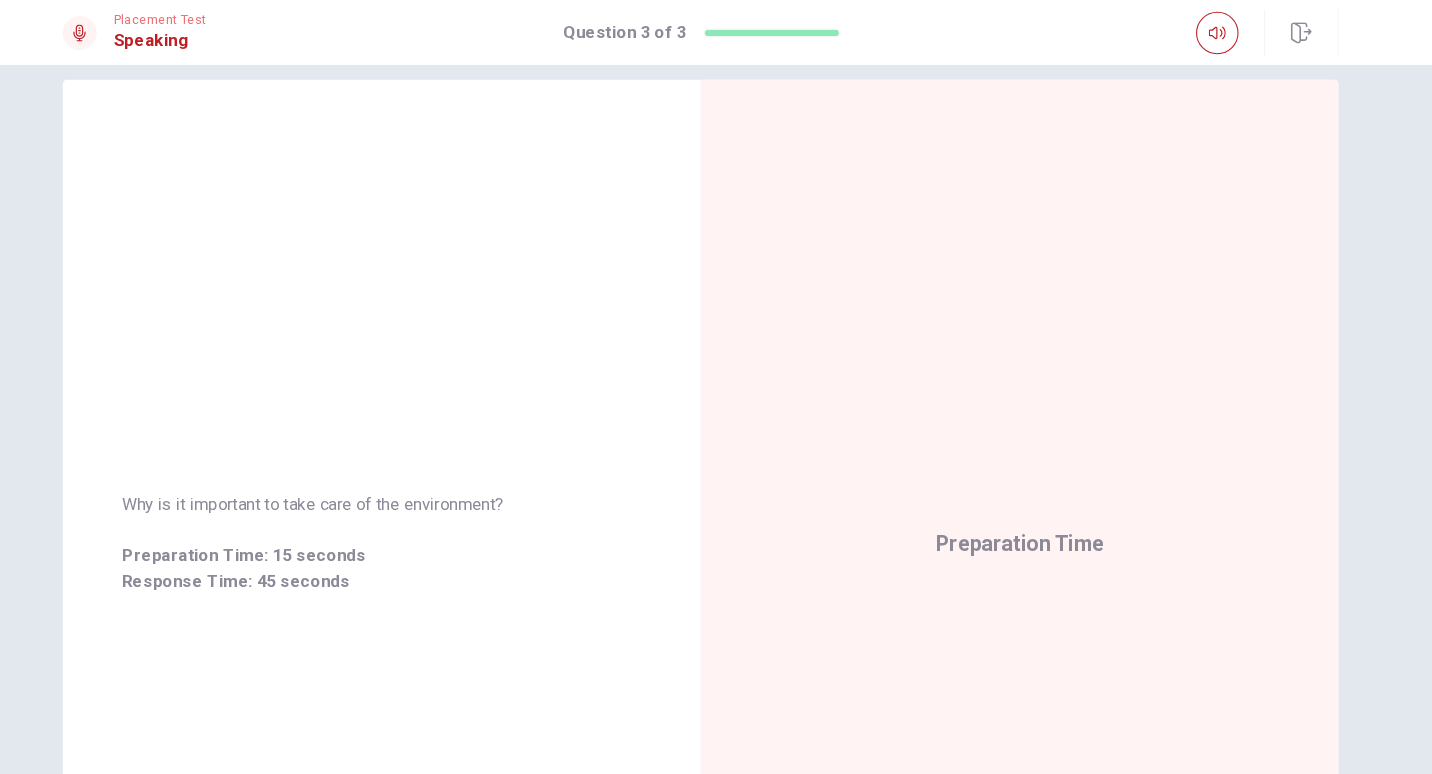 scroll, scrollTop: 37, scrollLeft: 0, axis: vertical 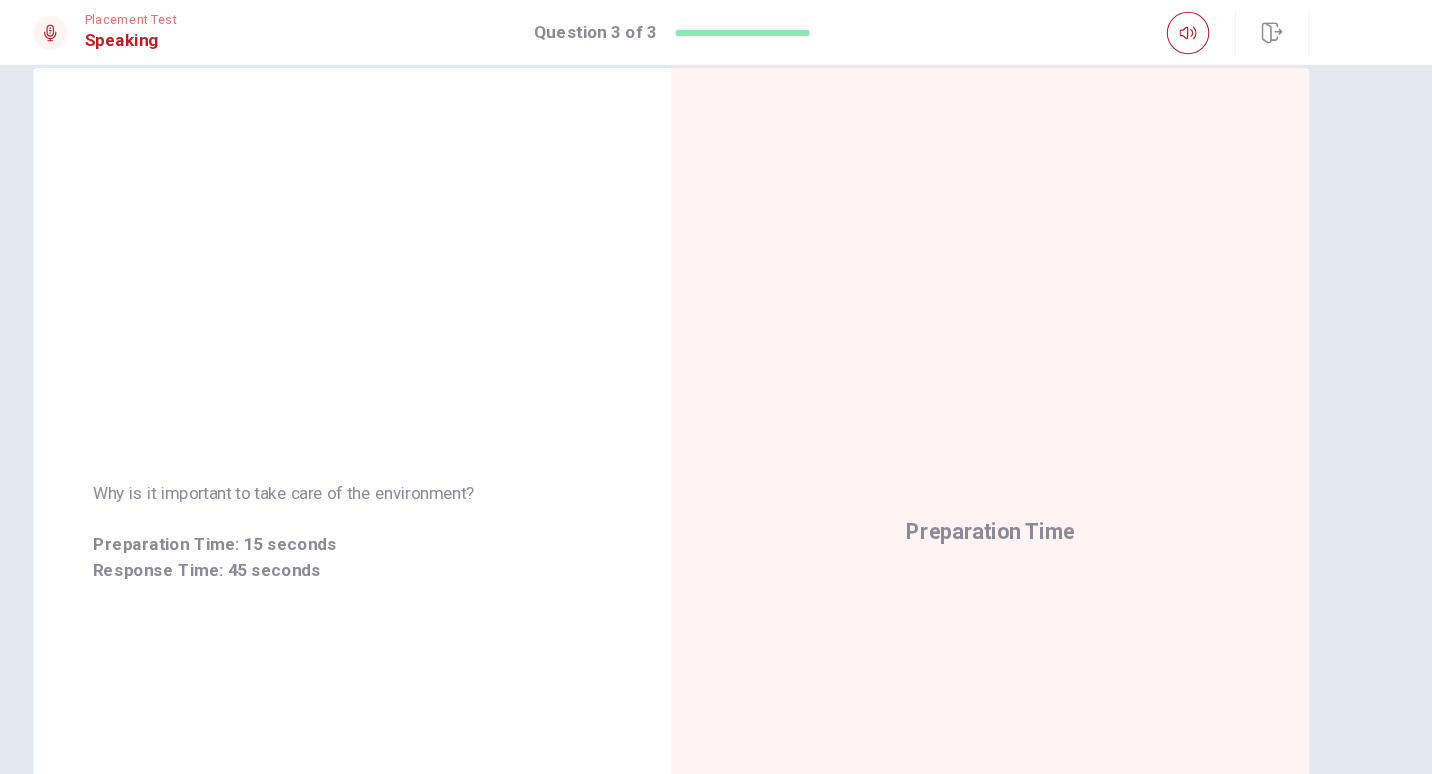 click on "Preparation Time" at bounding box center [1016, 503] 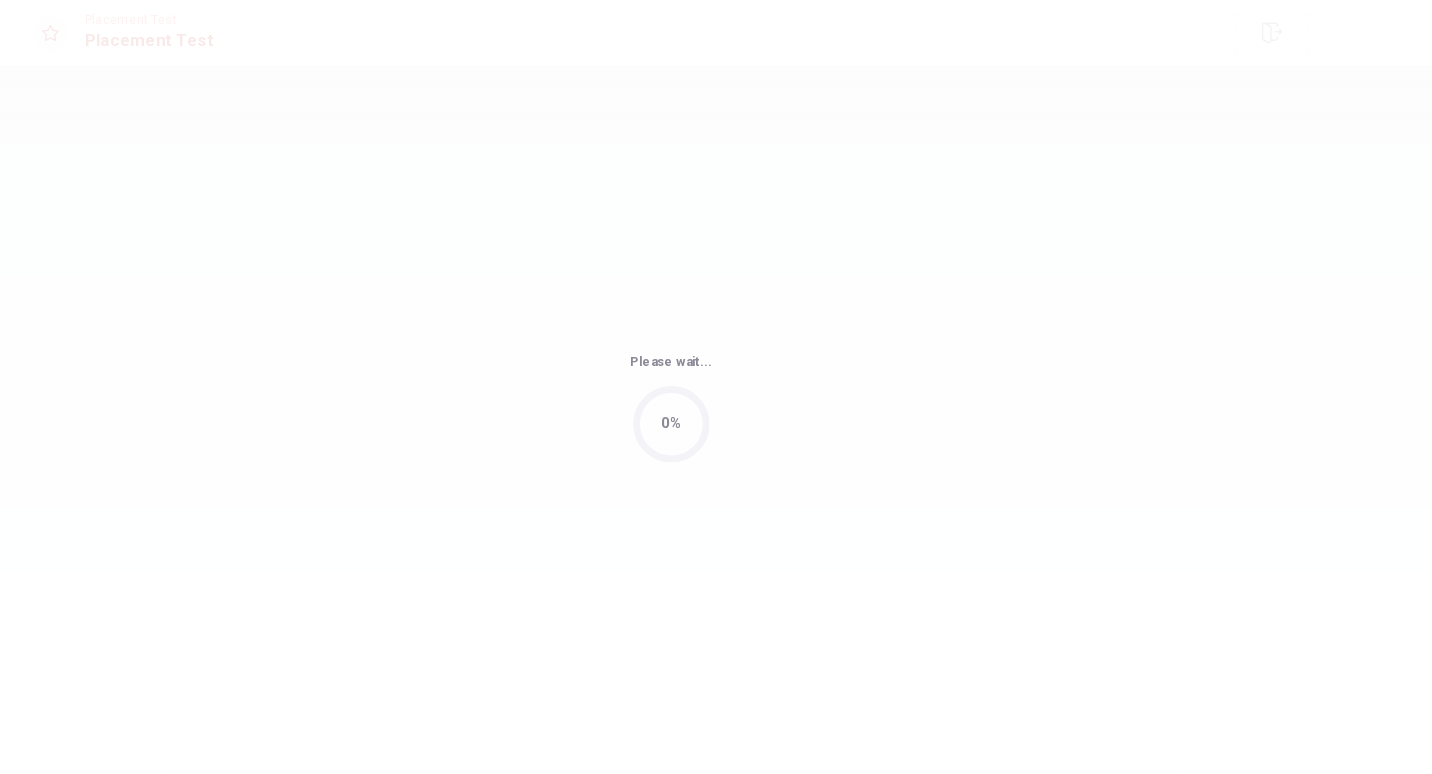 scroll, scrollTop: 0, scrollLeft: 0, axis: both 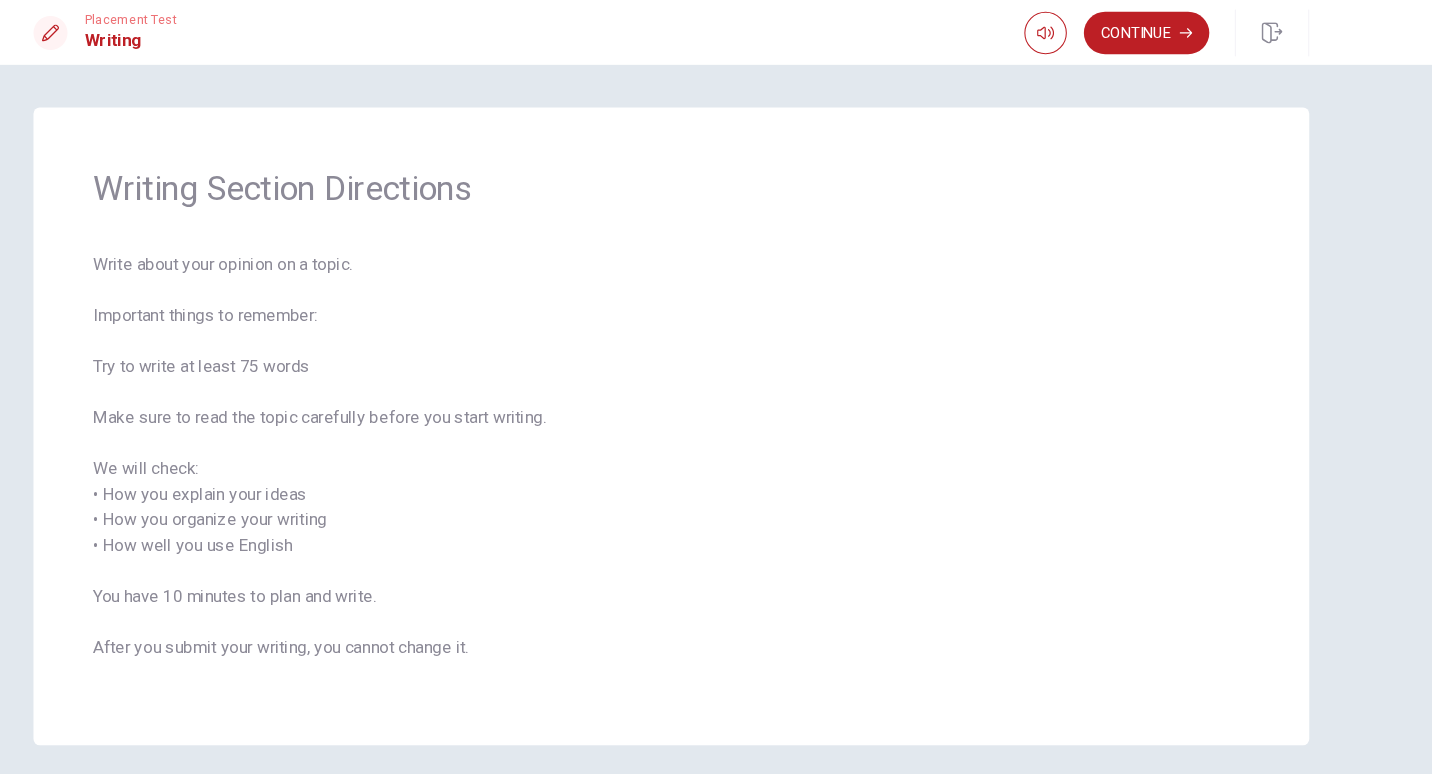 click on "Write about your opinion on a topic.
Important things to remember:
Try to write at least 75 words
Make sure to read the topic carefully before you start writing.
We will check:
• How you explain your ideas
• How you organize your writing
• How well you use English
You have 10 minutes to plan and write.
After you submit your writing, you cannot change it." at bounding box center (716, 444) 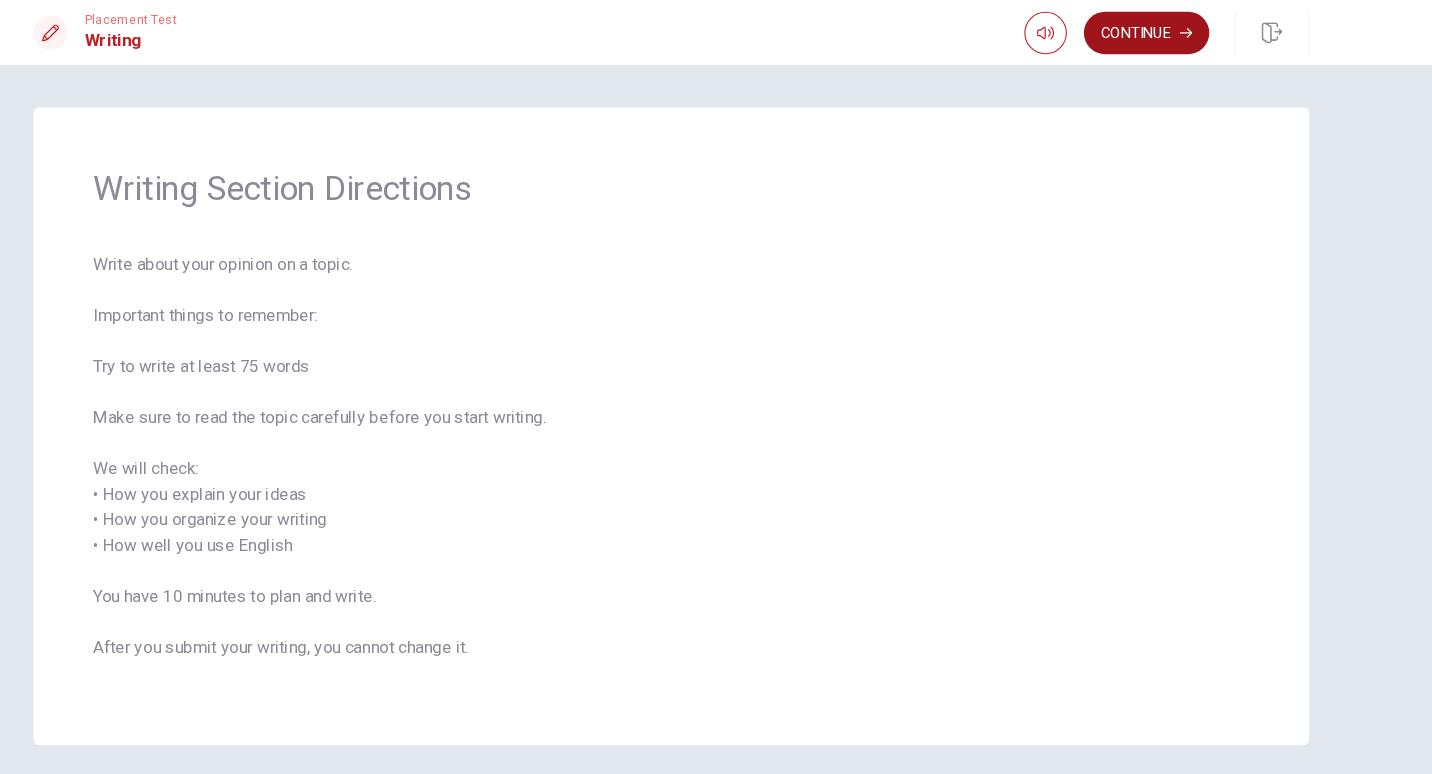 click 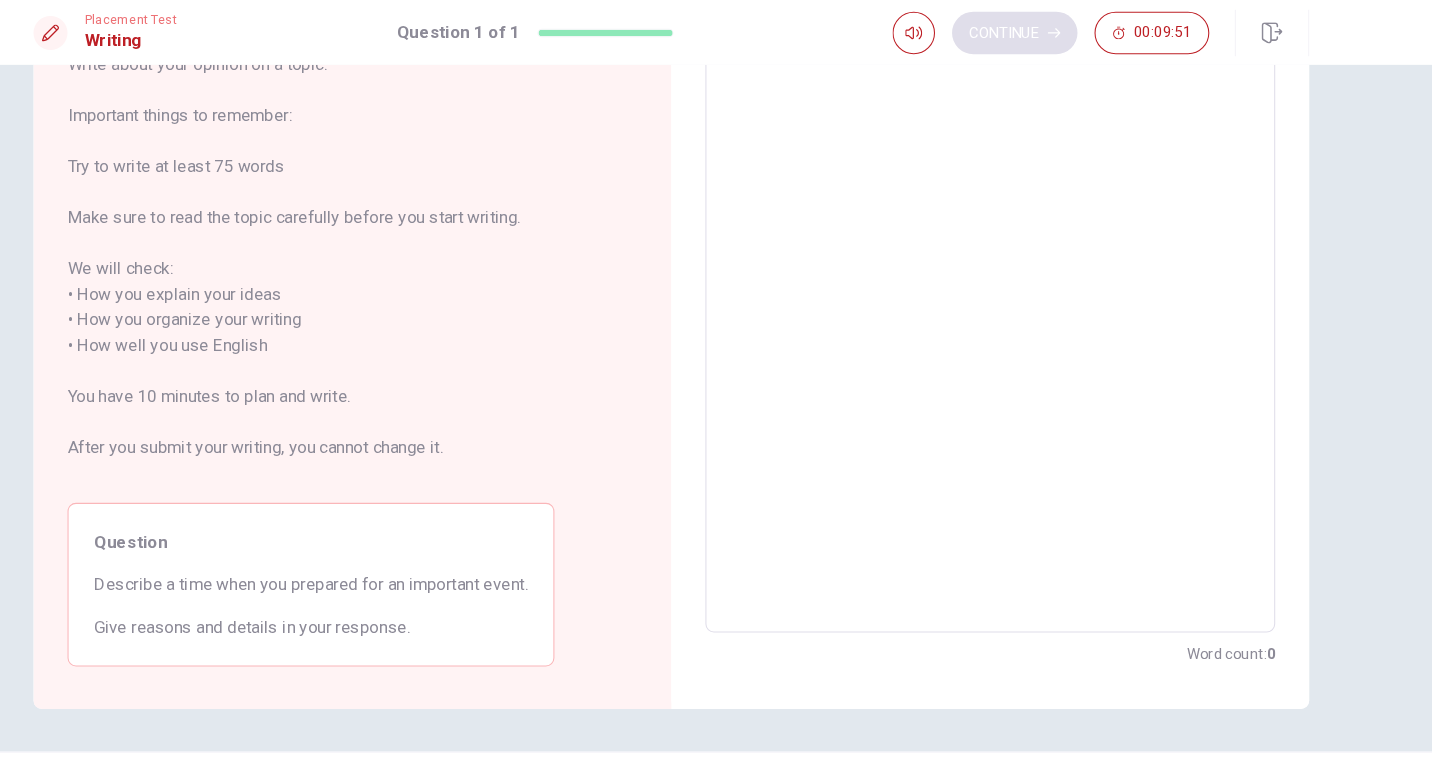 scroll, scrollTop: 139, scrollLeft: 0, axis: vertical 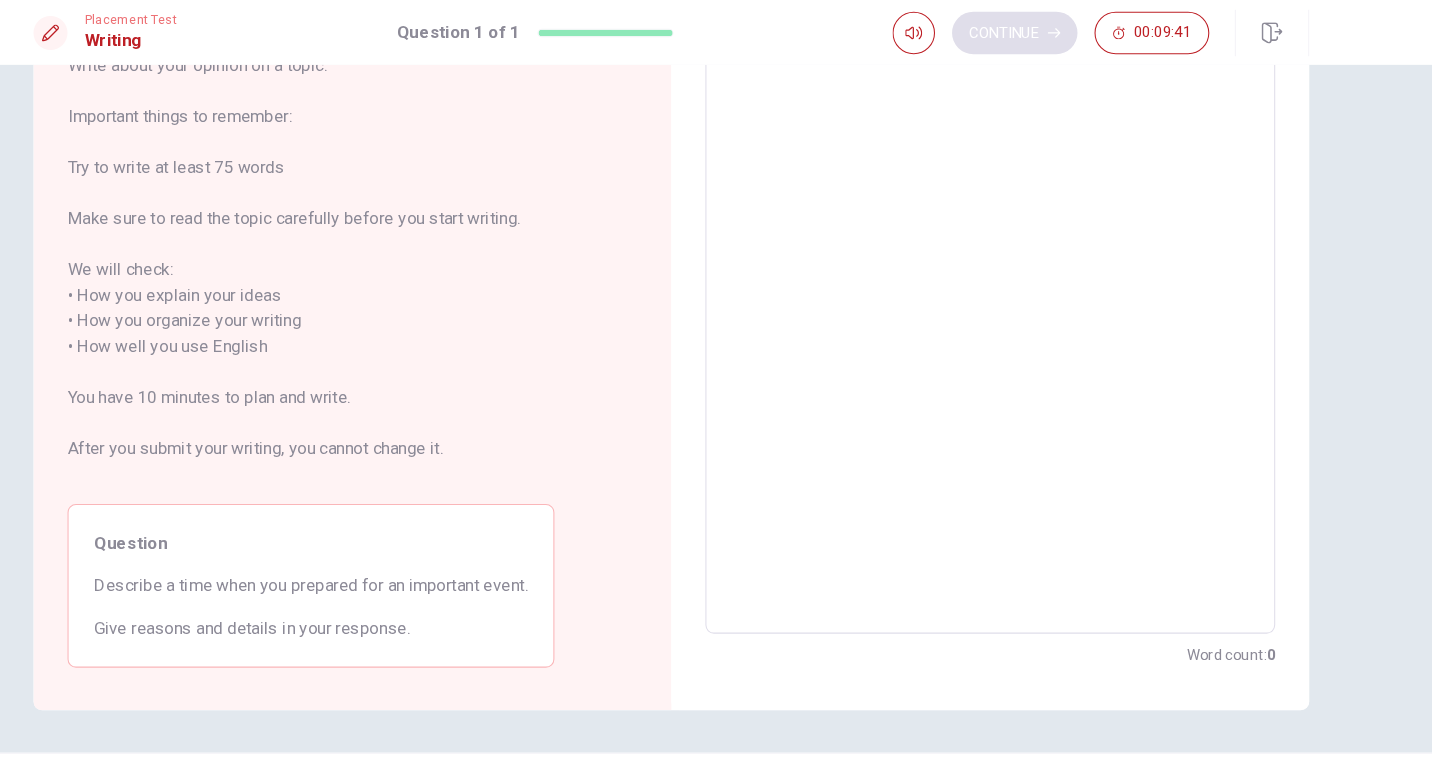 click on "Directions Write about your opinion on a topic.
Important things to remember:
Try to write at least 75 words
Make sure to read the topic carefully before you start writing.
We will check:
• How you explain your ideas
• How you organize your writing
• How well you use English
You have 10 minutes to plan and write.
After you submit your writing, you cannot change it.  Question Describe a time when you prepared for an important event. Give reasons and details in your response. Write your essay here x ​ Word count :  0" at bounding box center (716, 318) 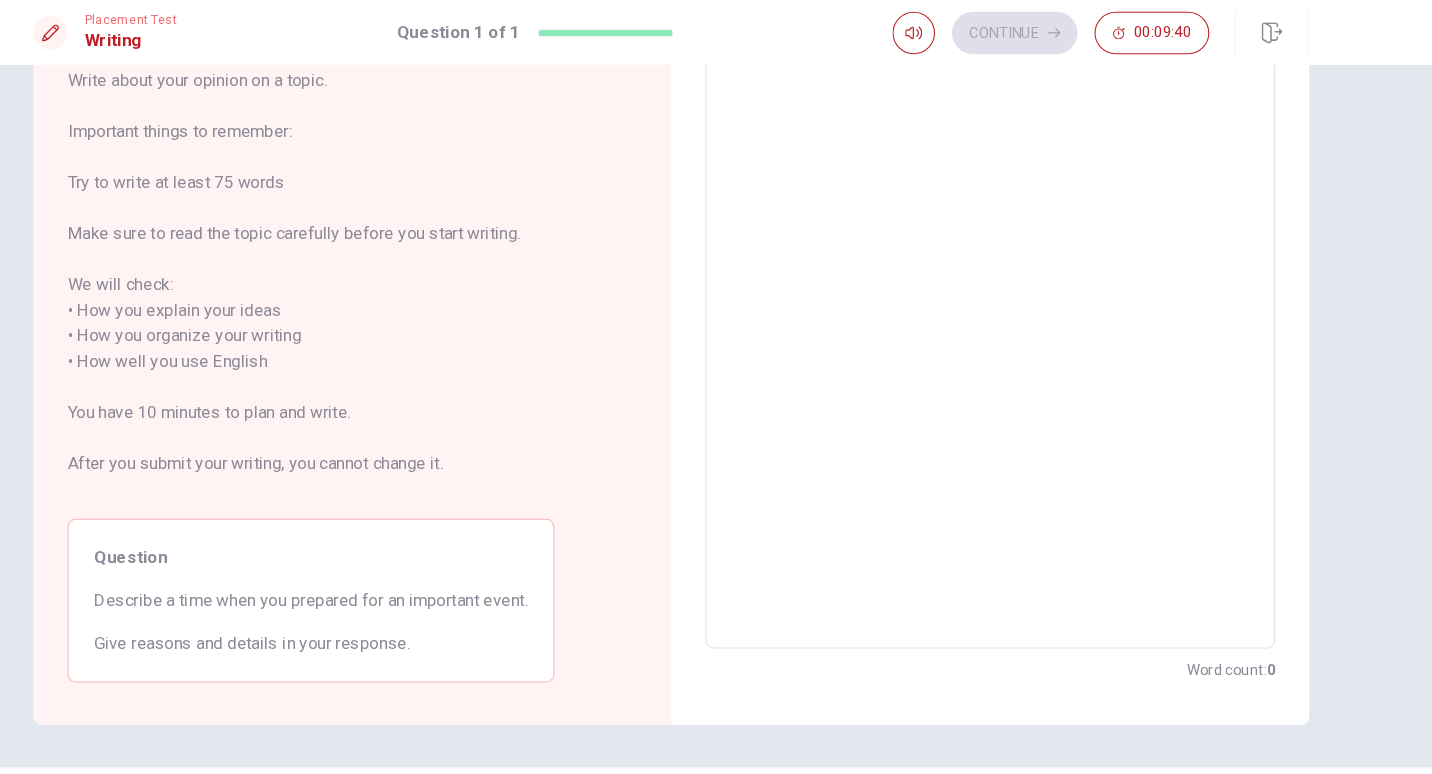 scroll, scrollTop: 123, scrollLeft: 0, axis: vertical 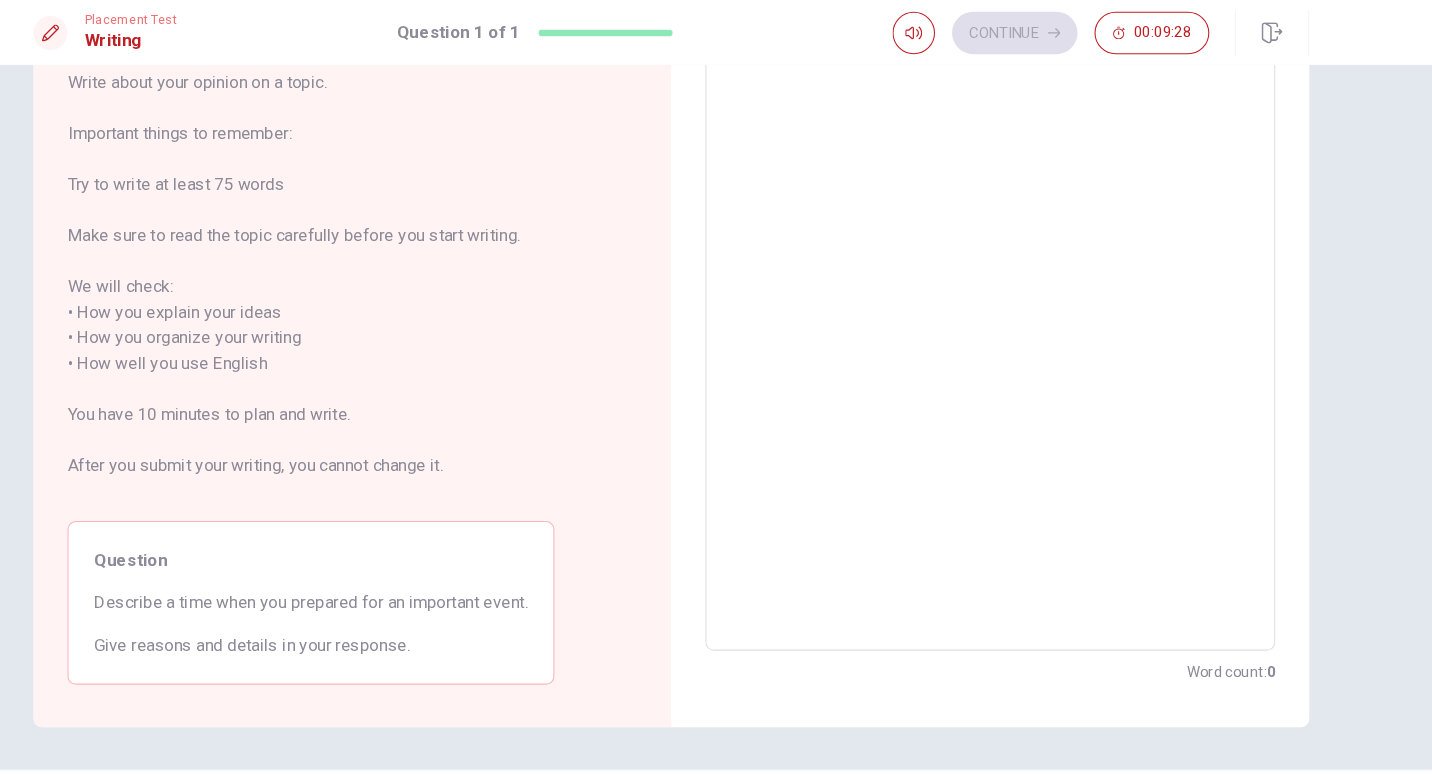 click at bounding box center [1016, 333] 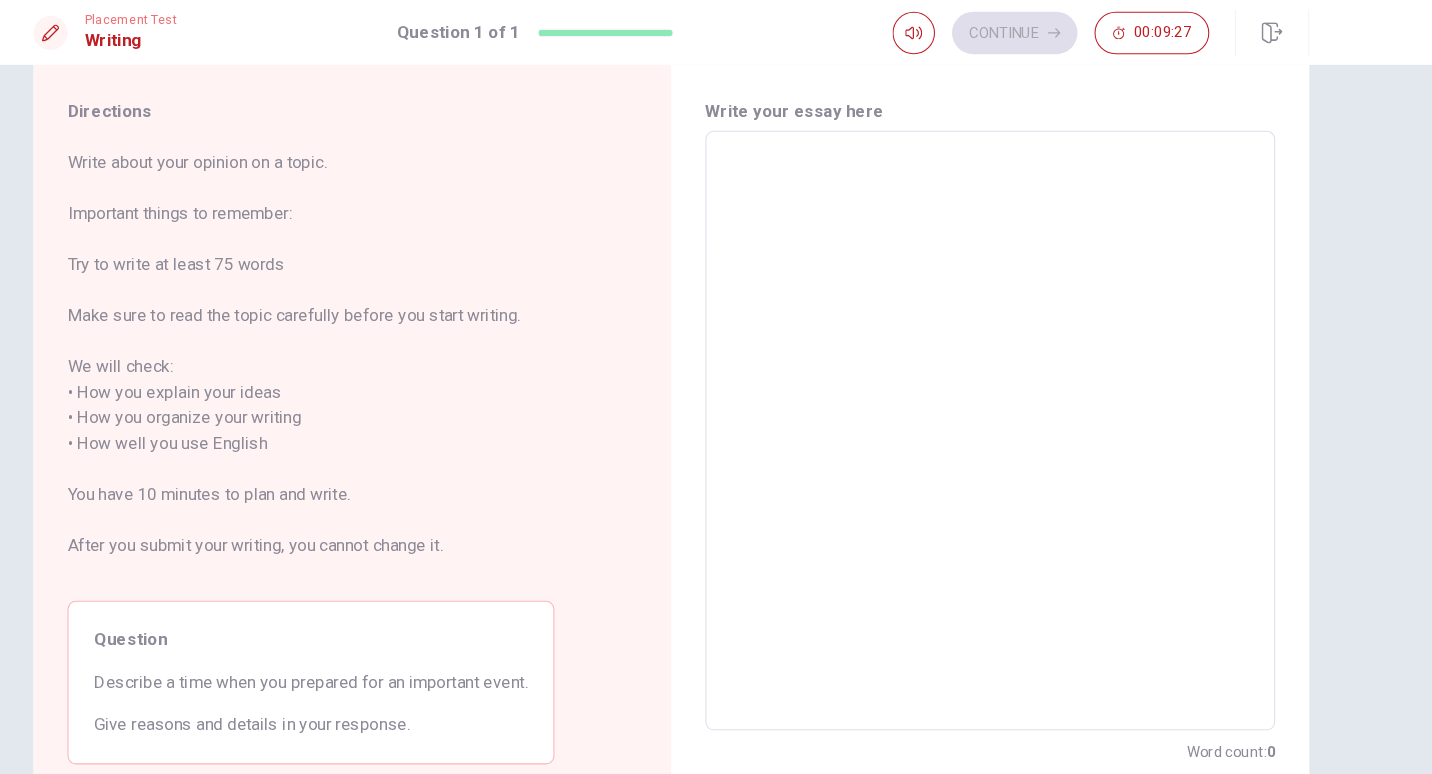 scroll, scrollTop: 45, scrollLeft: 0, axis: vertical 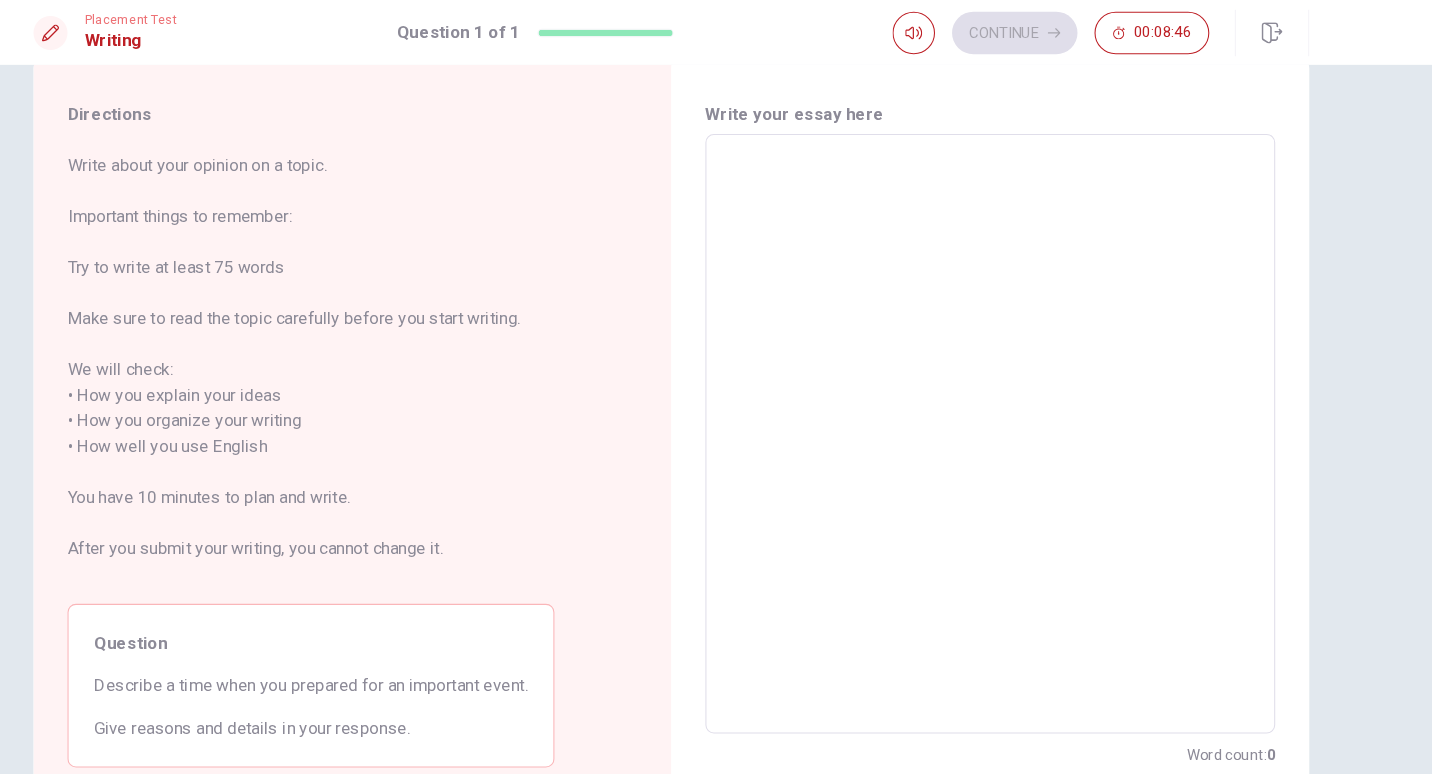 type on "I" 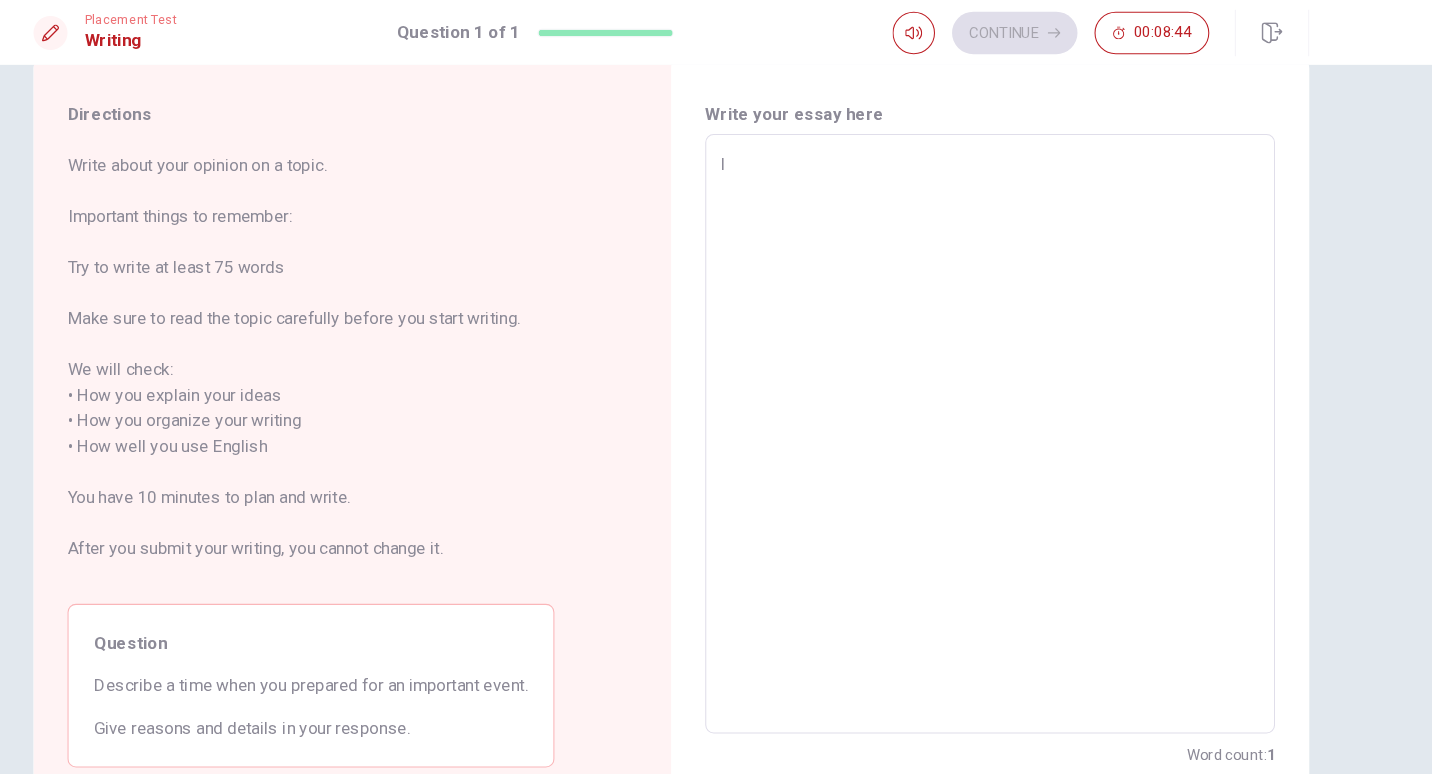 scroll, scrollTop: 47, scrollLeft: 0, axis: vertical 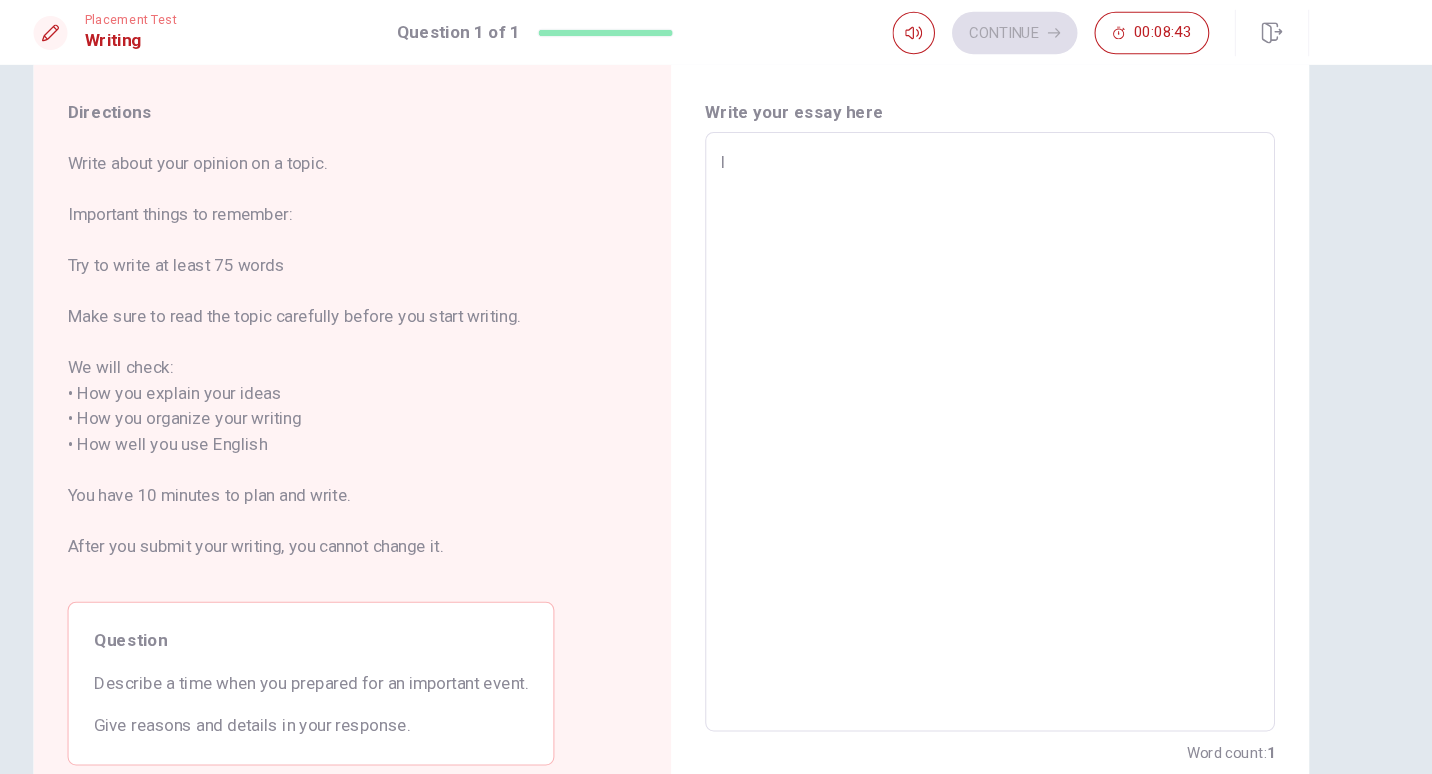 type on "x" 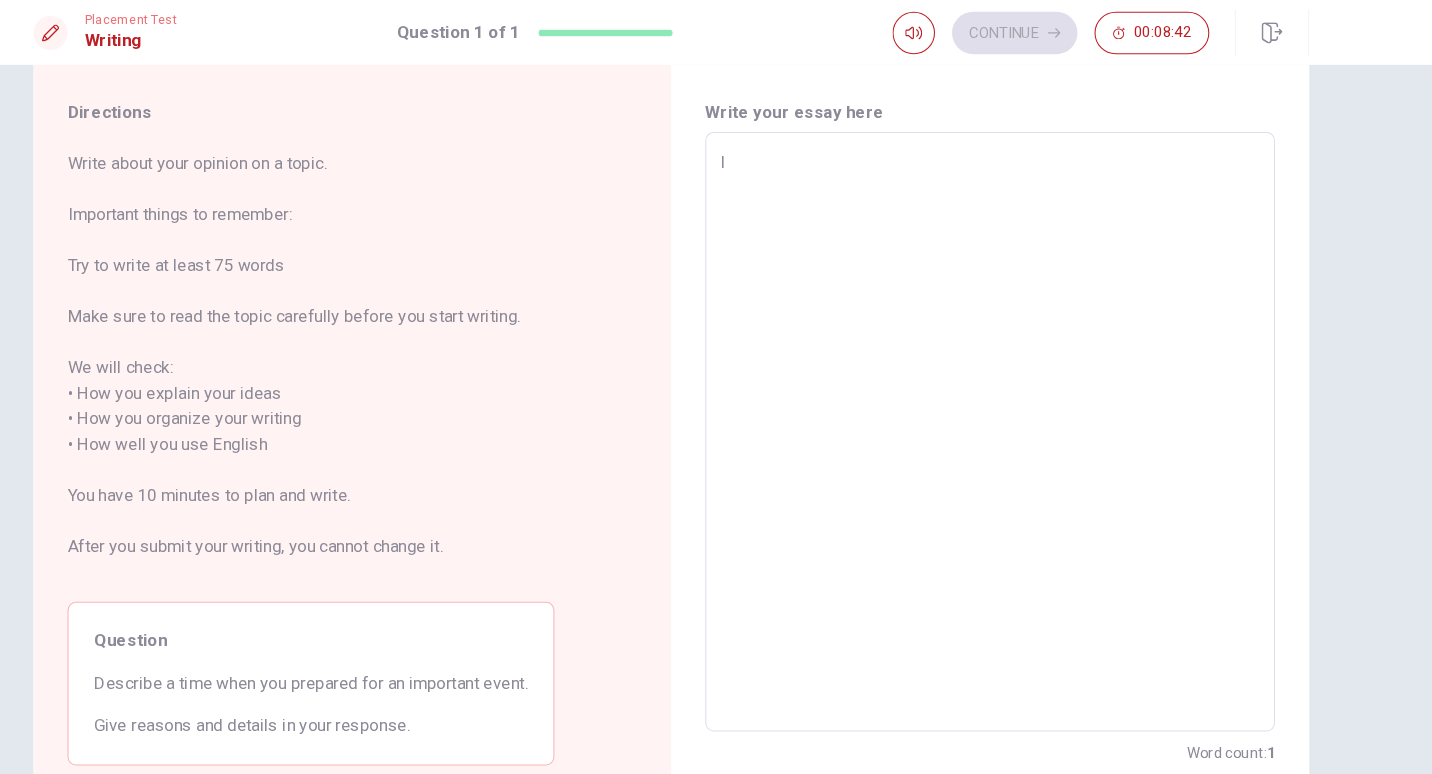 type on "In" 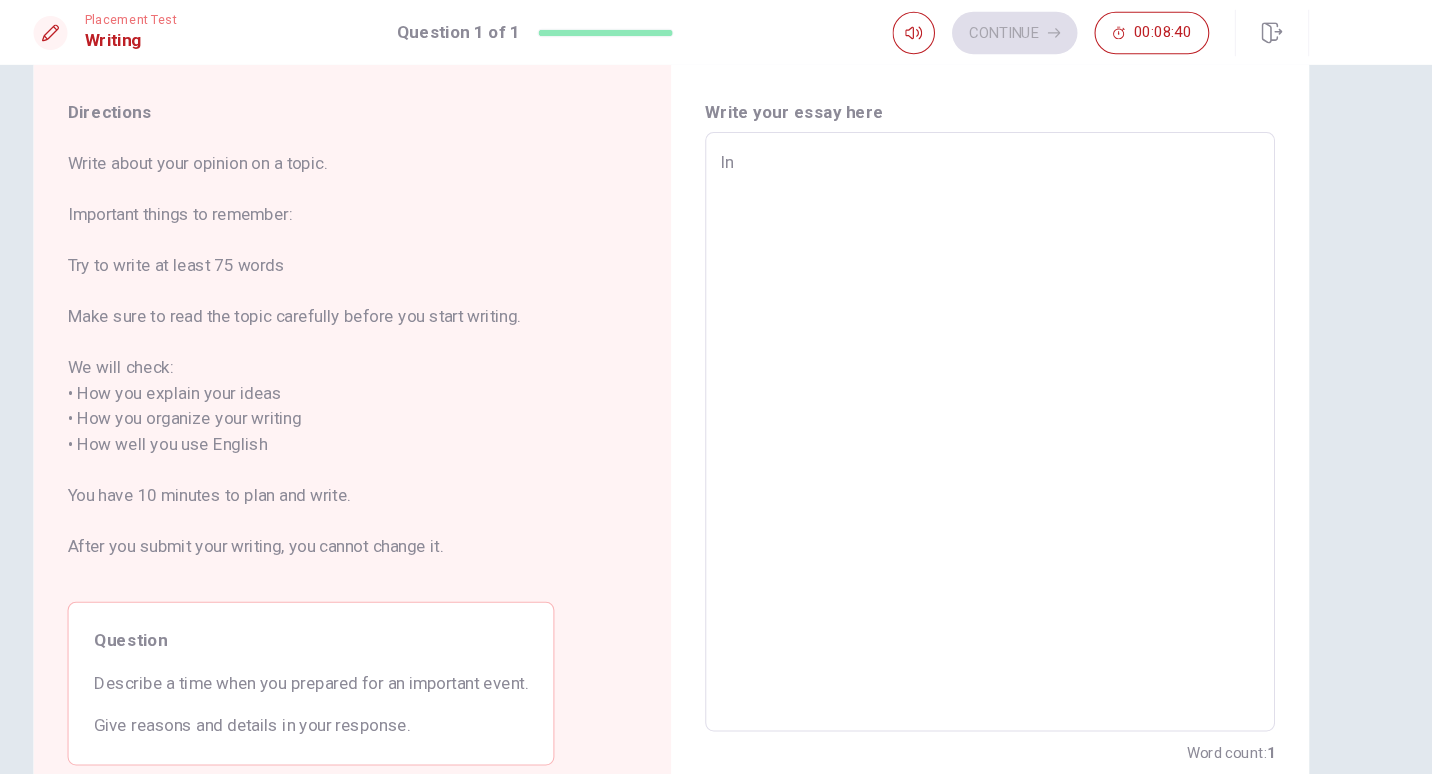 type on "x" 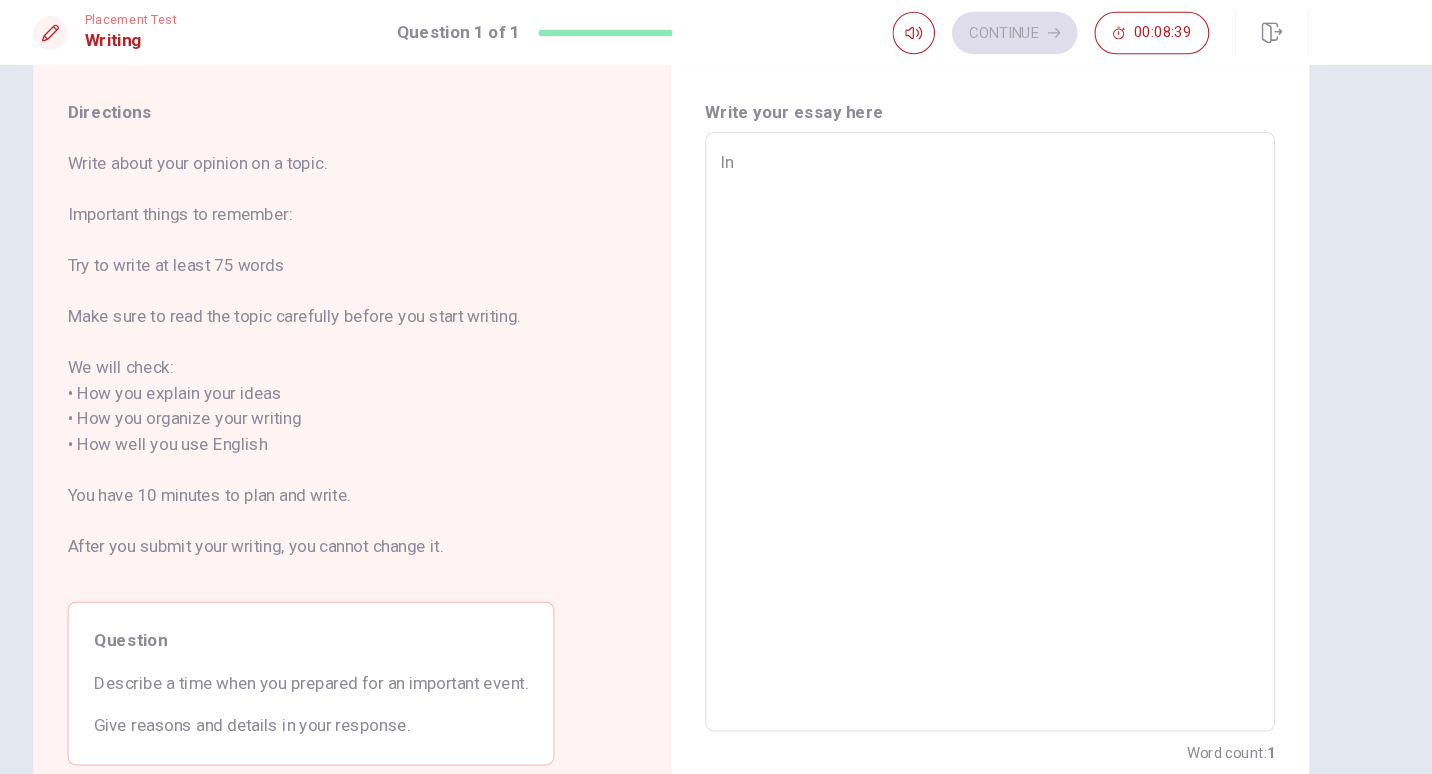 type on "In" 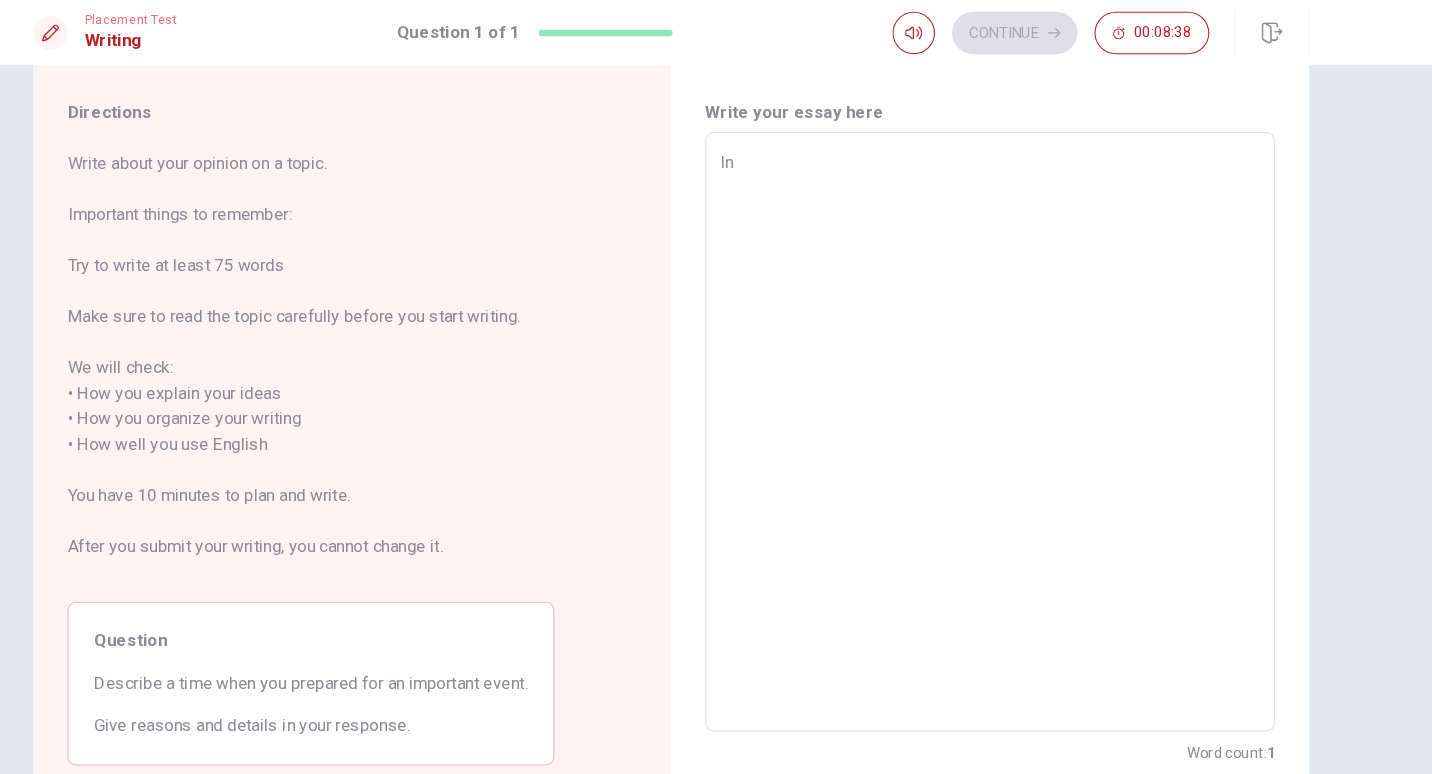 type on "In l" 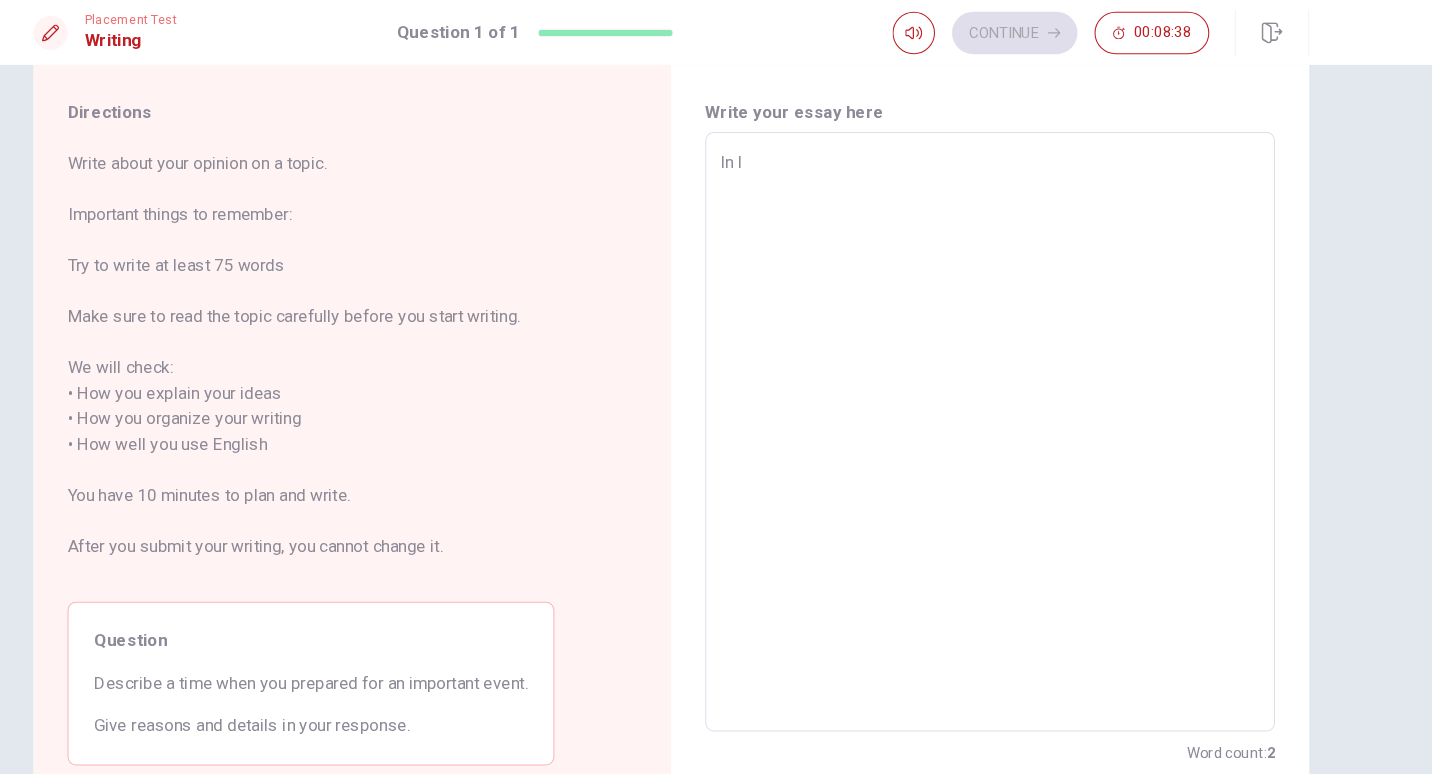 type on "x" 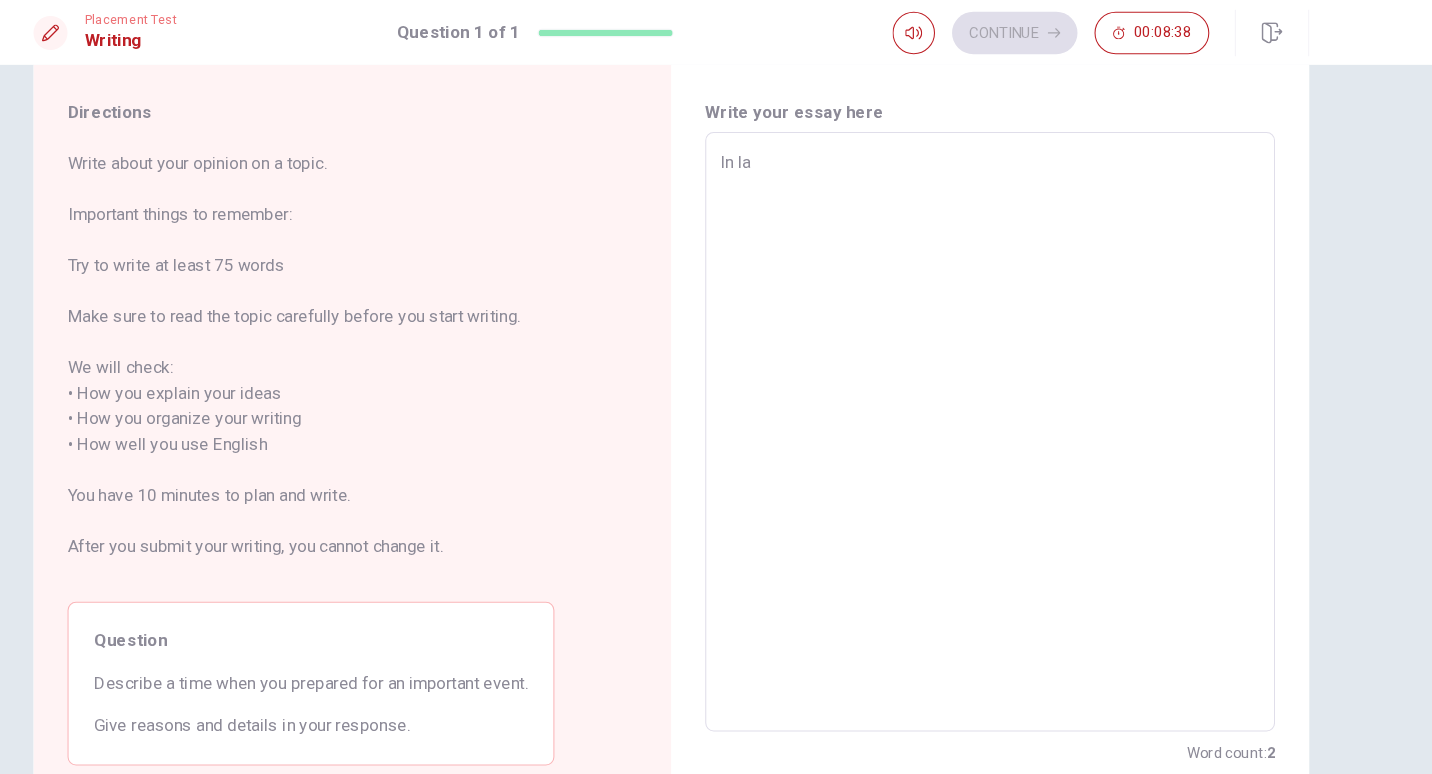 type on "x" 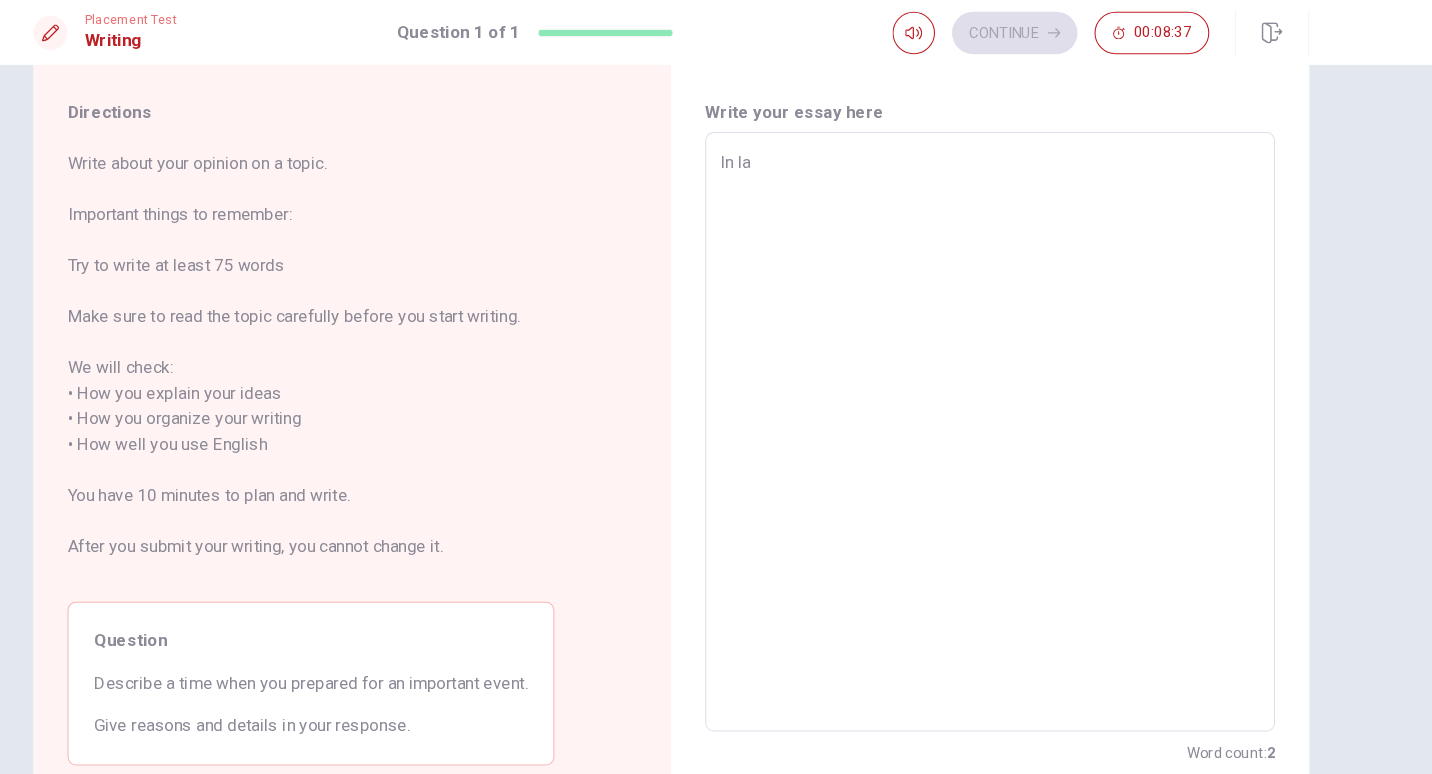 type on "In las" 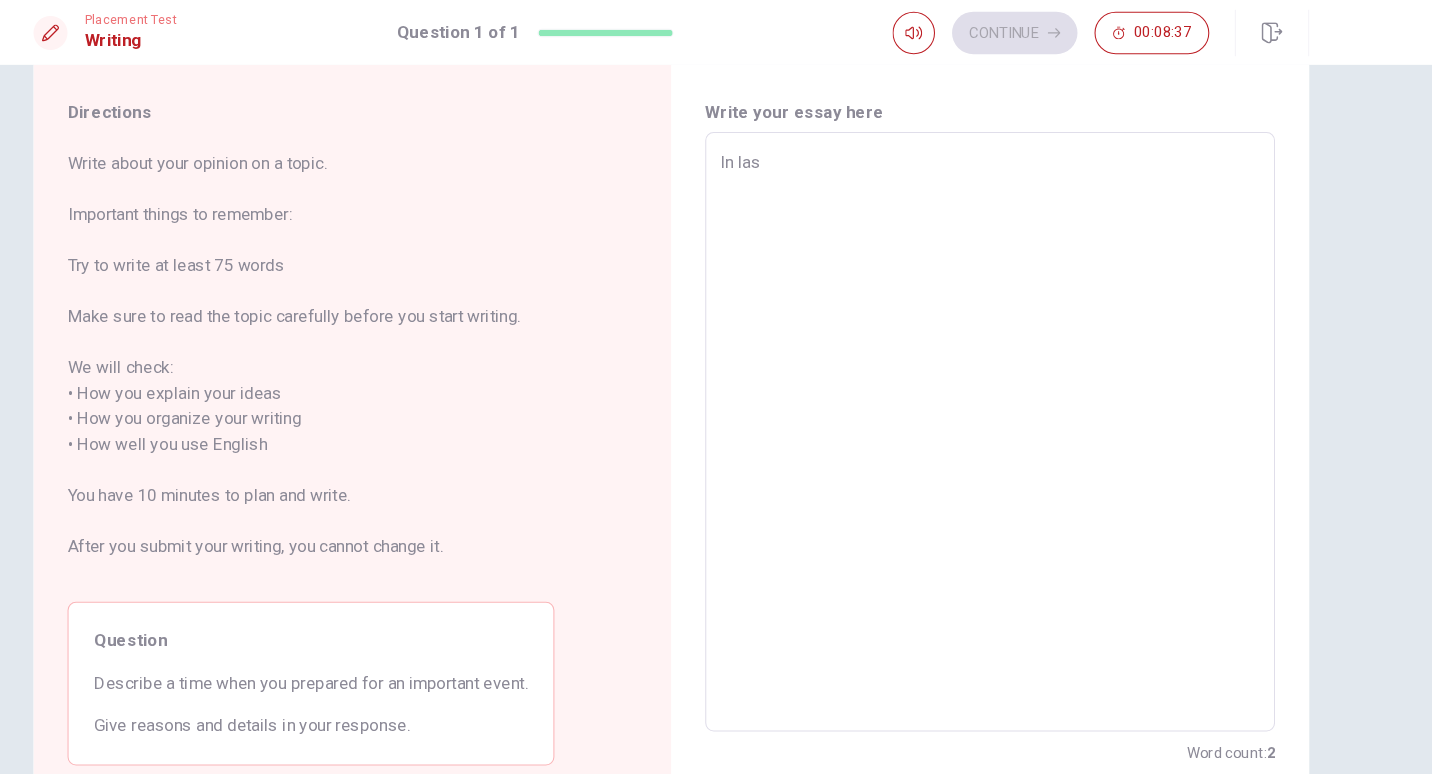type on "x" 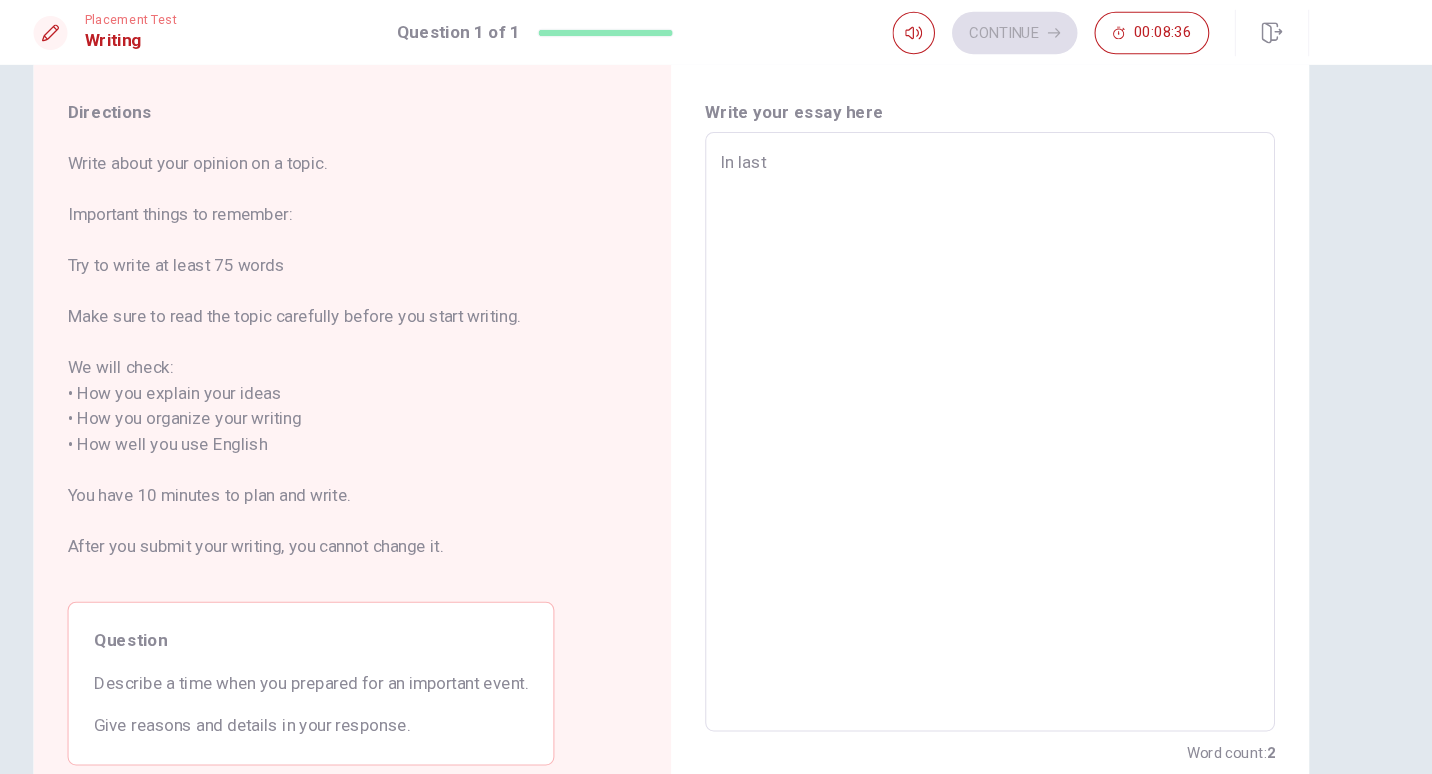 type on "x" 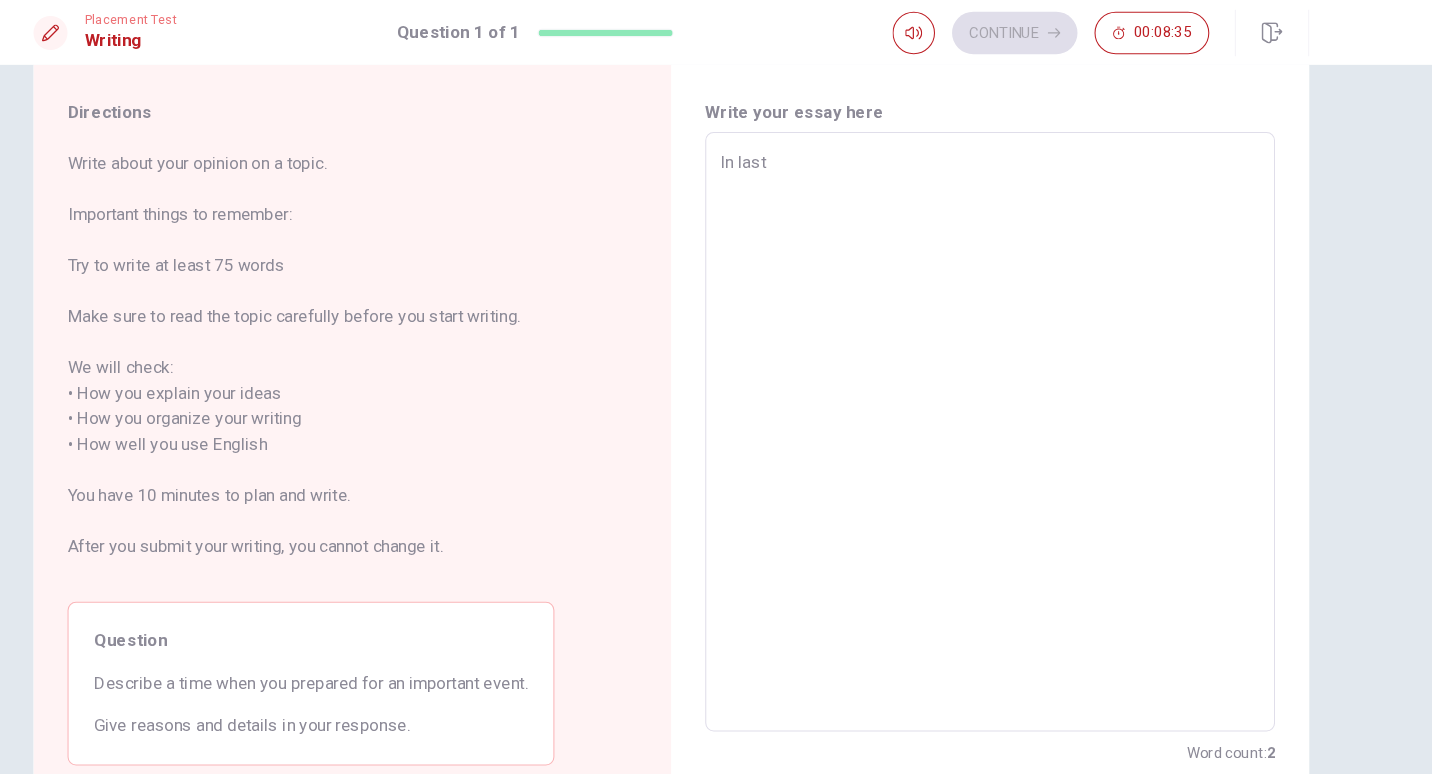type on "In last" 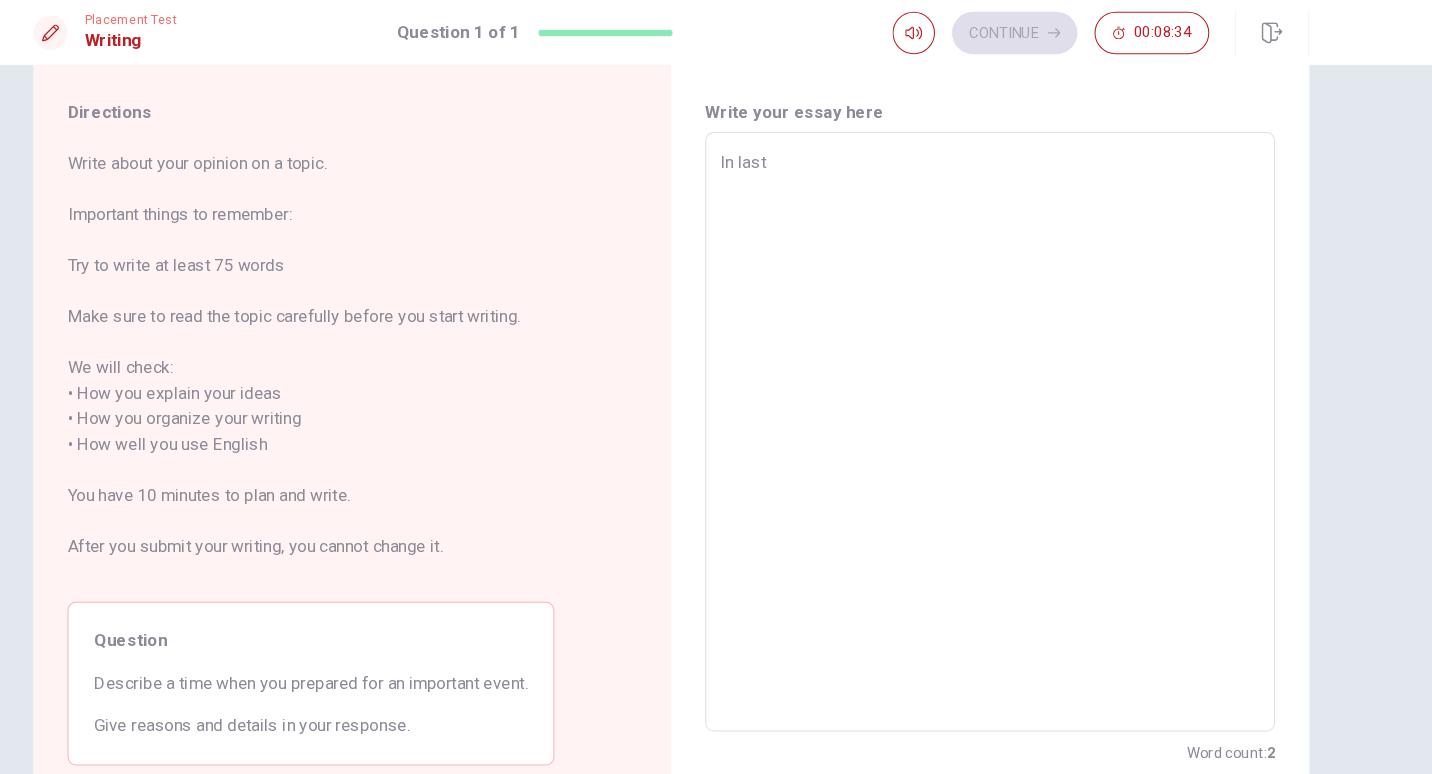 type on "In last w" 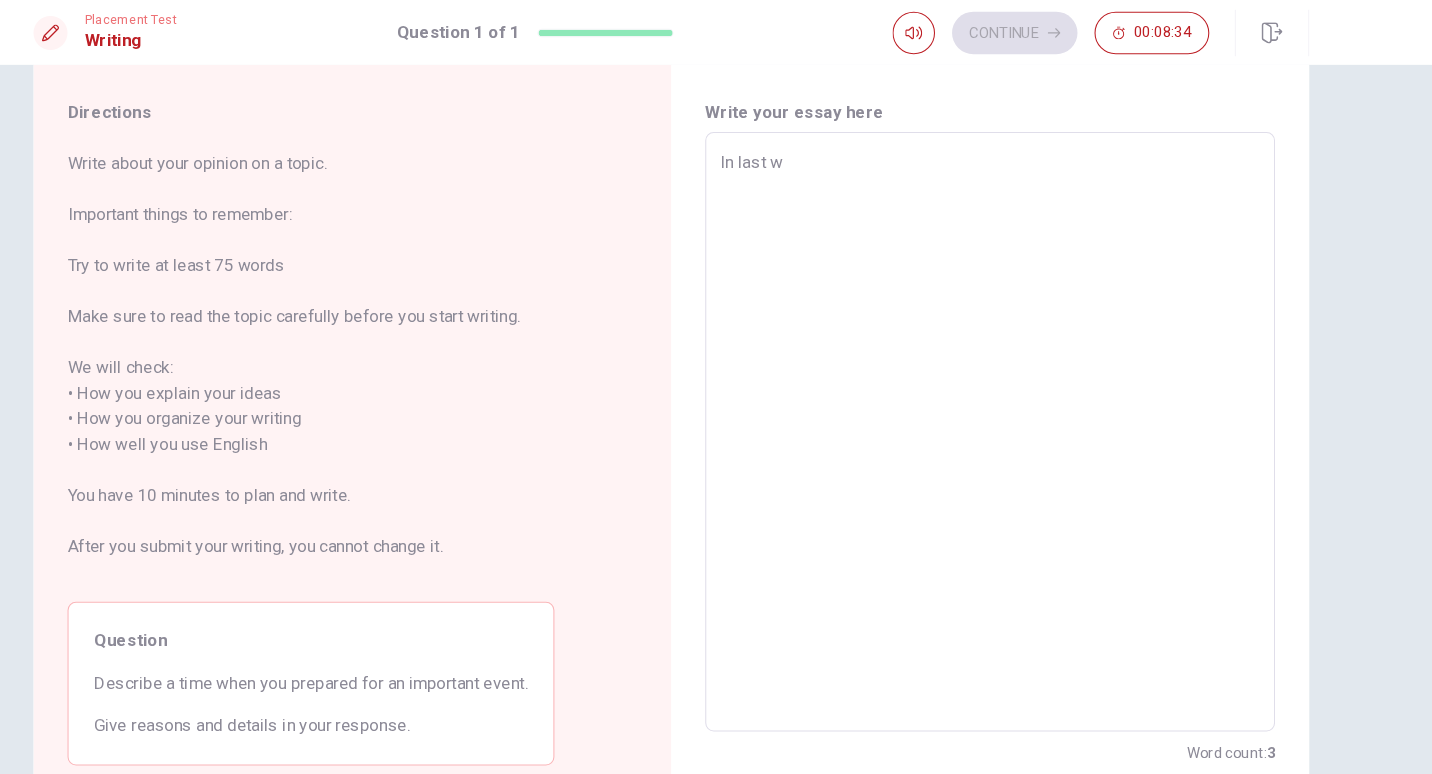 type on "x" 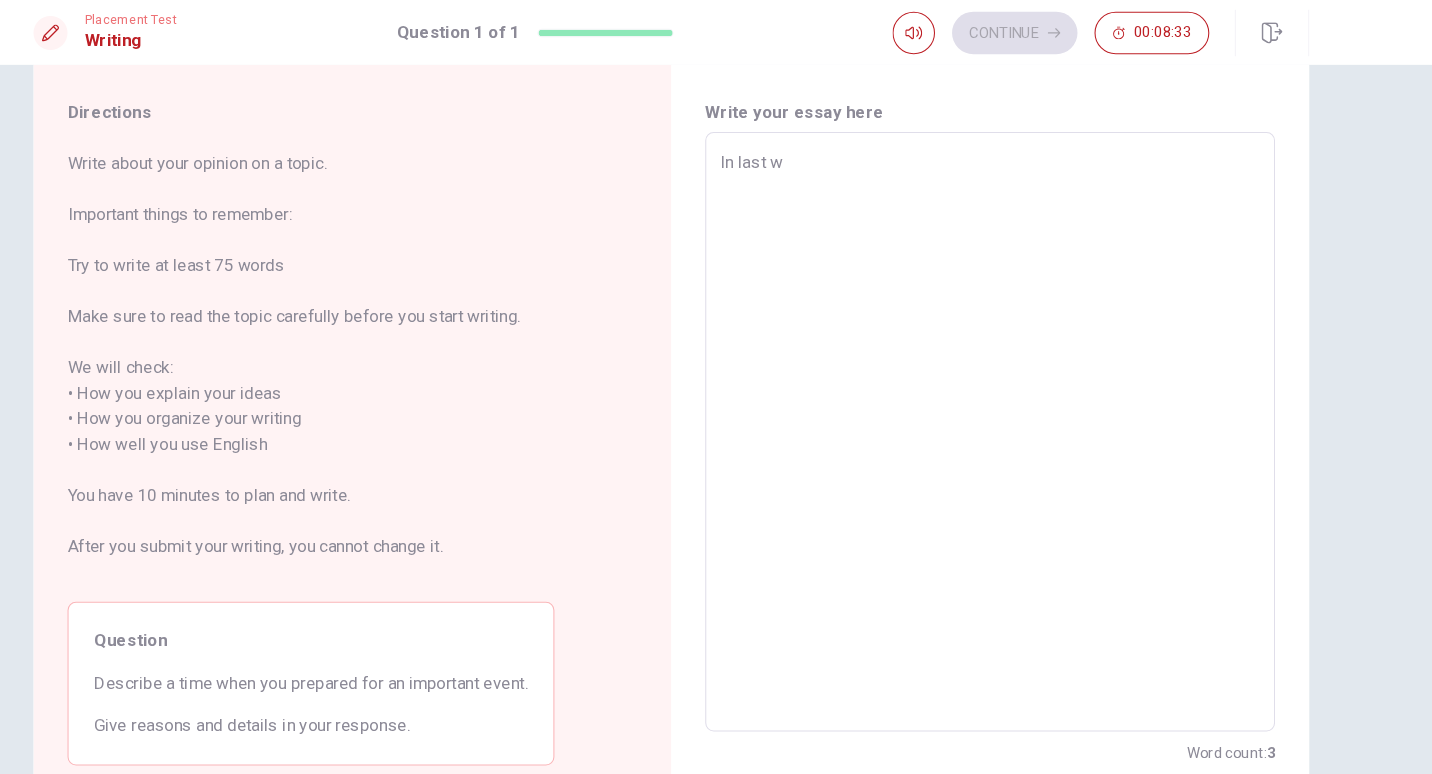 type on "In last we" 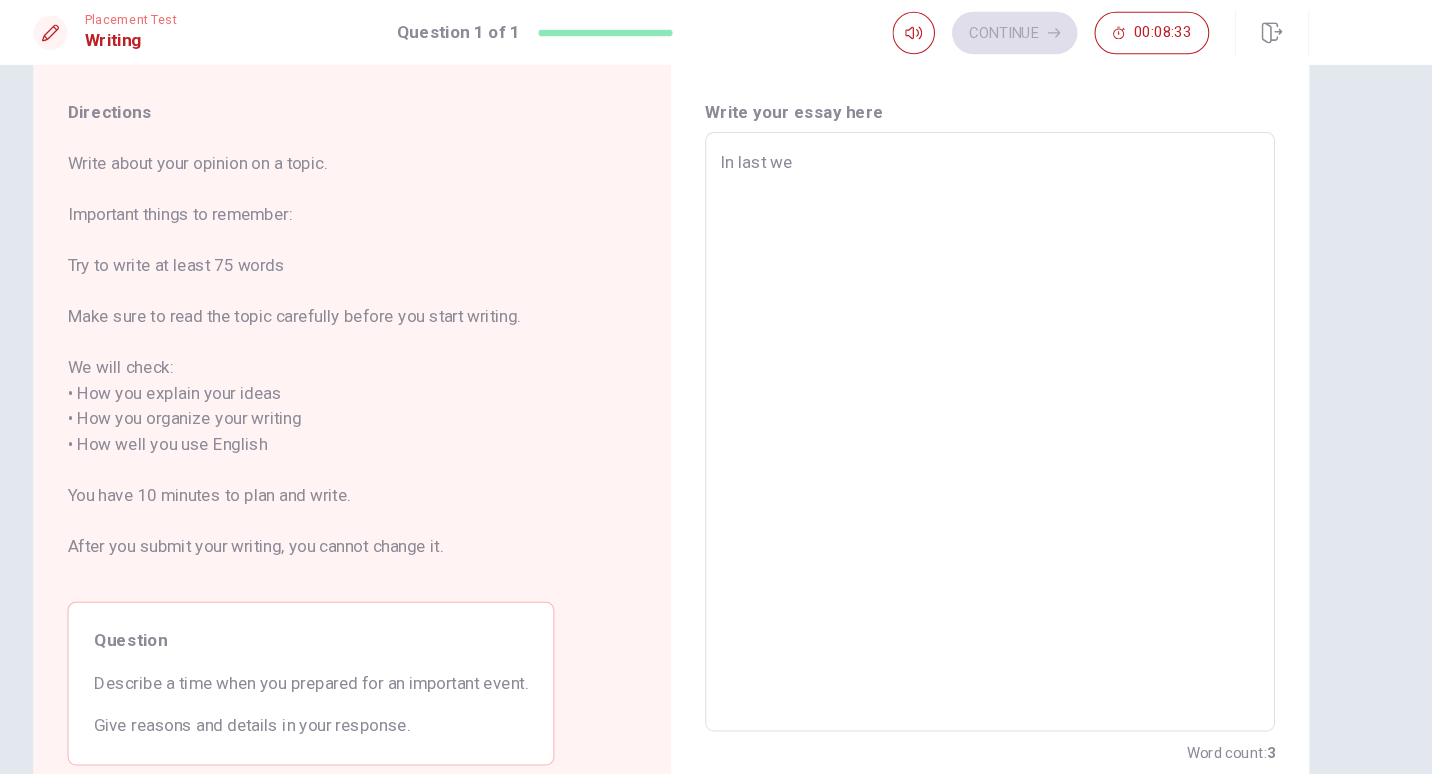 type on "x" 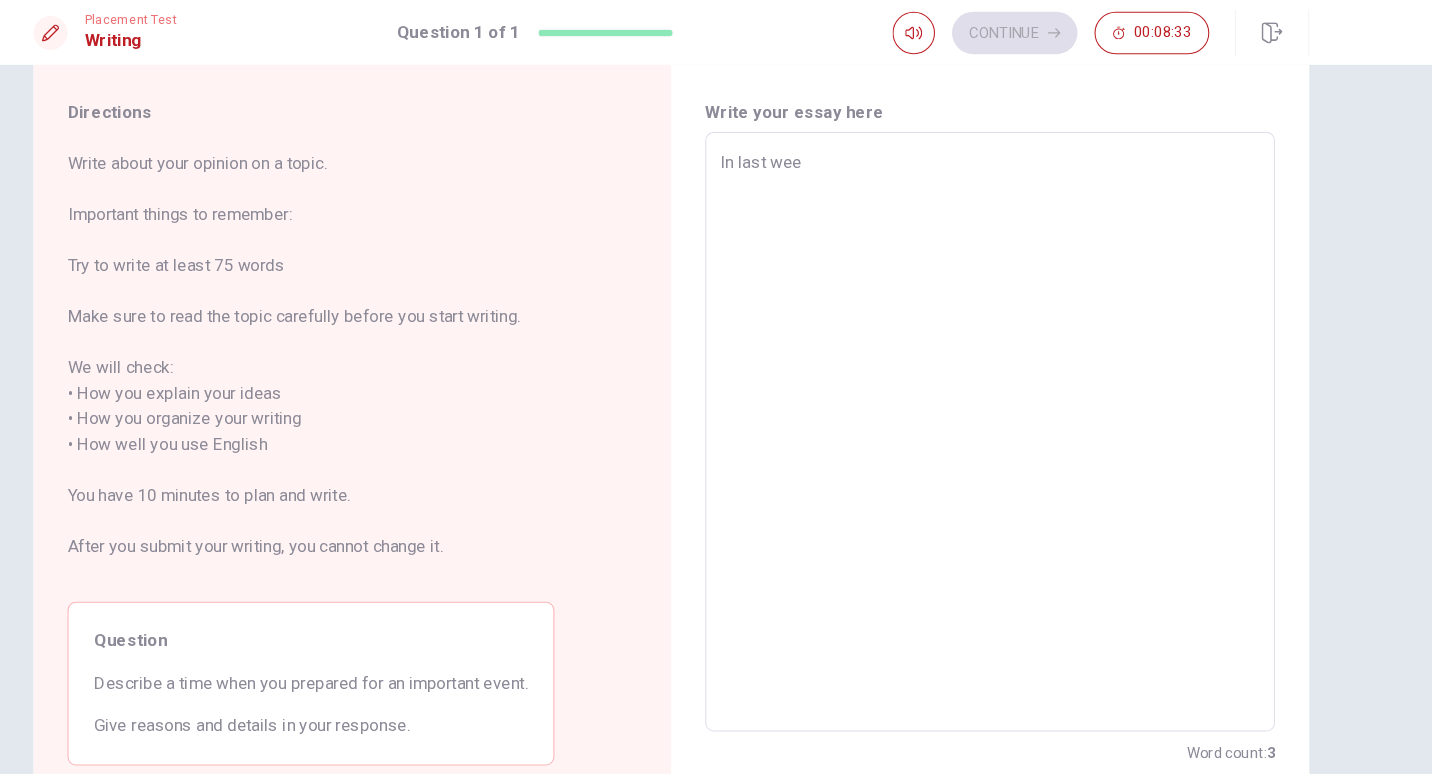 type on "x" 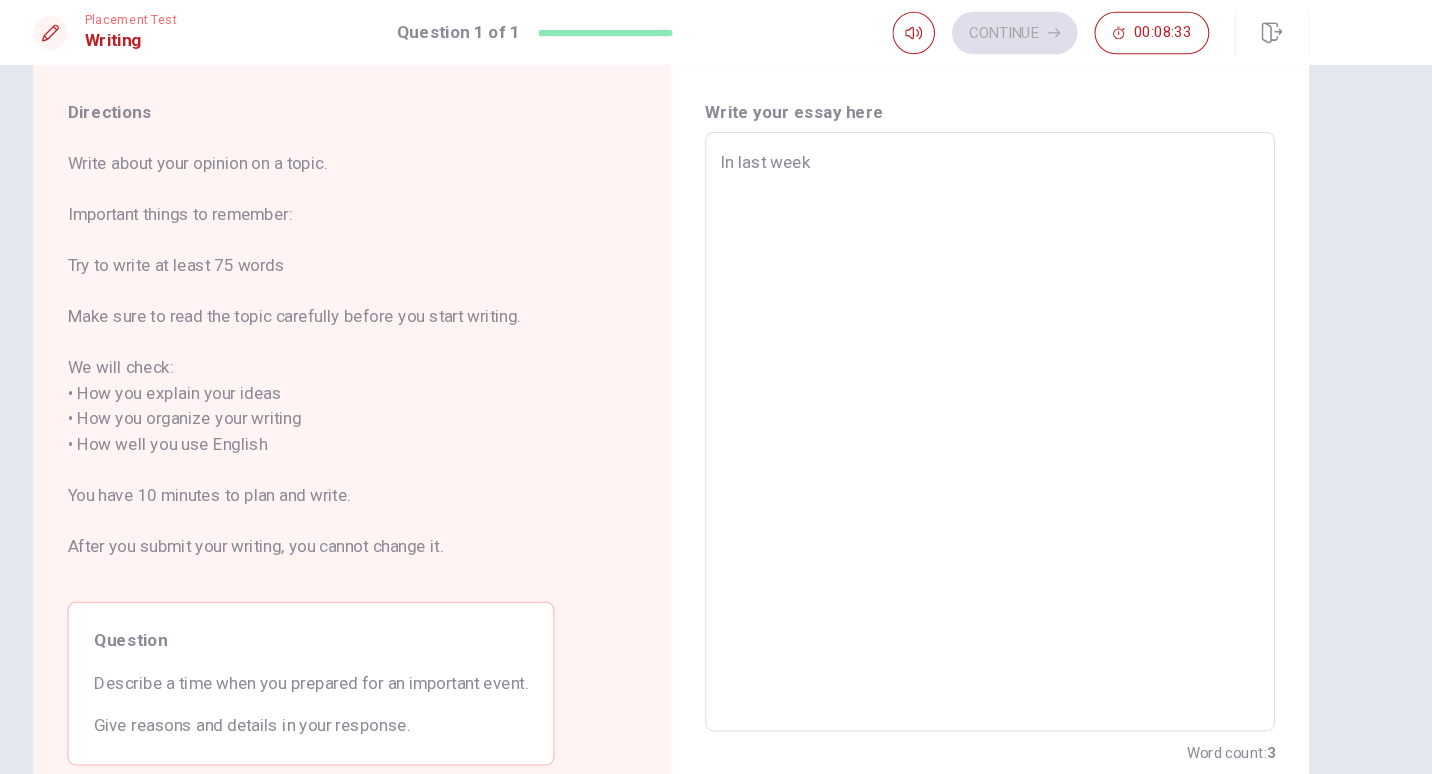 type on "x" 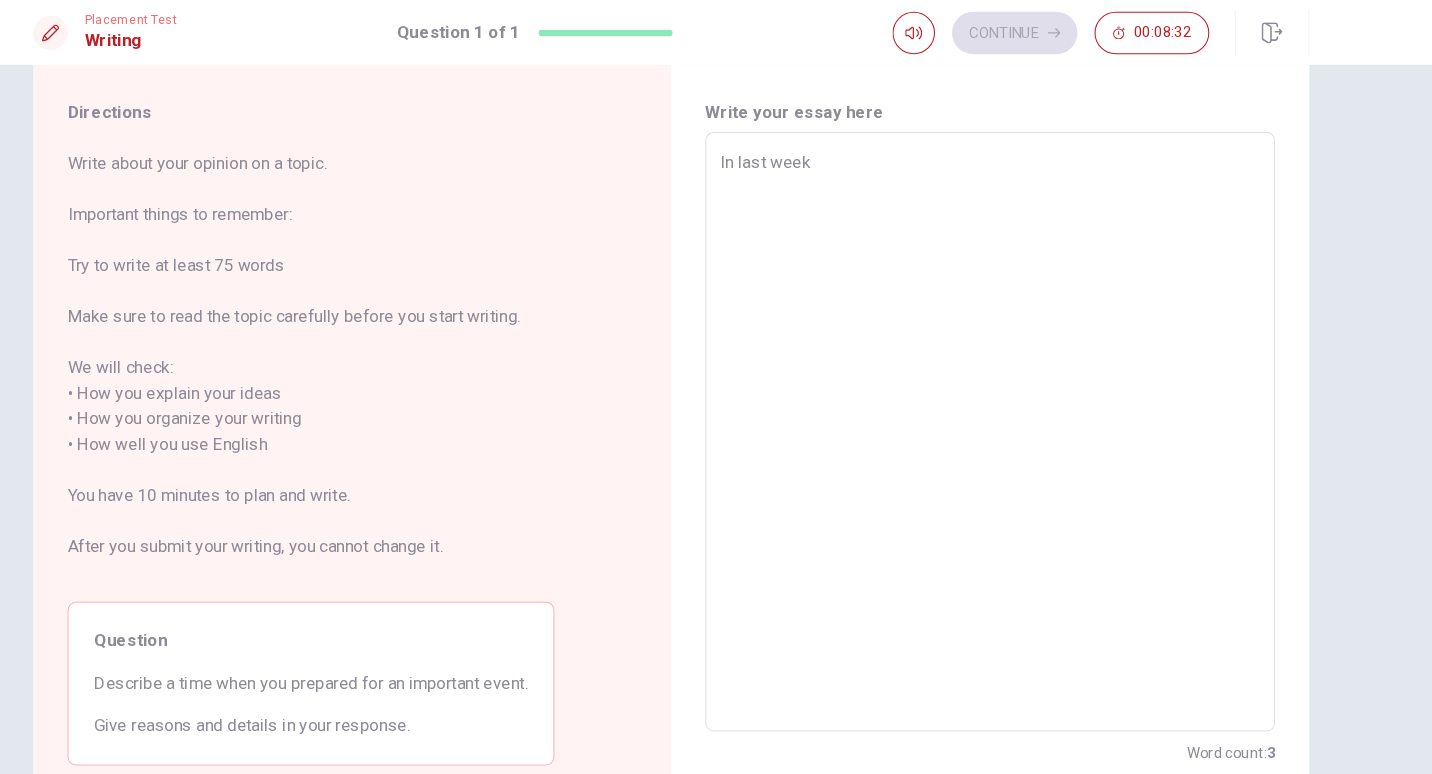 type on "In last week" 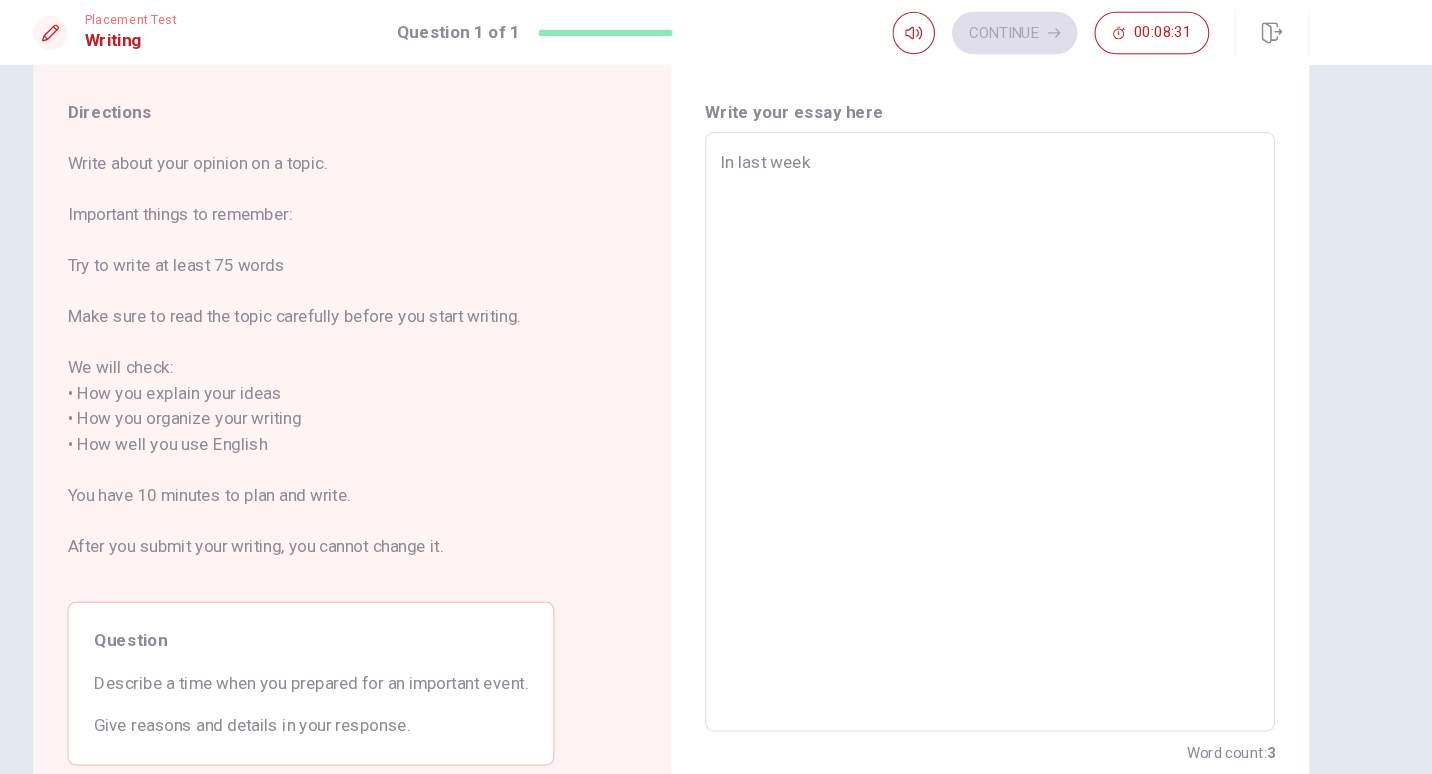 type on "In last week" 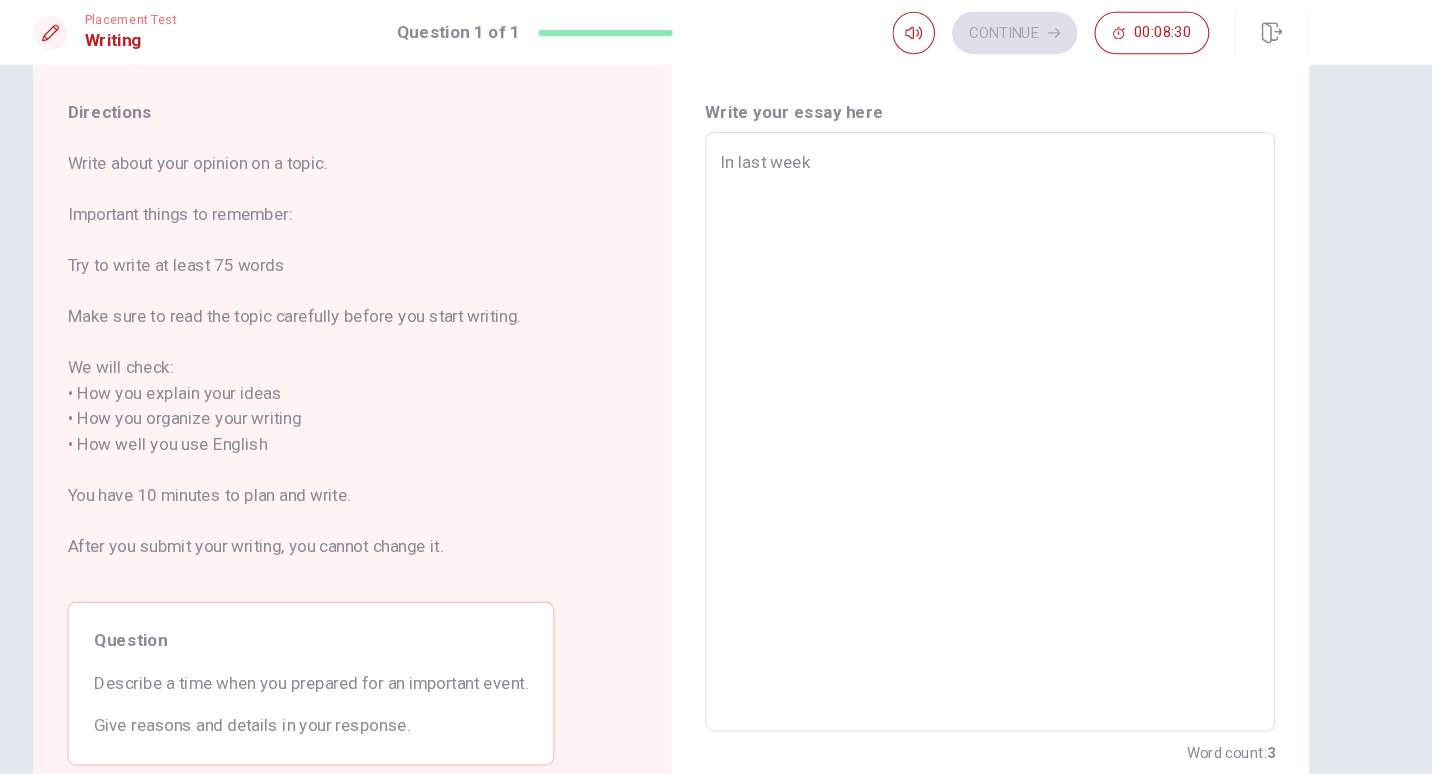 type on "x" 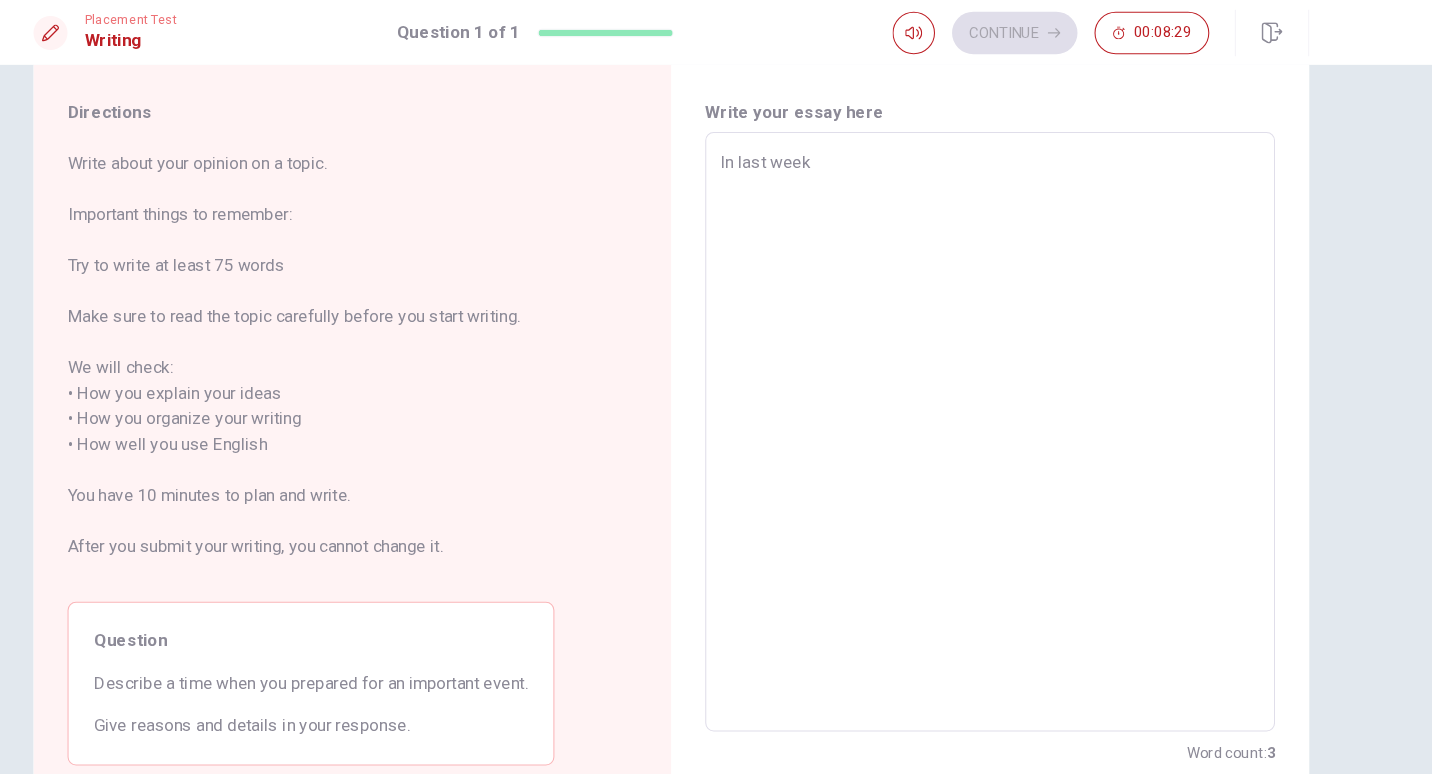 type on "In last week，" 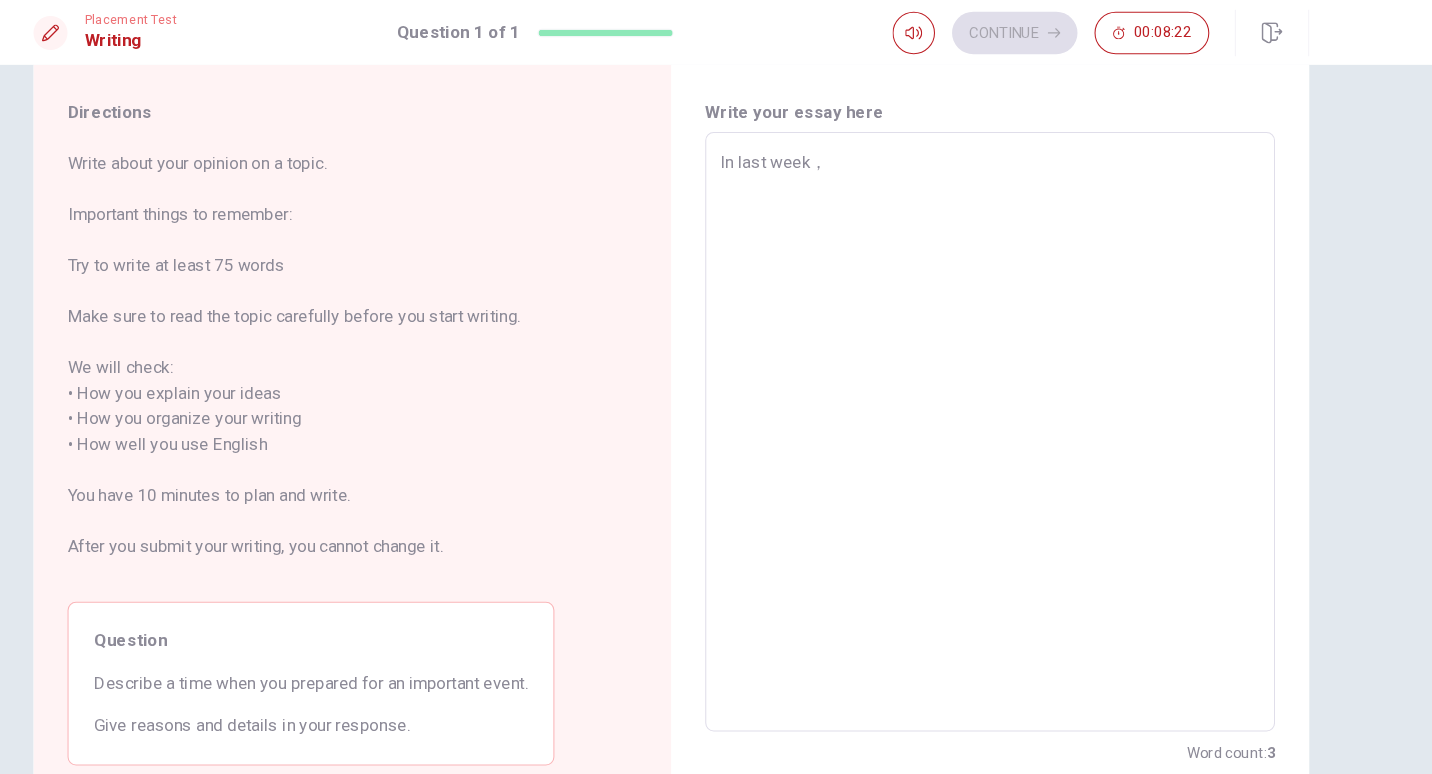 type on "x" 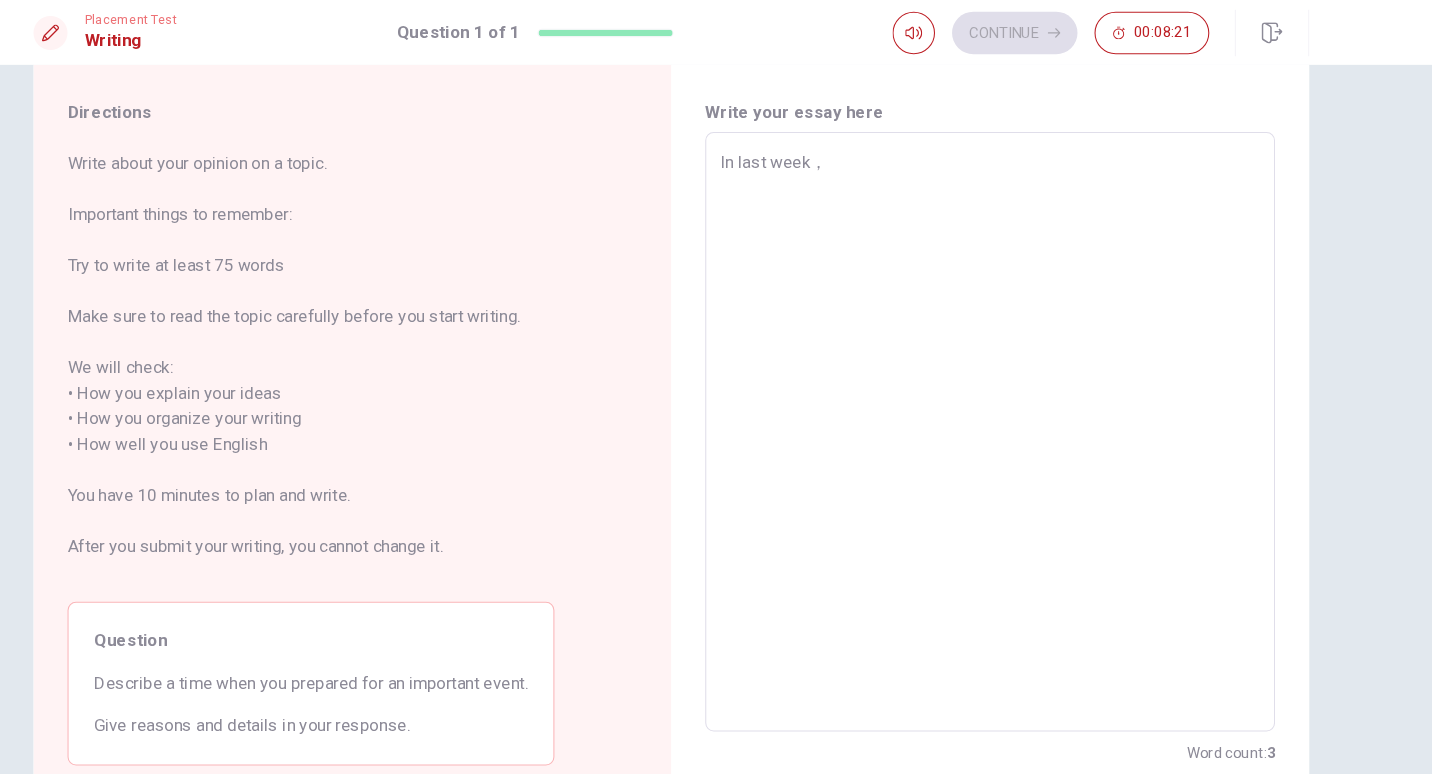 type on "In last week，" 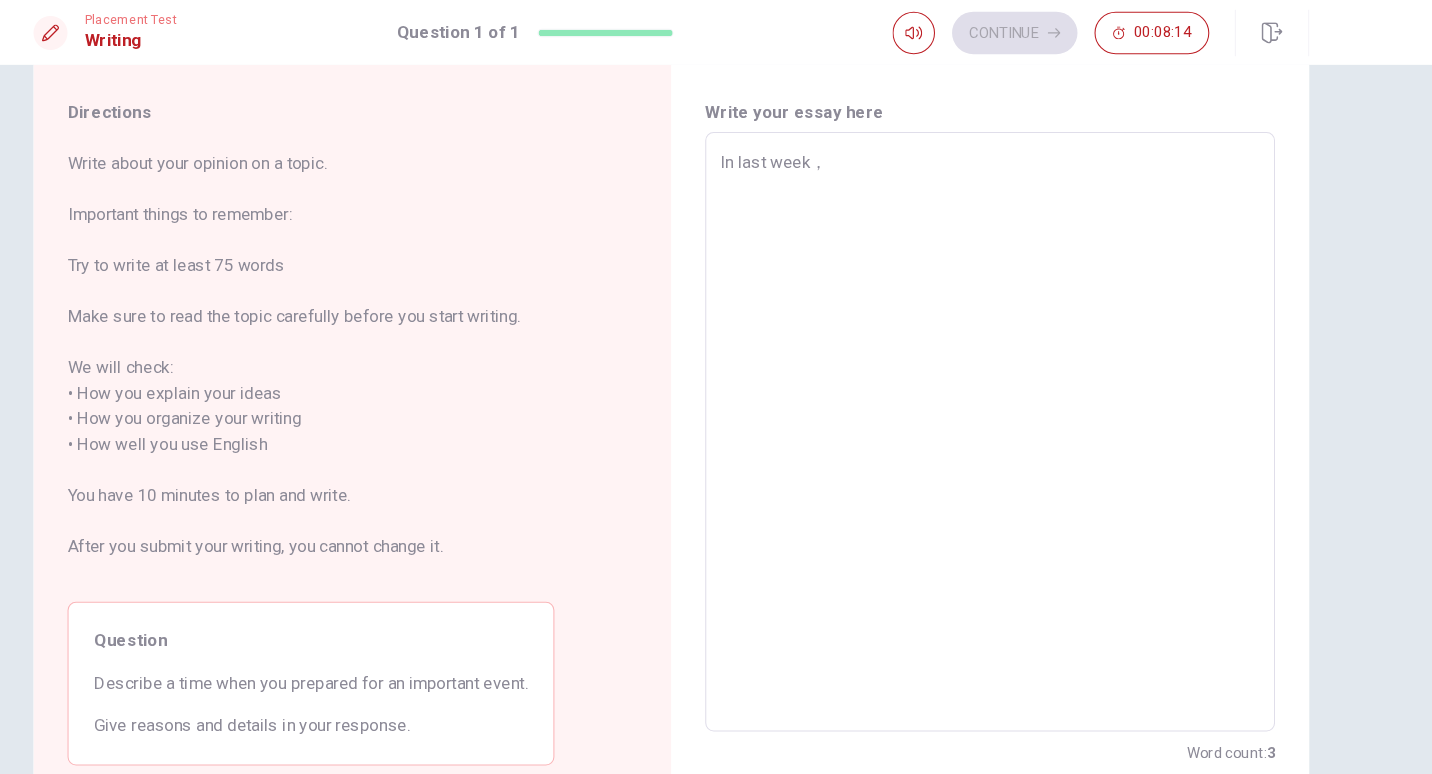 click on "In last week，" at bounding box center (1016, 409) 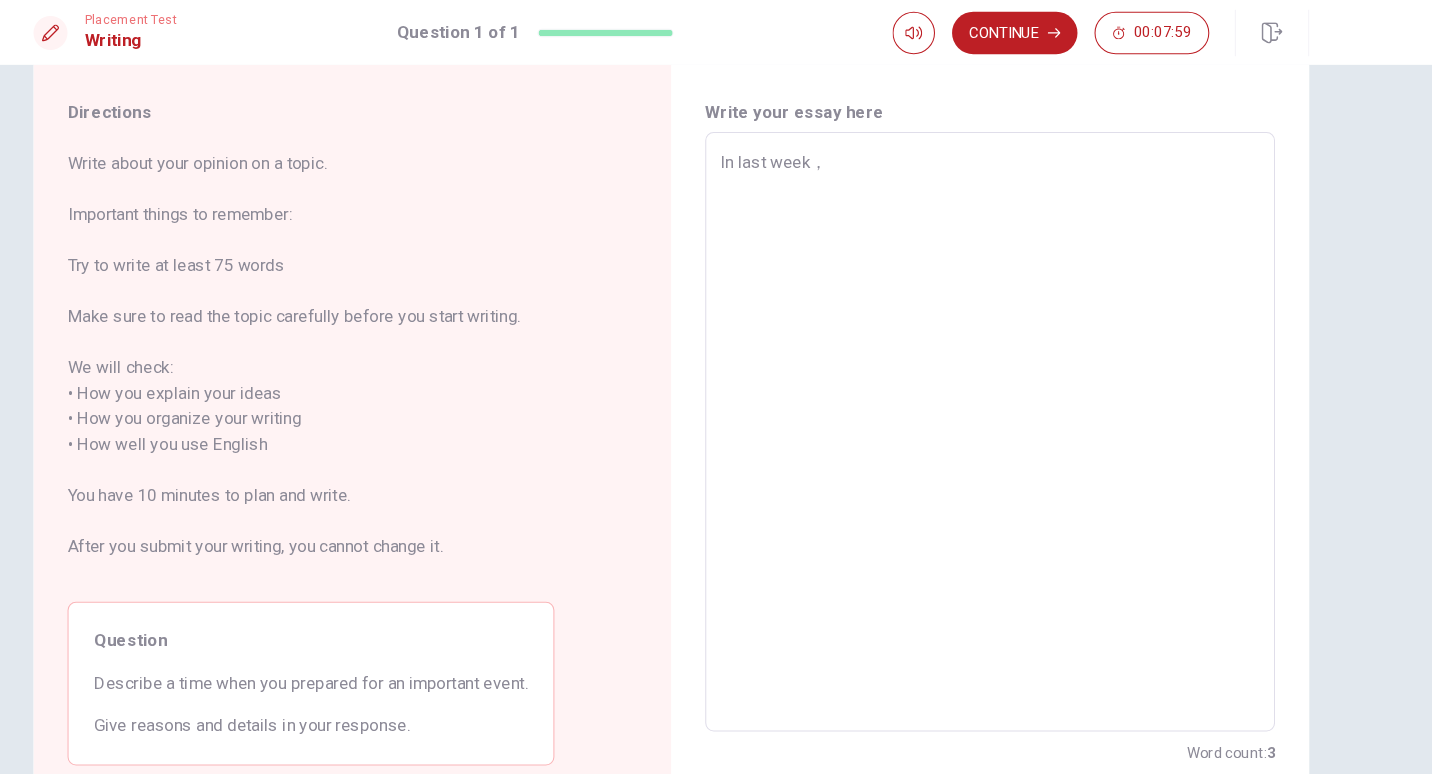 type on "x" 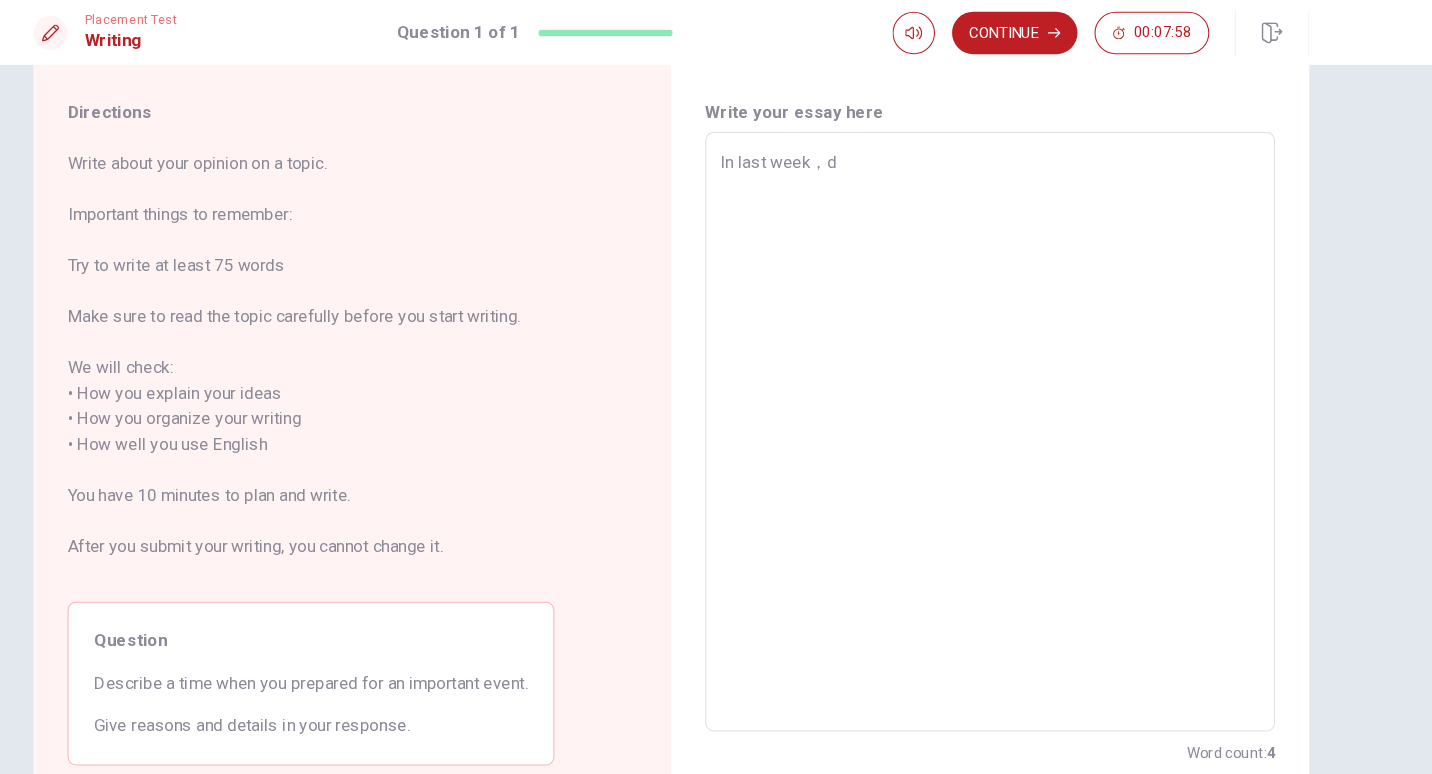 type on "x" 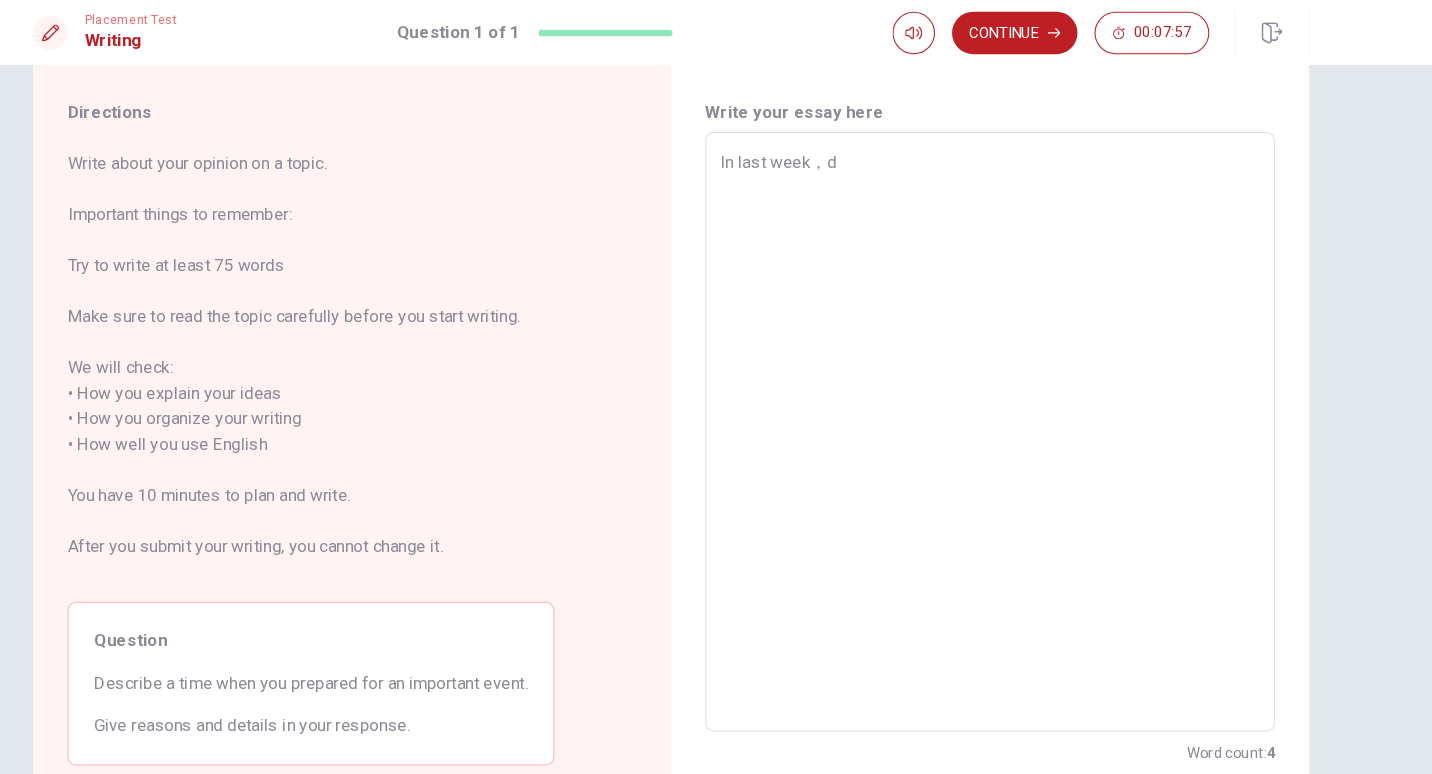 type on "In last week，" 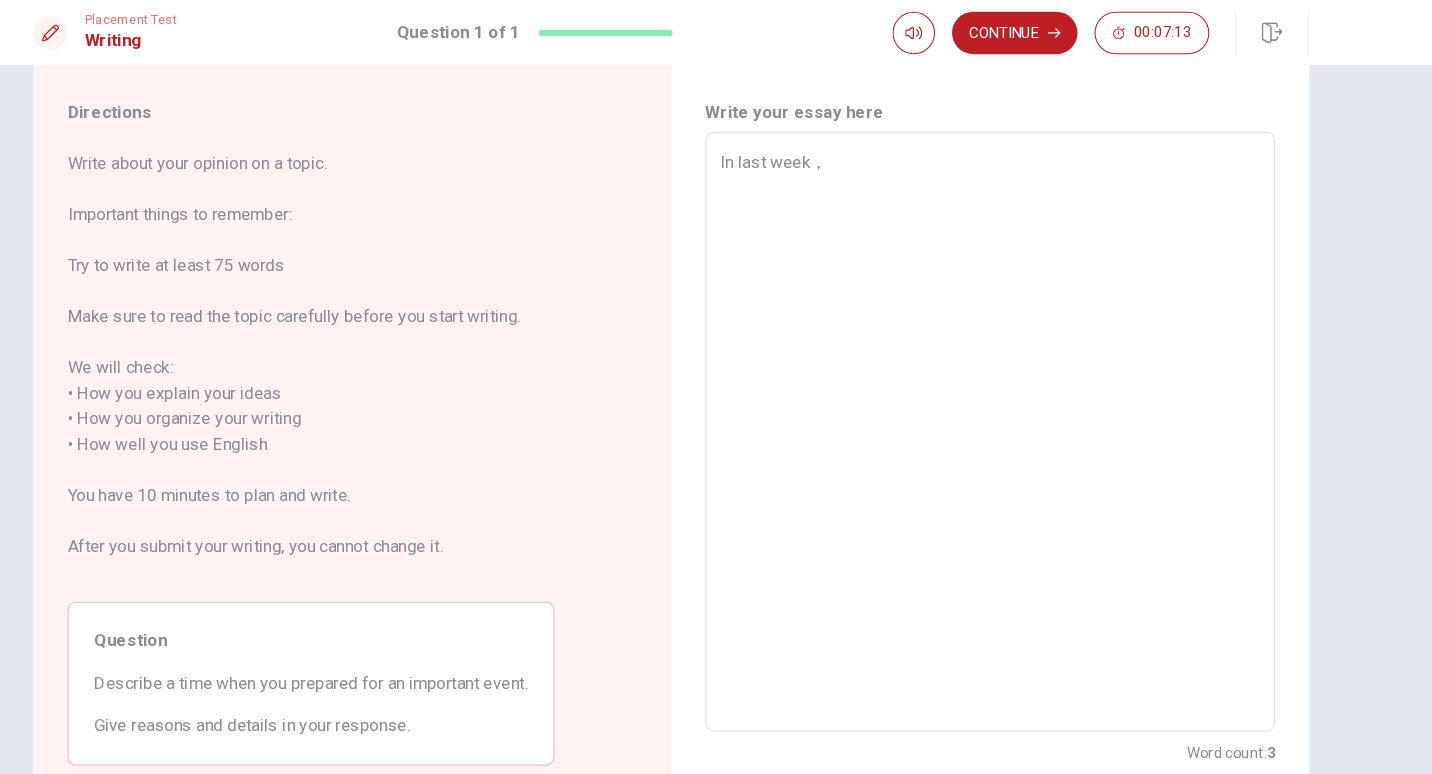 type on "x" 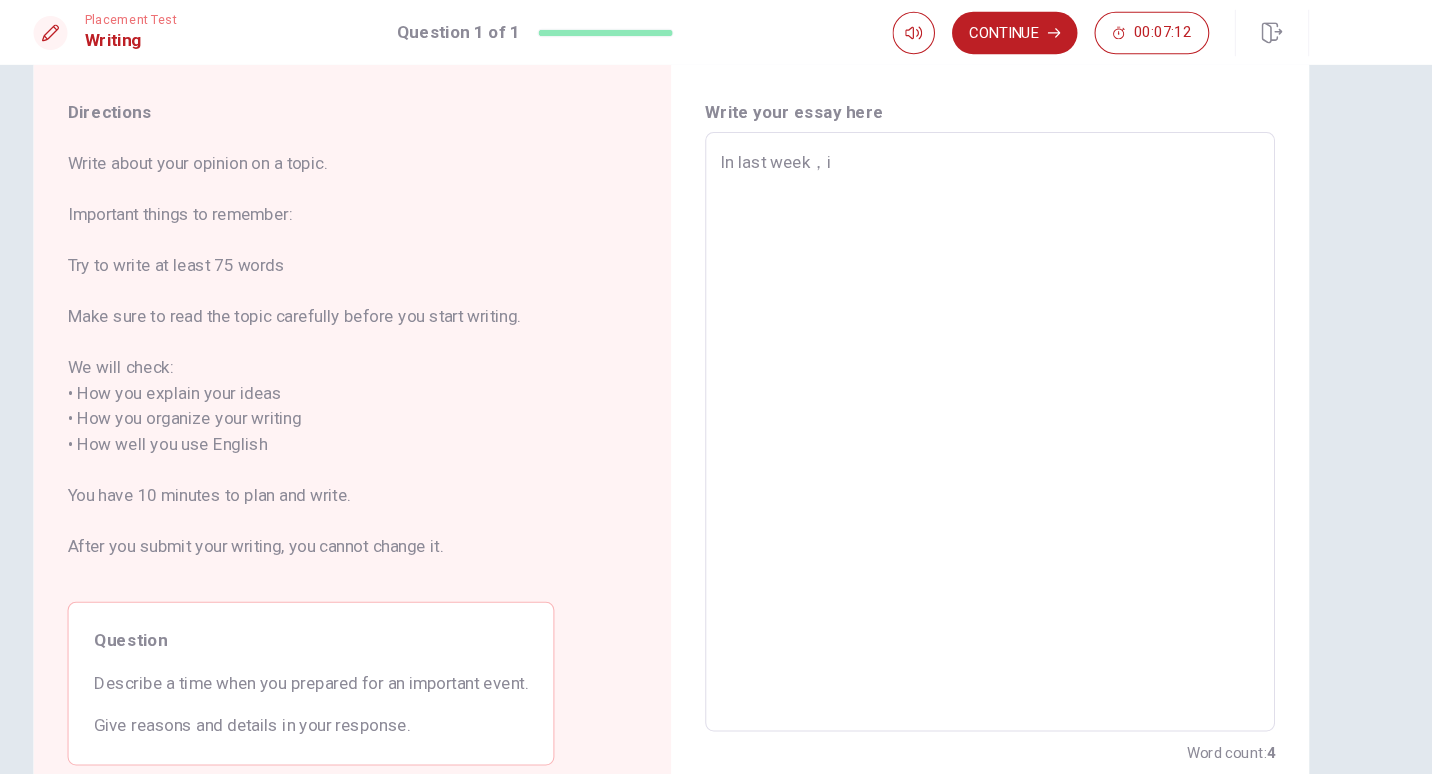 type on "x" 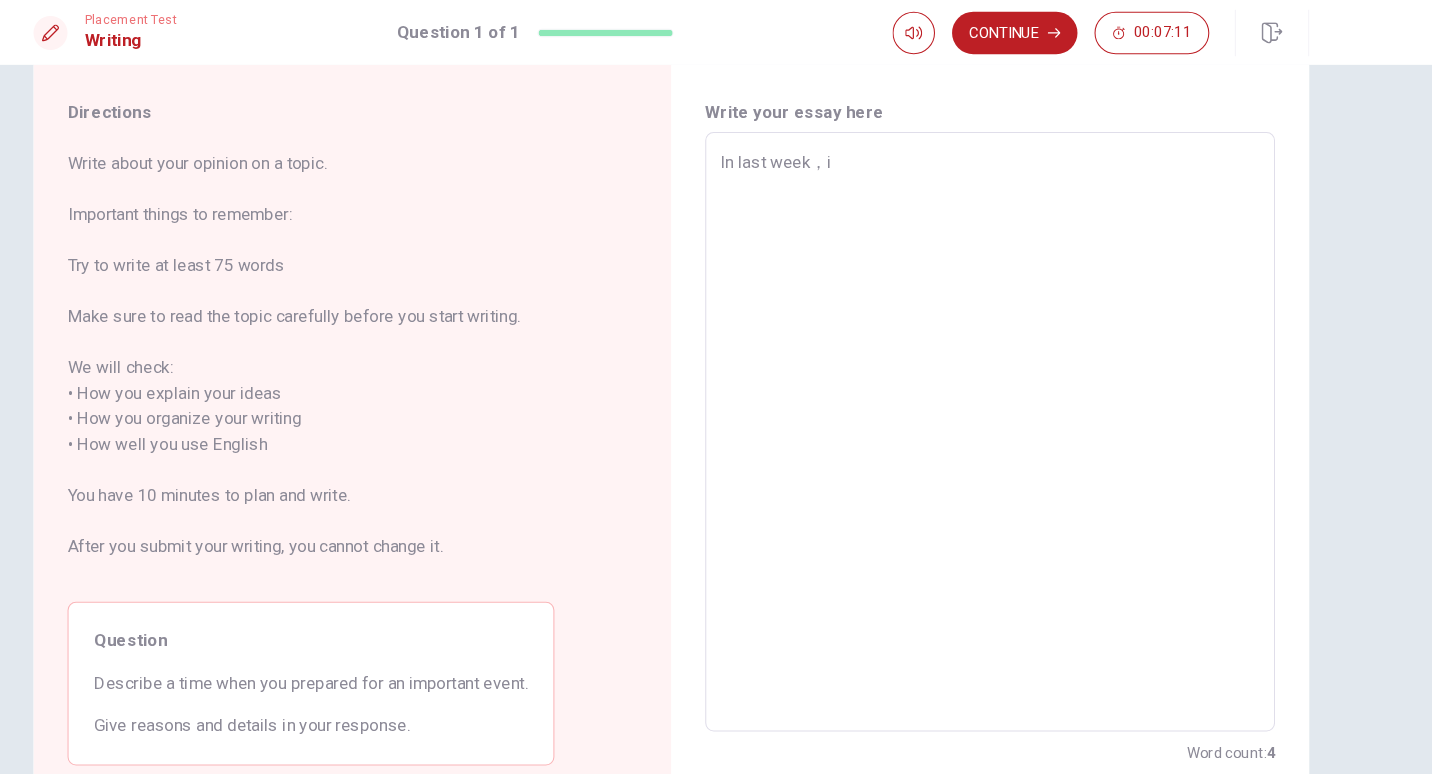 type on "In last week，" 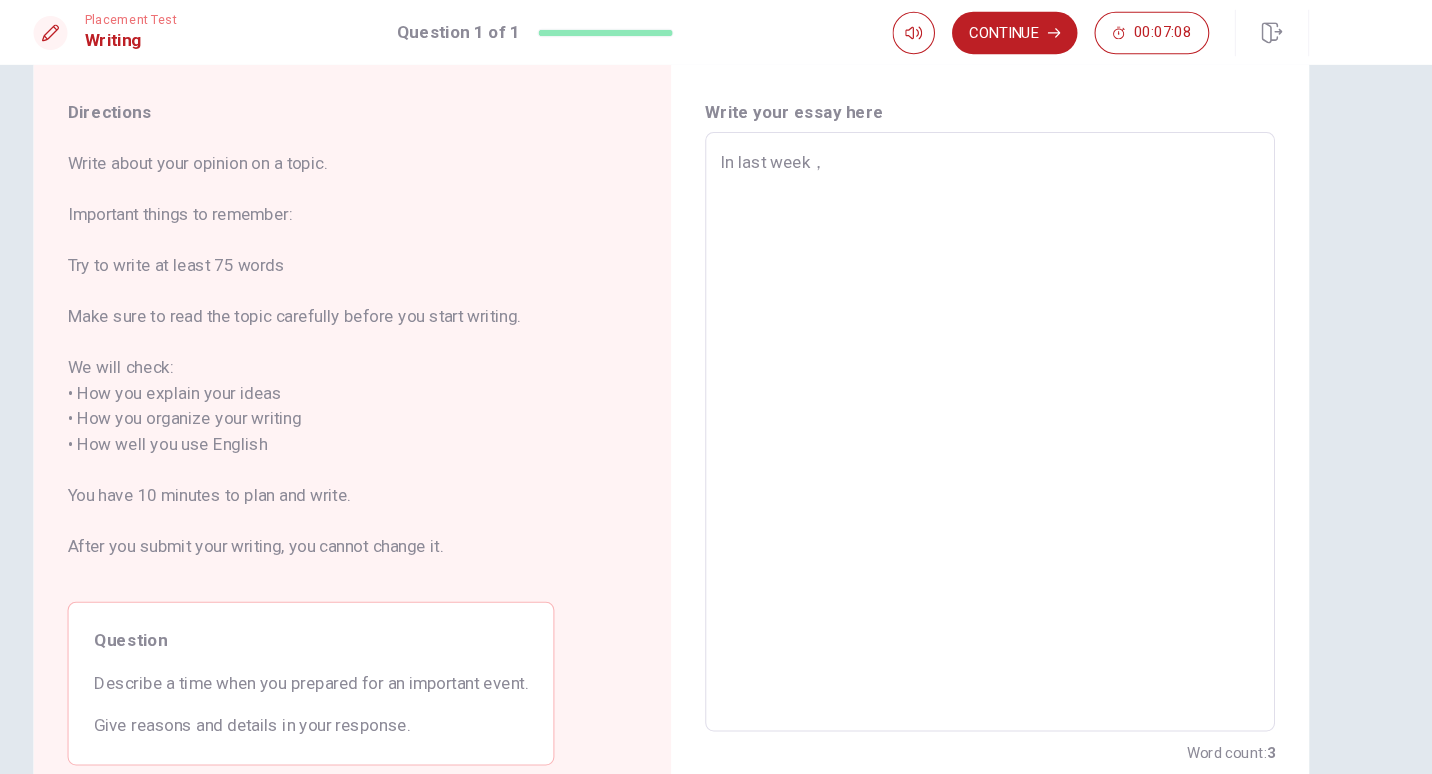 type on "x" 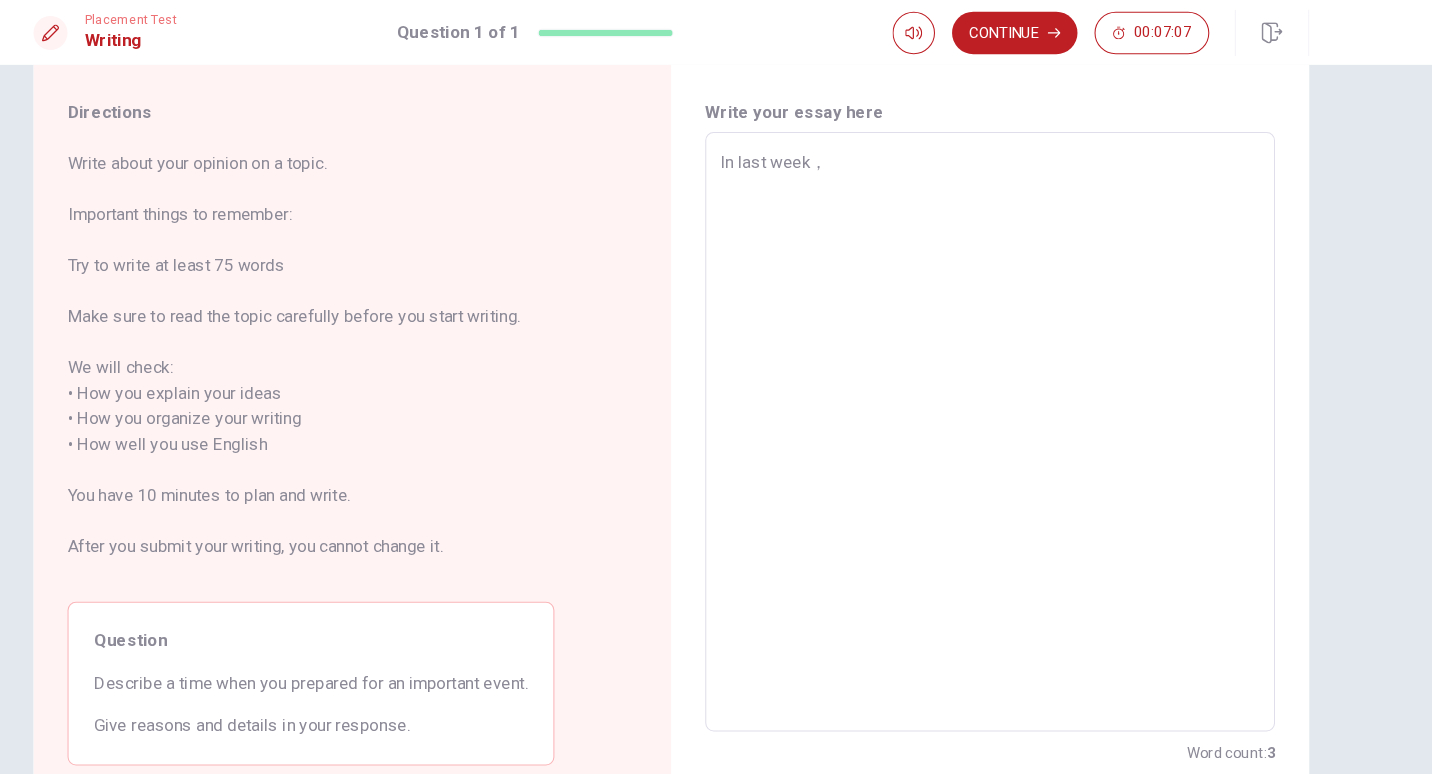type on "In last week，I" 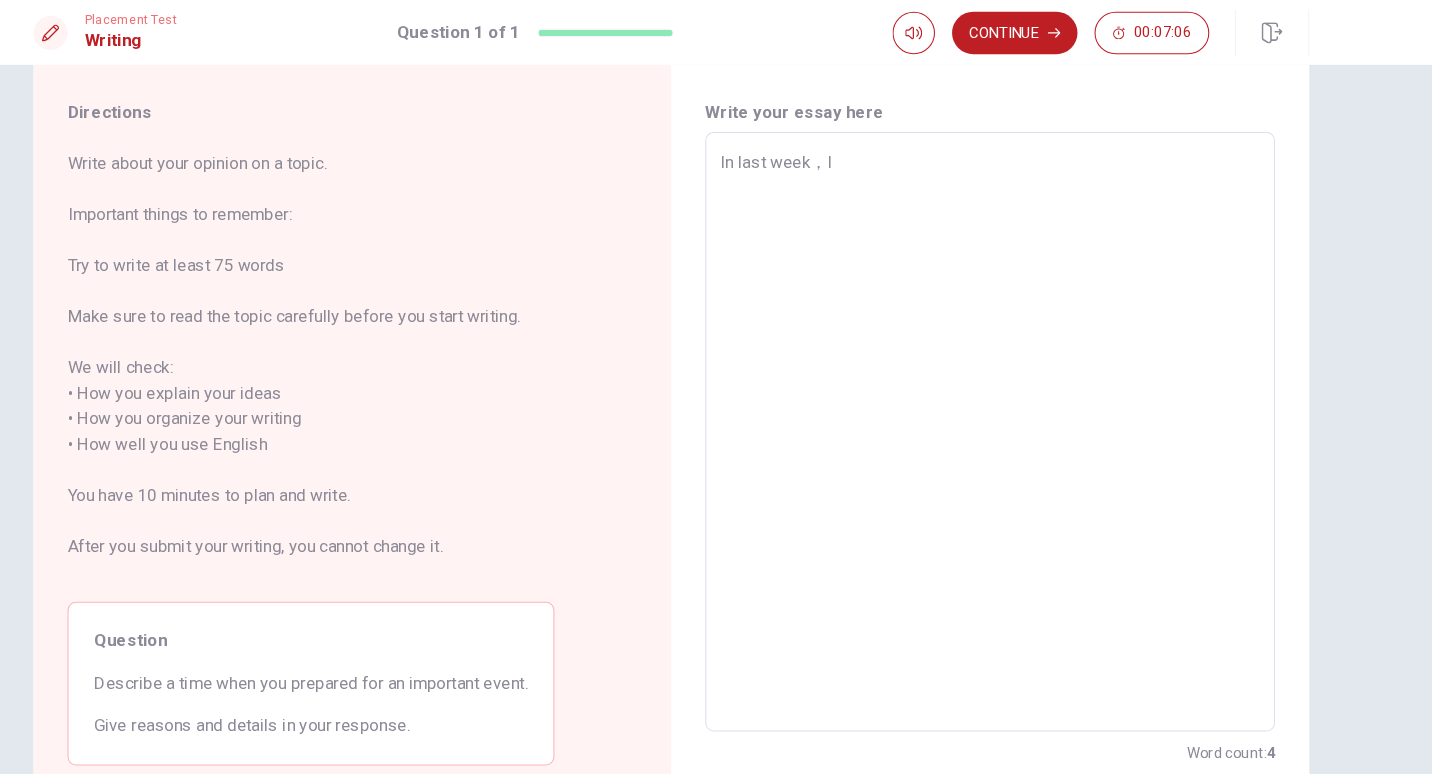 type on "x" 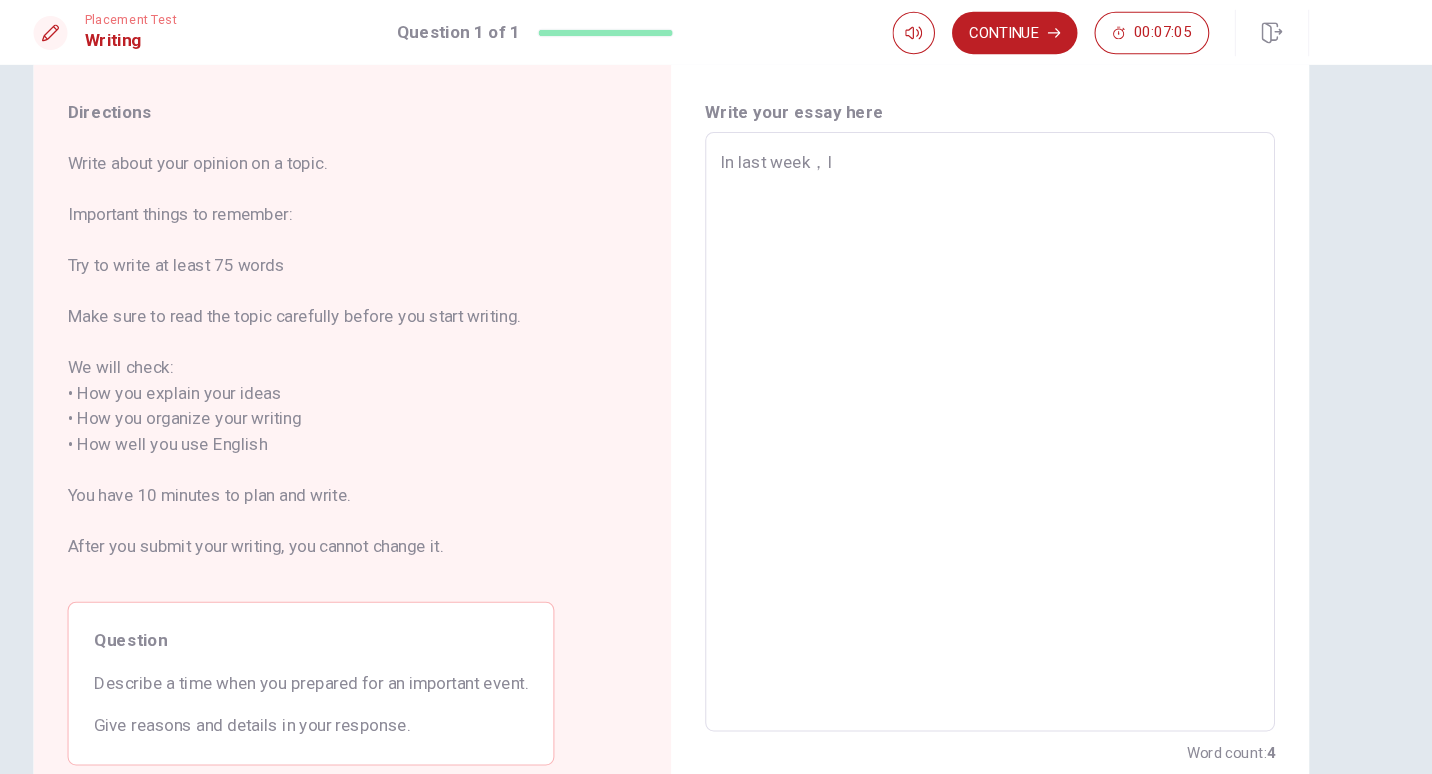 type on "In last week，I" 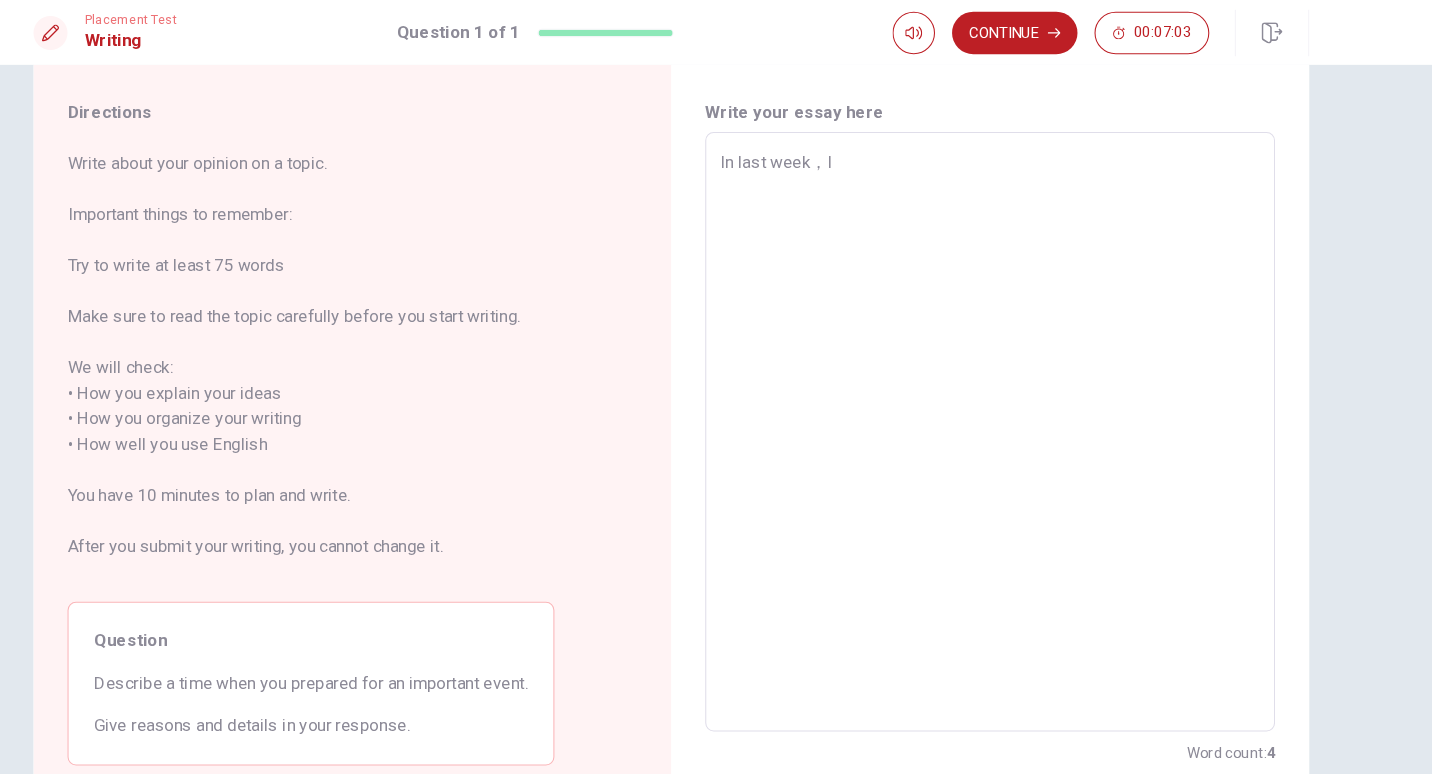 type on "x" 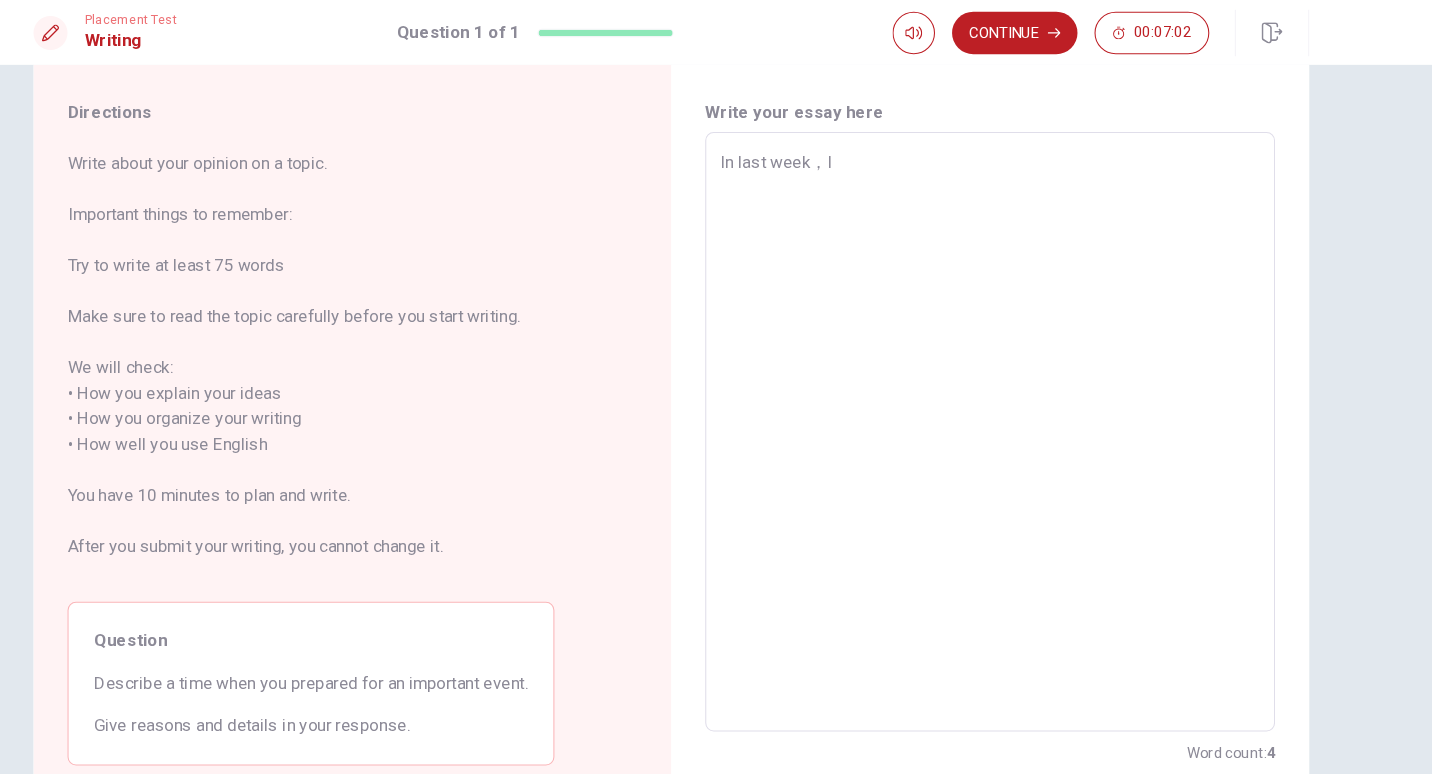 type on "In last week，I w" 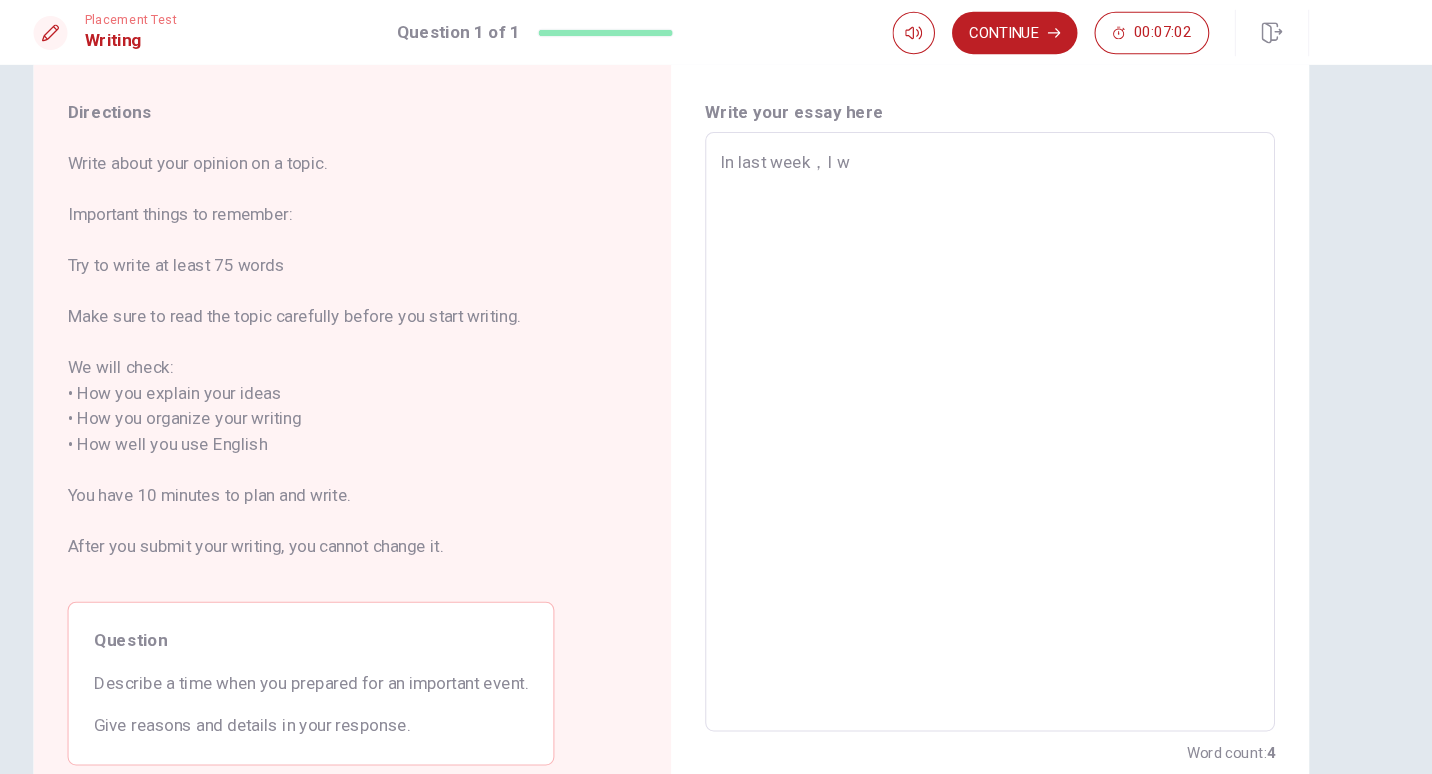 type on "x" 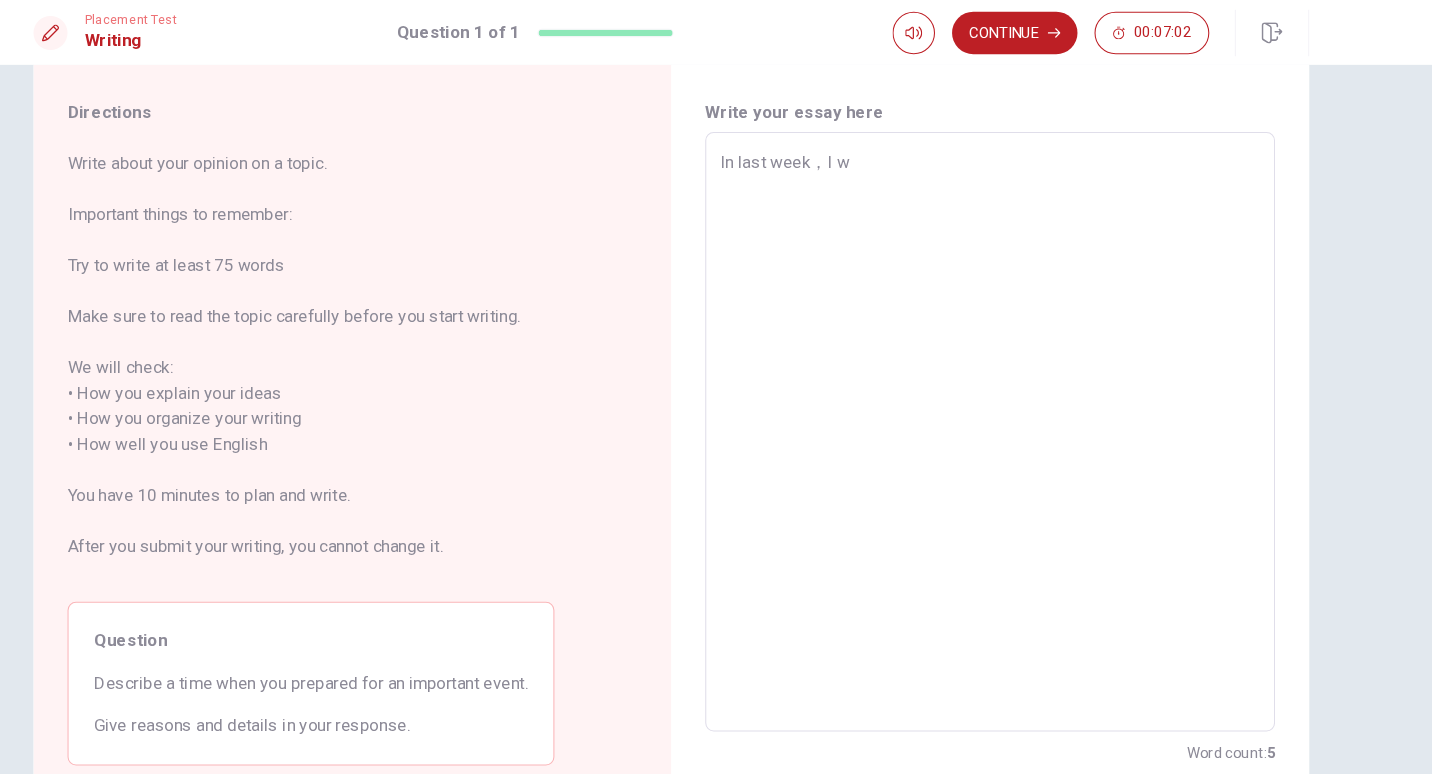type on "In last week，I wo" 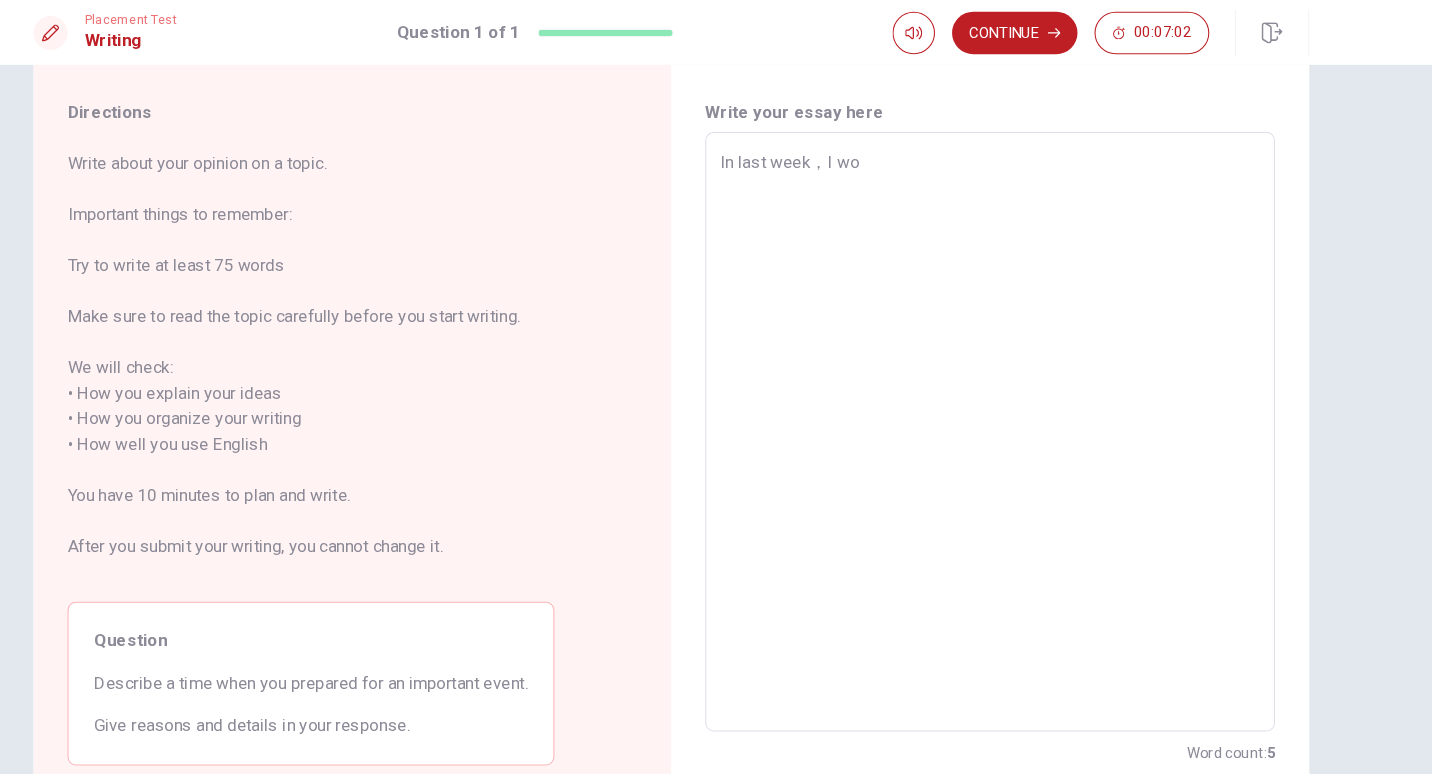 type on "x" 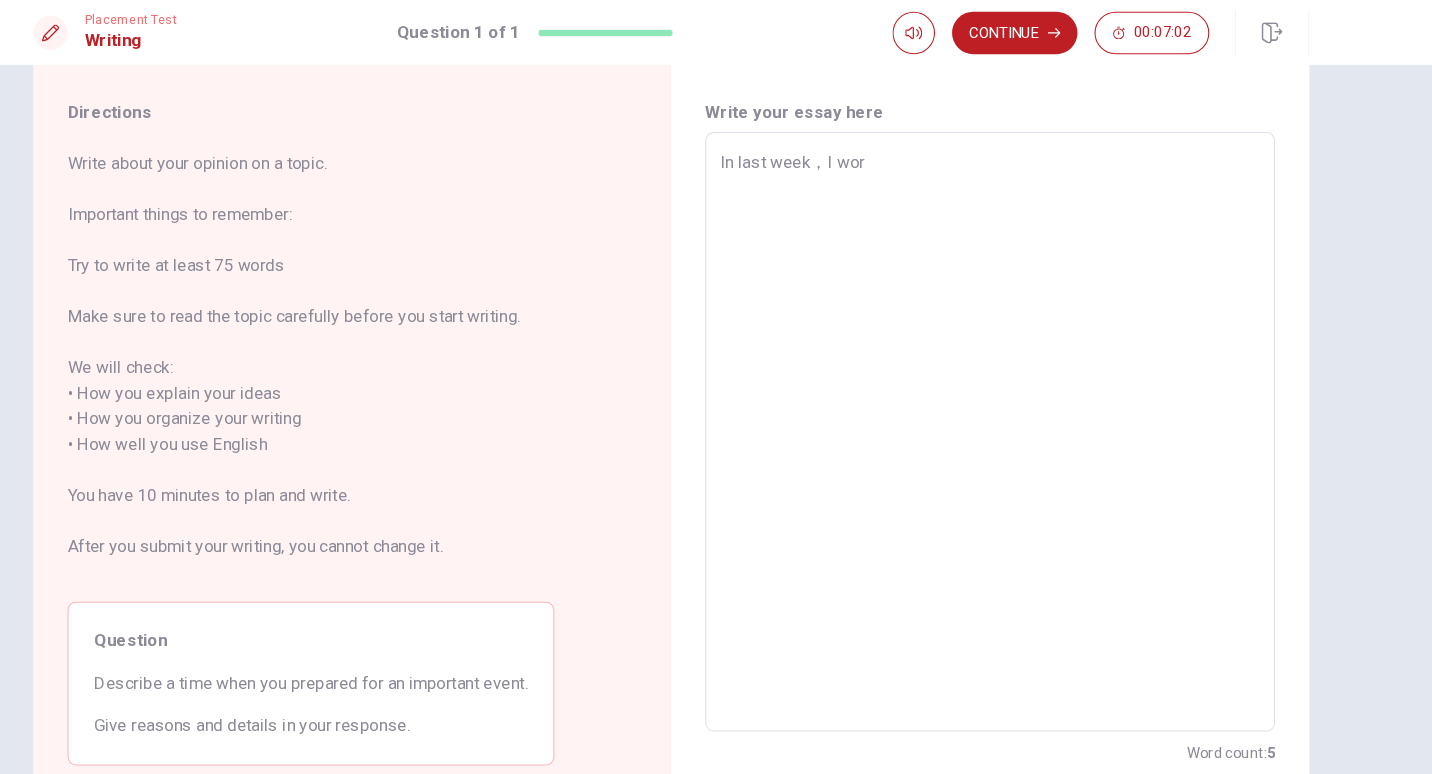 type on "x" 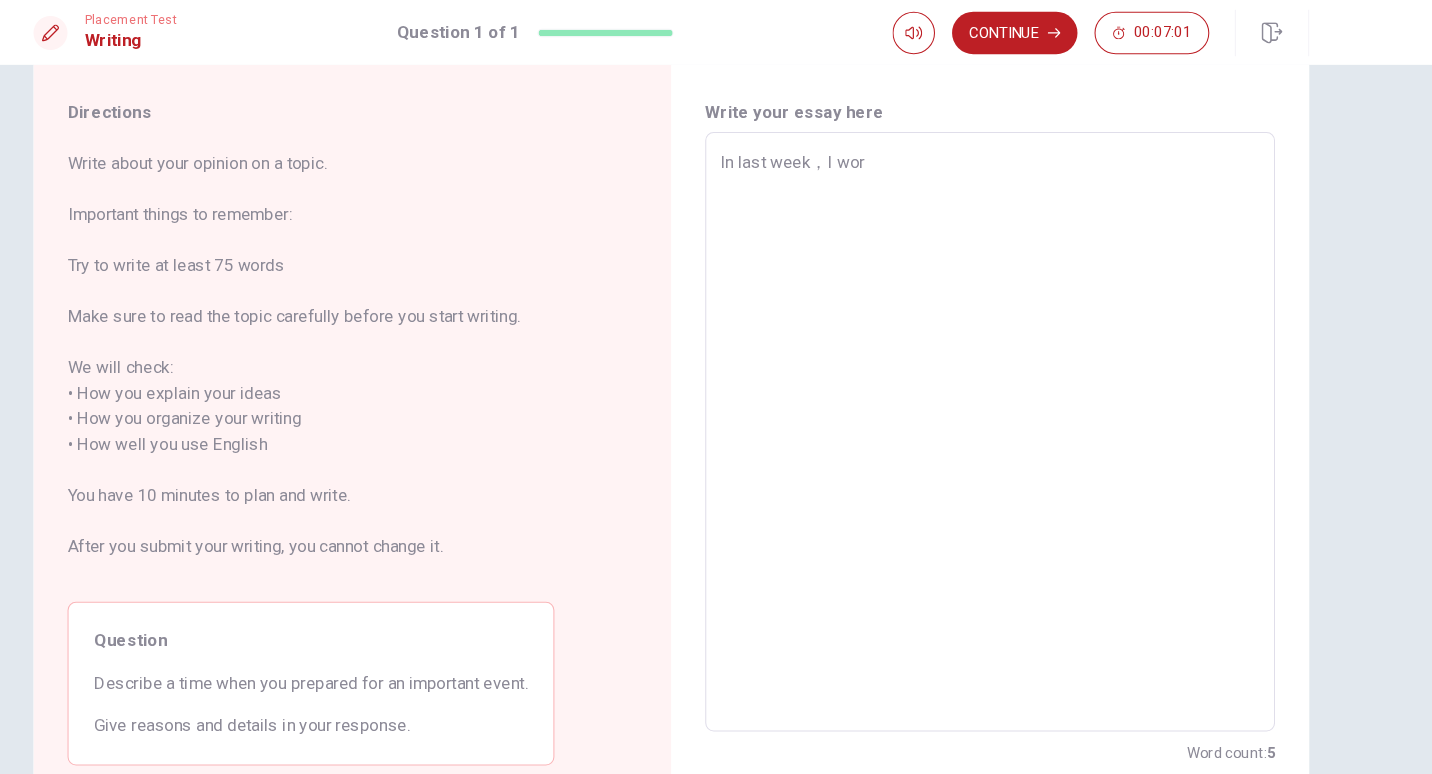 type on "In last week，I wort" 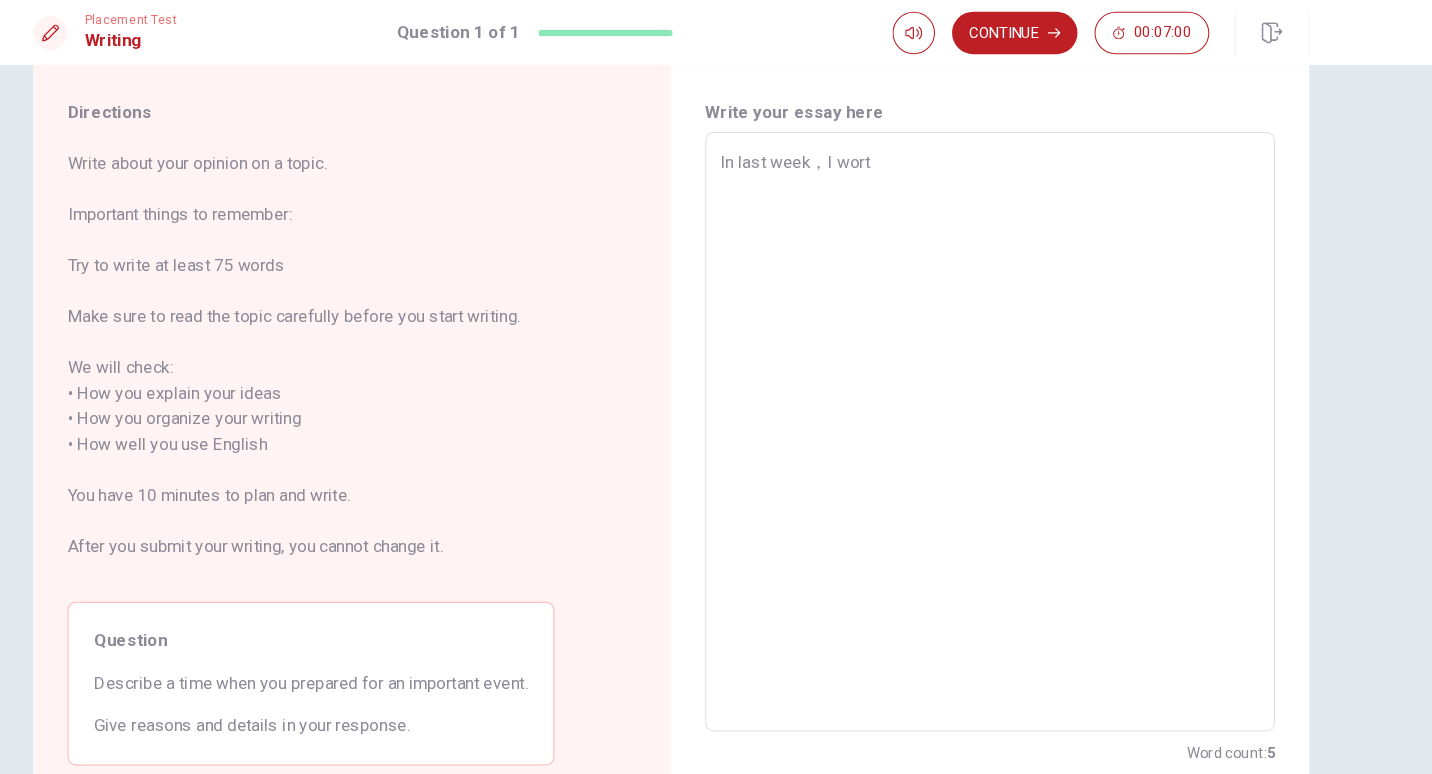 type on "x" 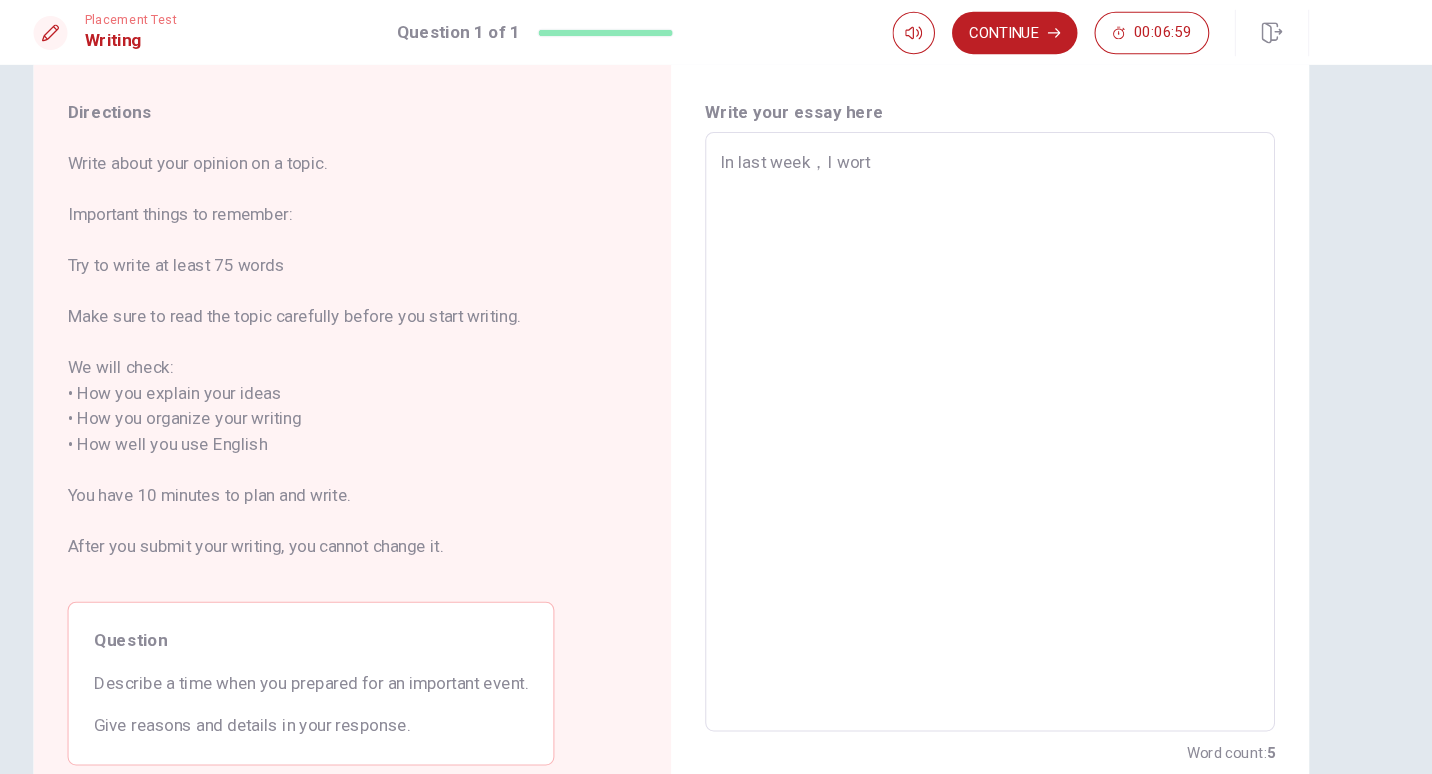 type on "In last week，I wor" 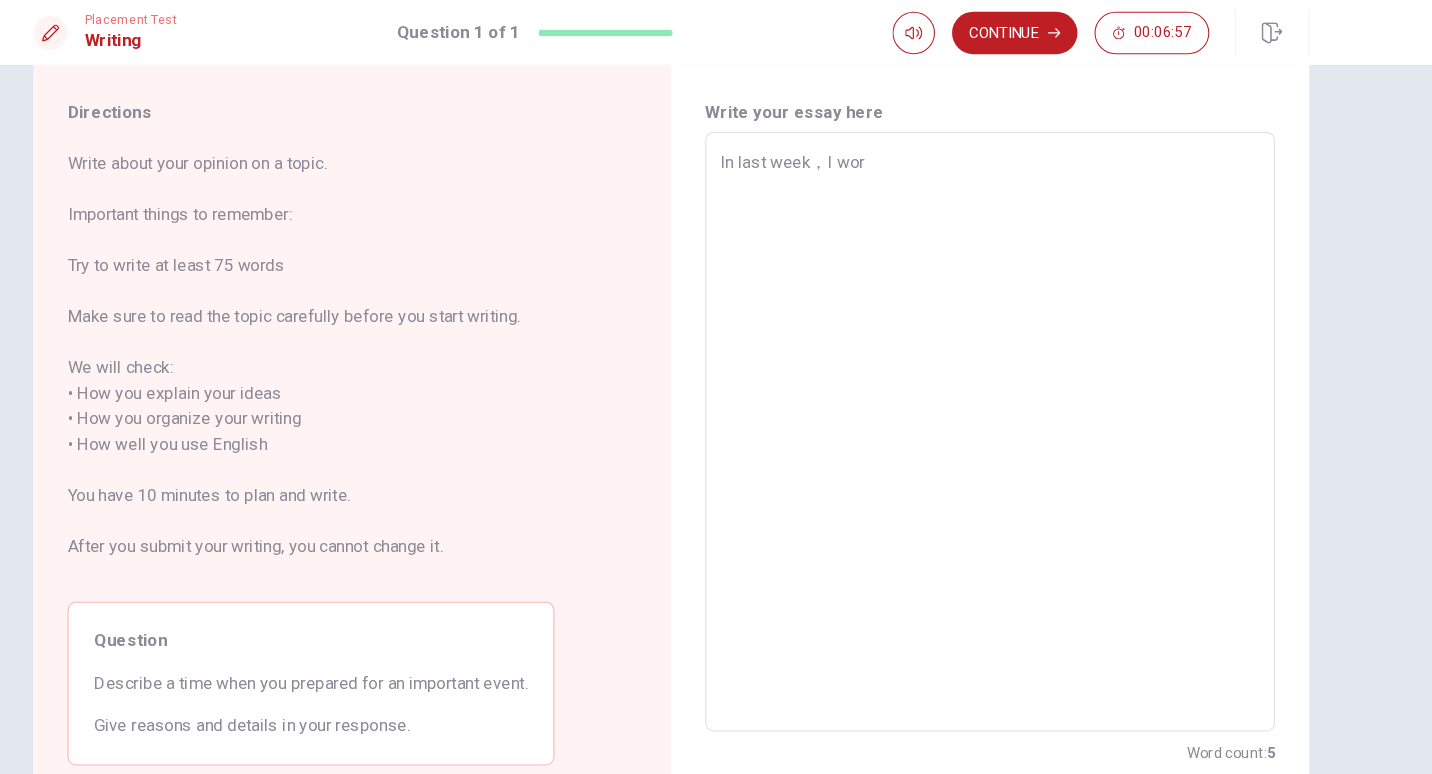 type on "x" 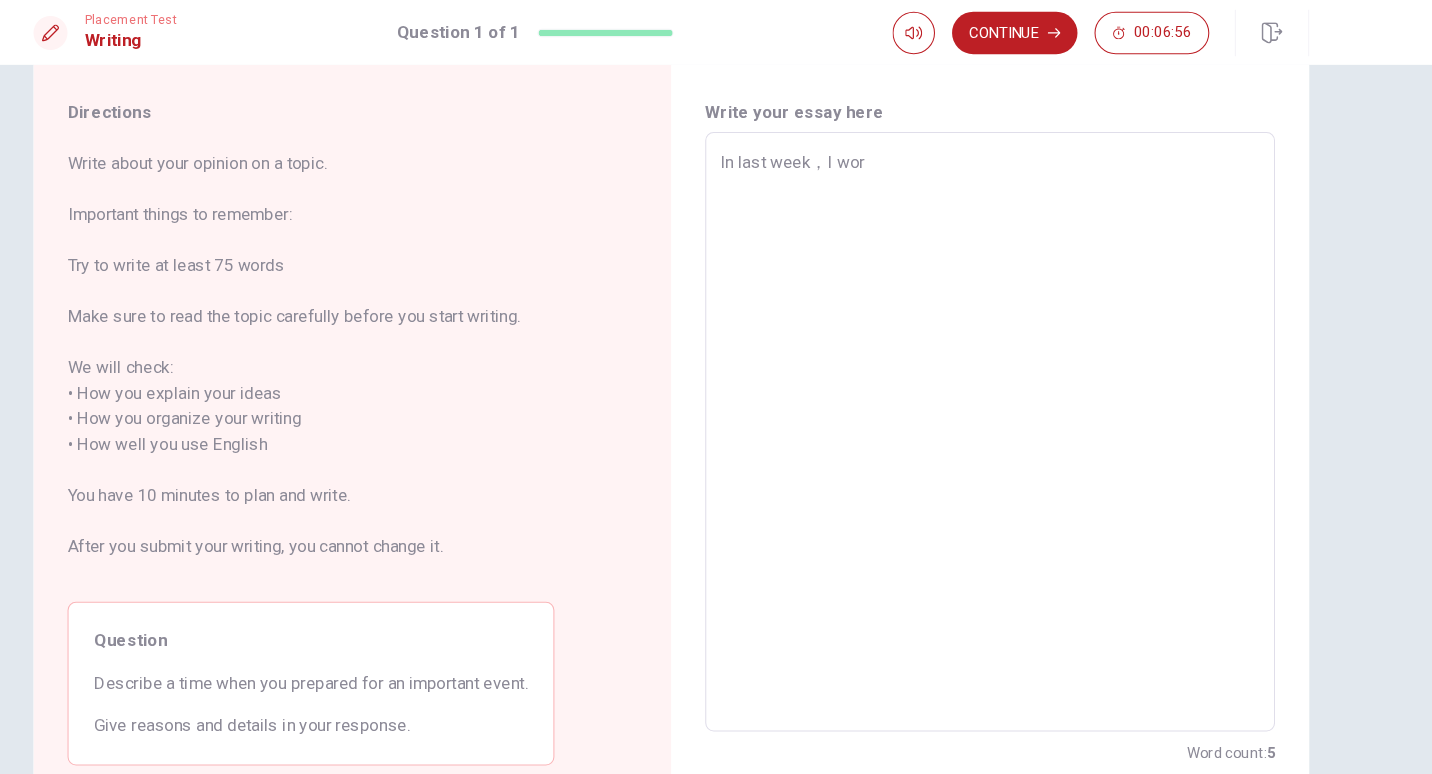 type on "In last week，I wo" 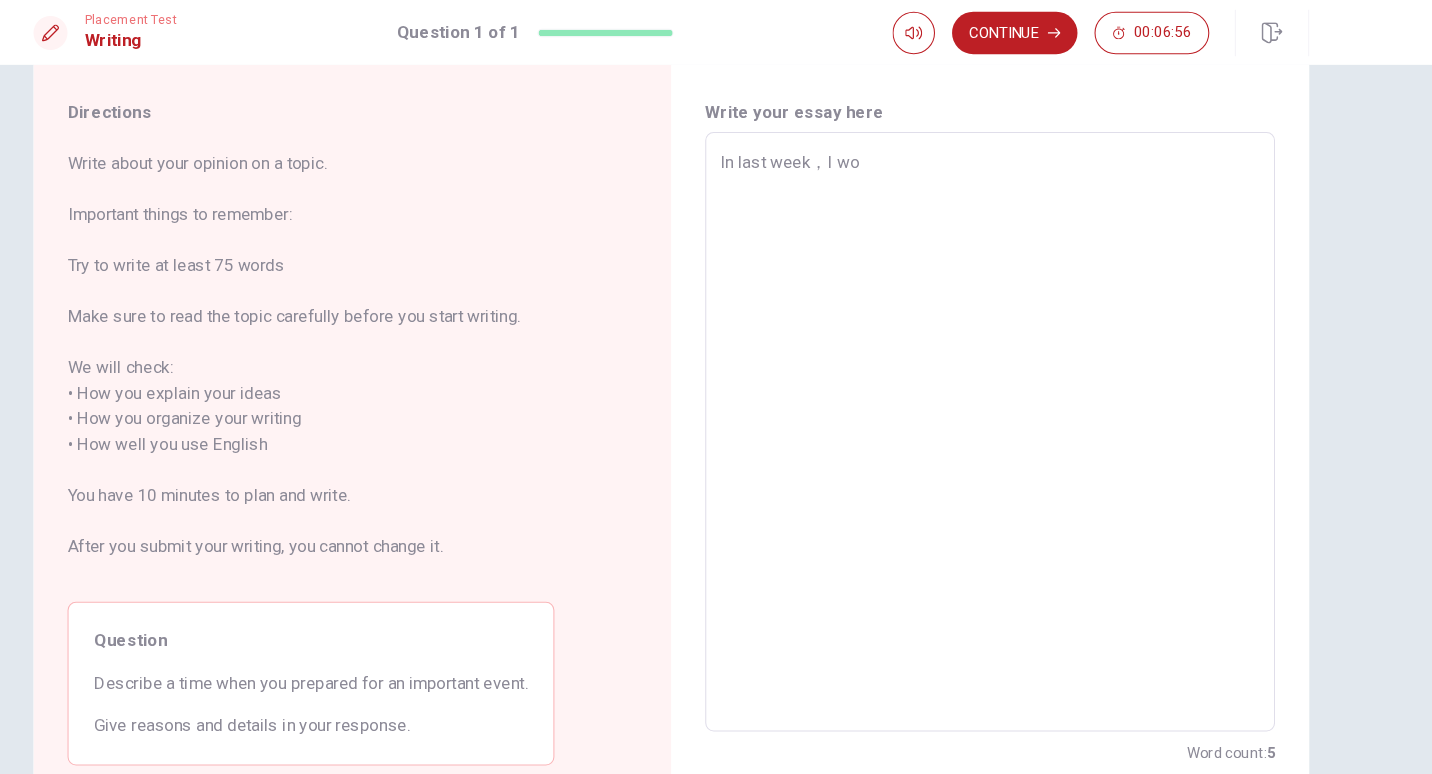 type on "x" 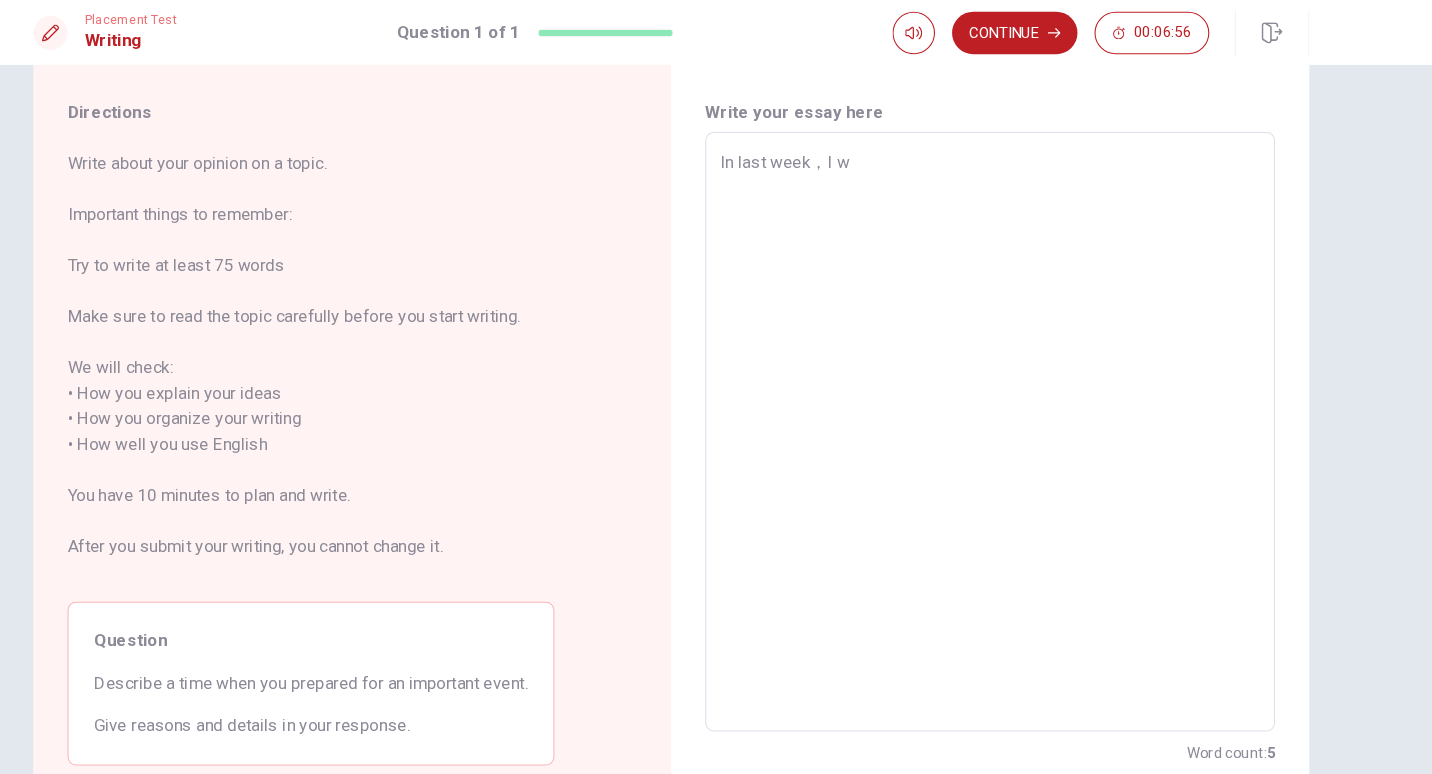 type on "x" 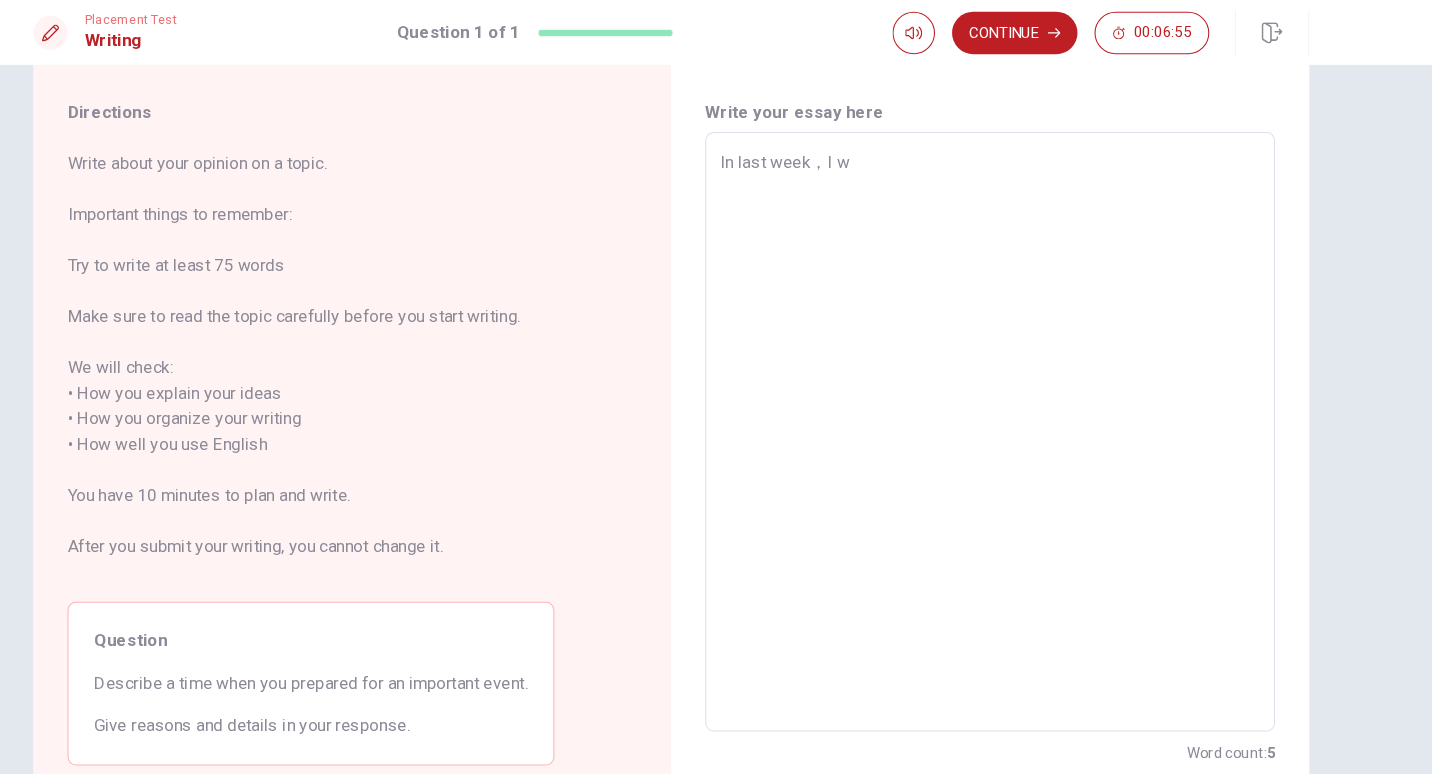 type on "In last week，I wr" 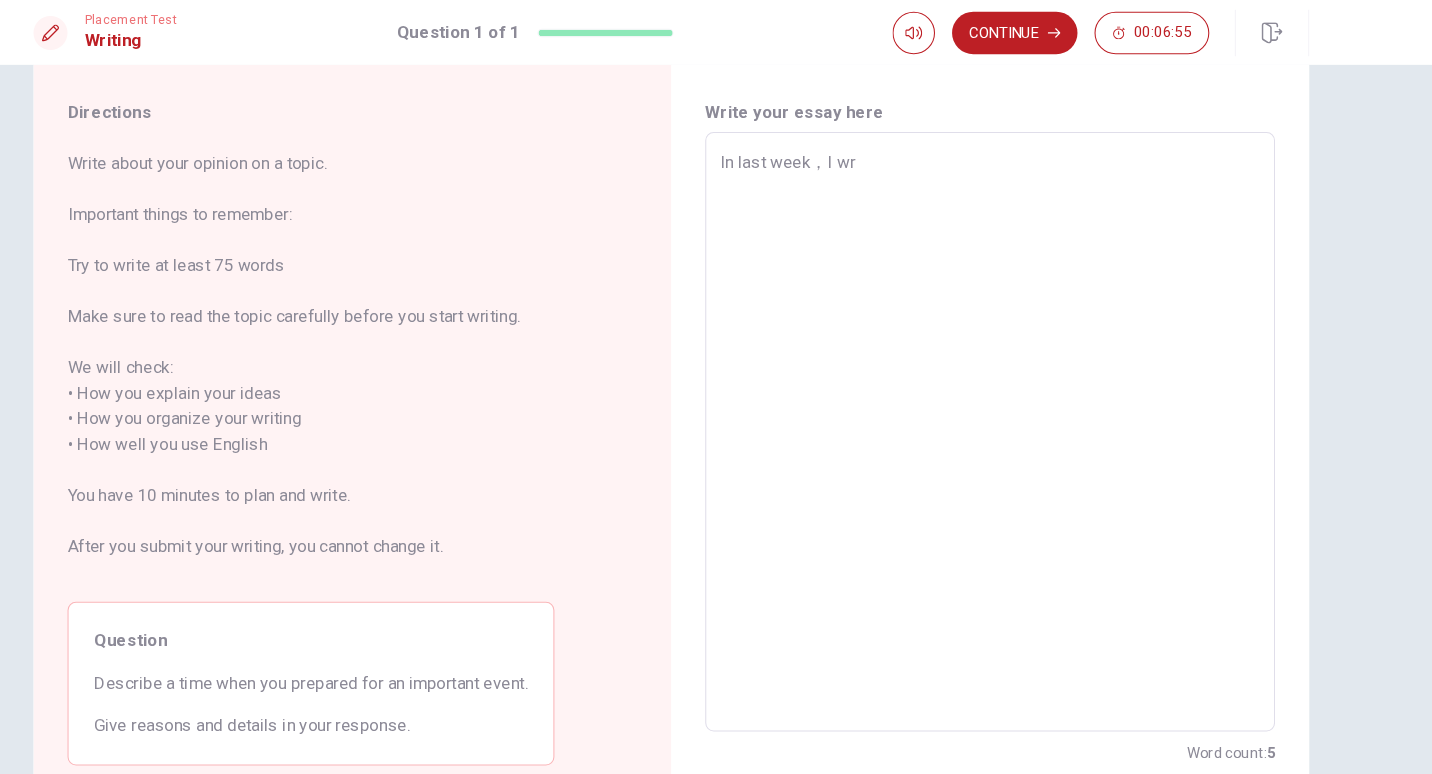 type on "x" 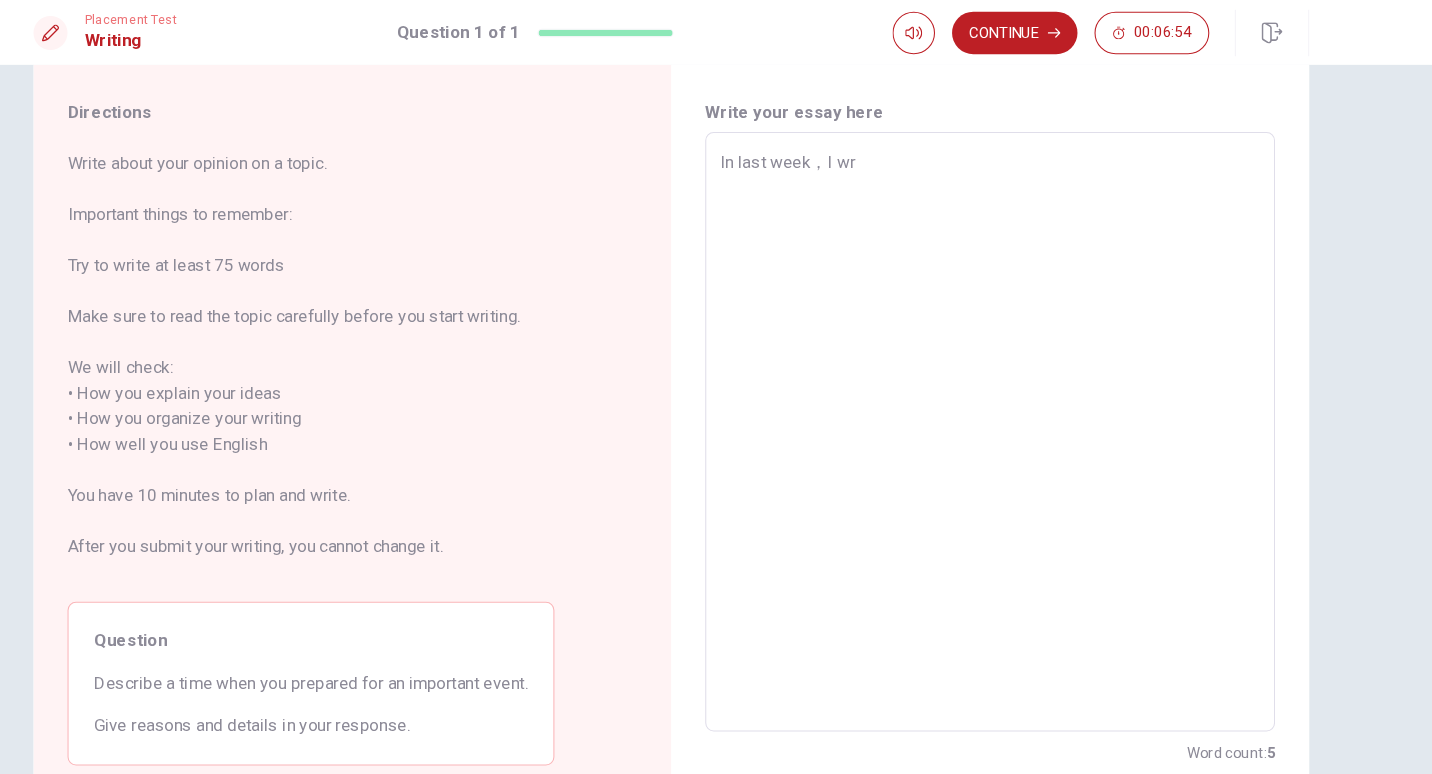 type on "In last week，I wro" 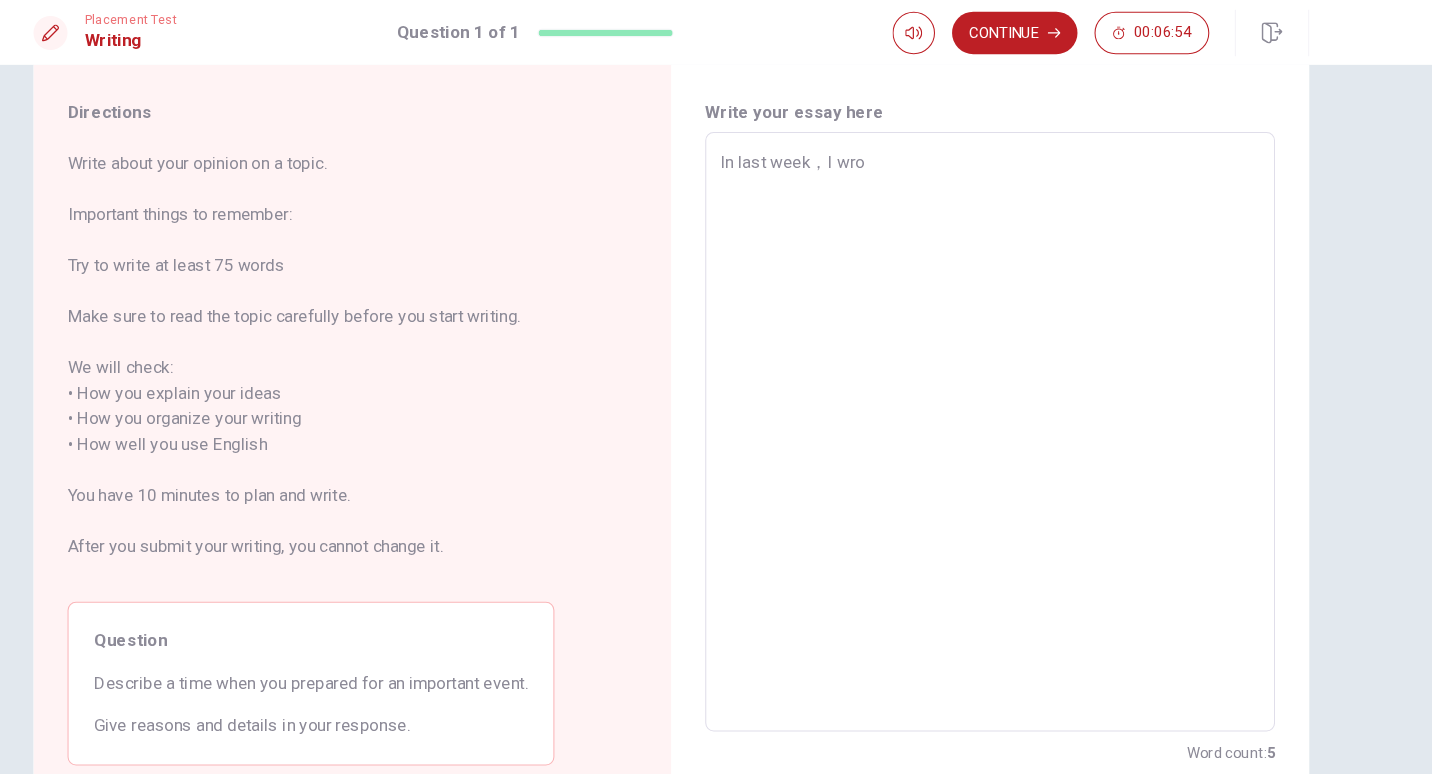 type on "x" 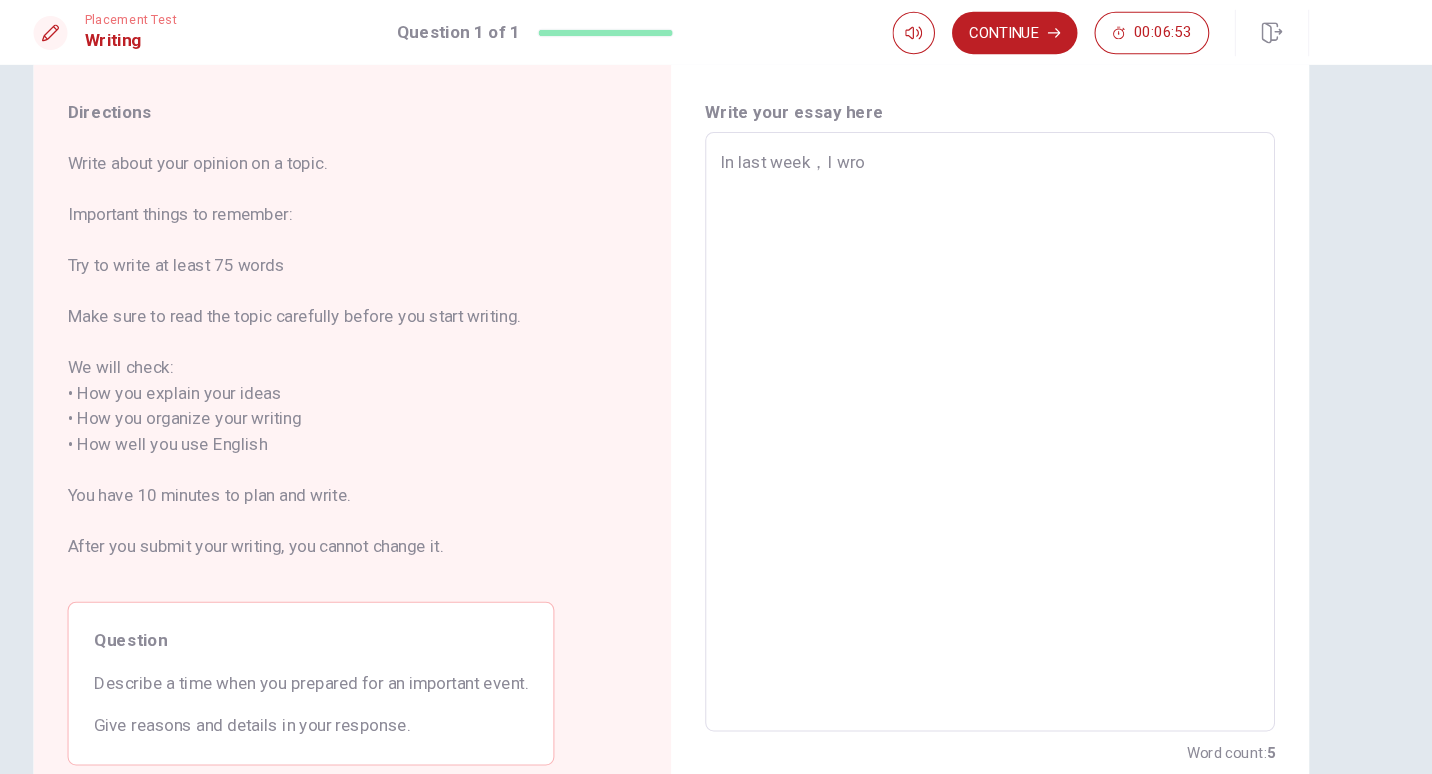 type on "In last week，I wrot" 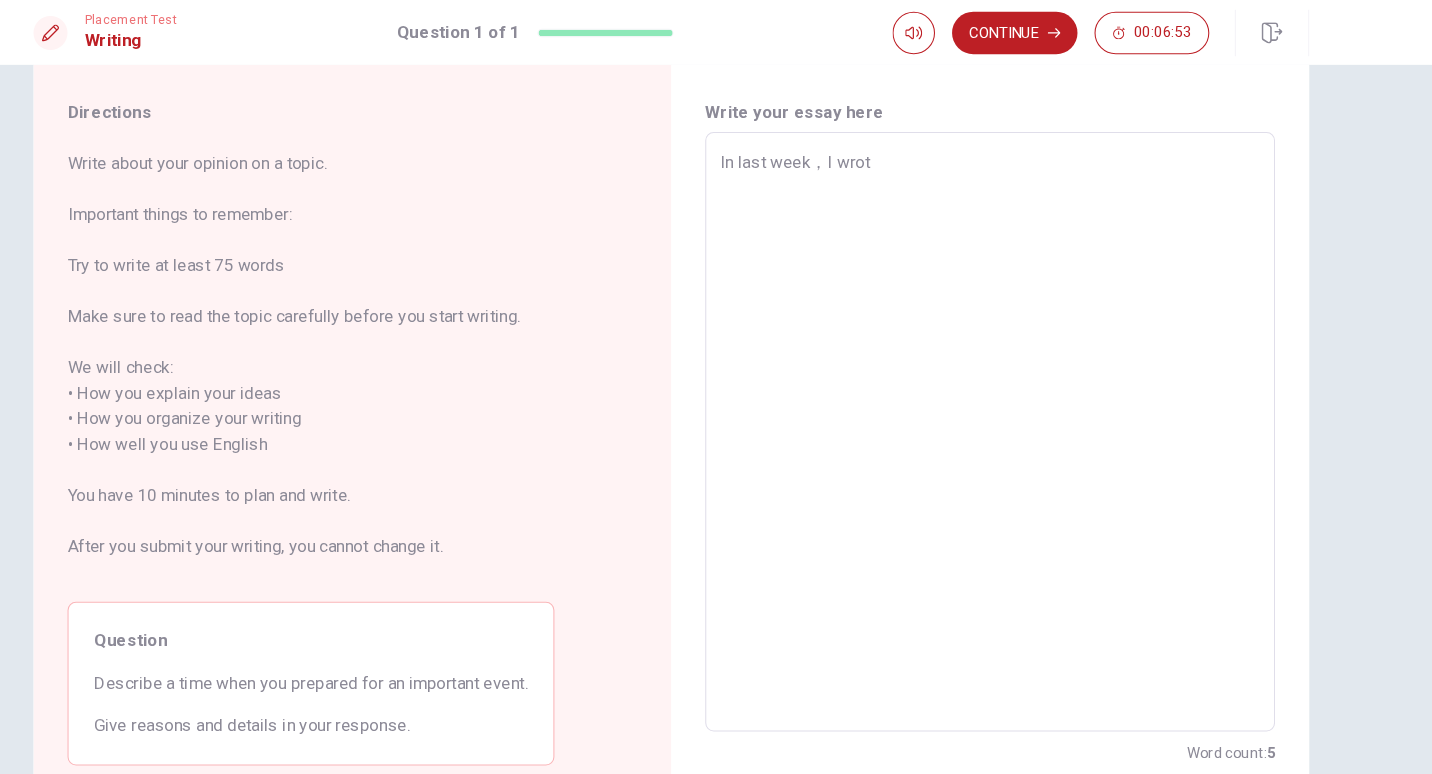 type on "x" 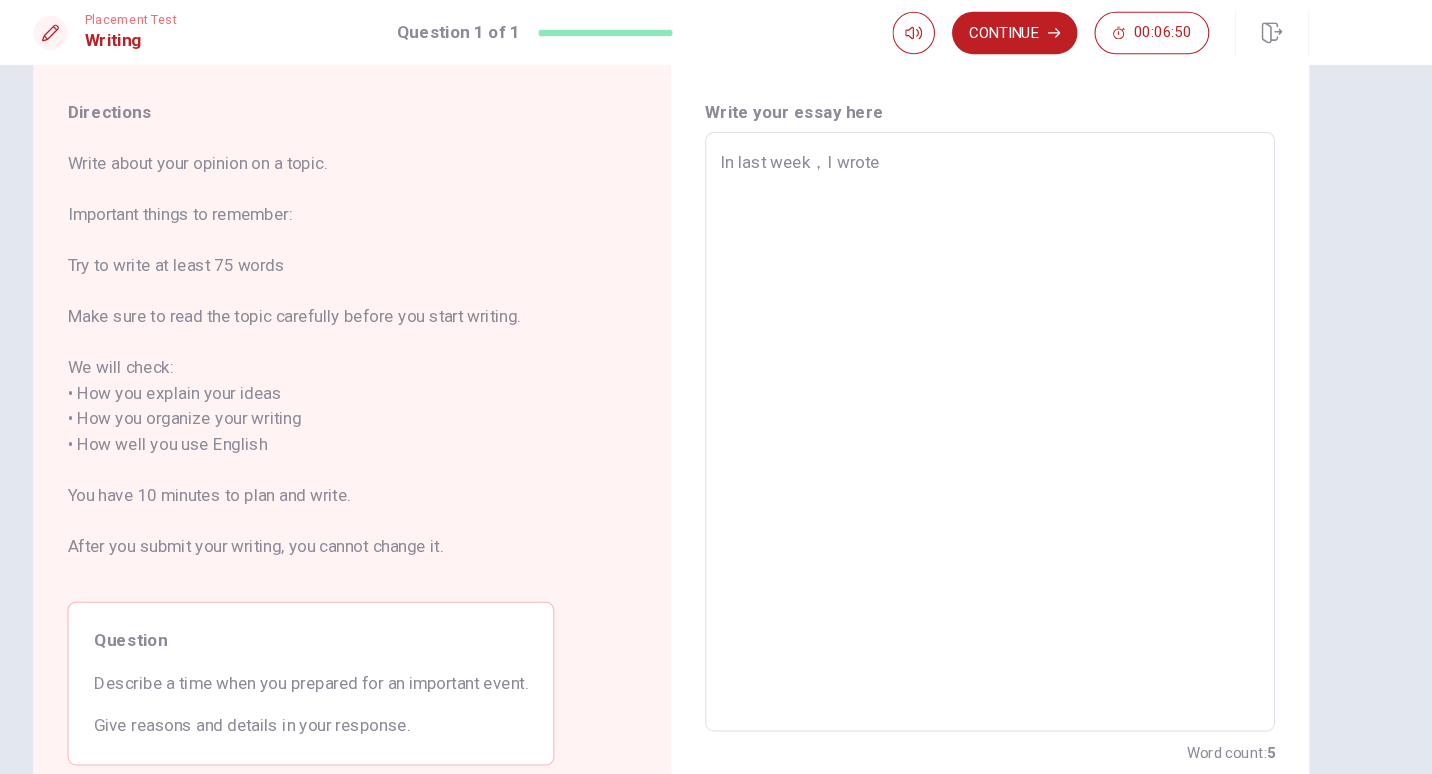 type on "x" 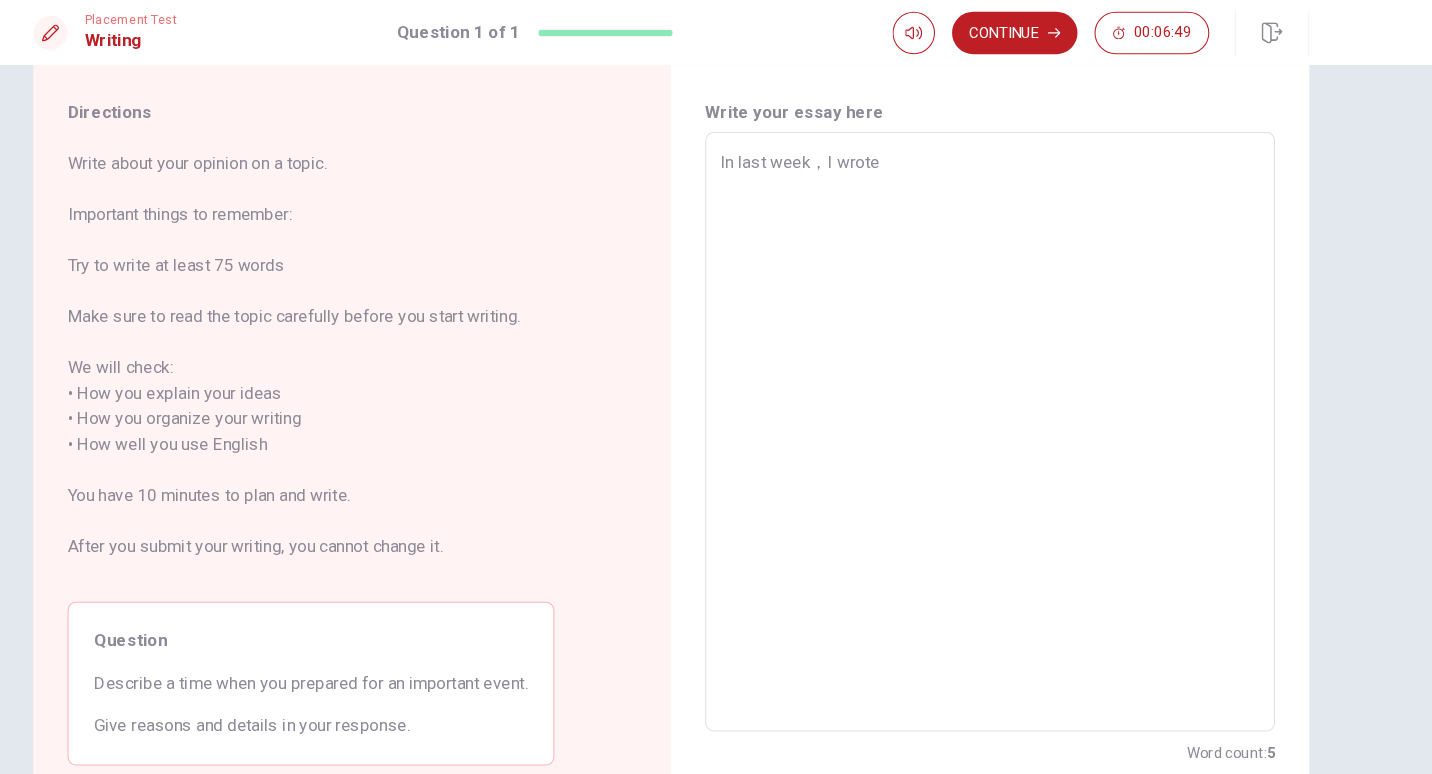 type on "In last week，I wrote" 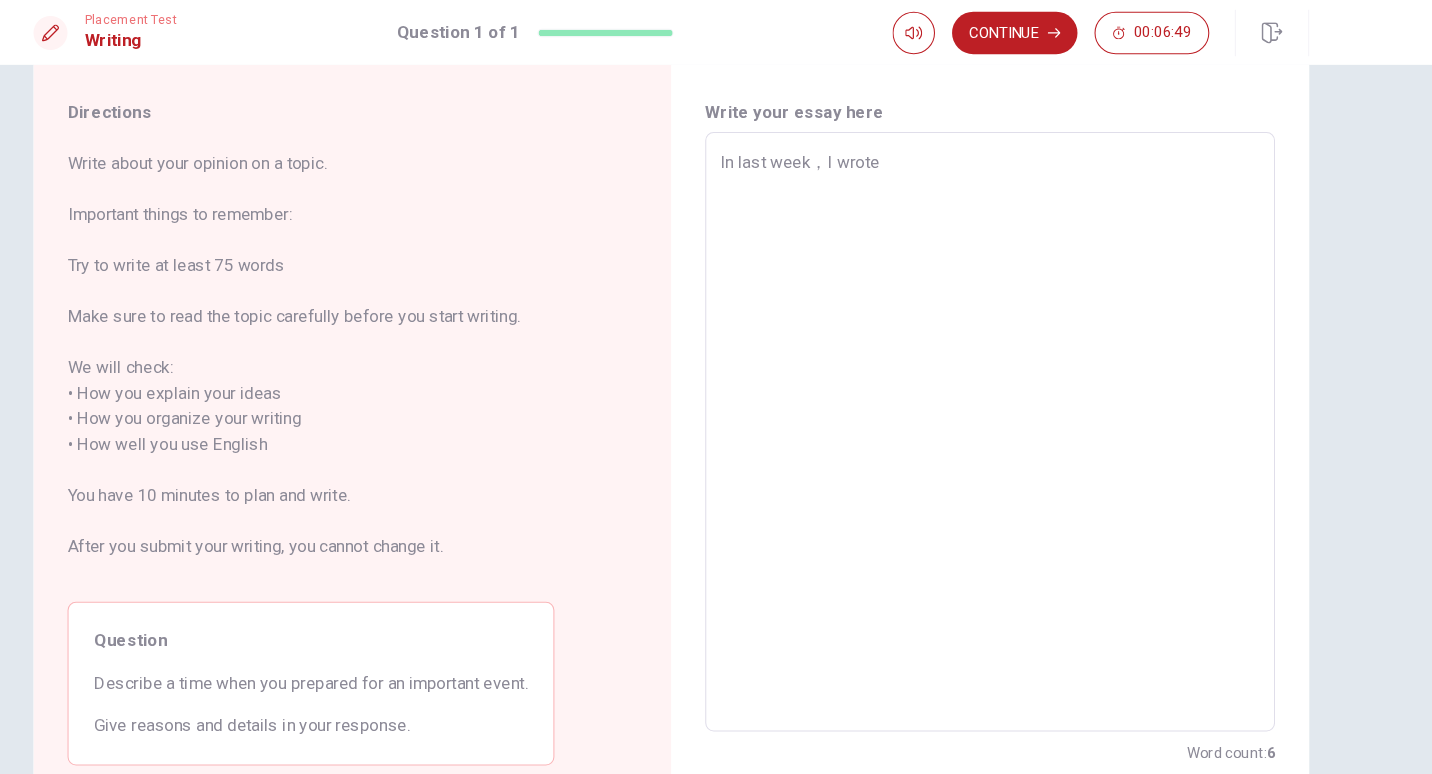 type on "In last week，I wrote m" 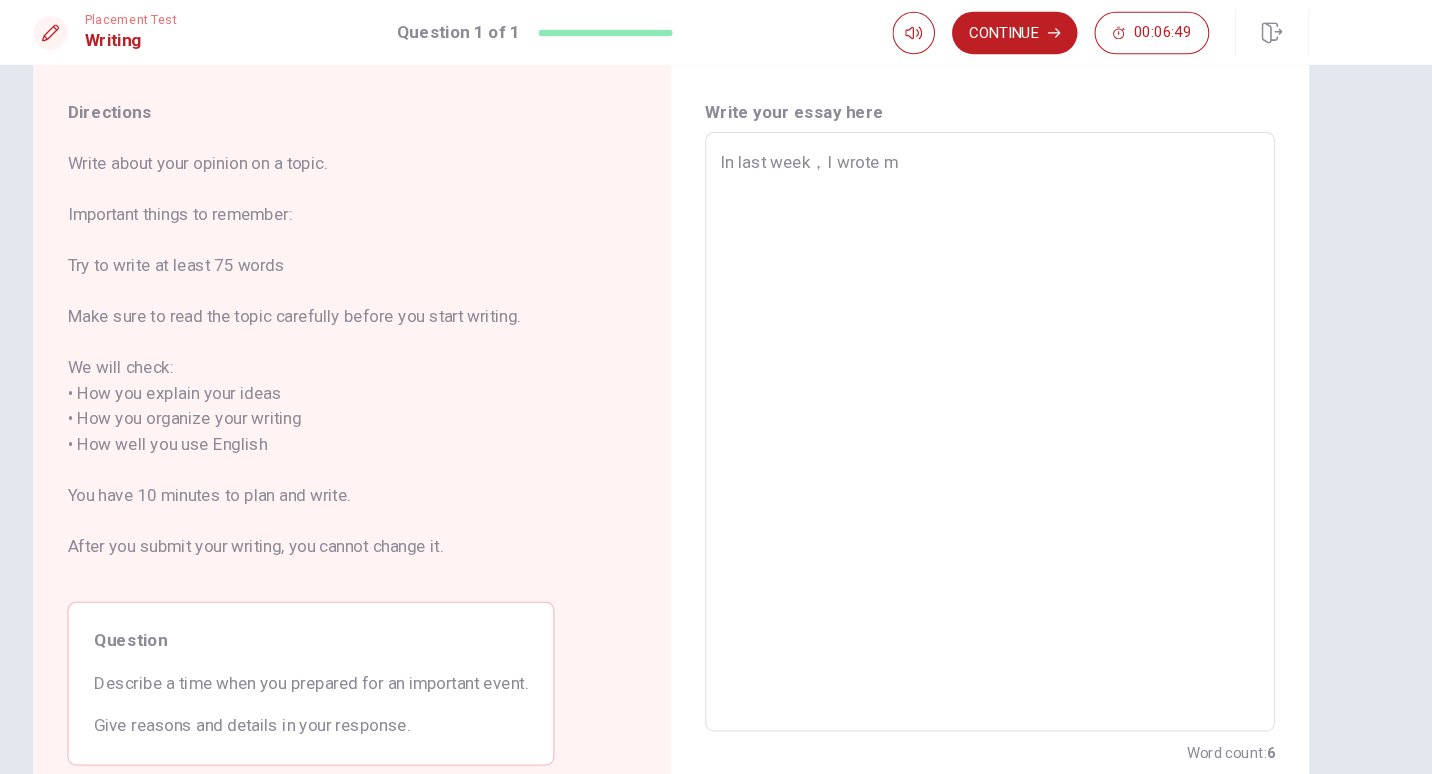 type on "x" 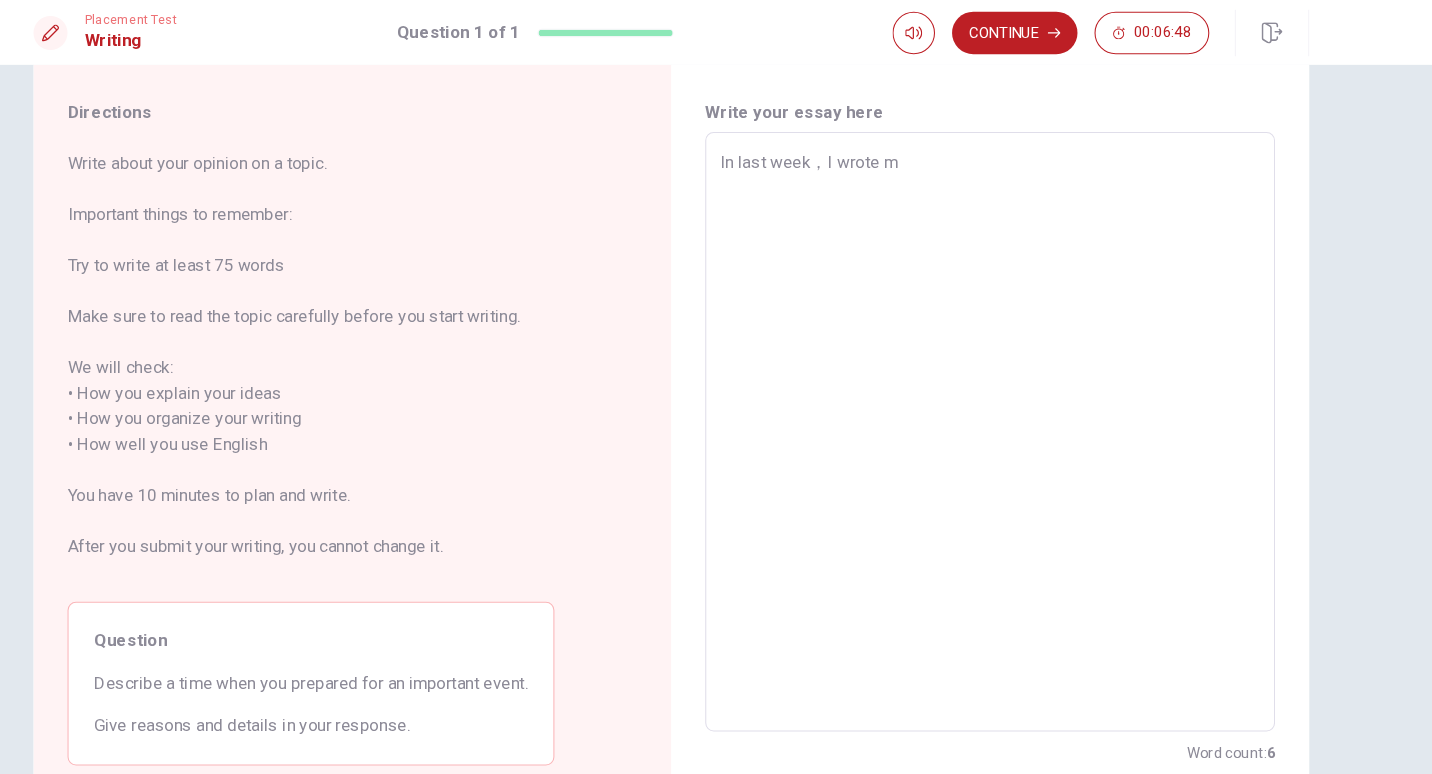 type on "In last week，I wrote my" 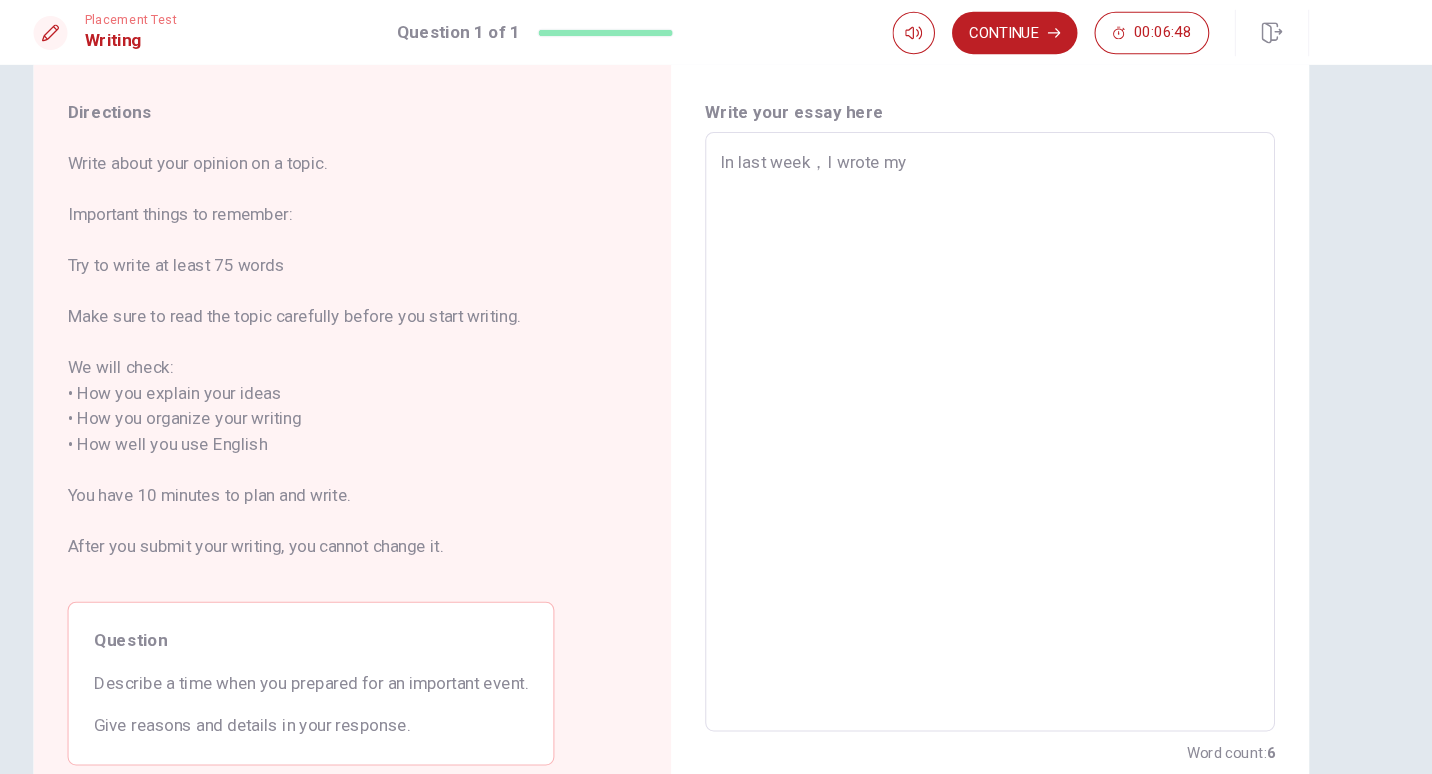 type on "x" 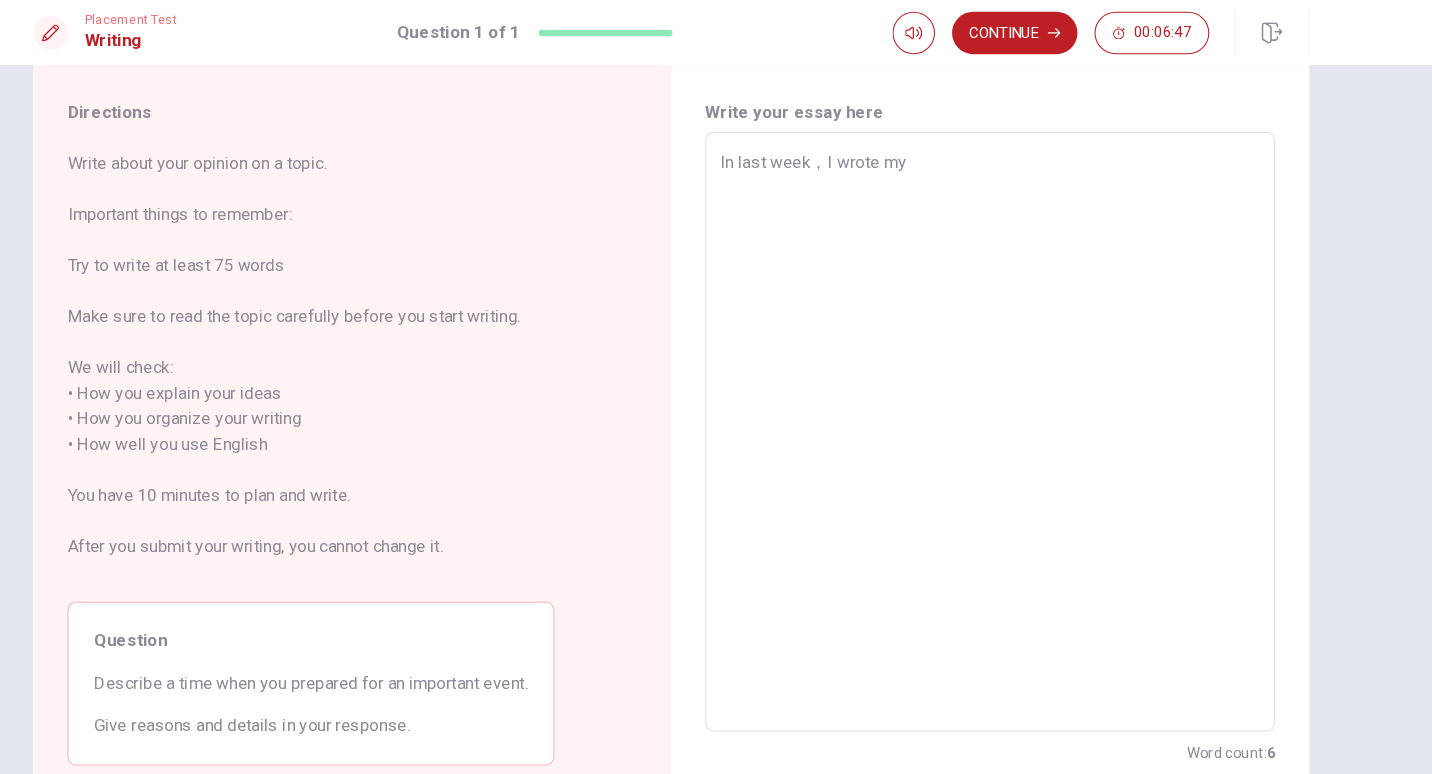 type on "In last week，I wrote my" 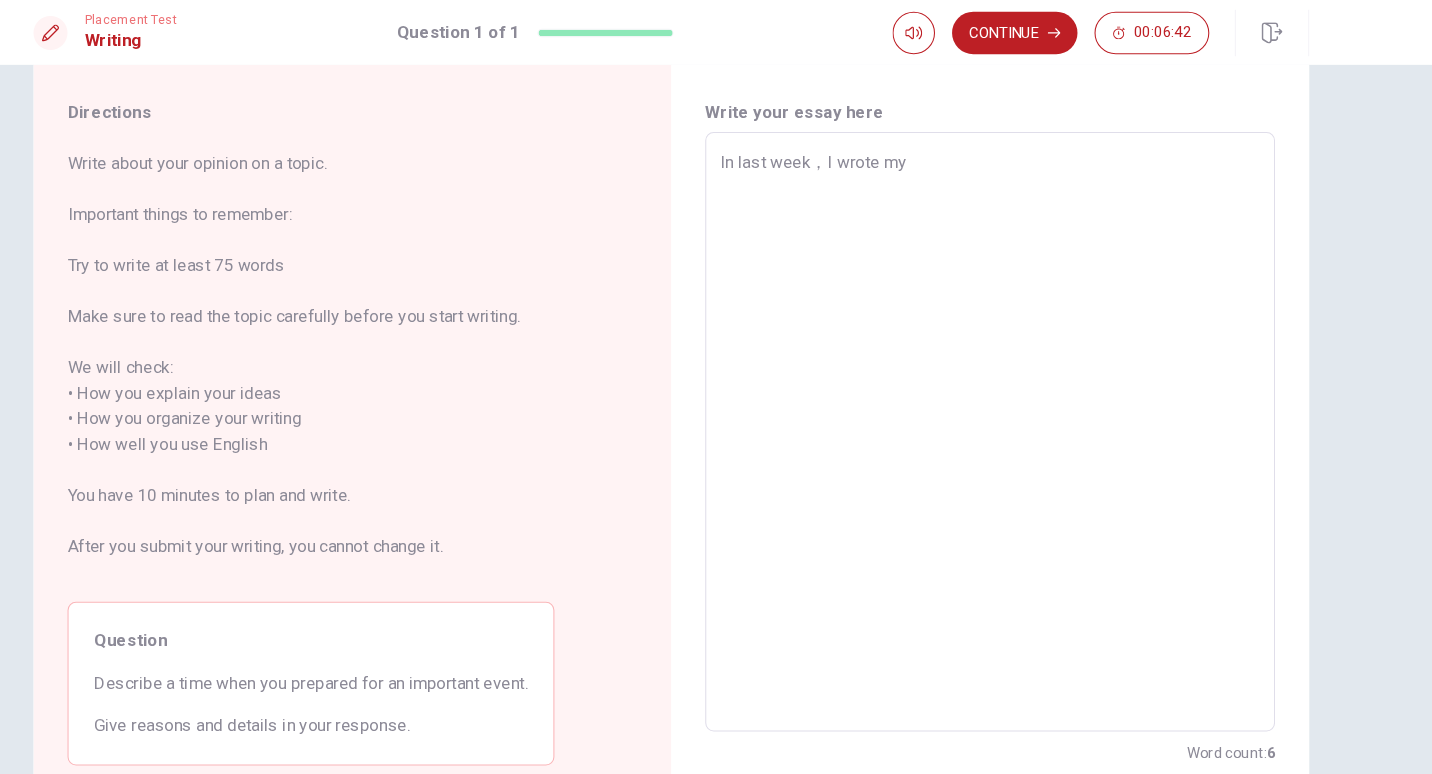 type on "x" 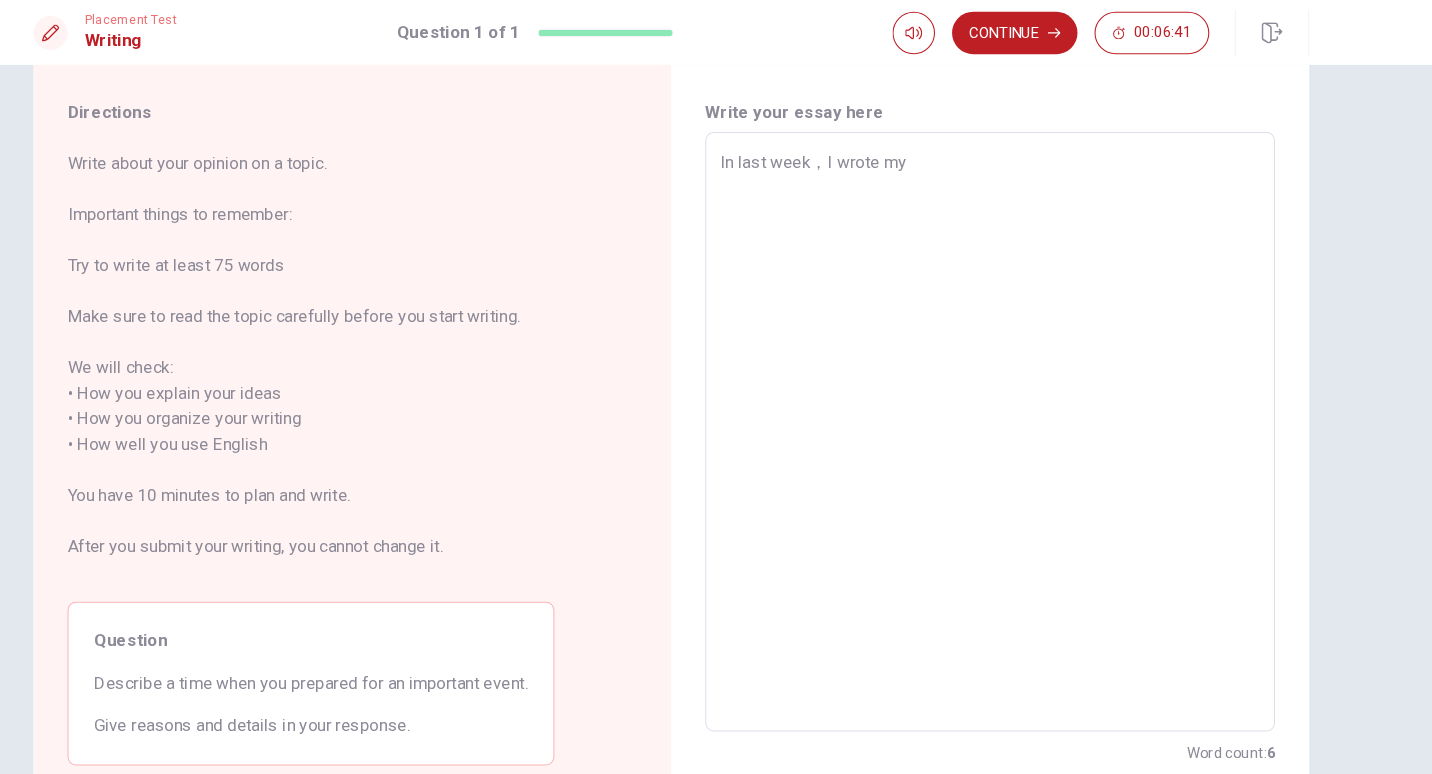 type on "In last week，I wrote my j" 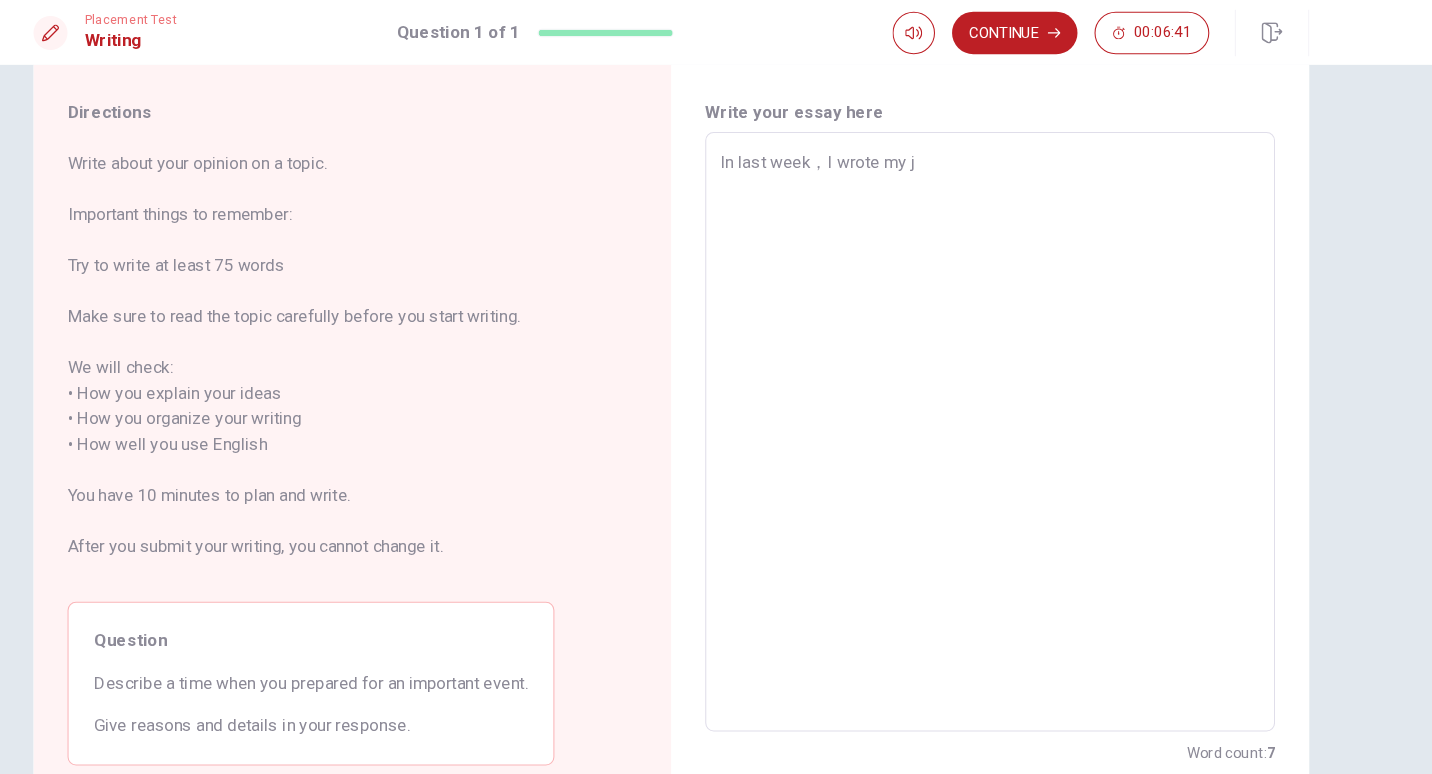 type on "x" 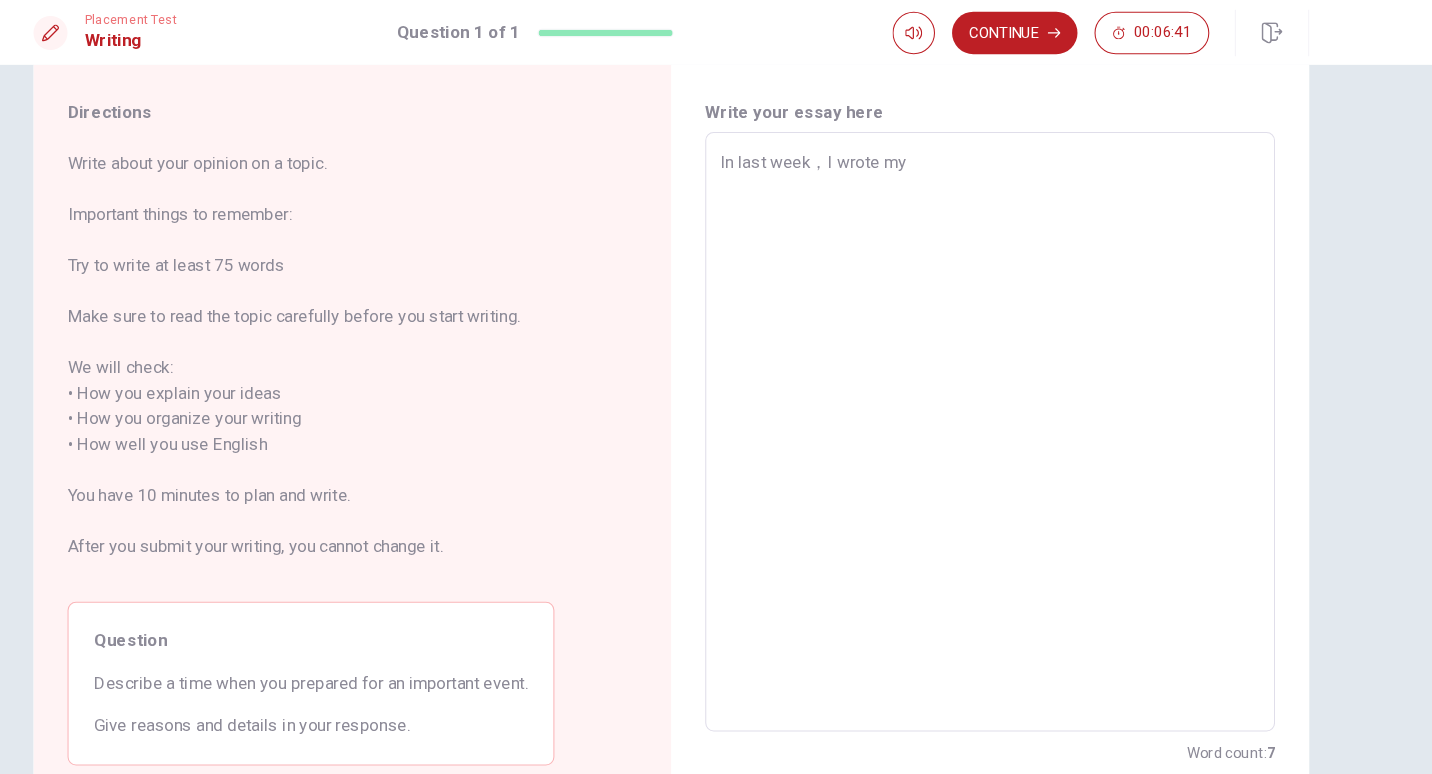 type on "x" 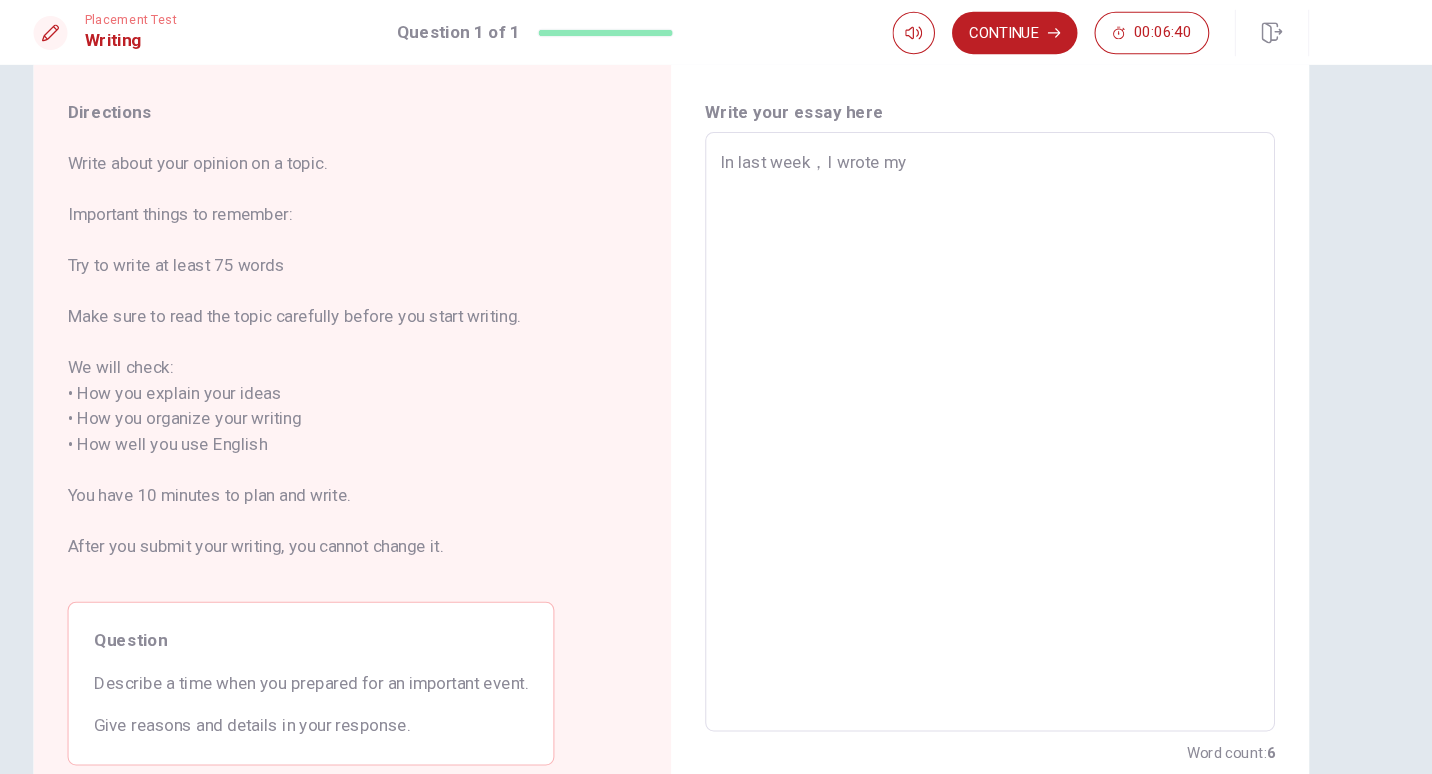 type on "In last week，I wrote my h" 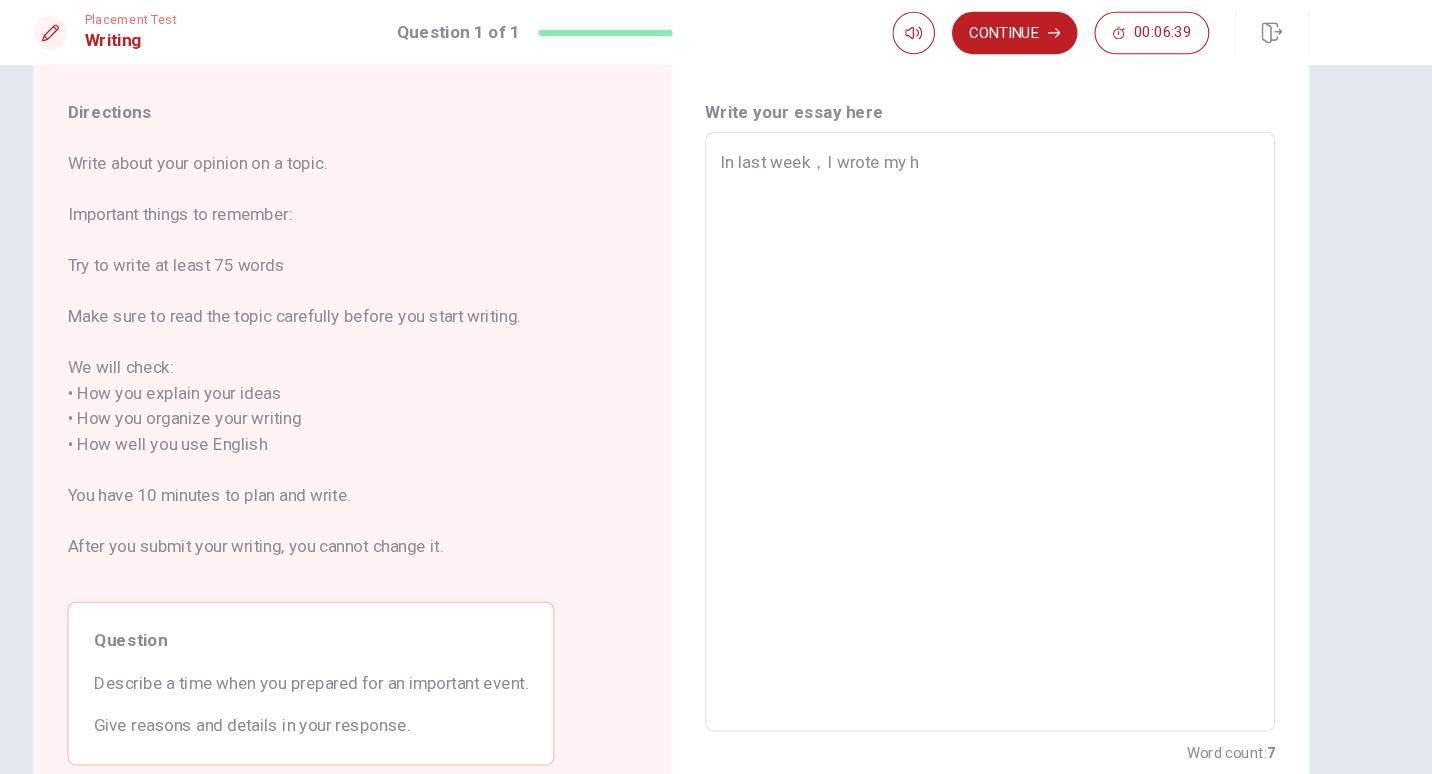type on "x" 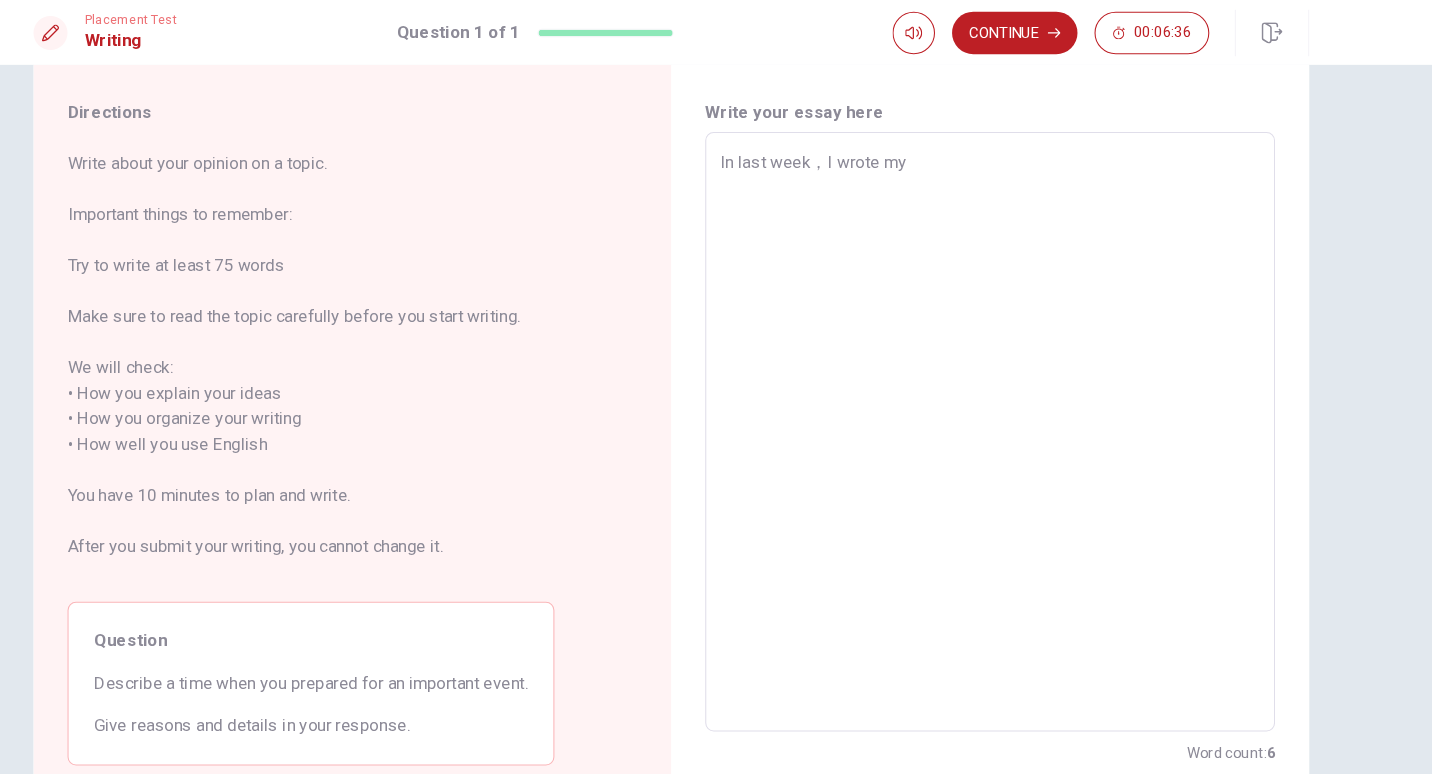 type on "x" 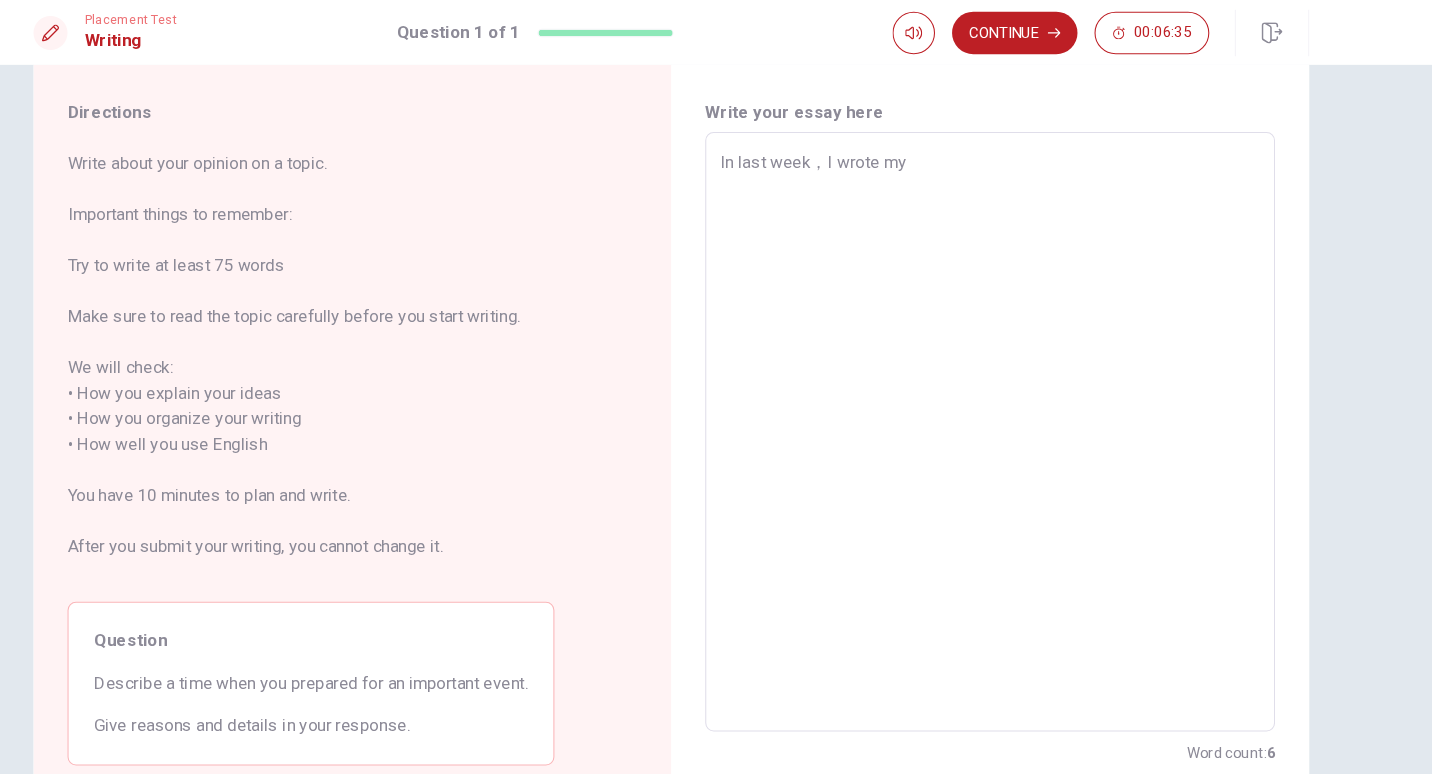 type on "In last week，I wrote my s" 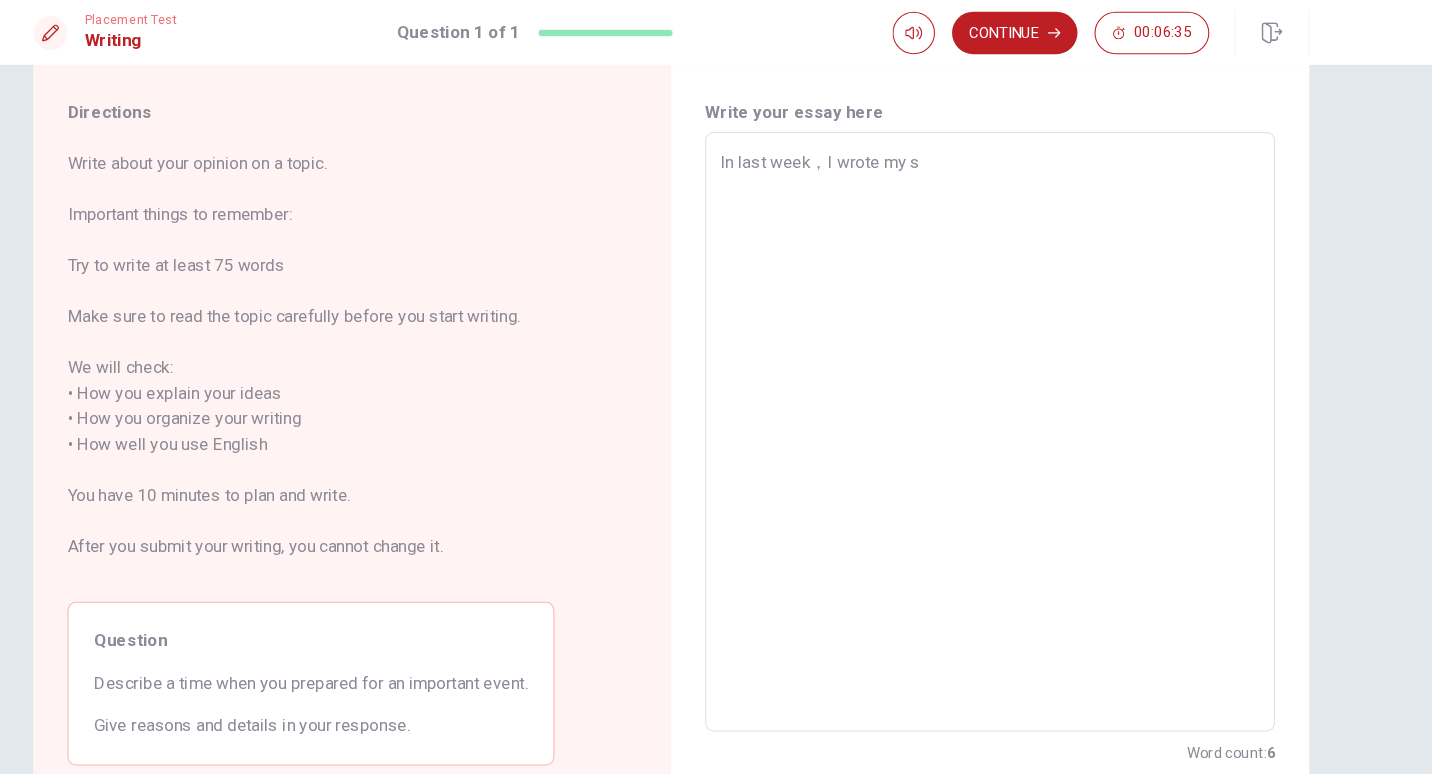 type on "x" 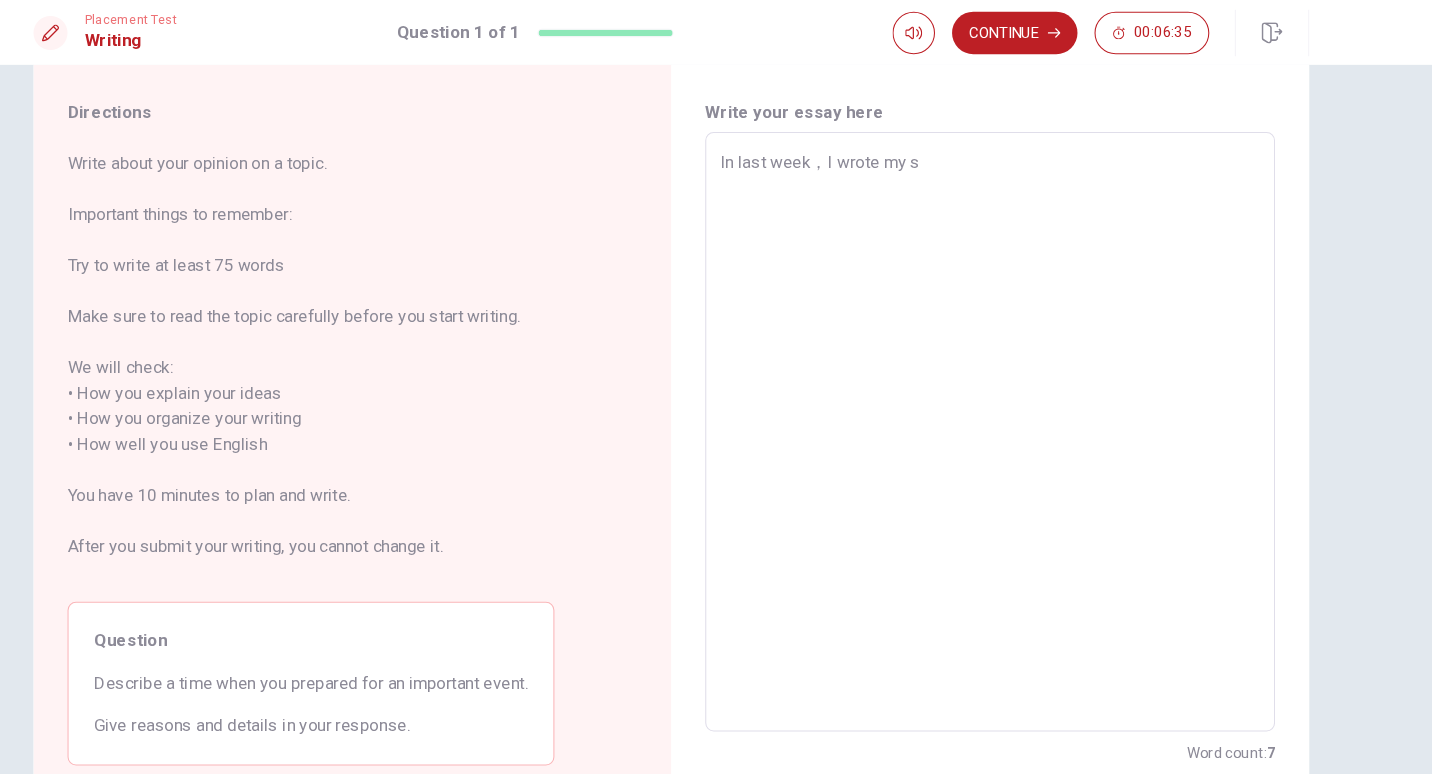 type on "In last week，I wrote my sp" 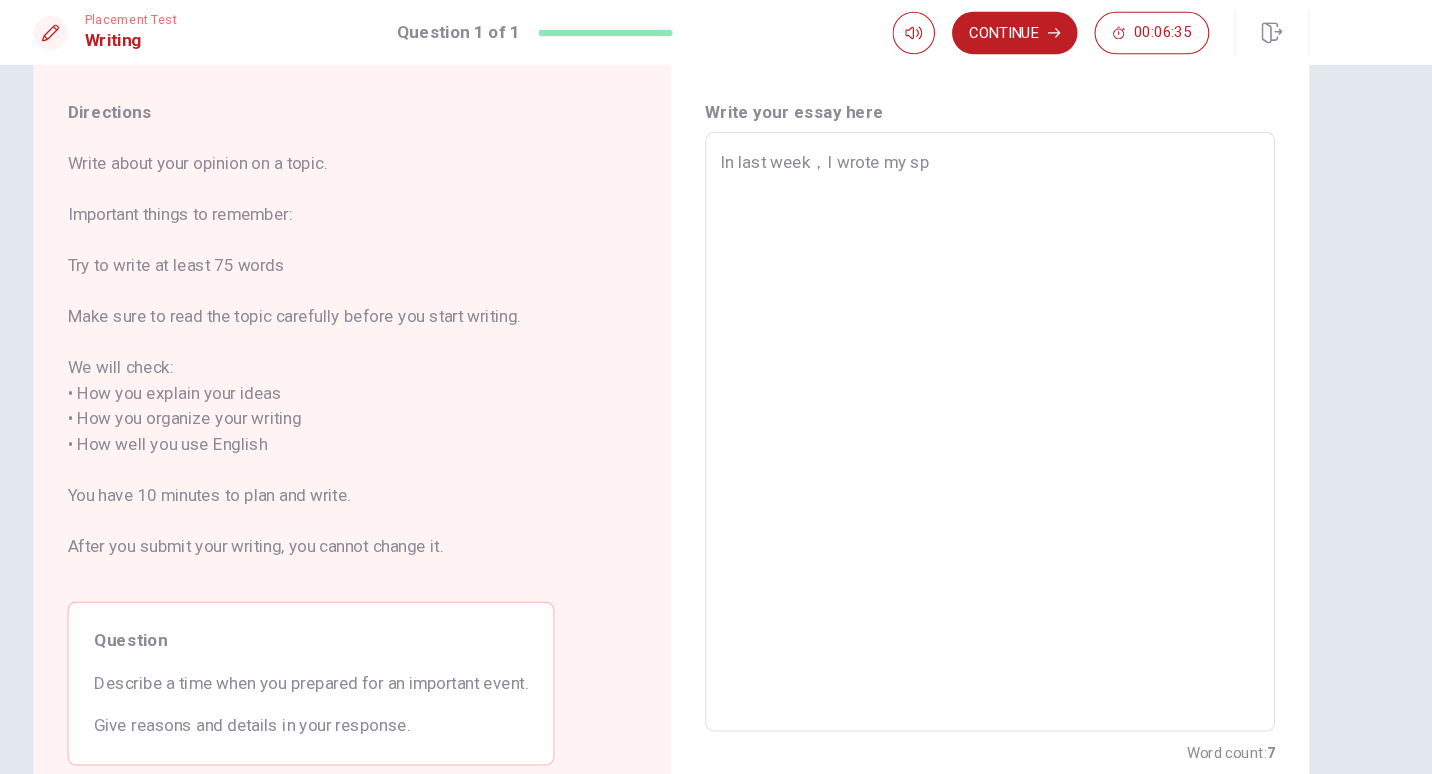 type on "x" 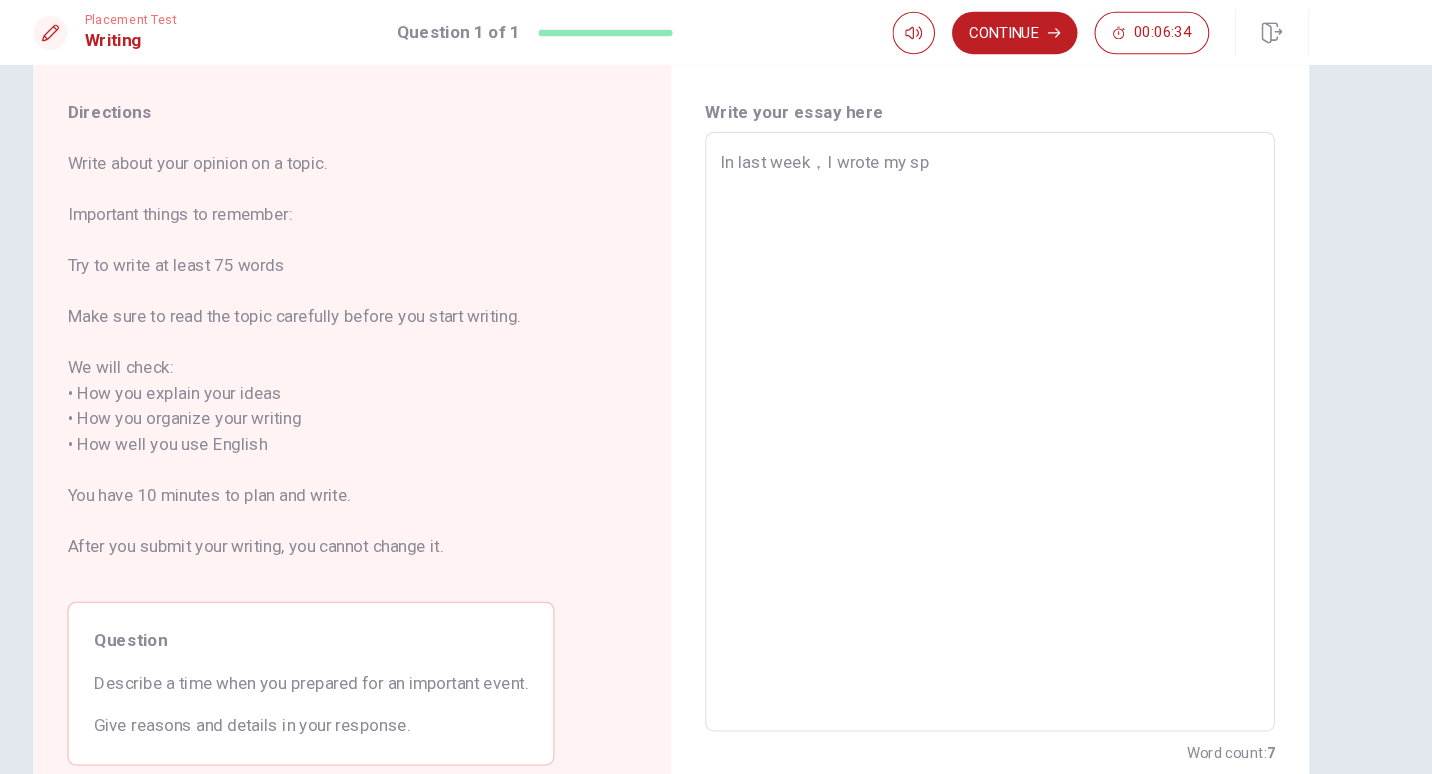 type on "In last week，I wrote my spe" 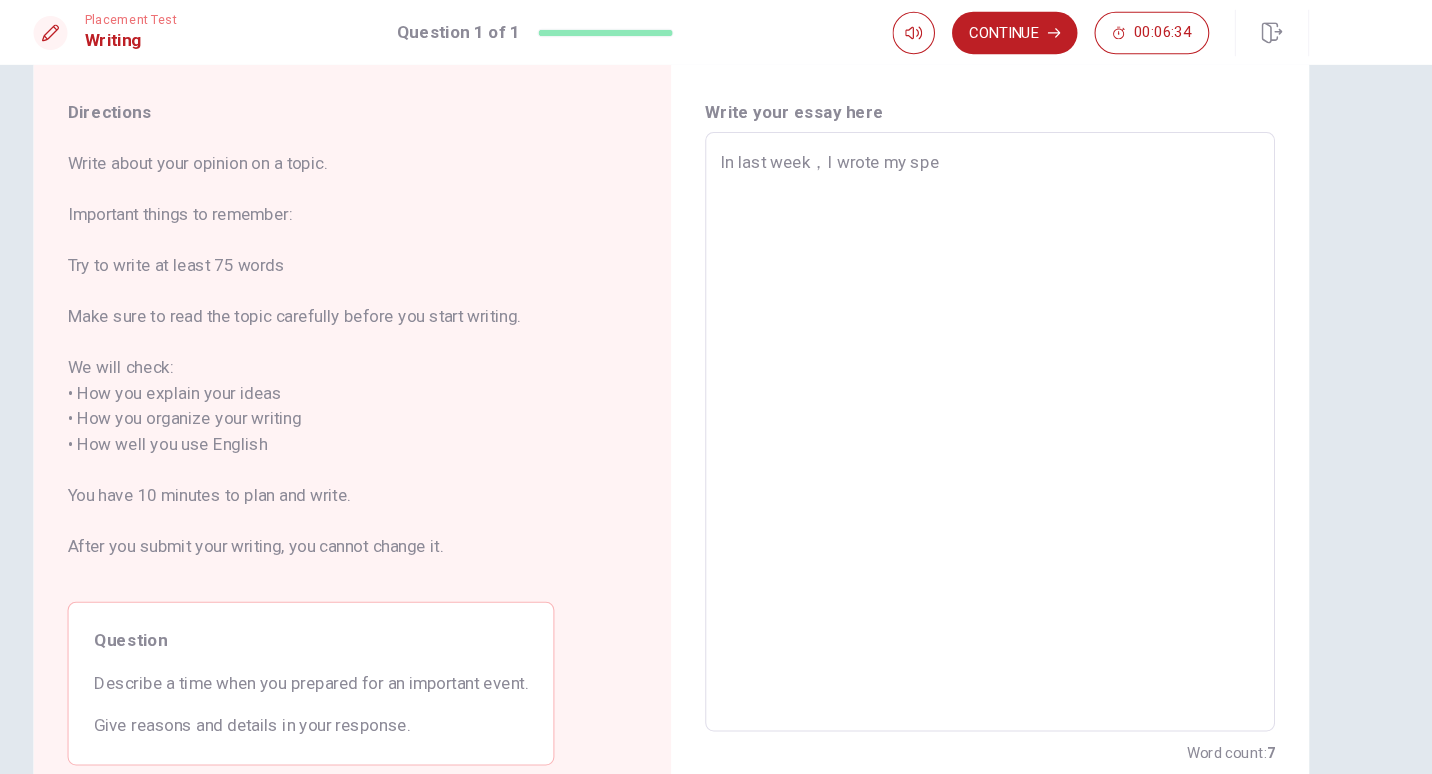 type on "x" 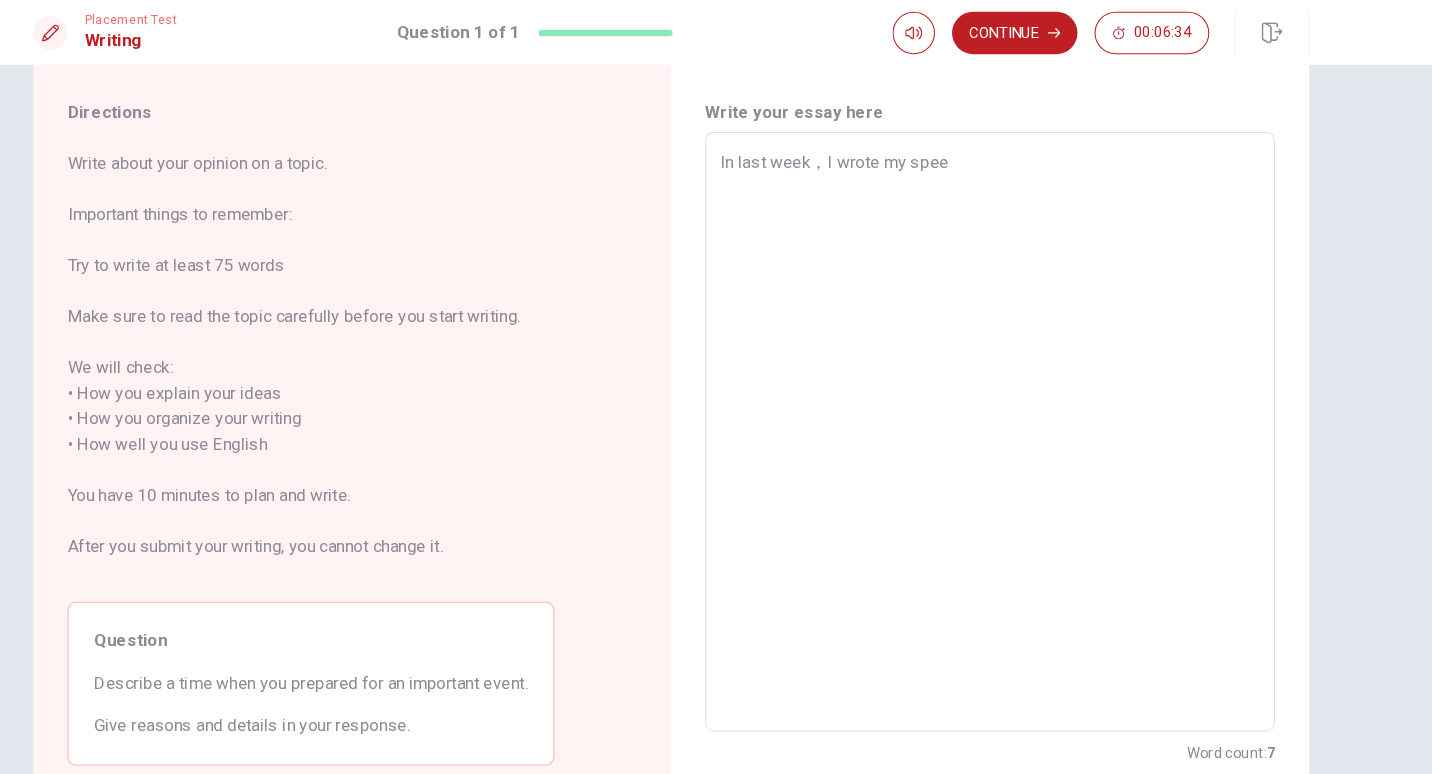 type on "x" 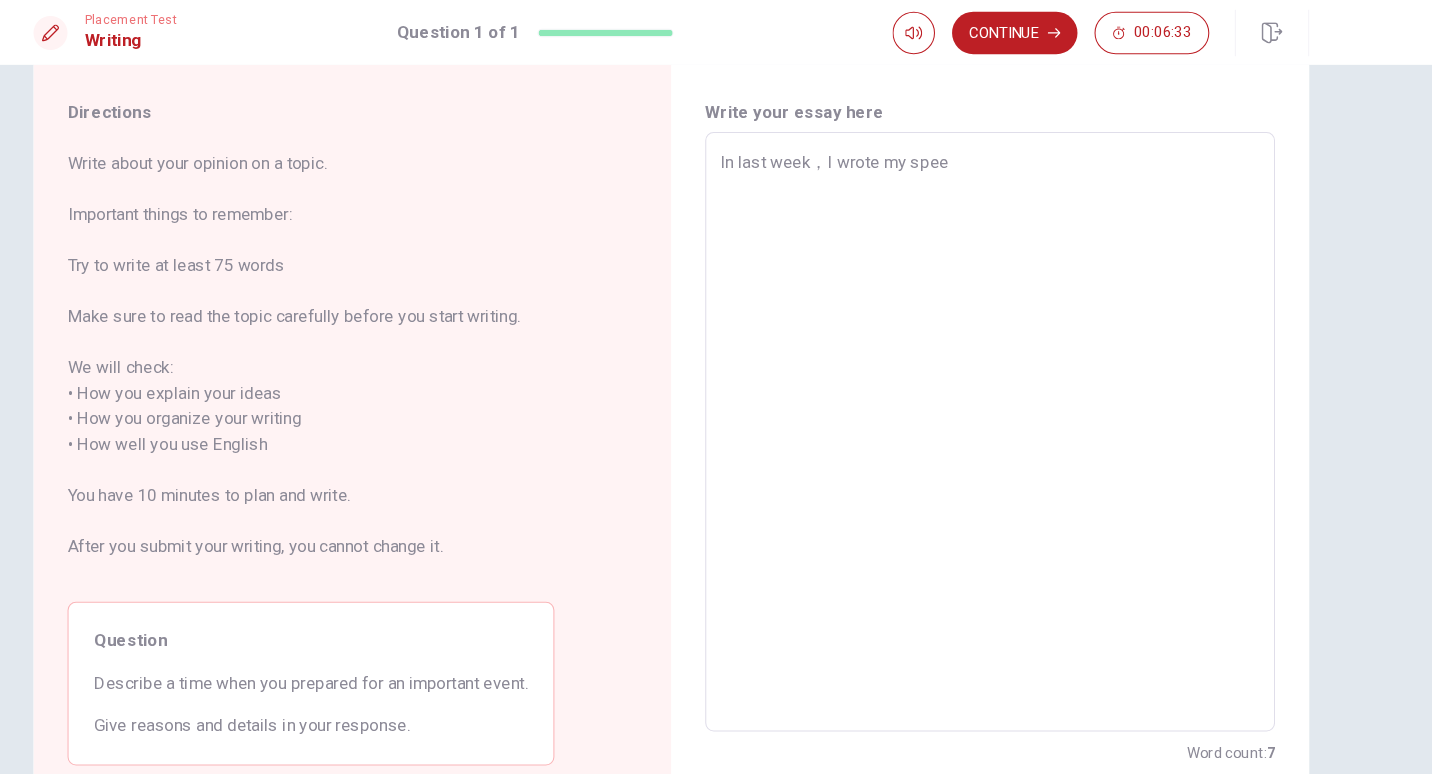 type on "In last week，I wrote my speec" 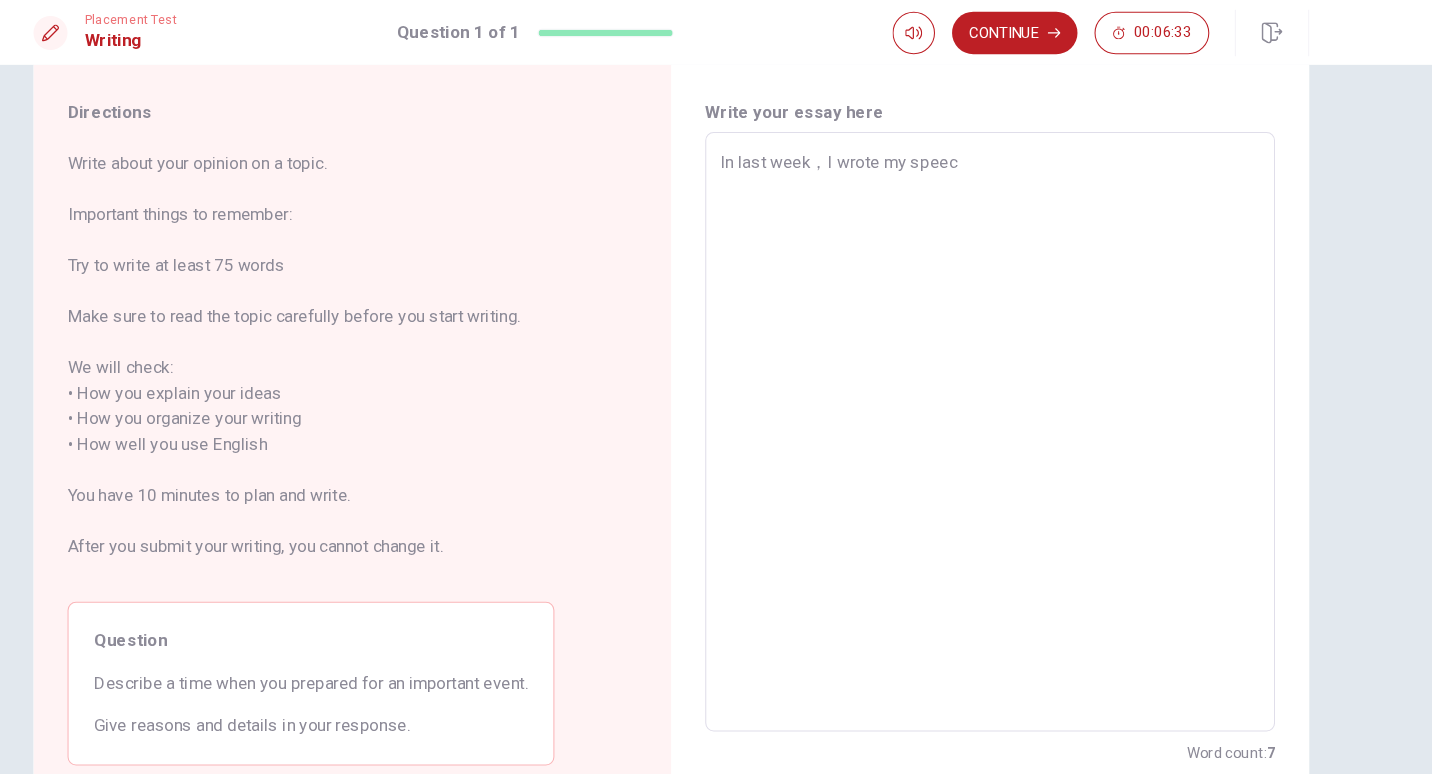 type on "x" 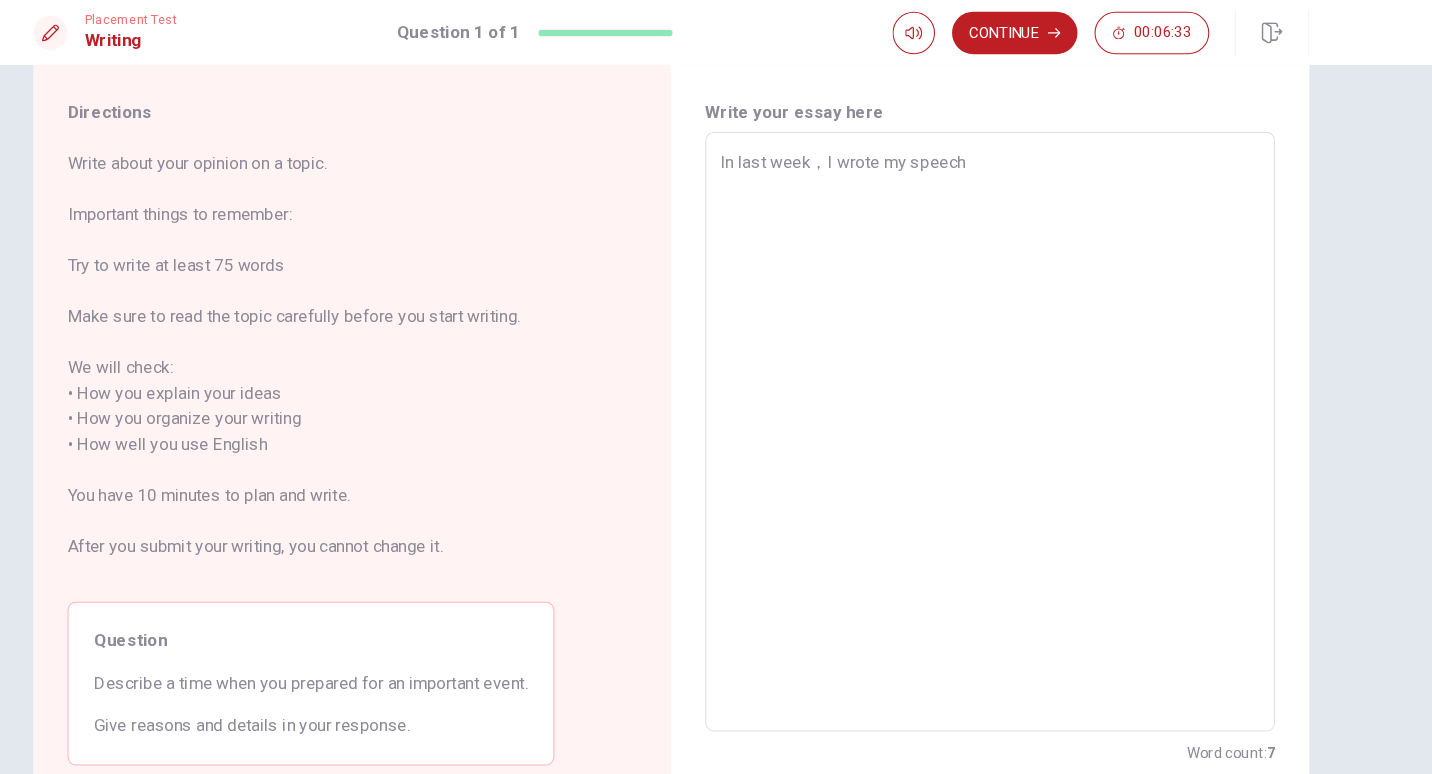 type on "x" 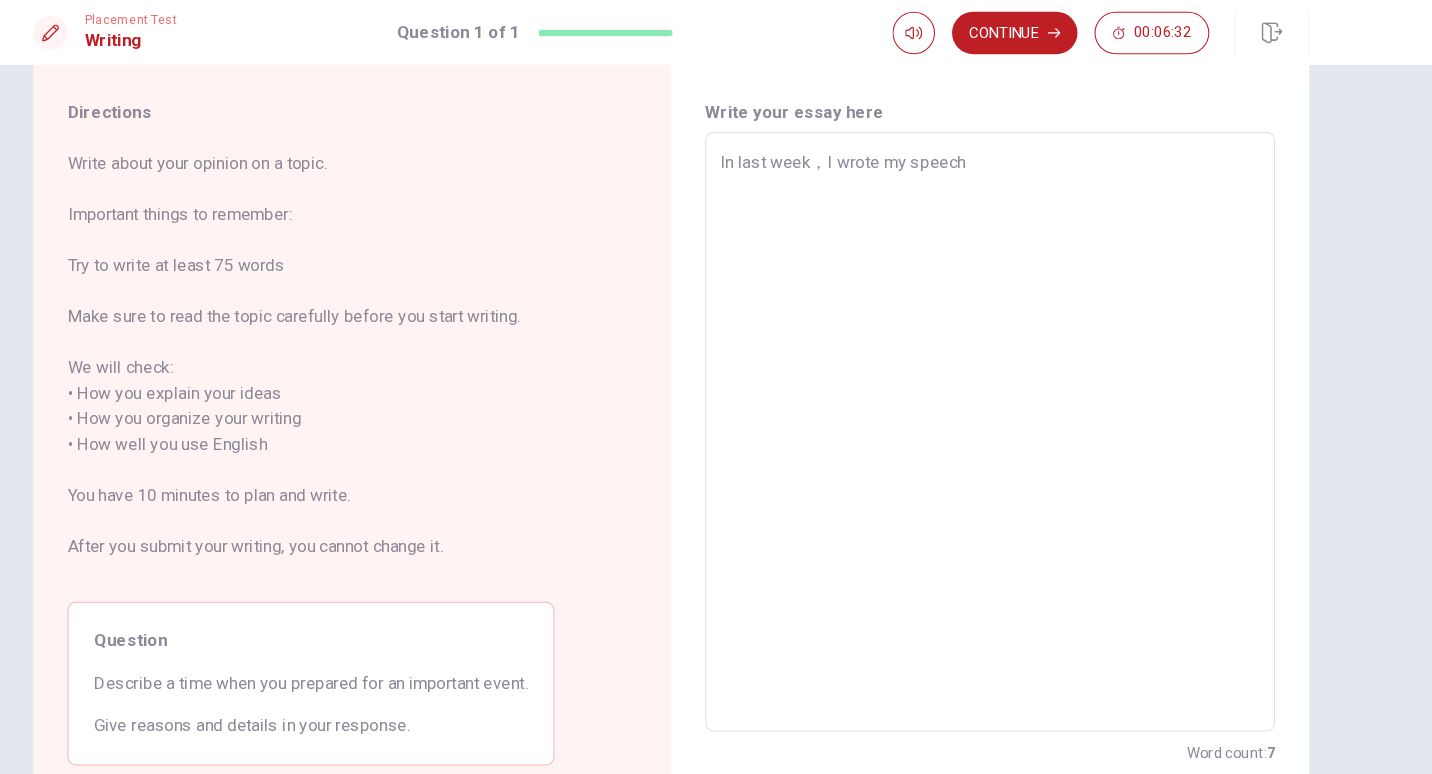 type on "In last week，I wrote my speech" 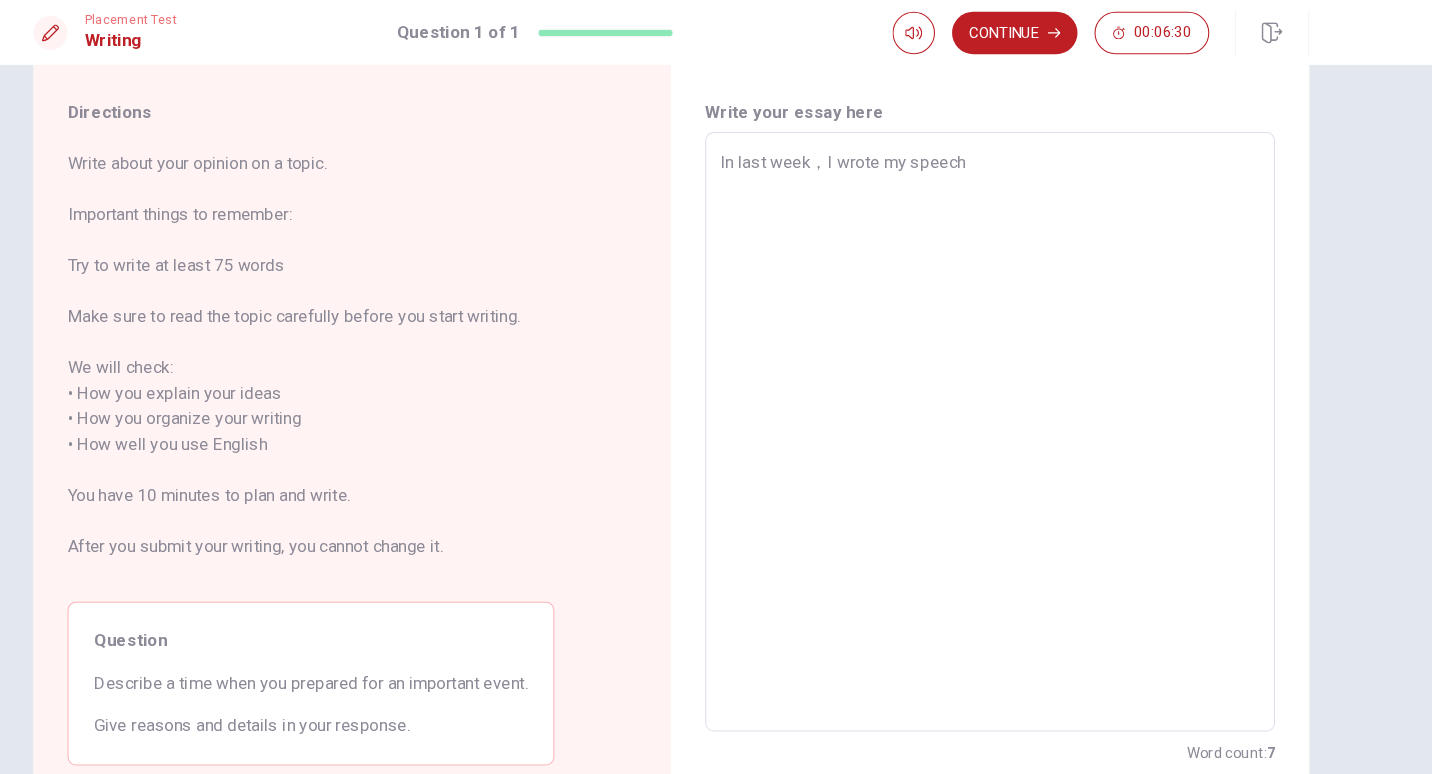 type on "x" 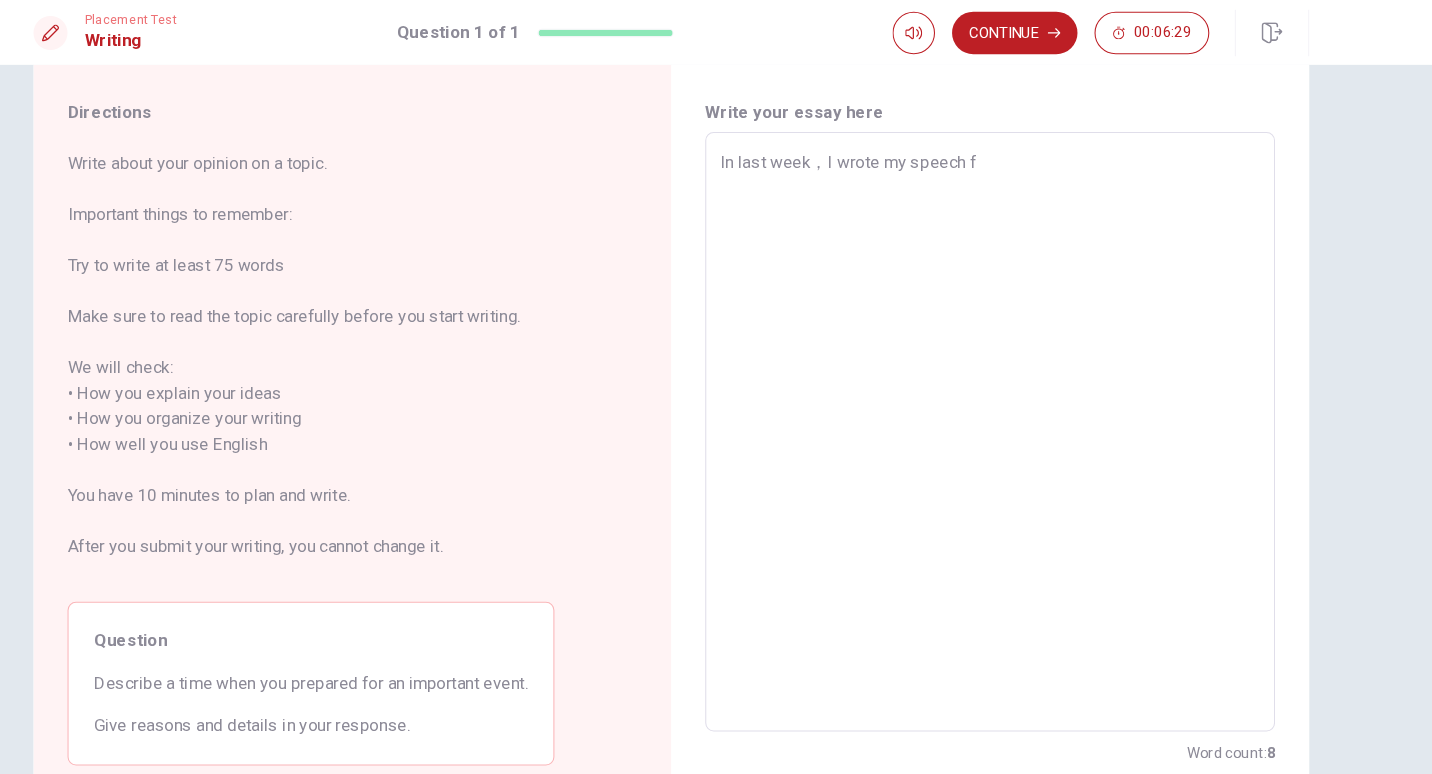 type on "x" 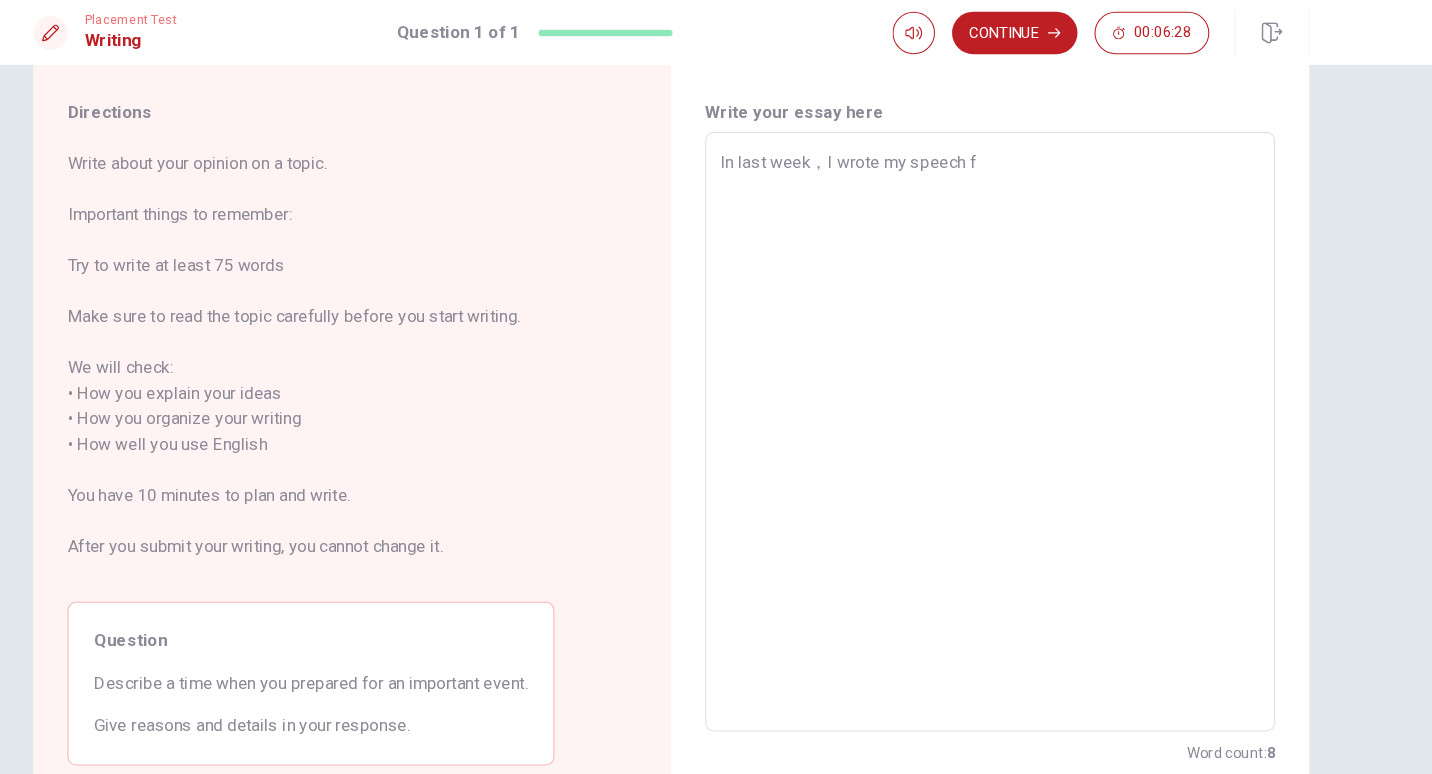 type on "In last week，I wrote my speech fi" 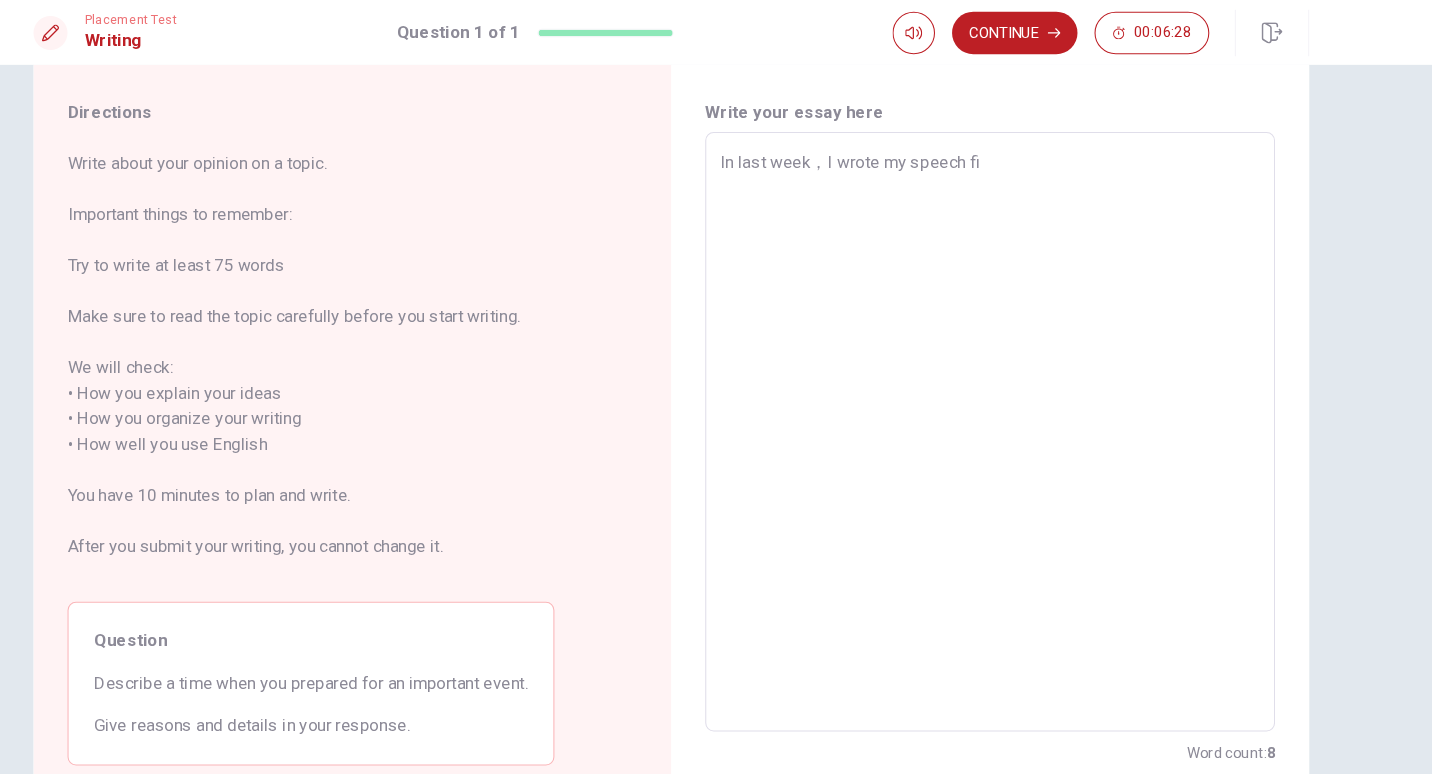 type on "x" 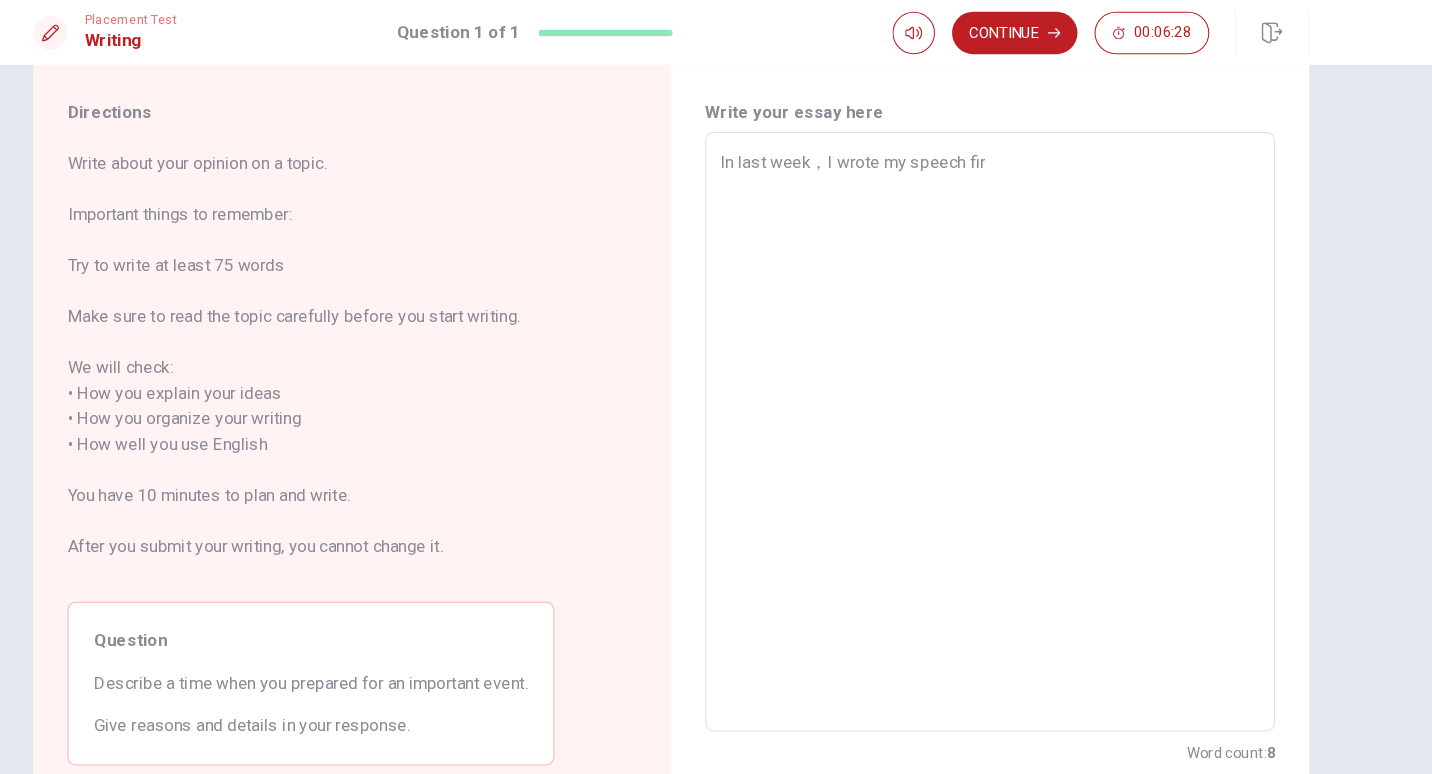 type on "x" 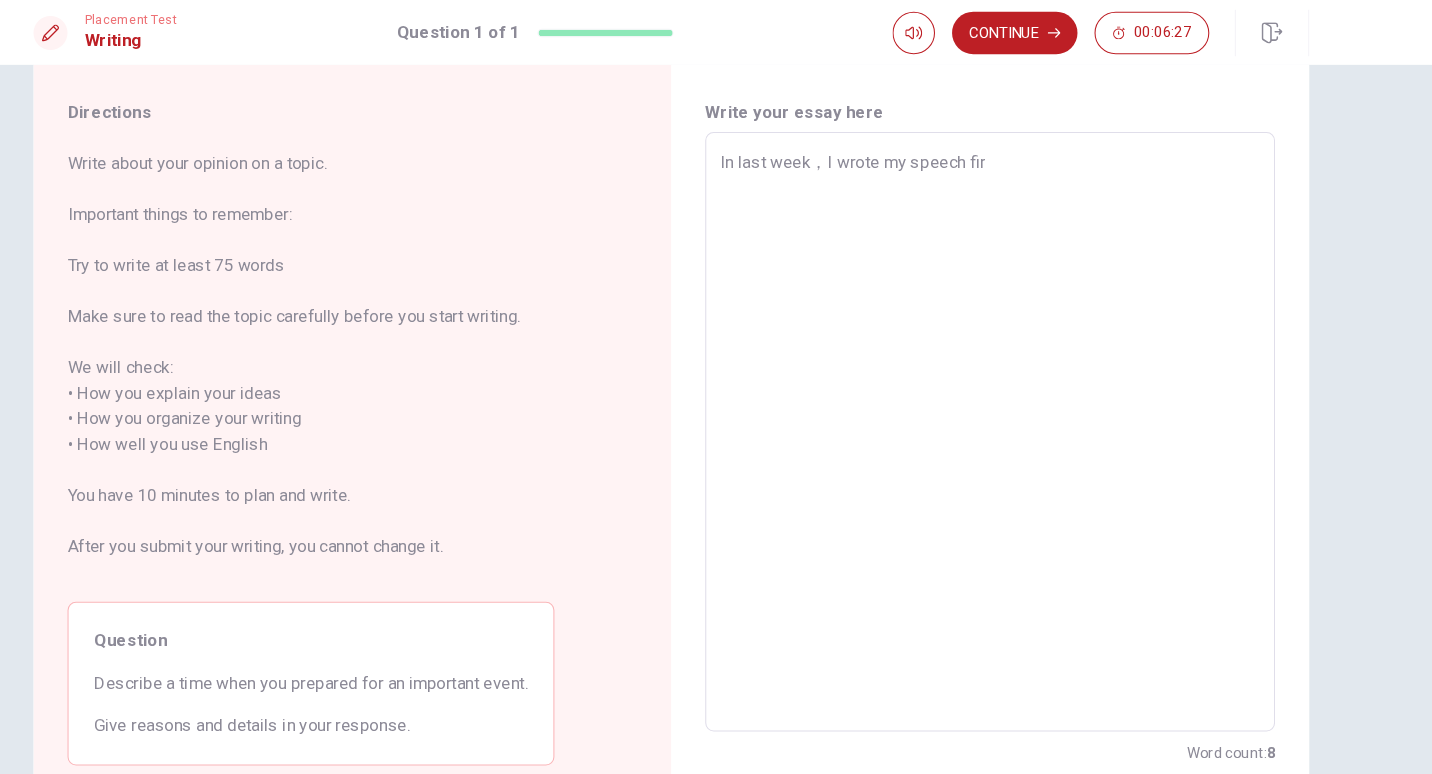 type on "In last week，I wrote my speech firs" 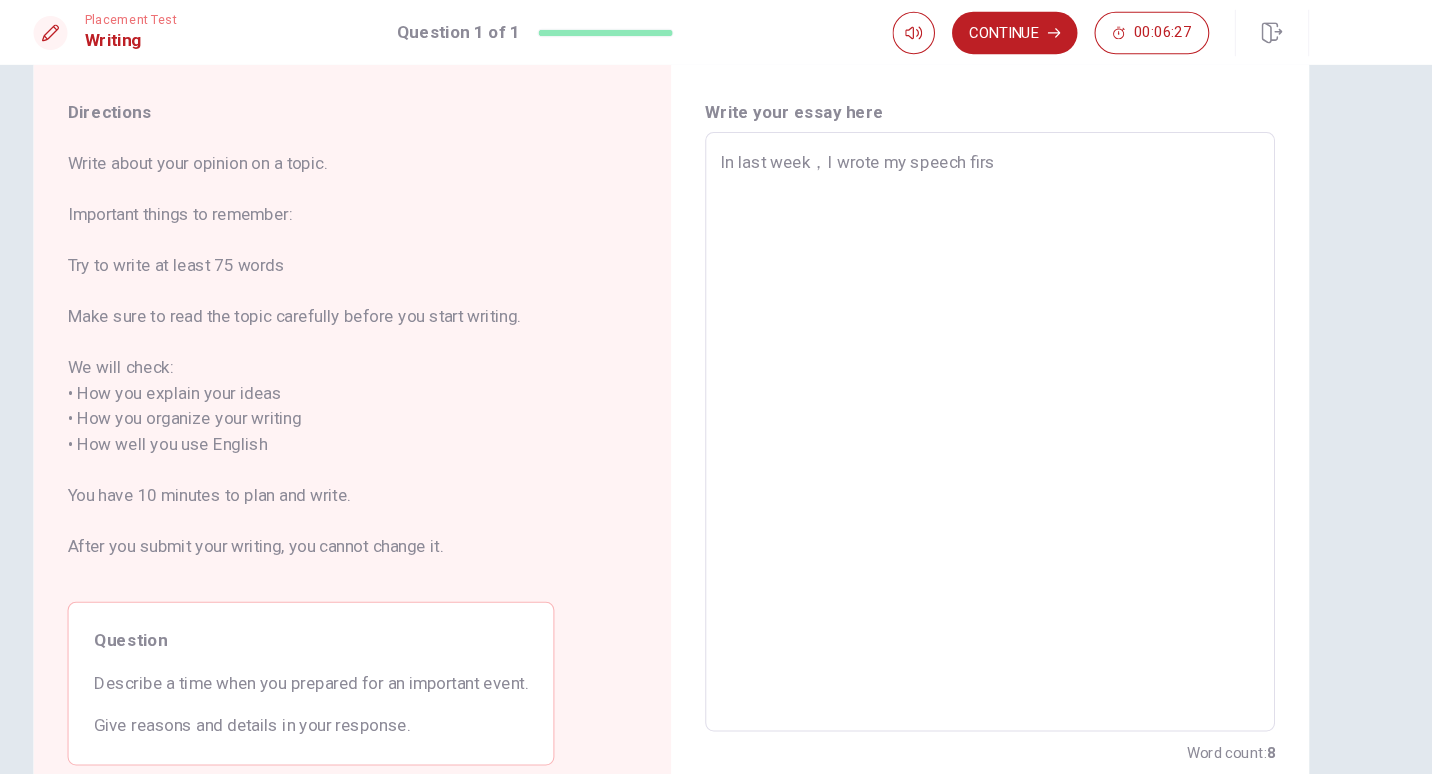 type on "x" 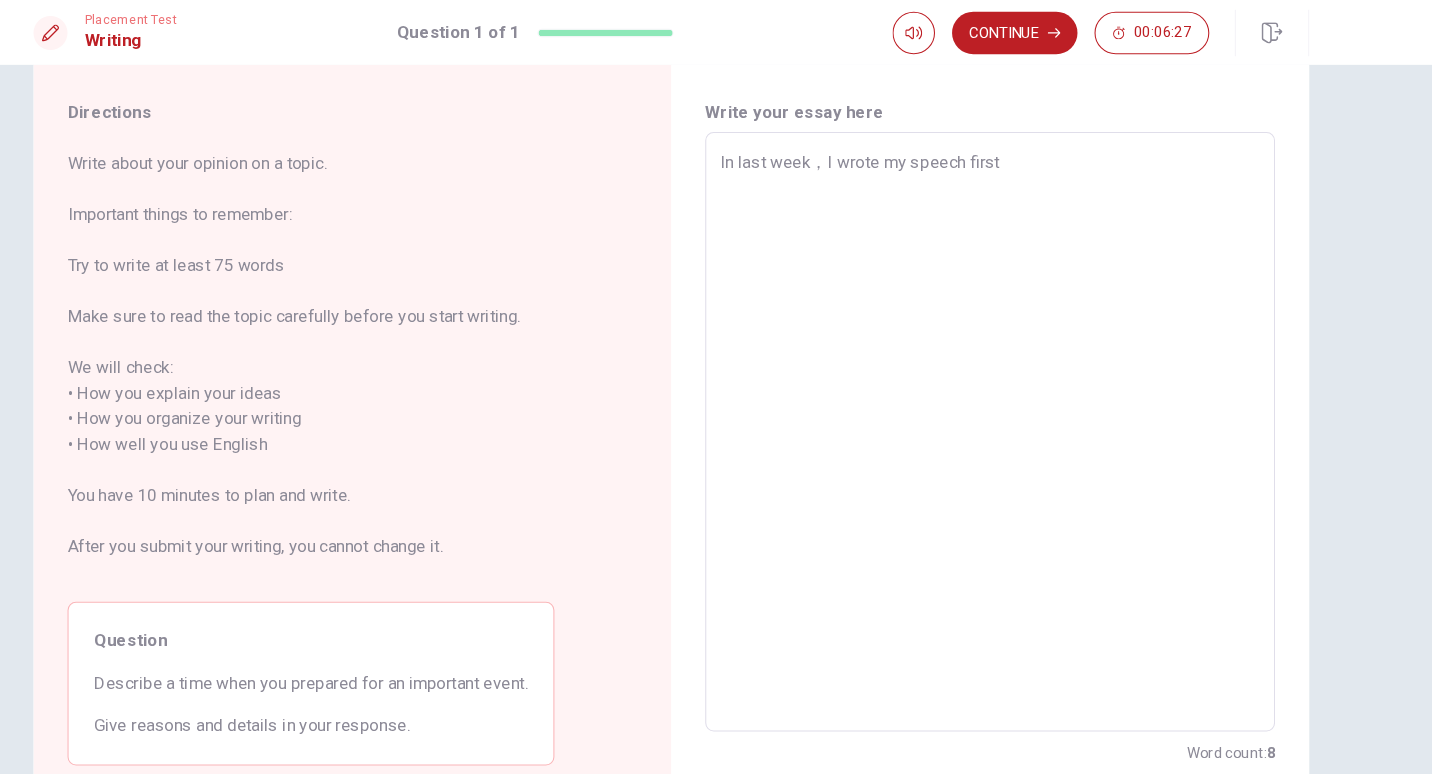 type on "x" 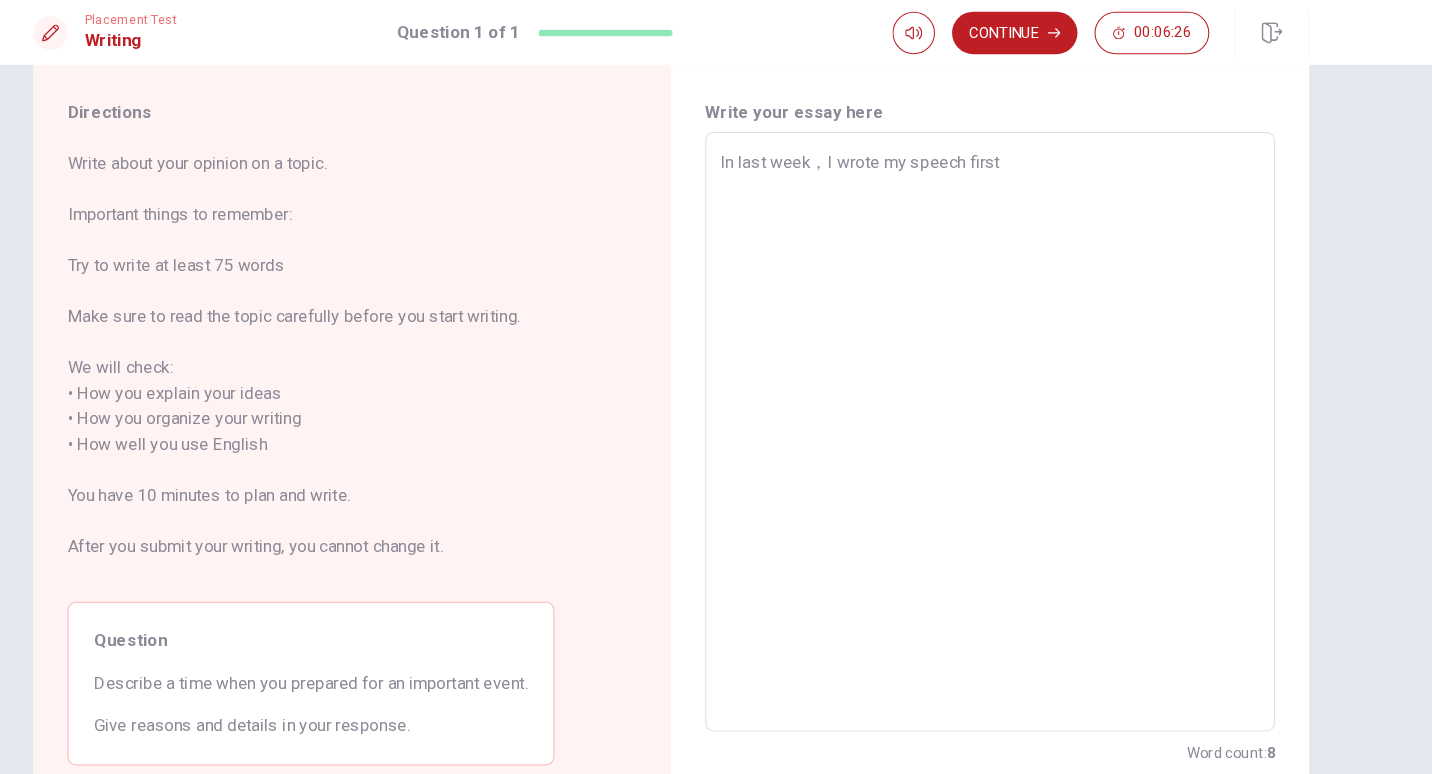 type on "In last week，I wrote my speech first" 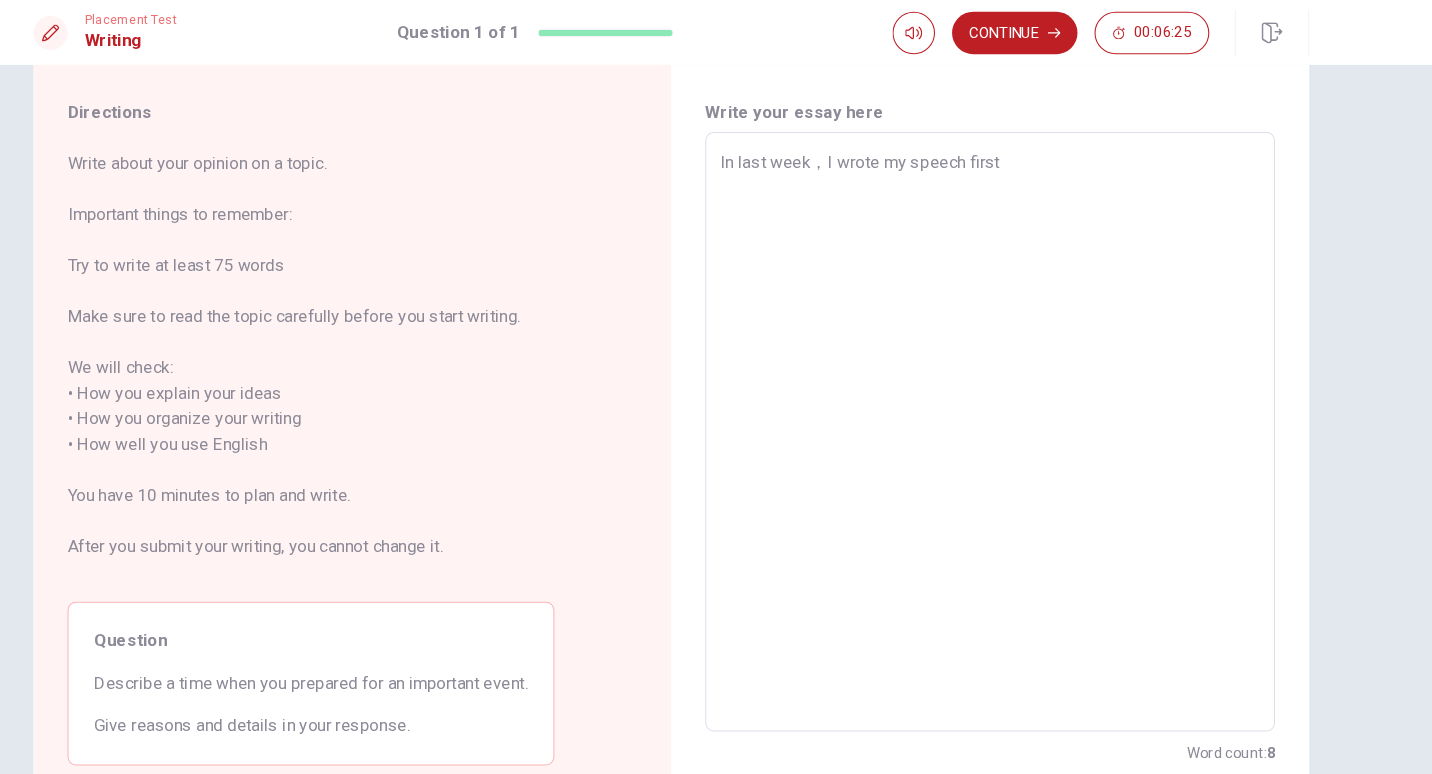 type on "x" 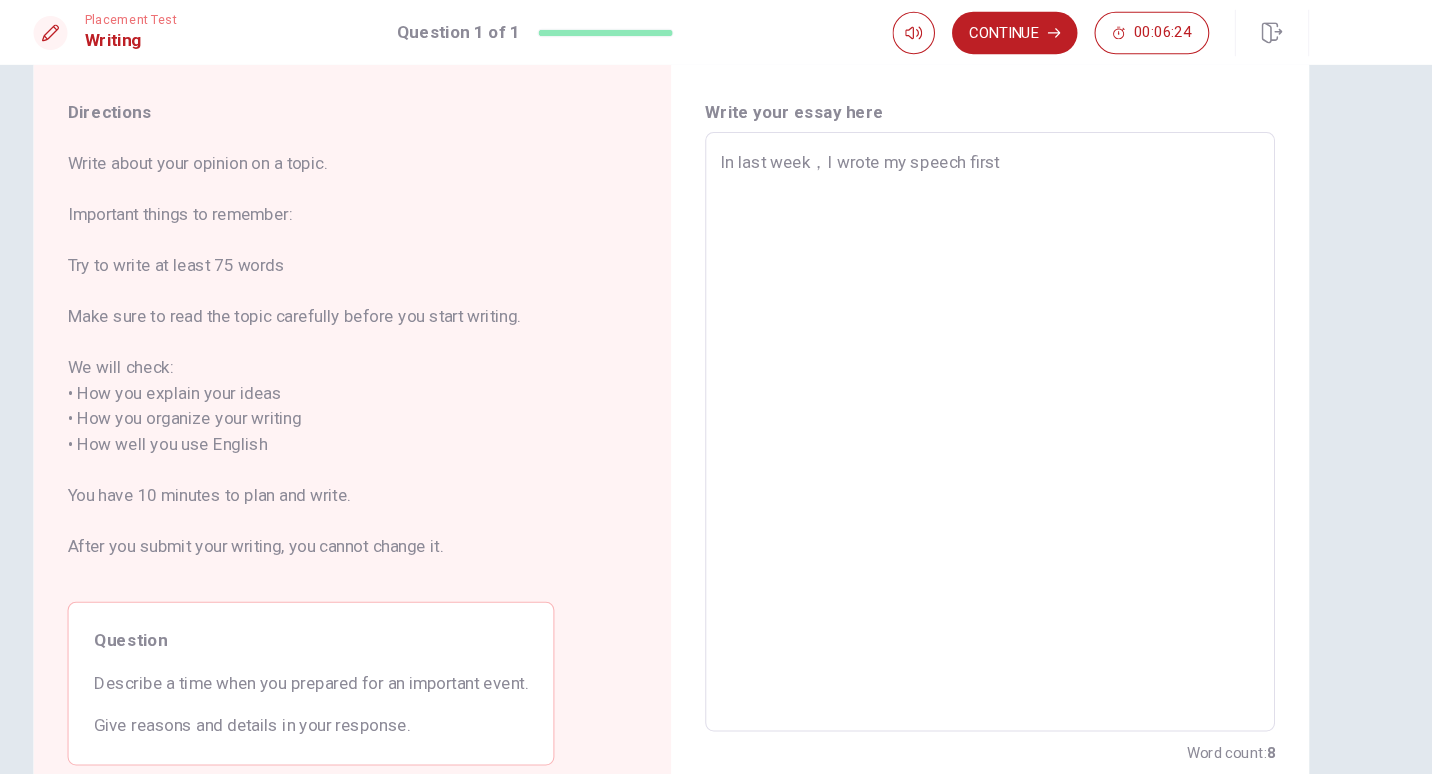 type on "In last week，I wrote my speech first ，" 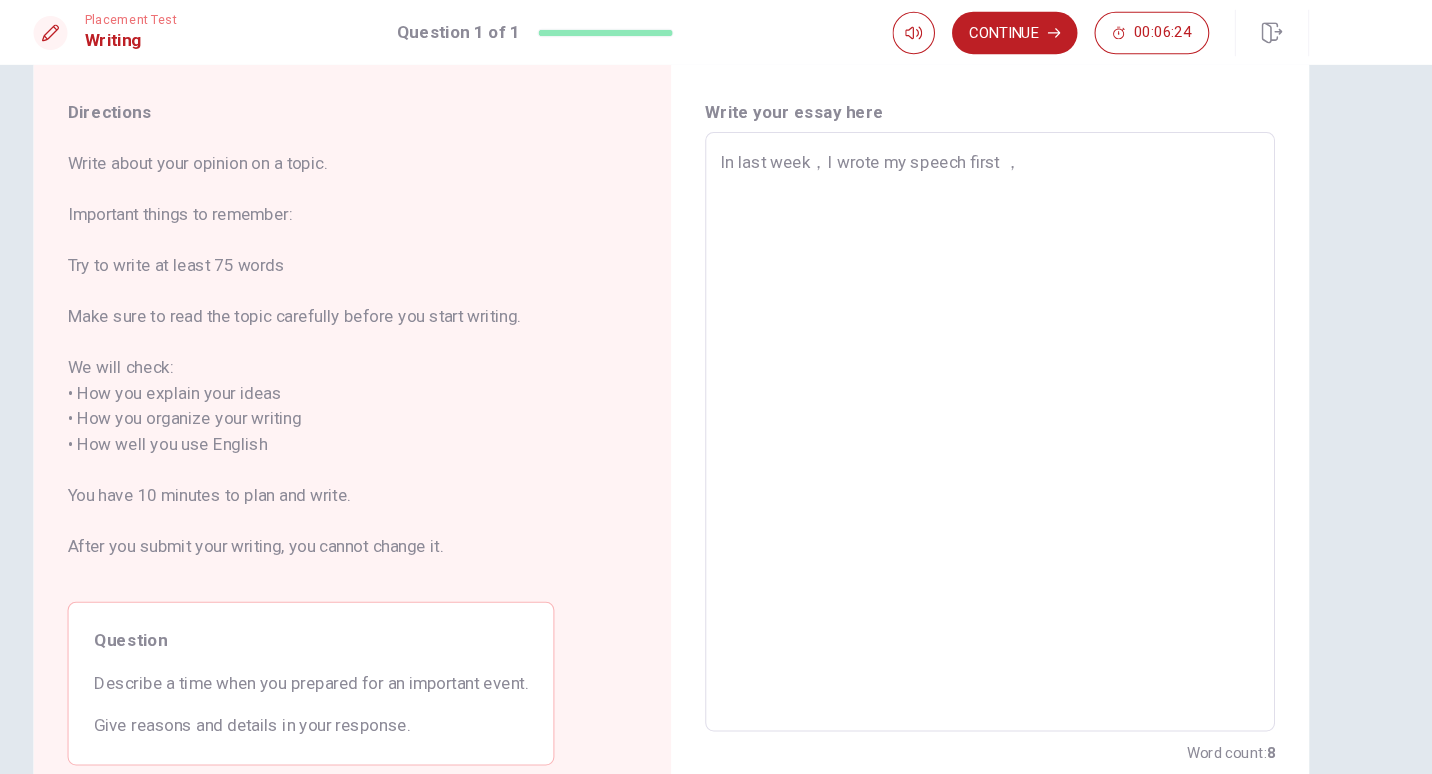 type on "x" 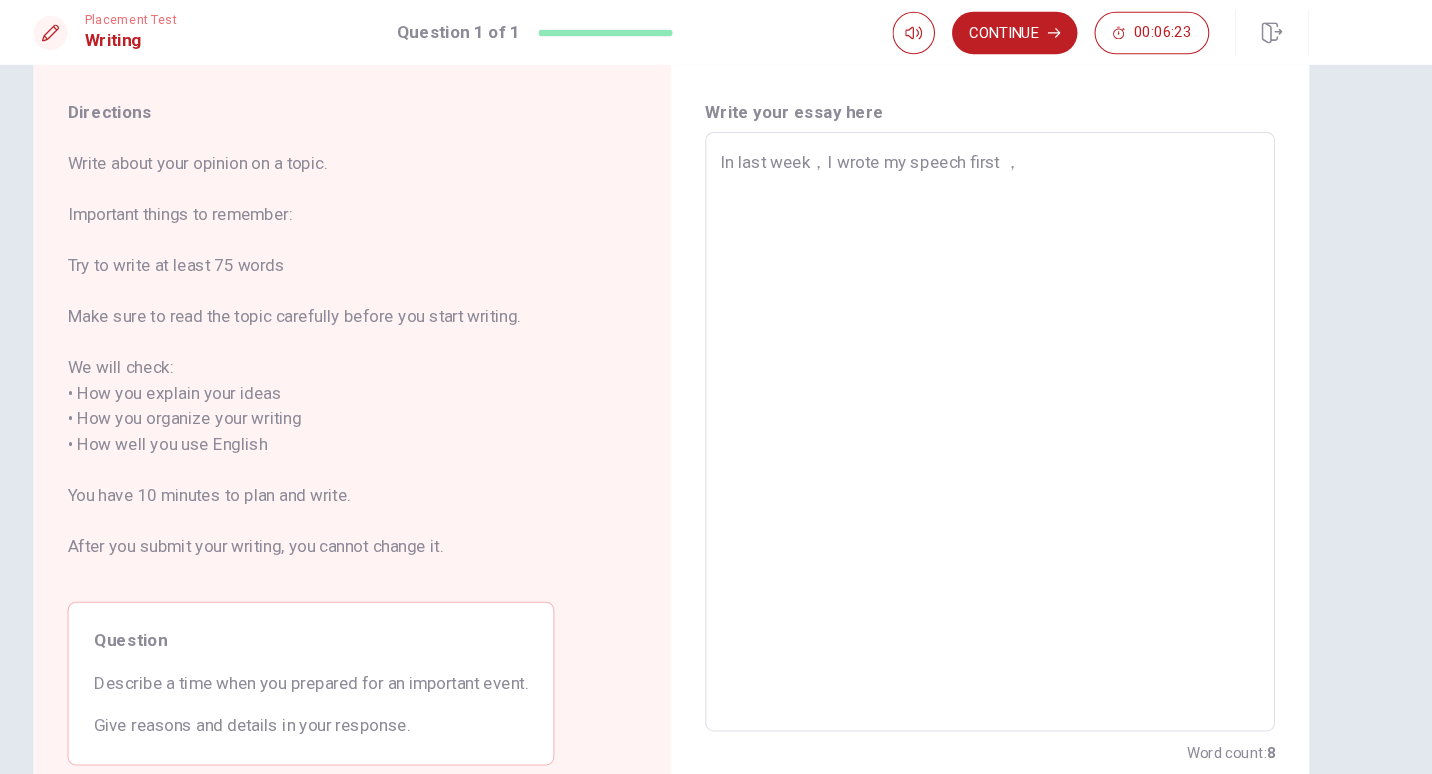type on "In last week，I wrote my speech first ，" 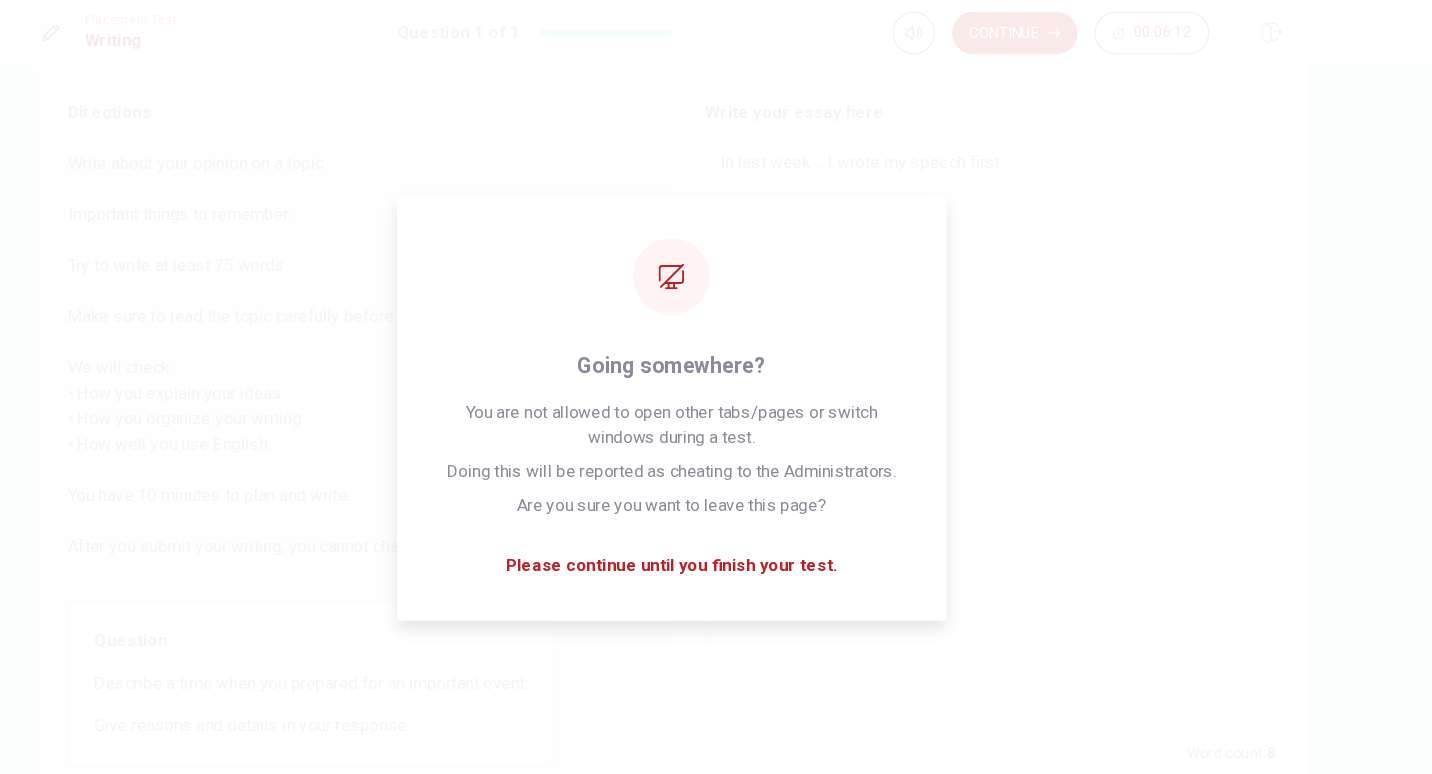 click on "In last week，I wrote my speech first" at bounding box center (1016, 409) 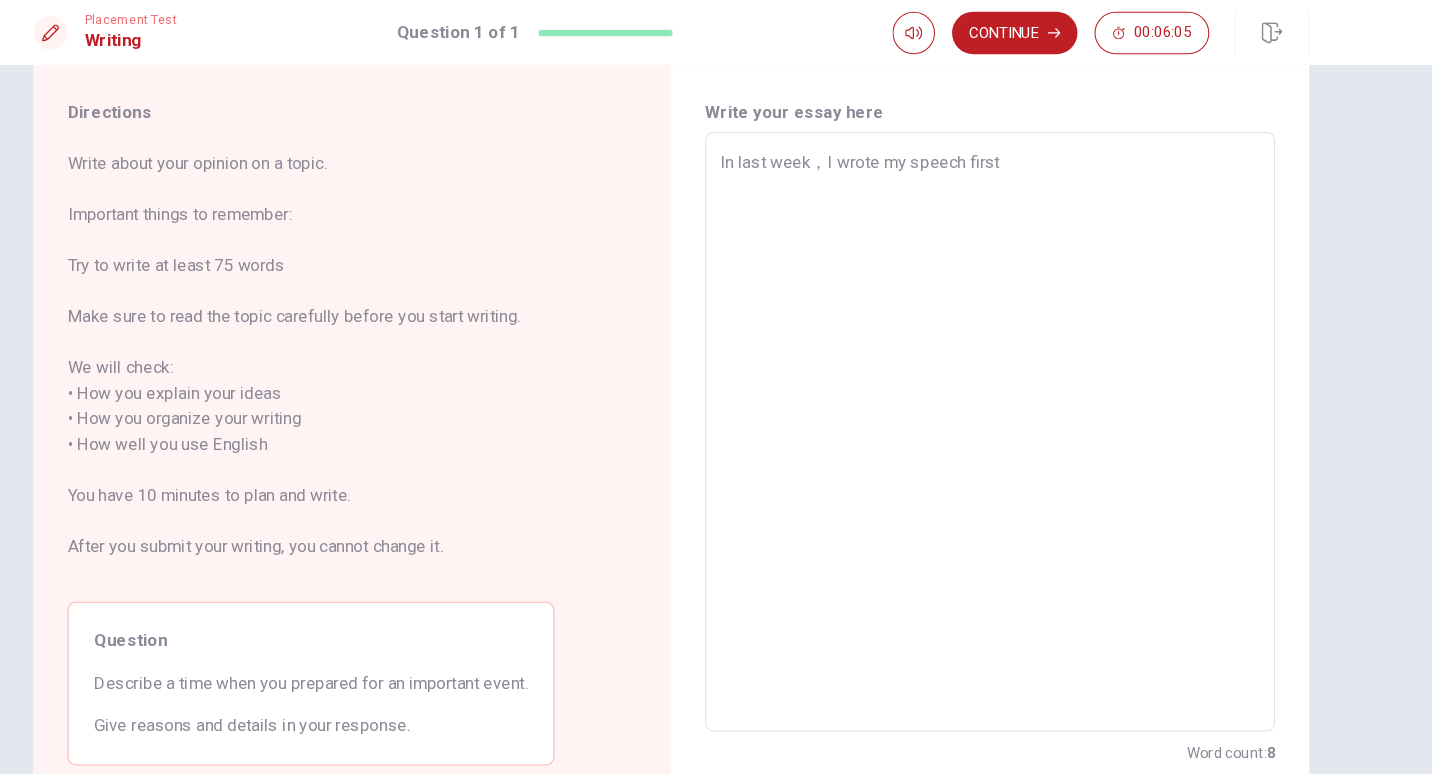 click on "In last week，I wrote my speech first" at bounding box center [1016, 409] 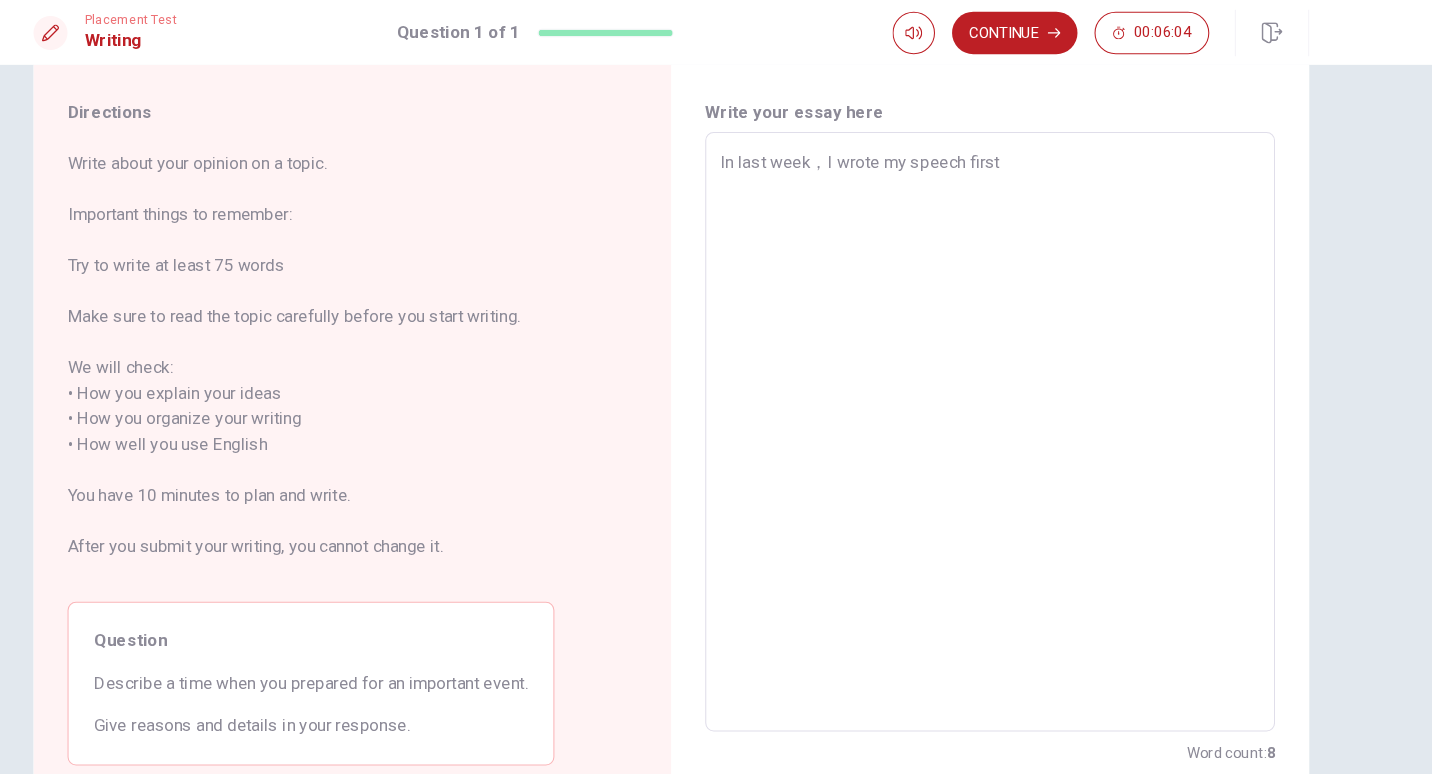 type on "In last weekI wrote my speech first" 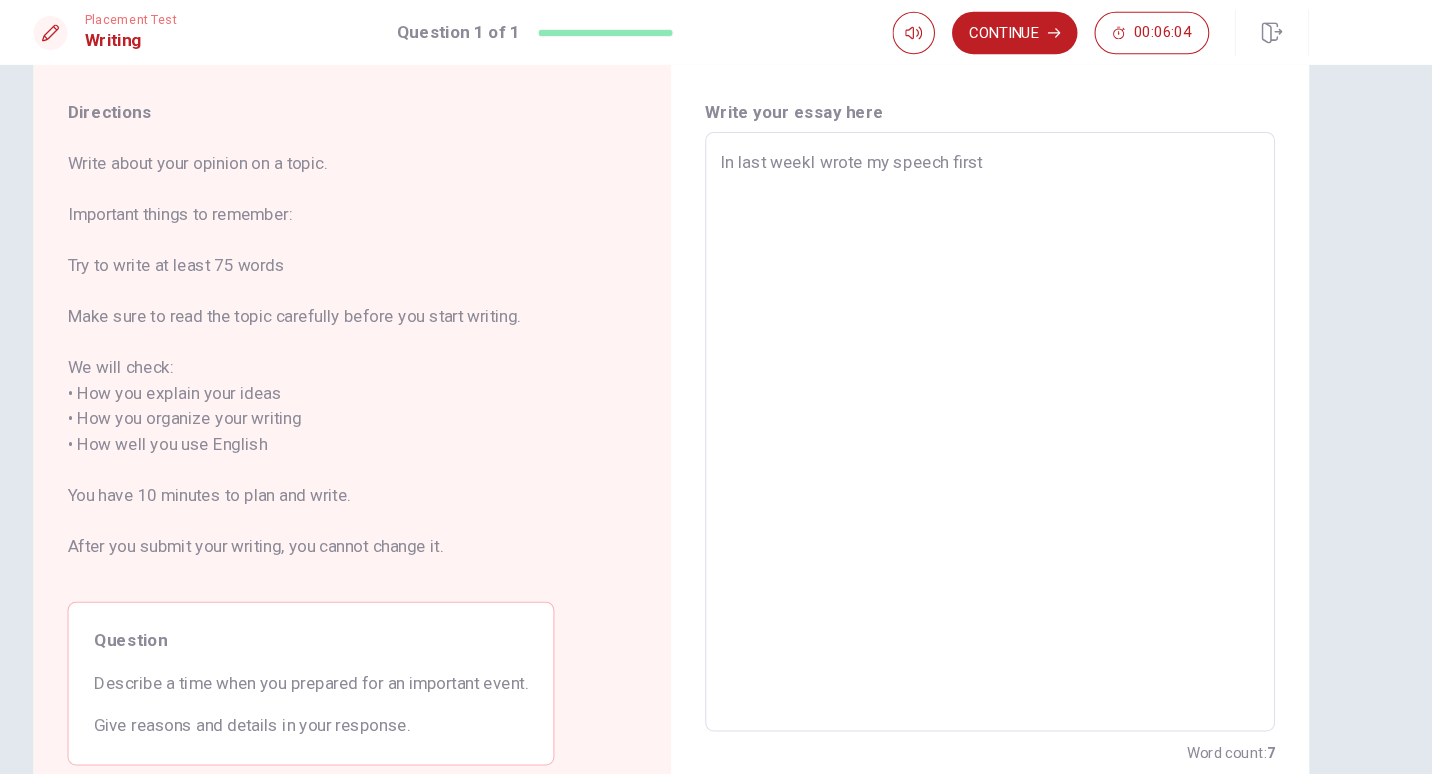 type on "x" 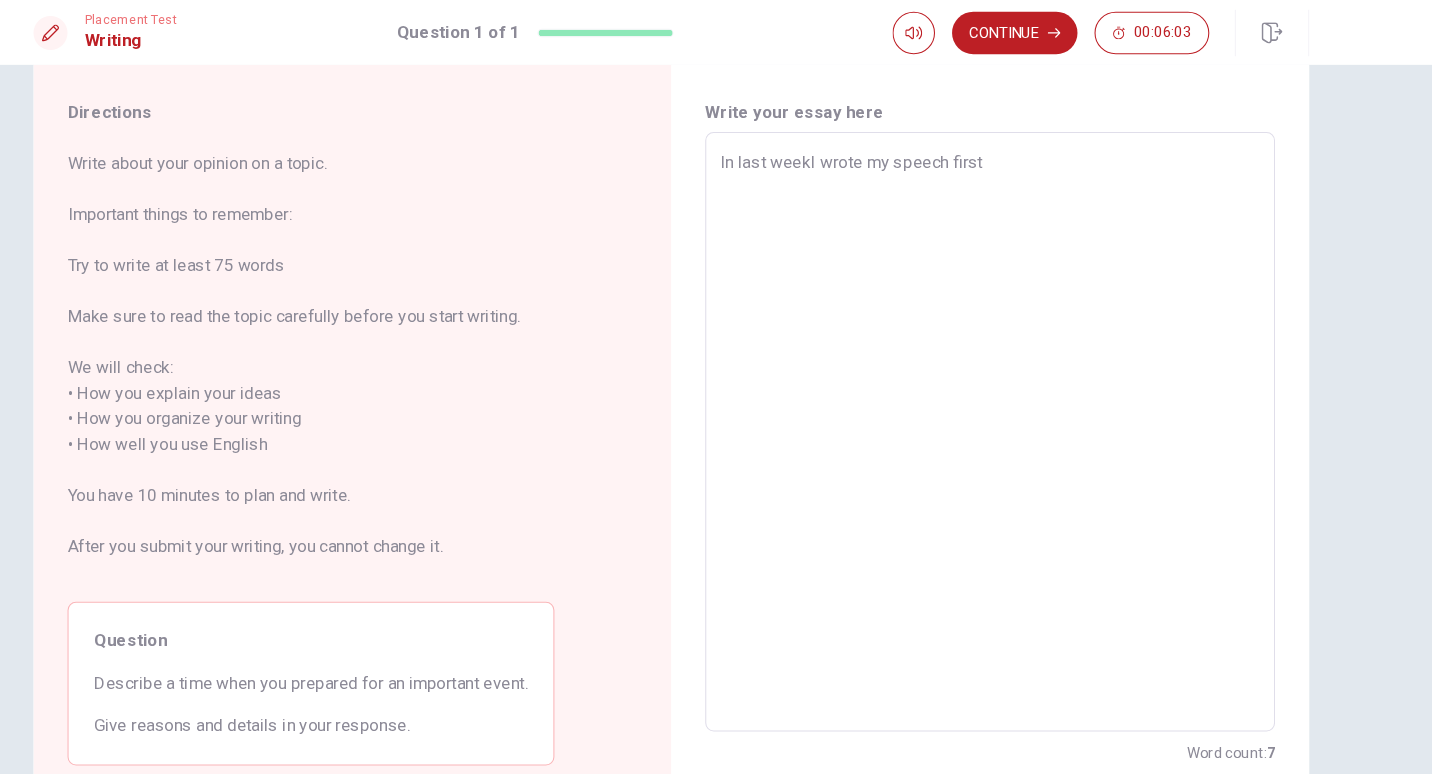 type on "In last week,I wrote my speech first" 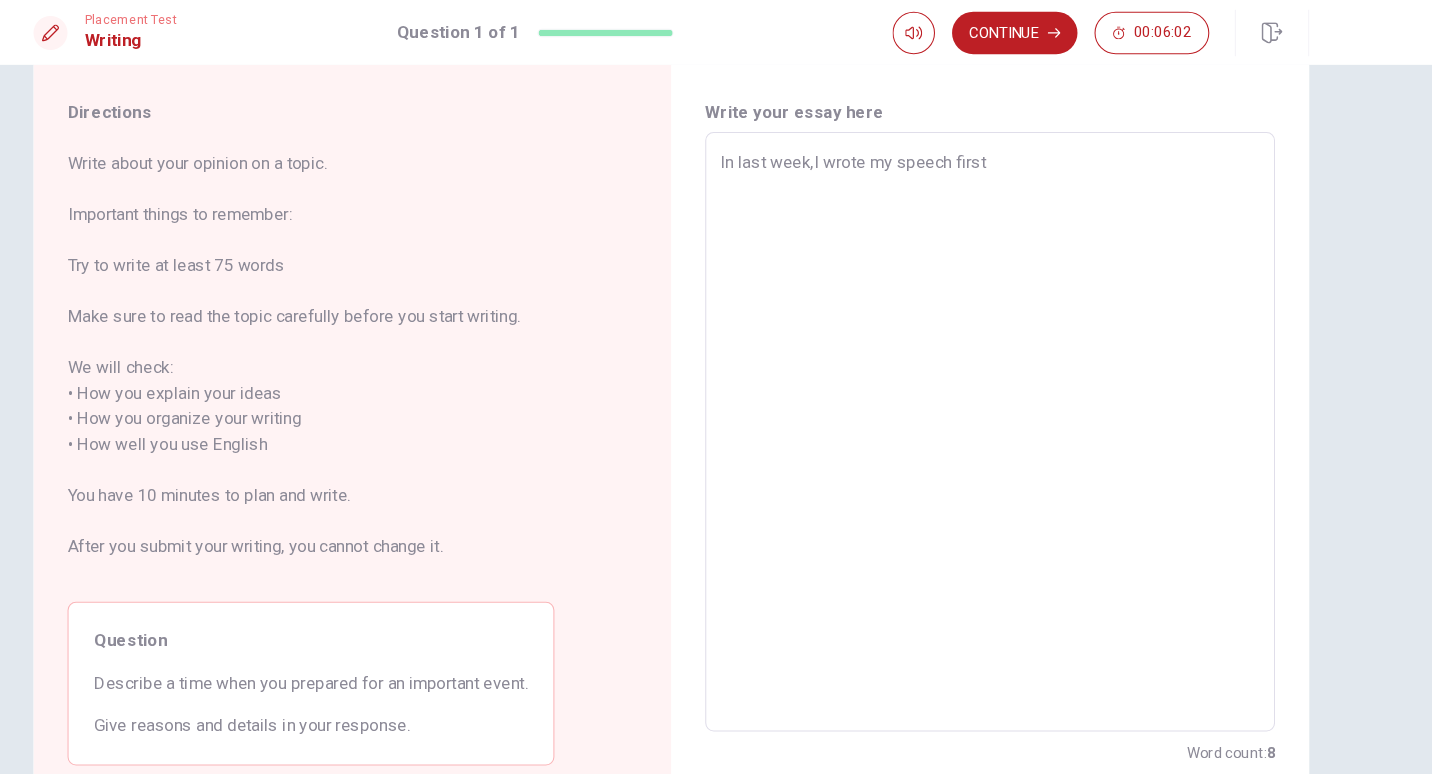 type on "x" 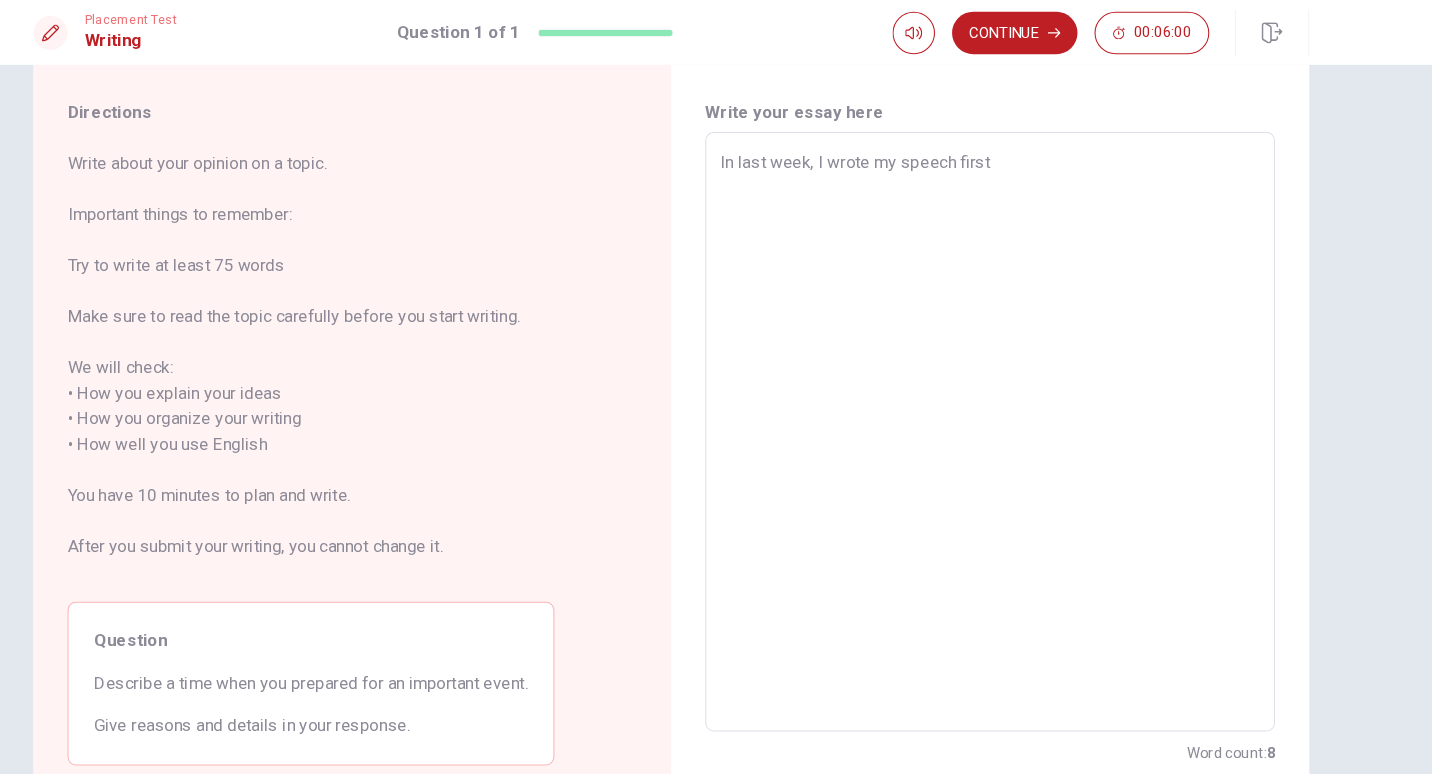 click on "In last week, I wrote my speech first" at bounding box center [1016, 409] 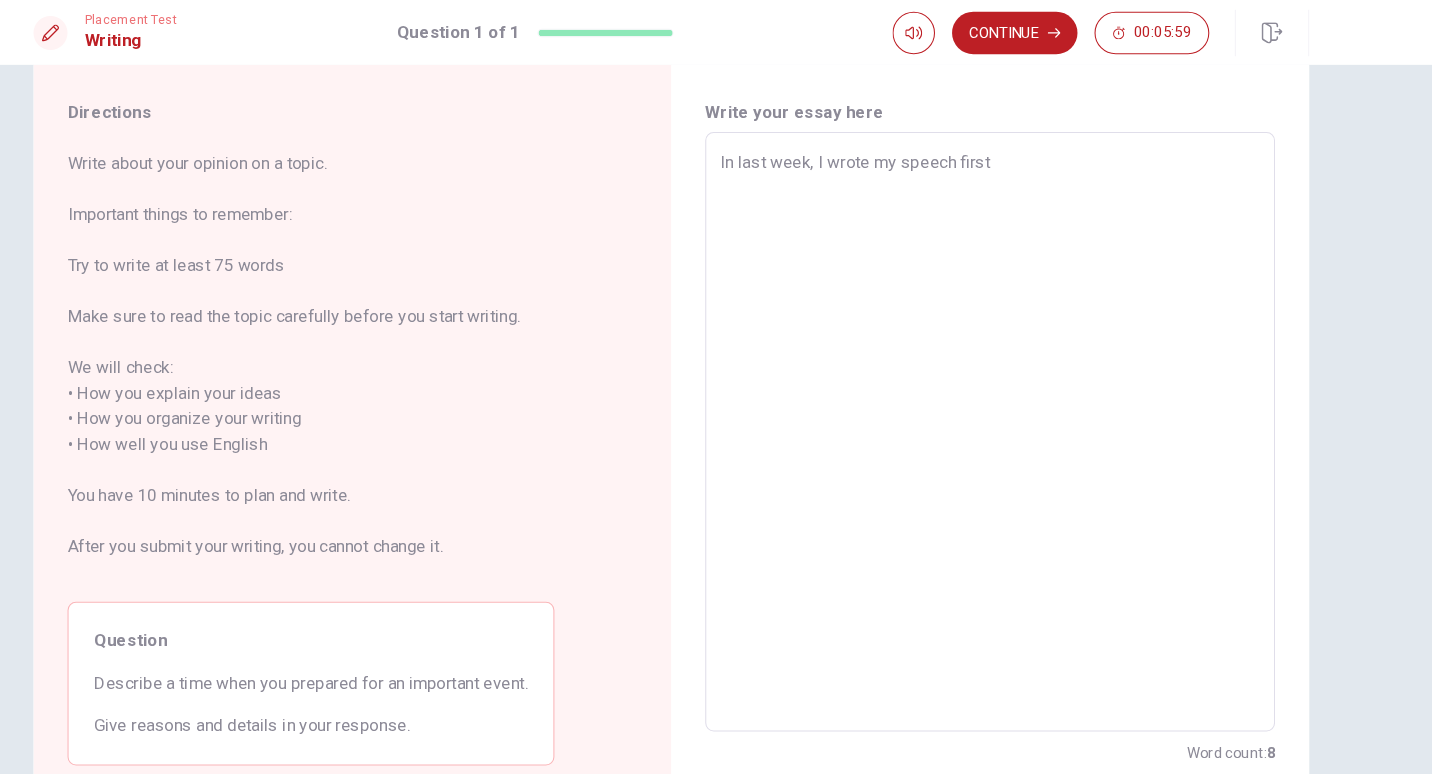 click on "In last week, I wrote my speech first" at bounding box center (1016, 409) 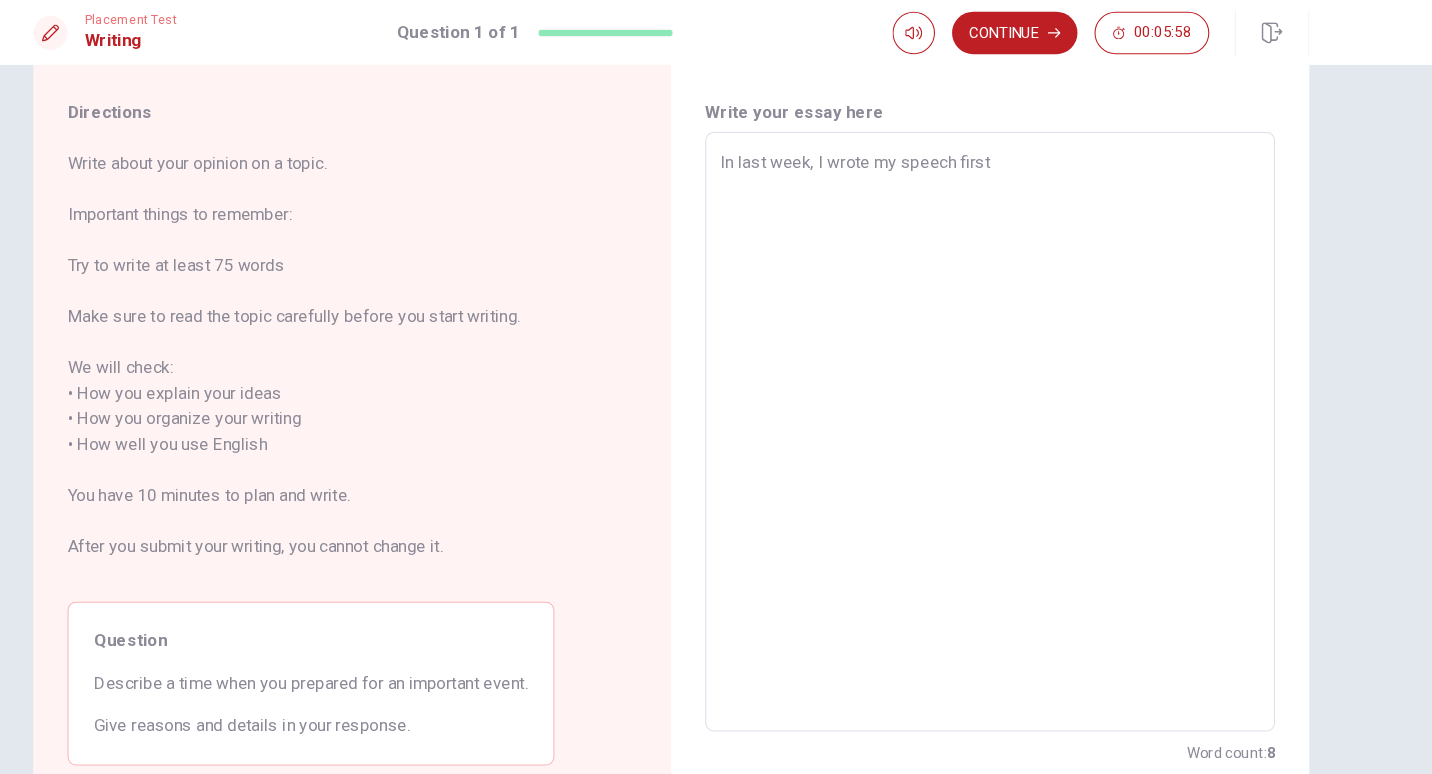 type on "In last week, I wrote my speech first" 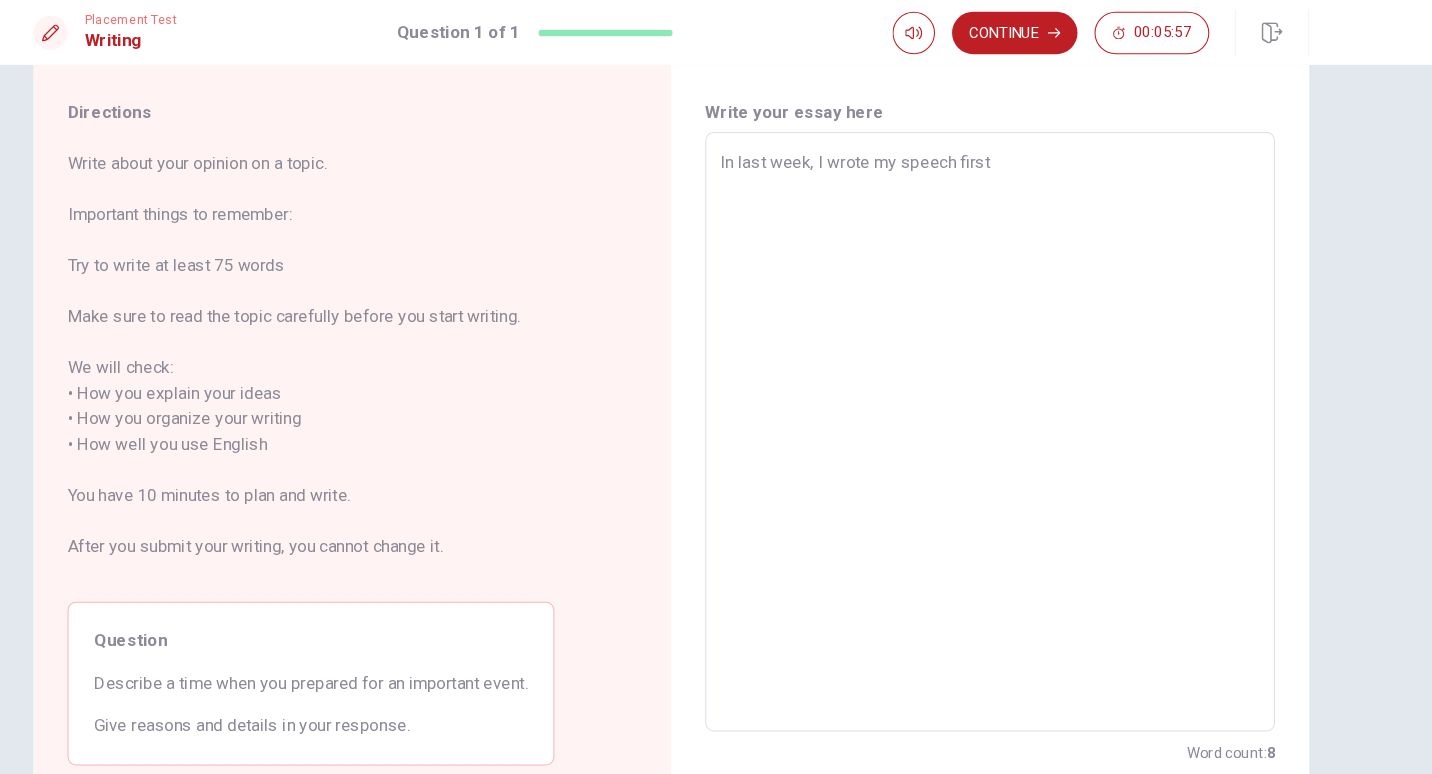 type on "In last week, I wrote my speech first," 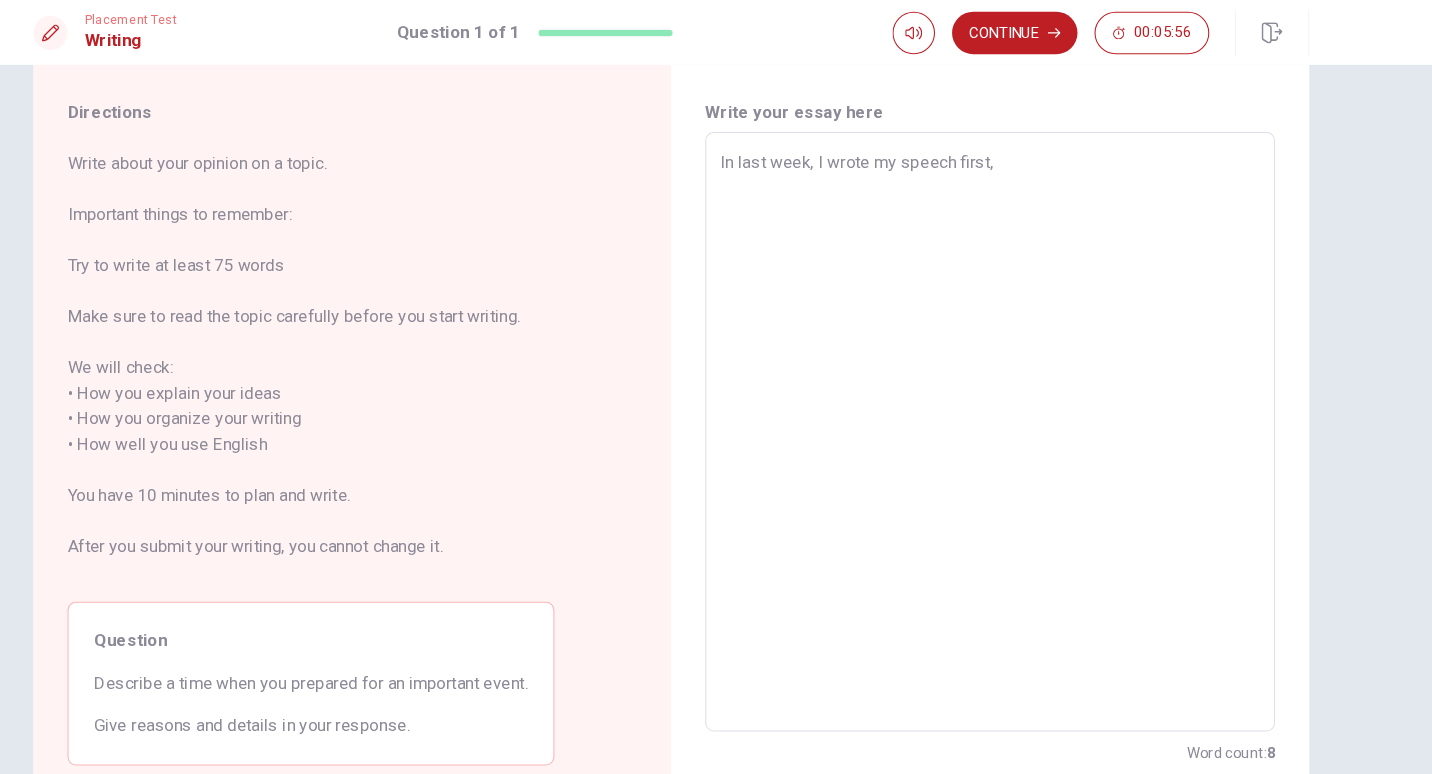 type on "x" 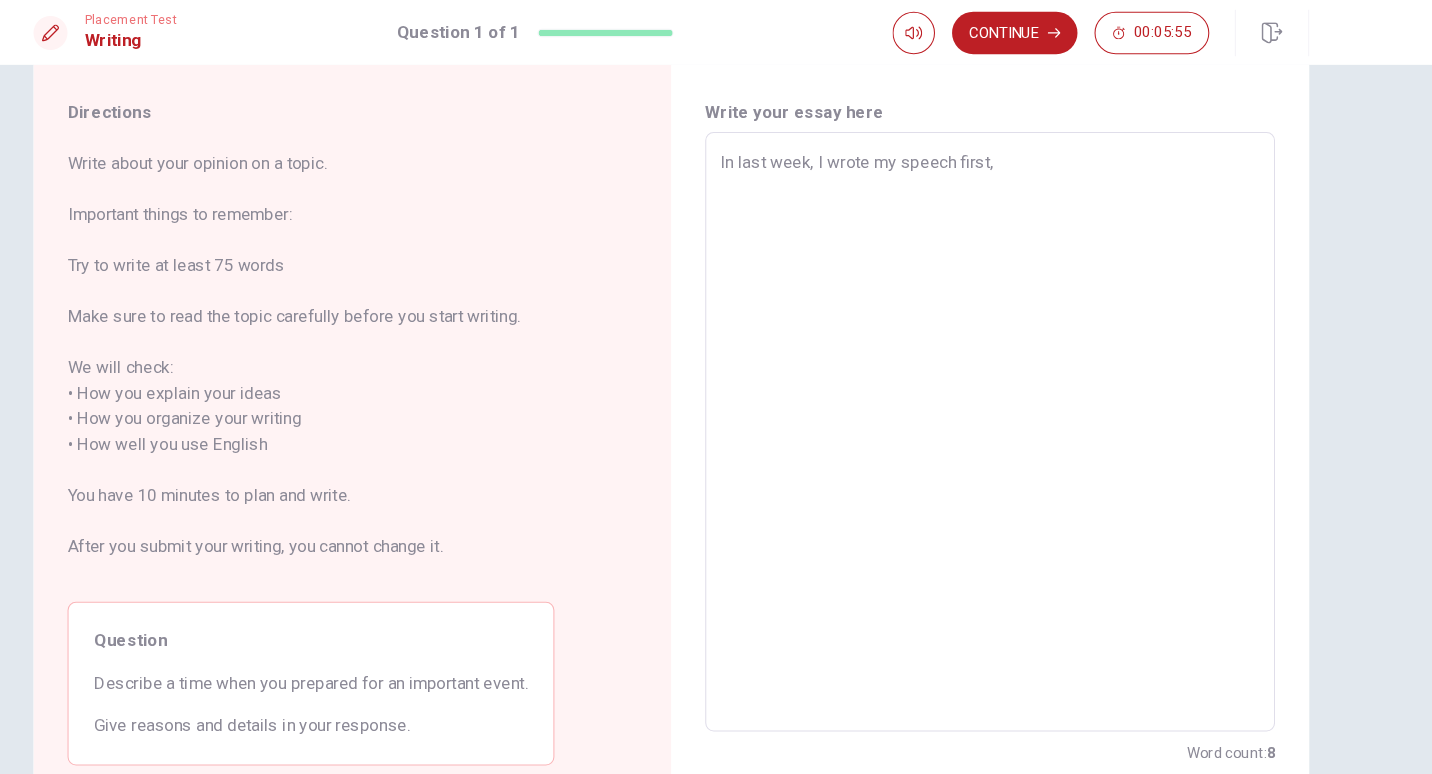 type on "In last week, I wrote my speech first," 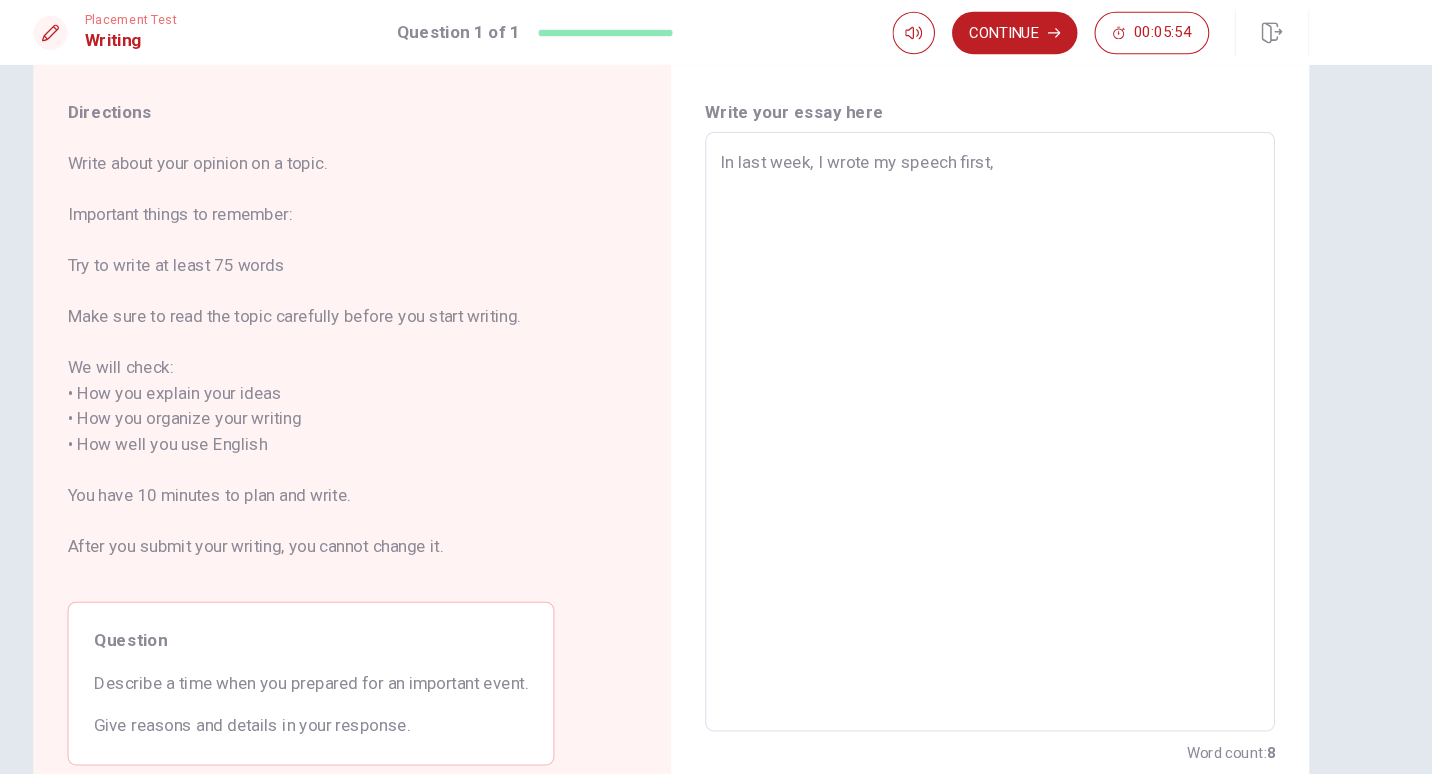 click on "Write about your opinion on a topic.
Important things to remember:
Try to write at least 75 words
Make sure to read the topic carefully before you start writing.
We will check:
• How you explain your ideas
• How you organize your writing
• How well you use English
You have 10 minutes to plan and write.
After you submit your writing, you cannot change it." at bounding box center (377, 349) 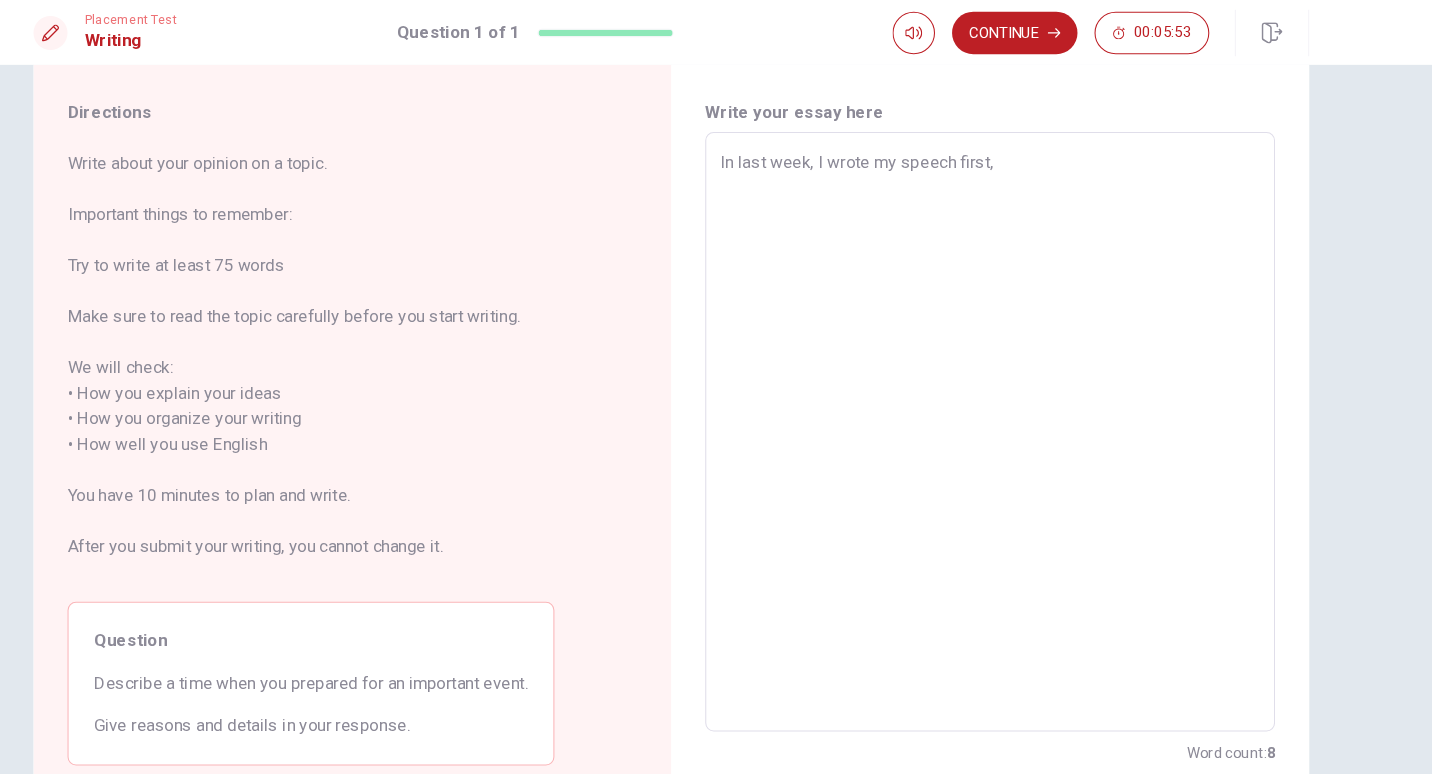click on "Write about your opinion on a topic.
Important things to remember:
Try to write at least 75 words
Make sure to read the topic carefully before you start writing.
We will check:
• How you explain your ideas
• How you organize your writing
• How well you use English
You have 10 minutes to plan and write.
After you submit your writing, you cannot change it." at bounding box center (377, 349) 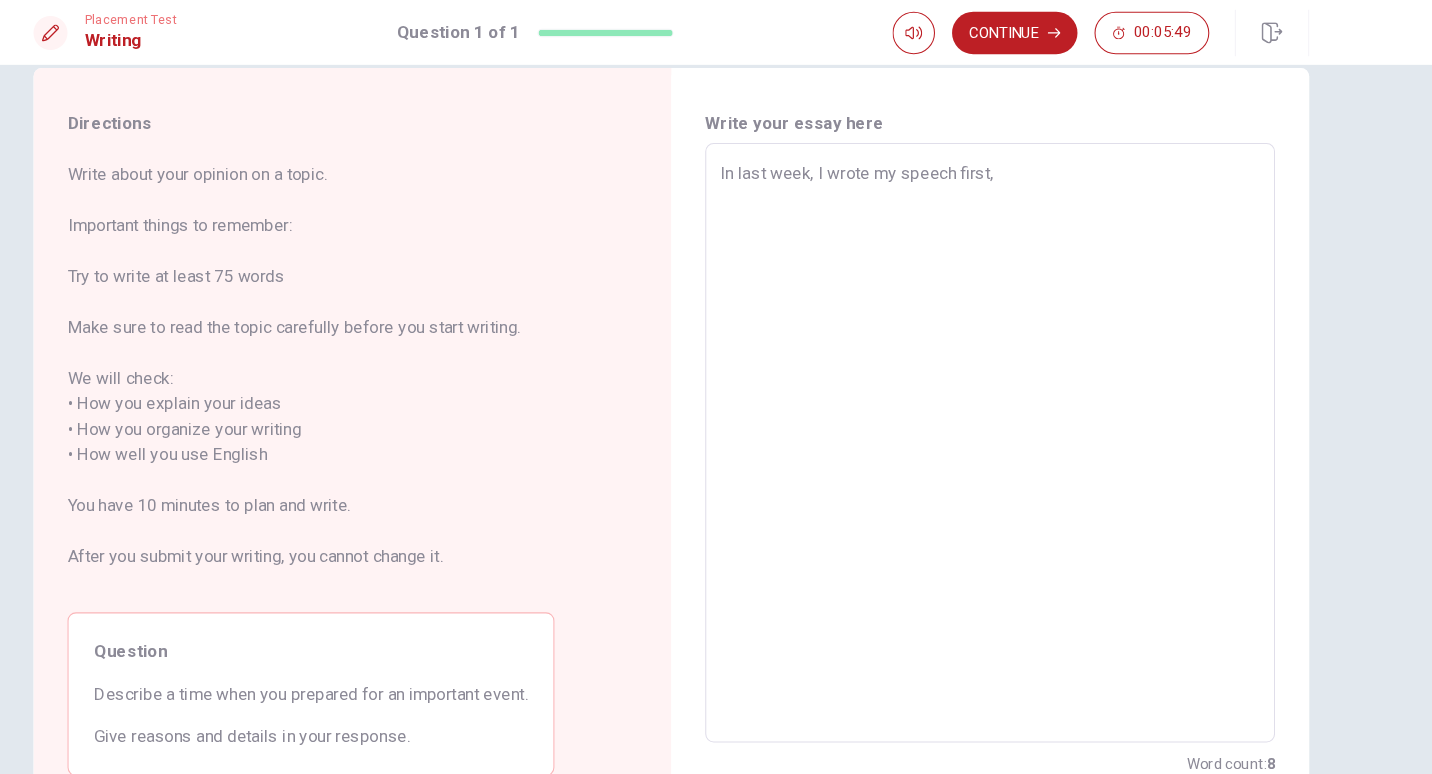 scroll, scrollTop: 37, scrollLeft: 0, axis: vertical 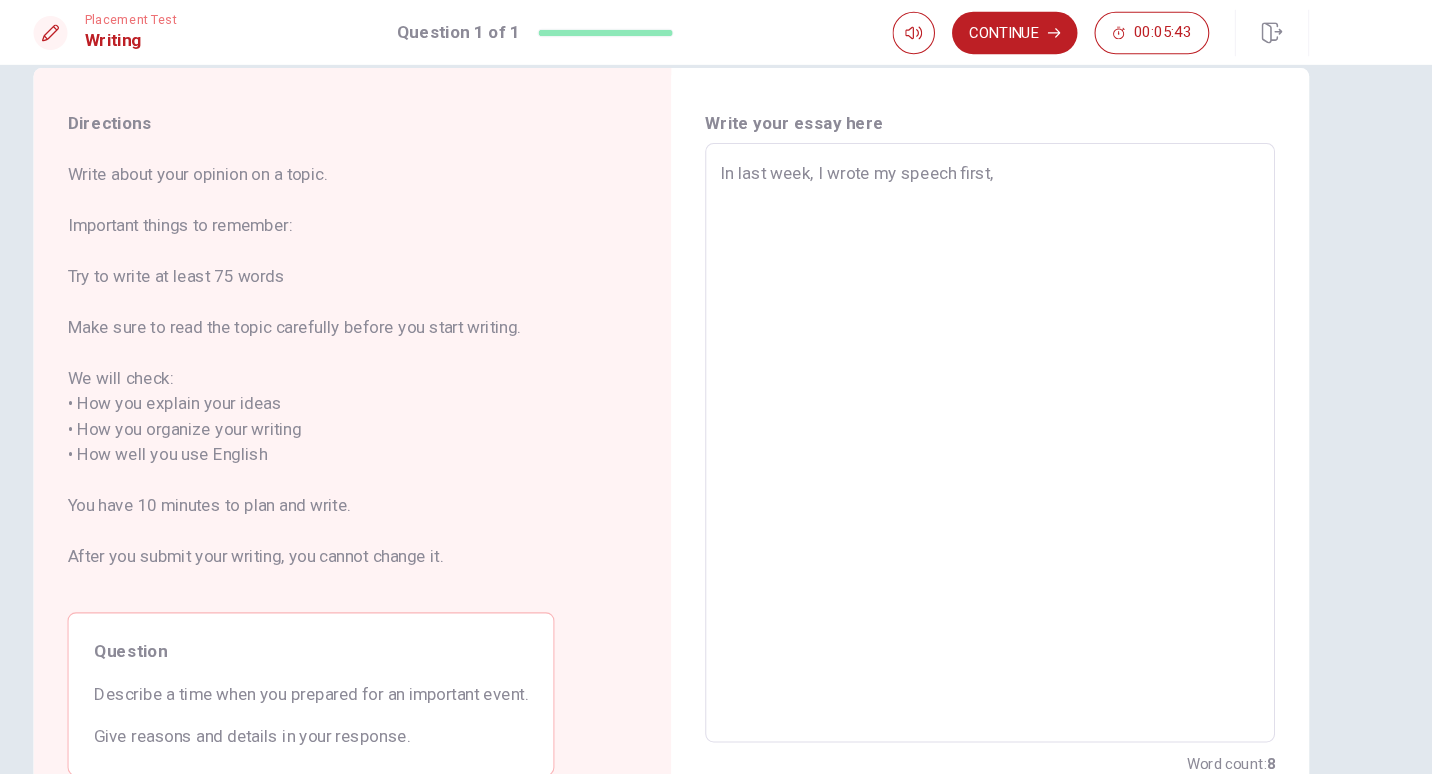 click on "In last week, I wrote my speech first," at bounding box center (1016, 419) 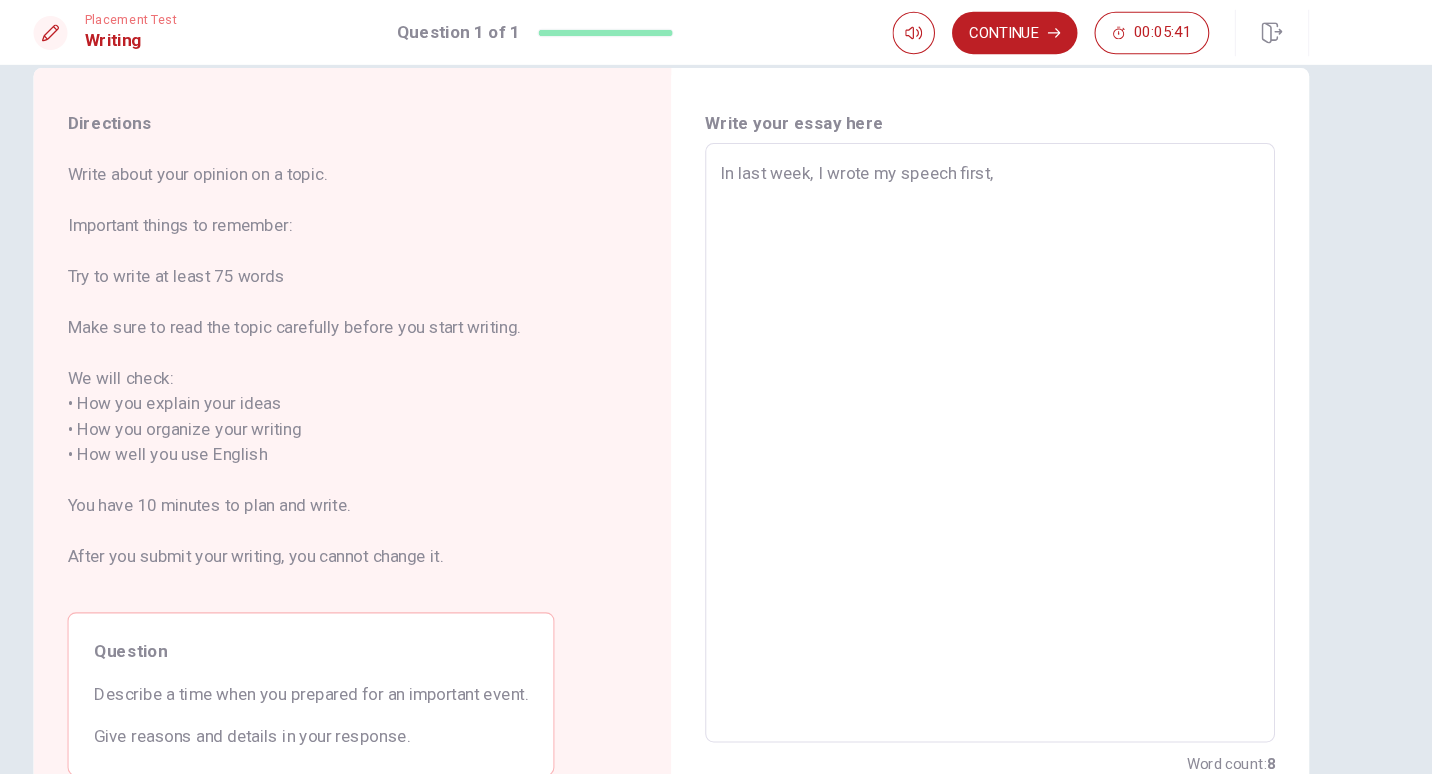 type on "x" 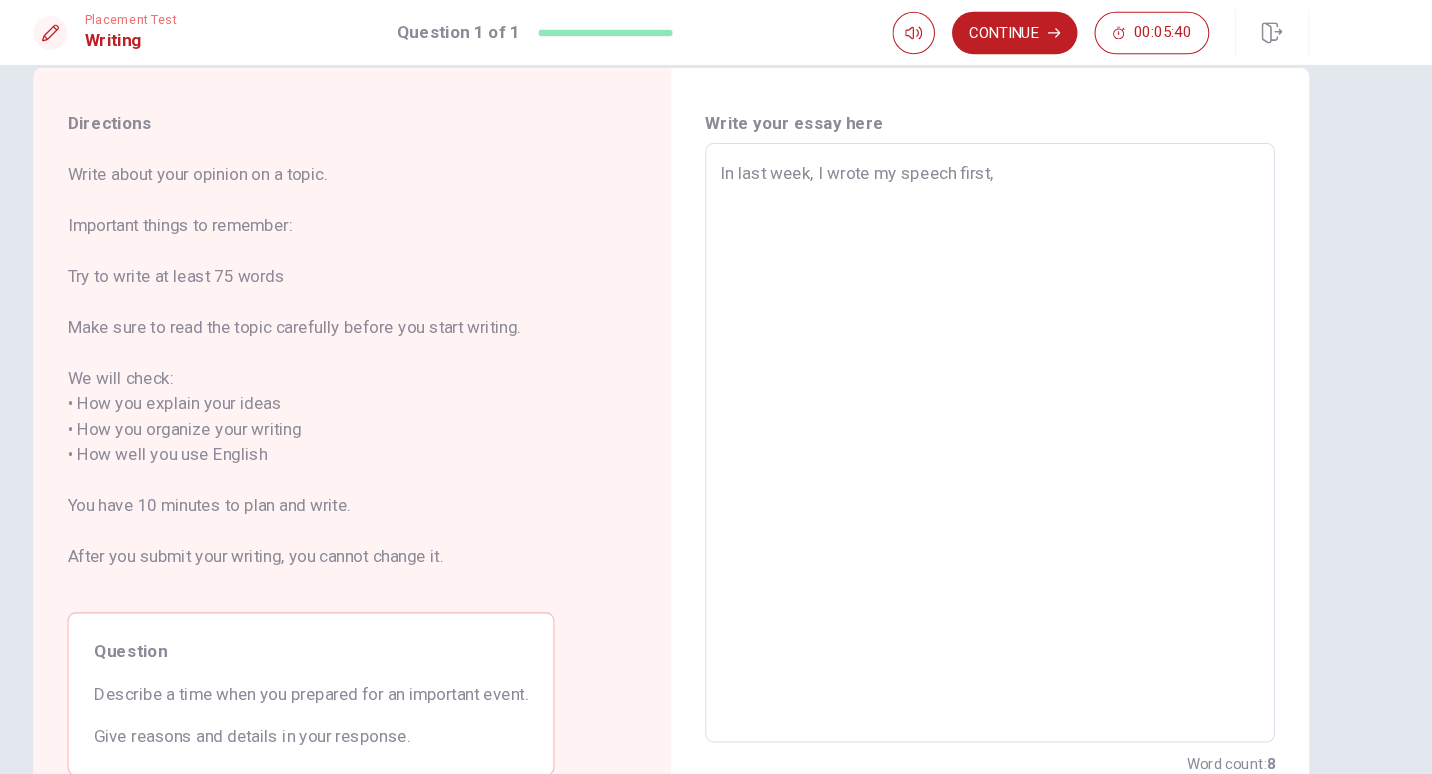 type on "In last week, I wrote my speech first," 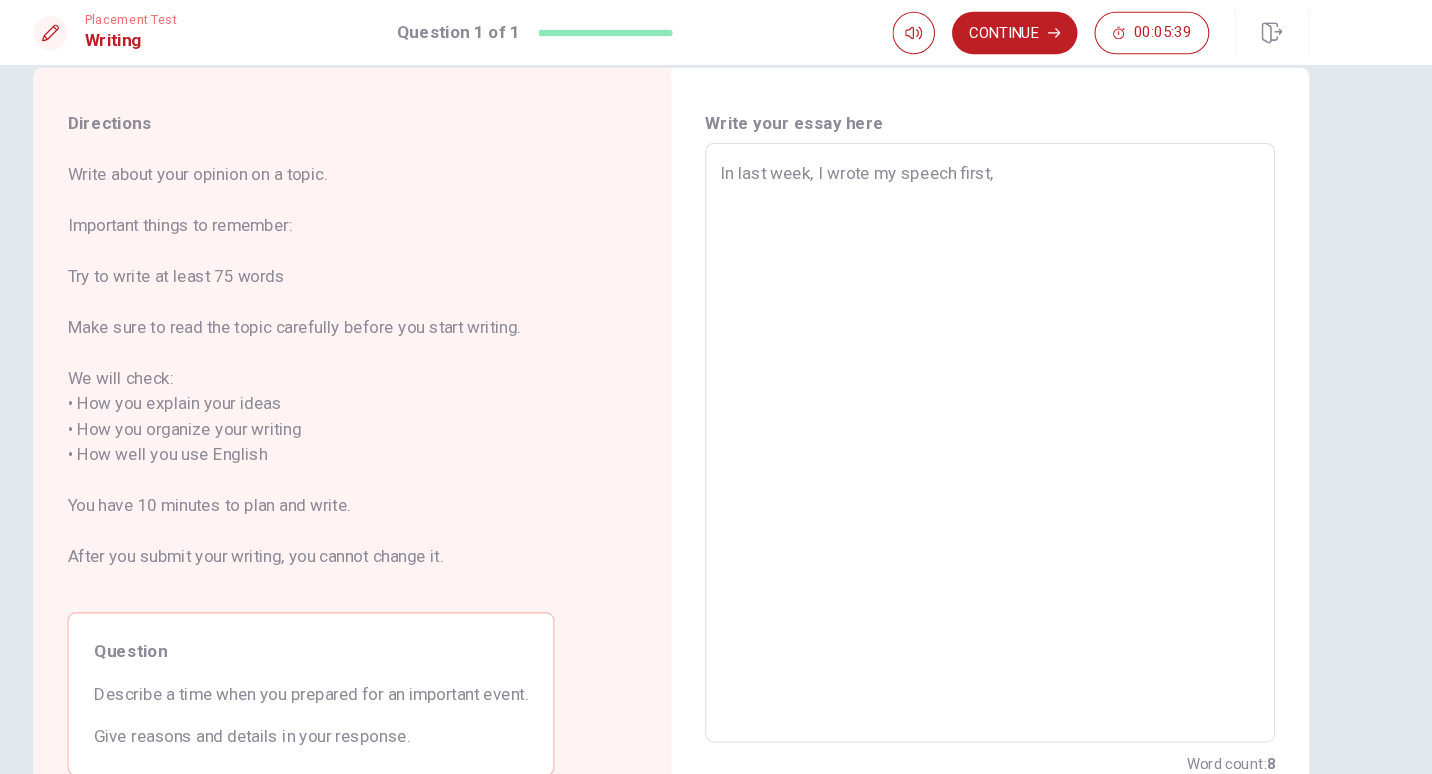 type on "x" 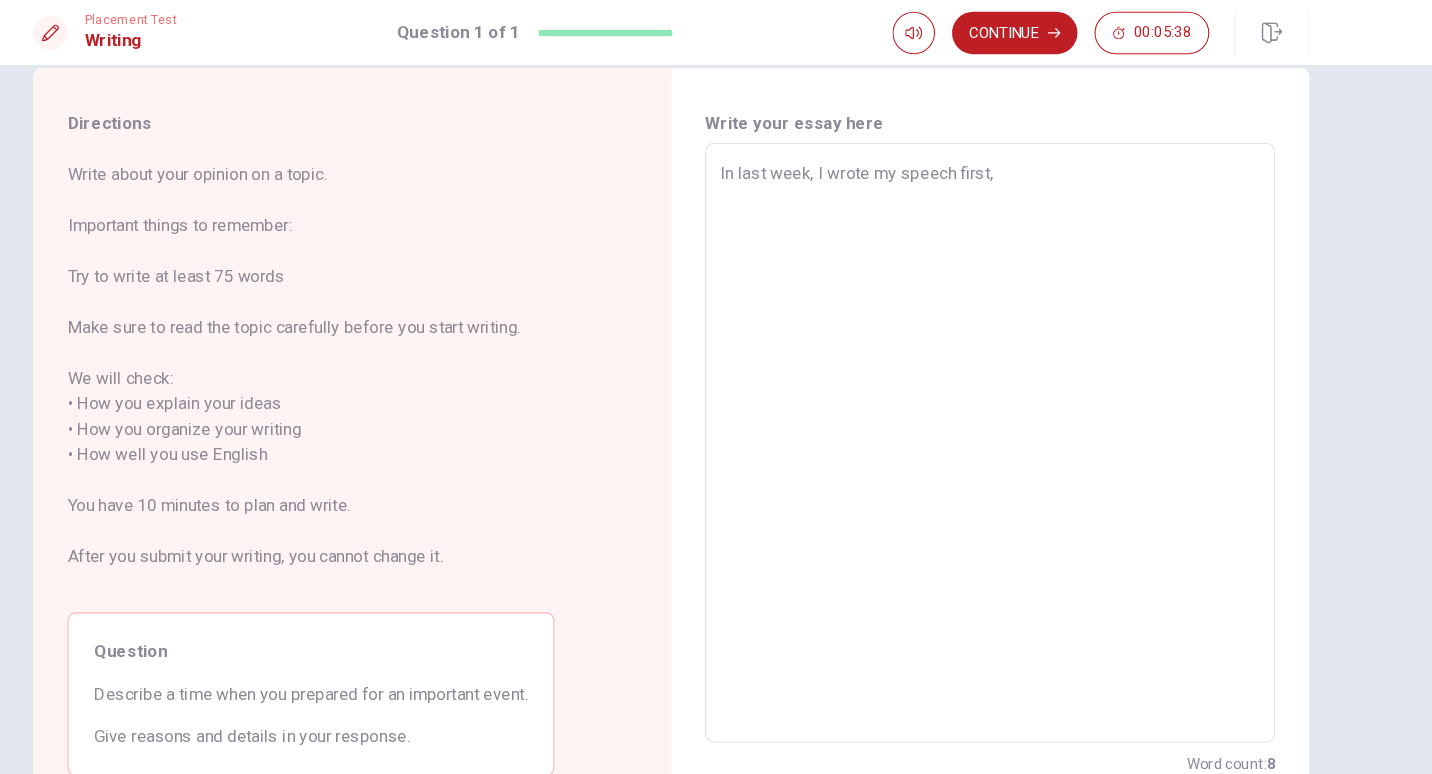type on "In last week, I wrote my speech first, t" 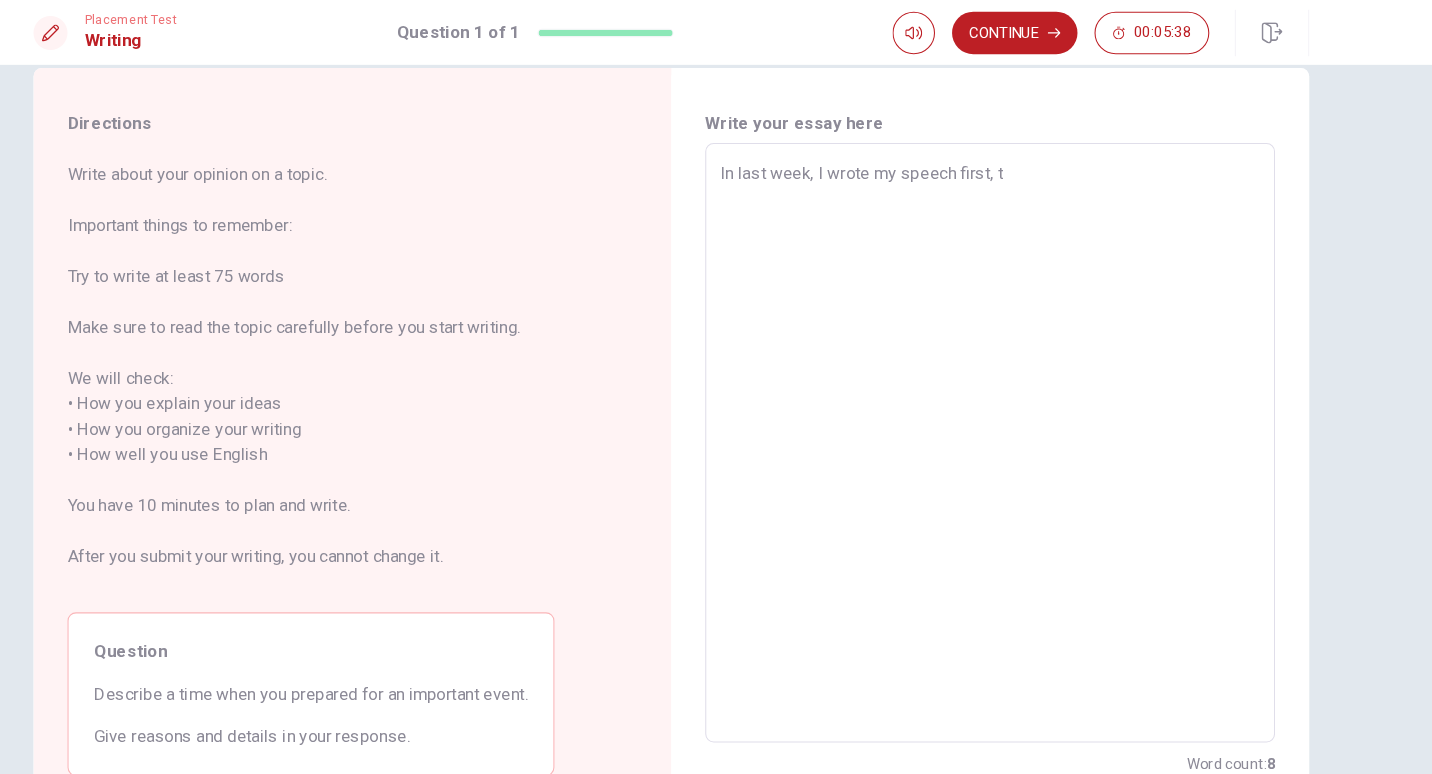 type on "x" 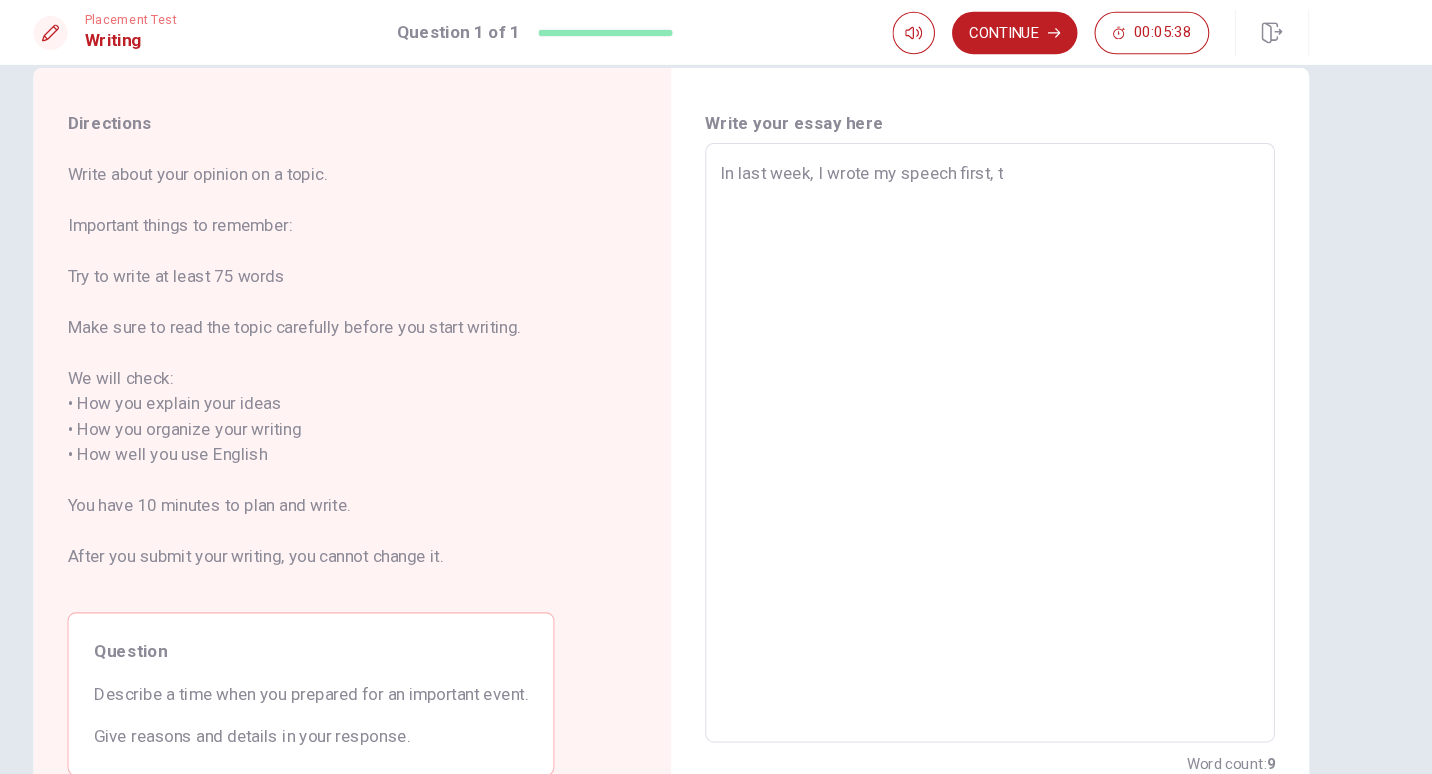 type on "In last week, I wrote my speech first, th" 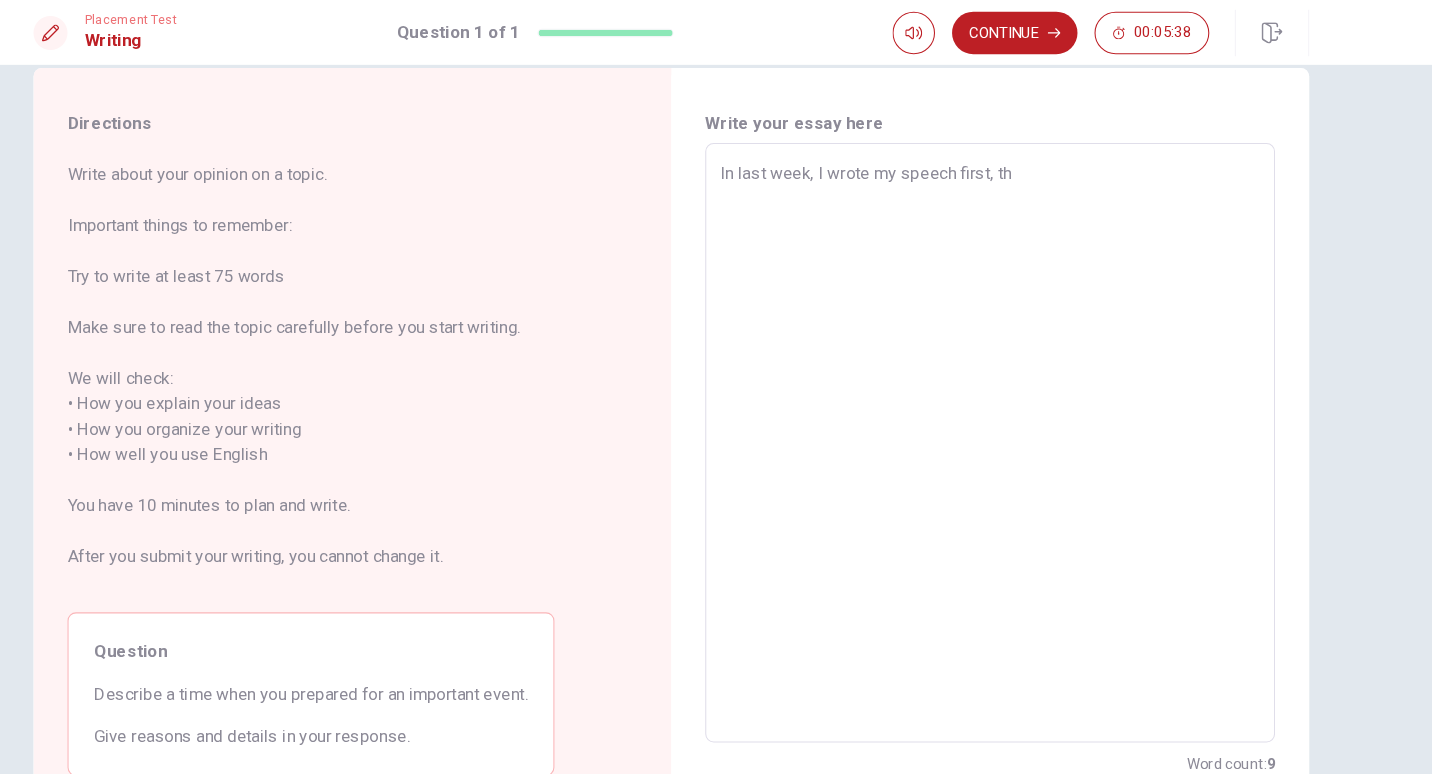 type on "x" 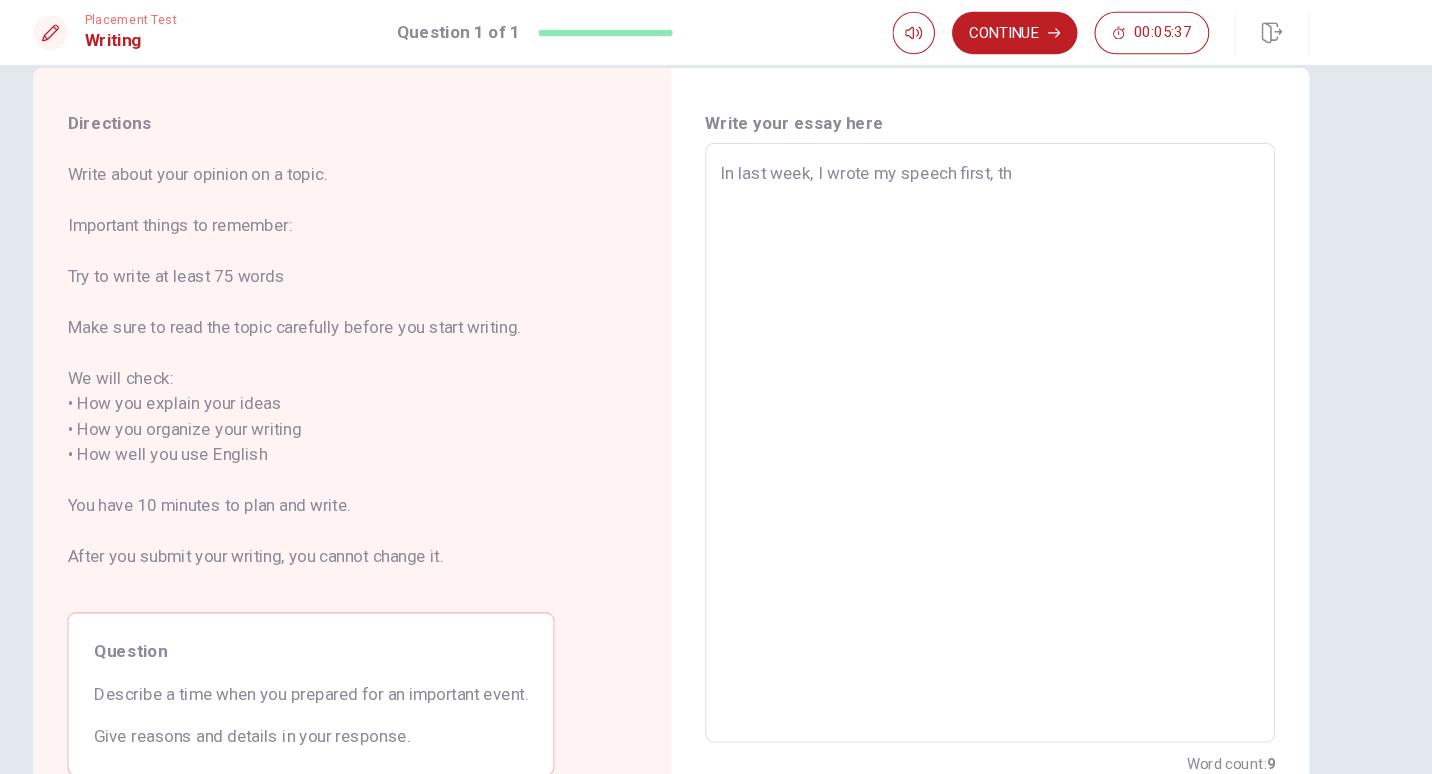 type on "In last week, I wrote my speech first, the" 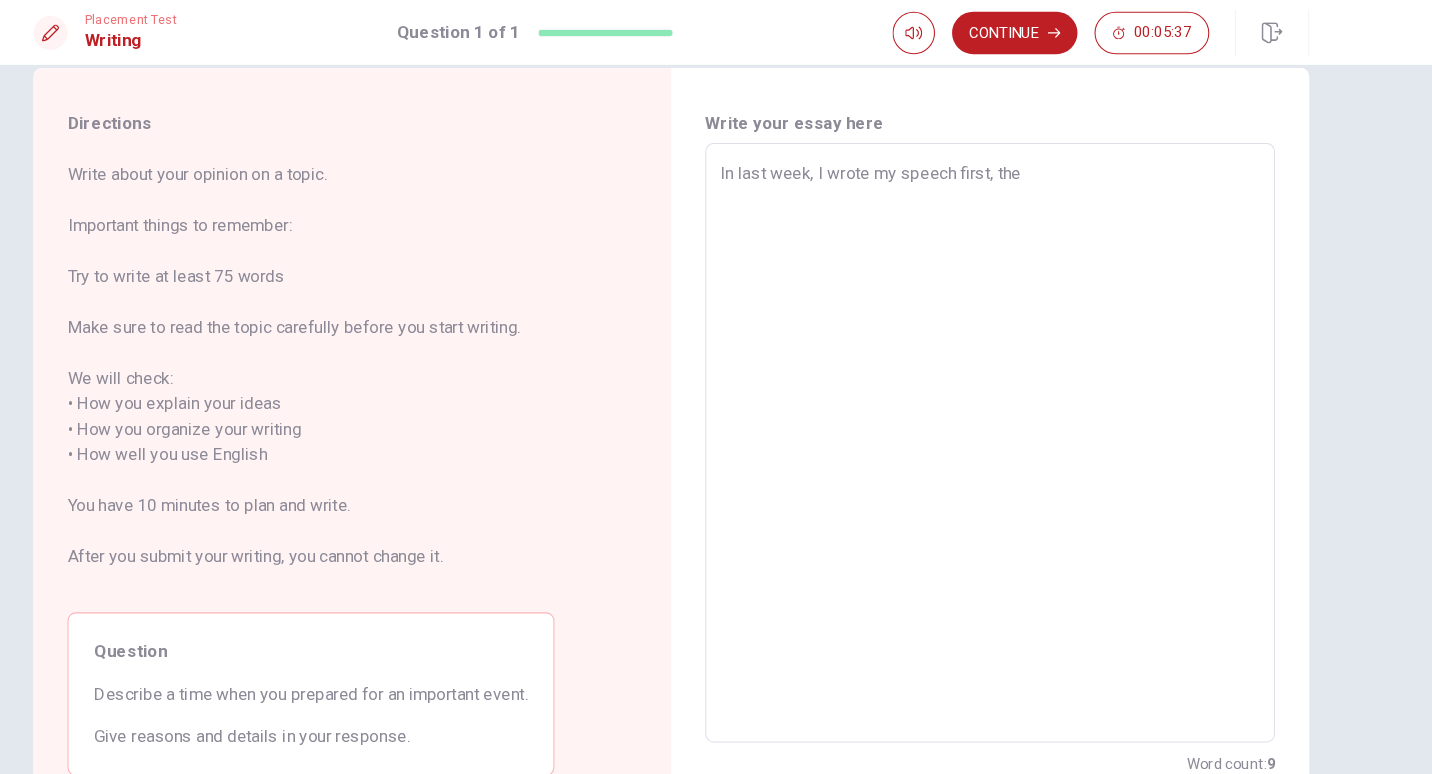 type on "x" 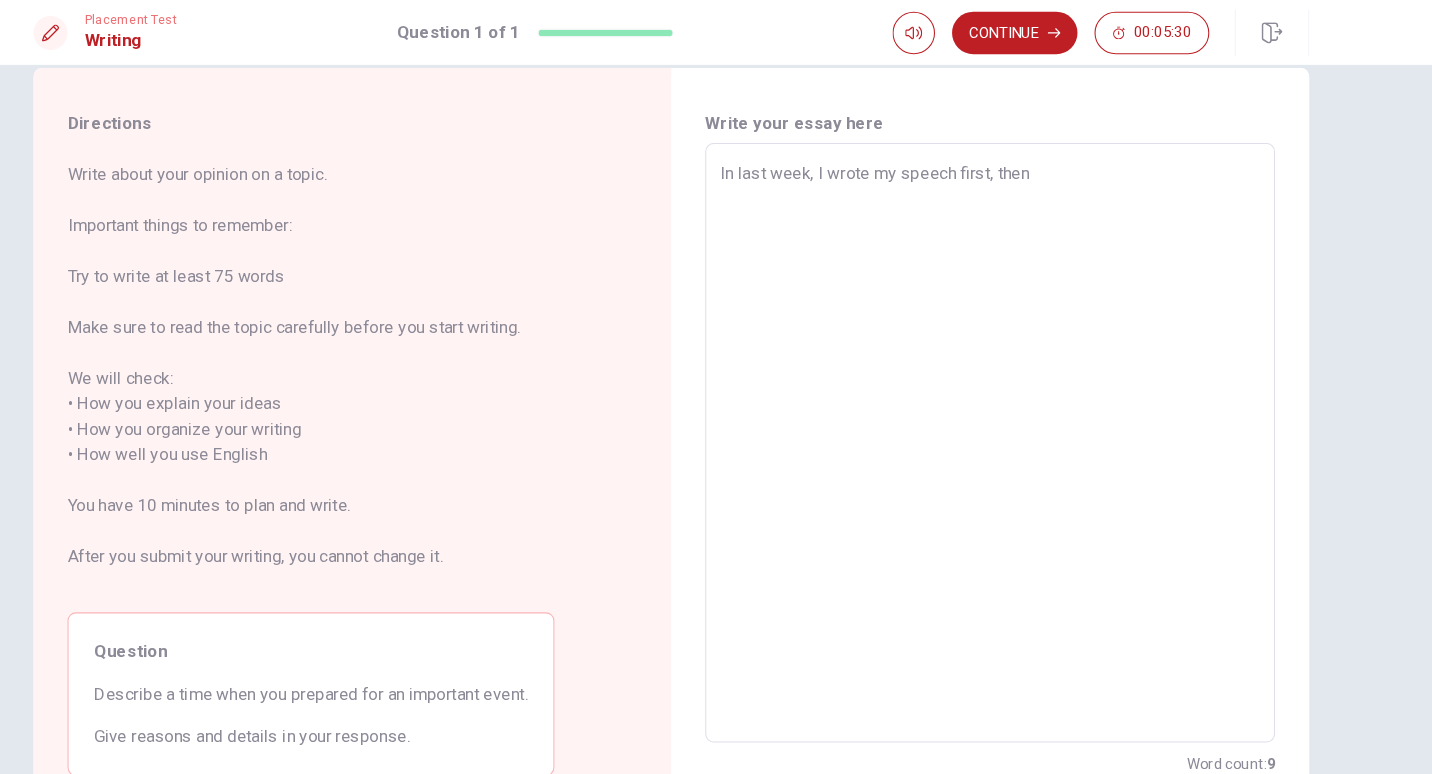 type on "x" 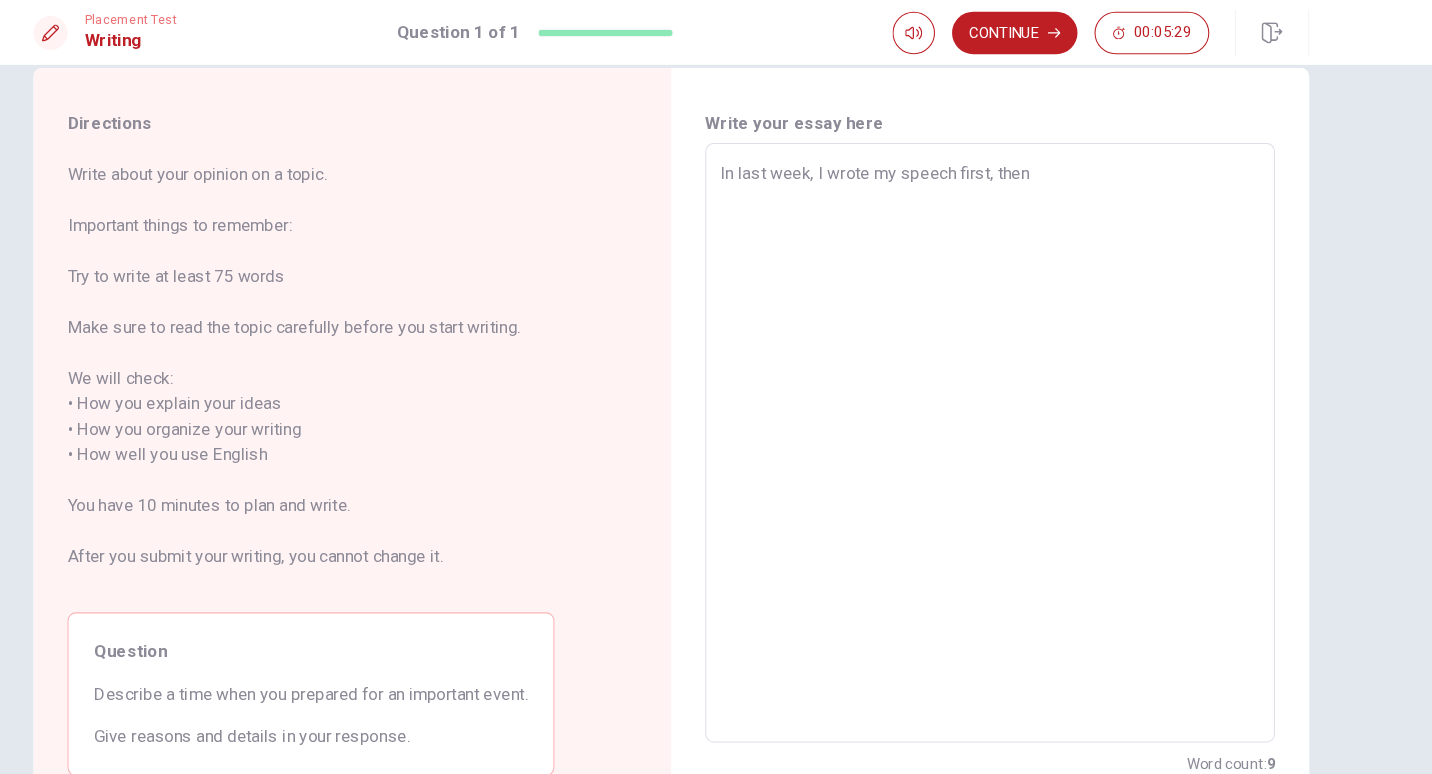type on "x" 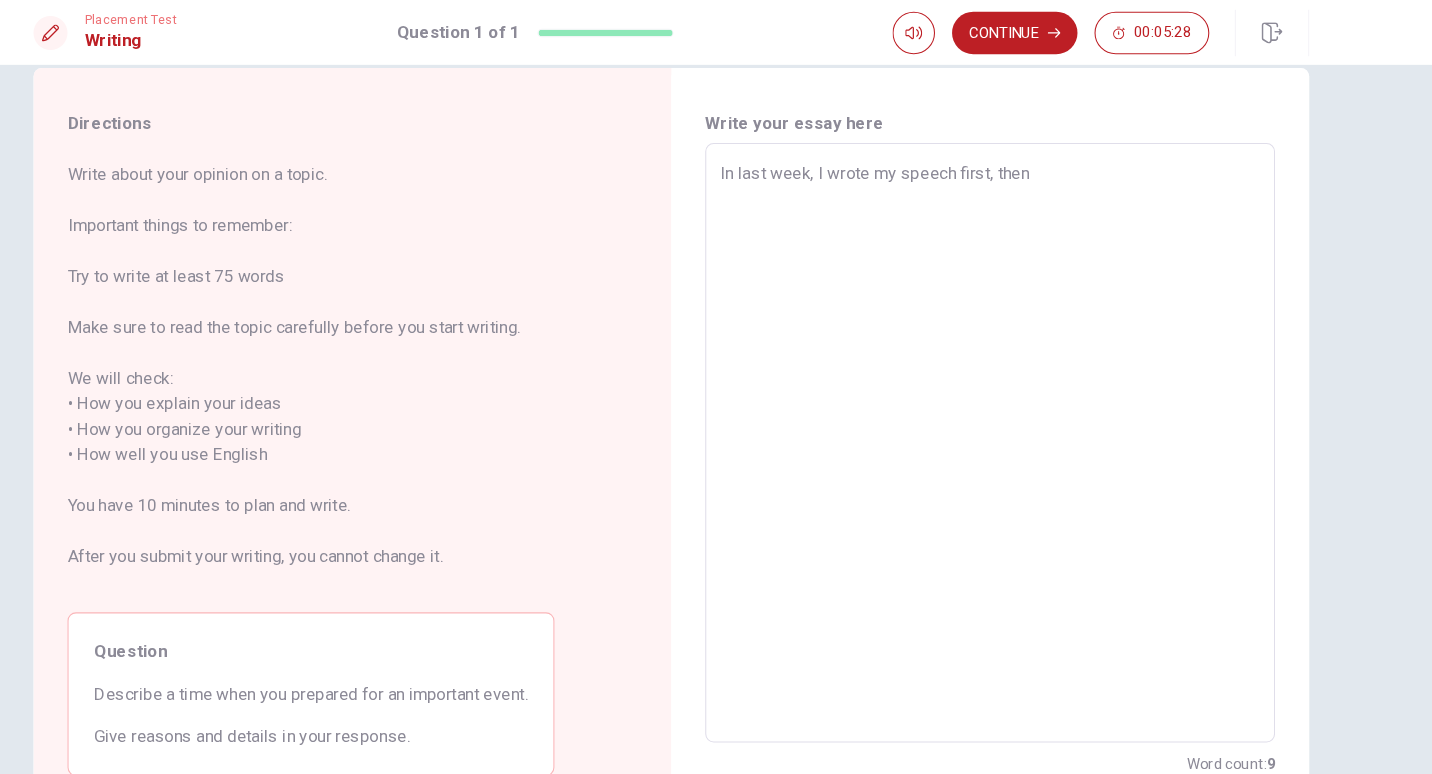 type on "In last week, I wrote my speech first, then p" 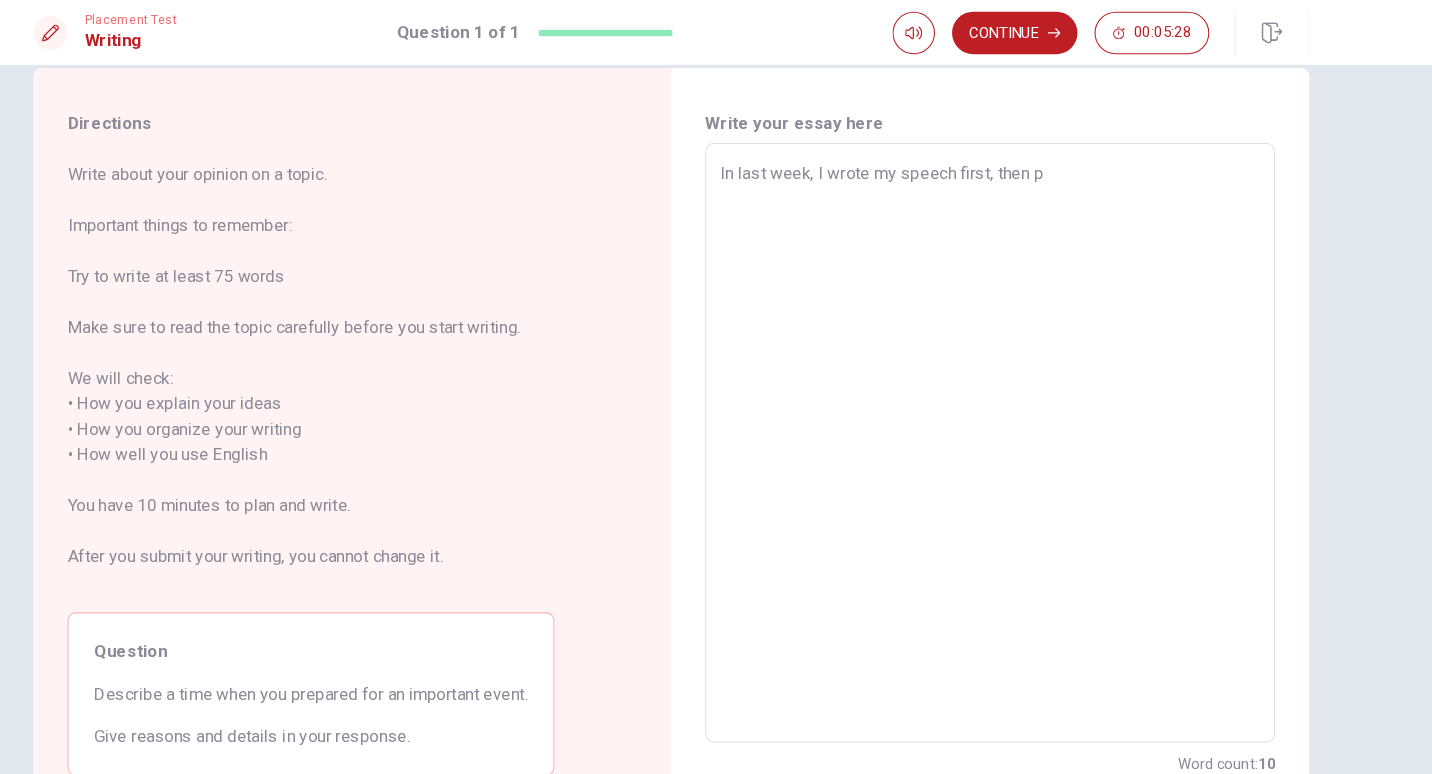 type on "x" 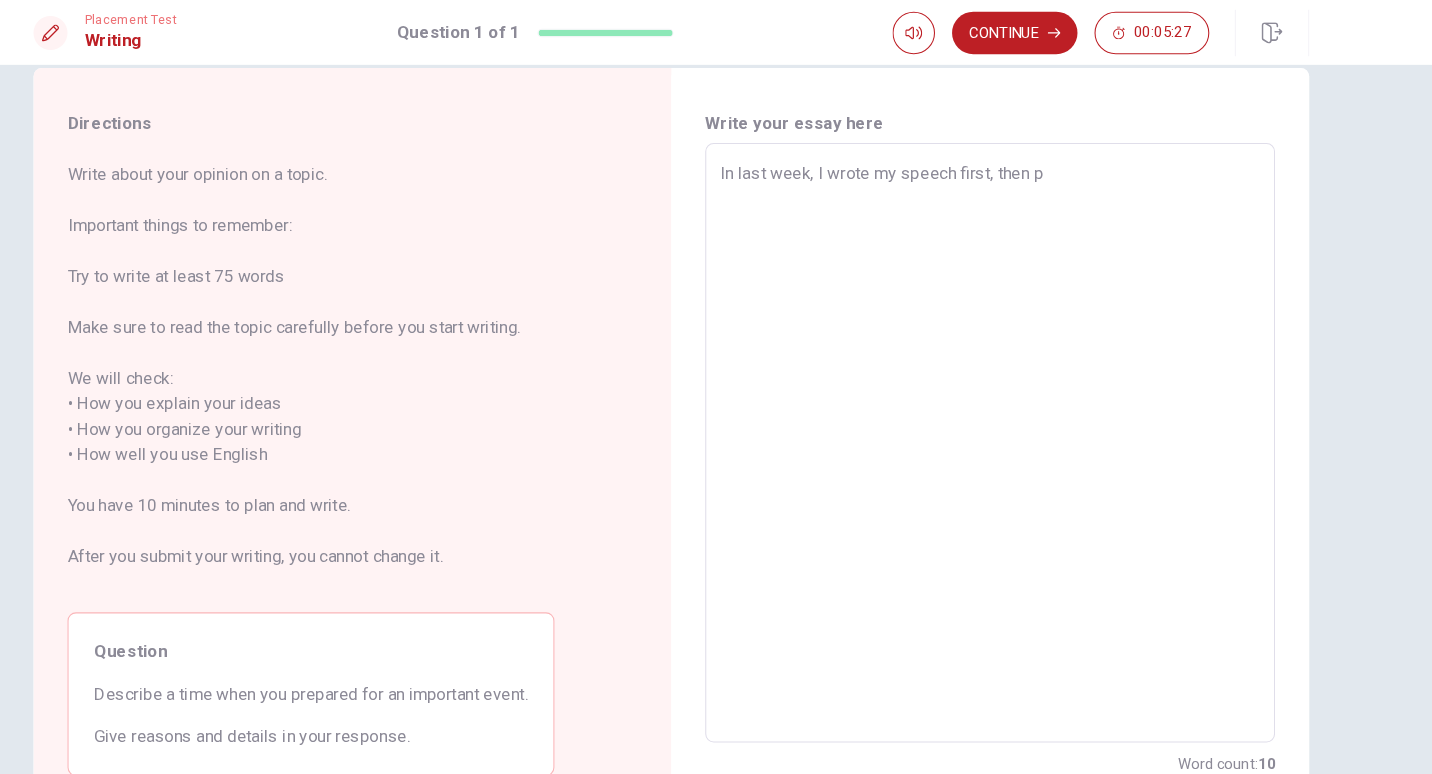 type on "In last week, I wrote my speech first, then pr" 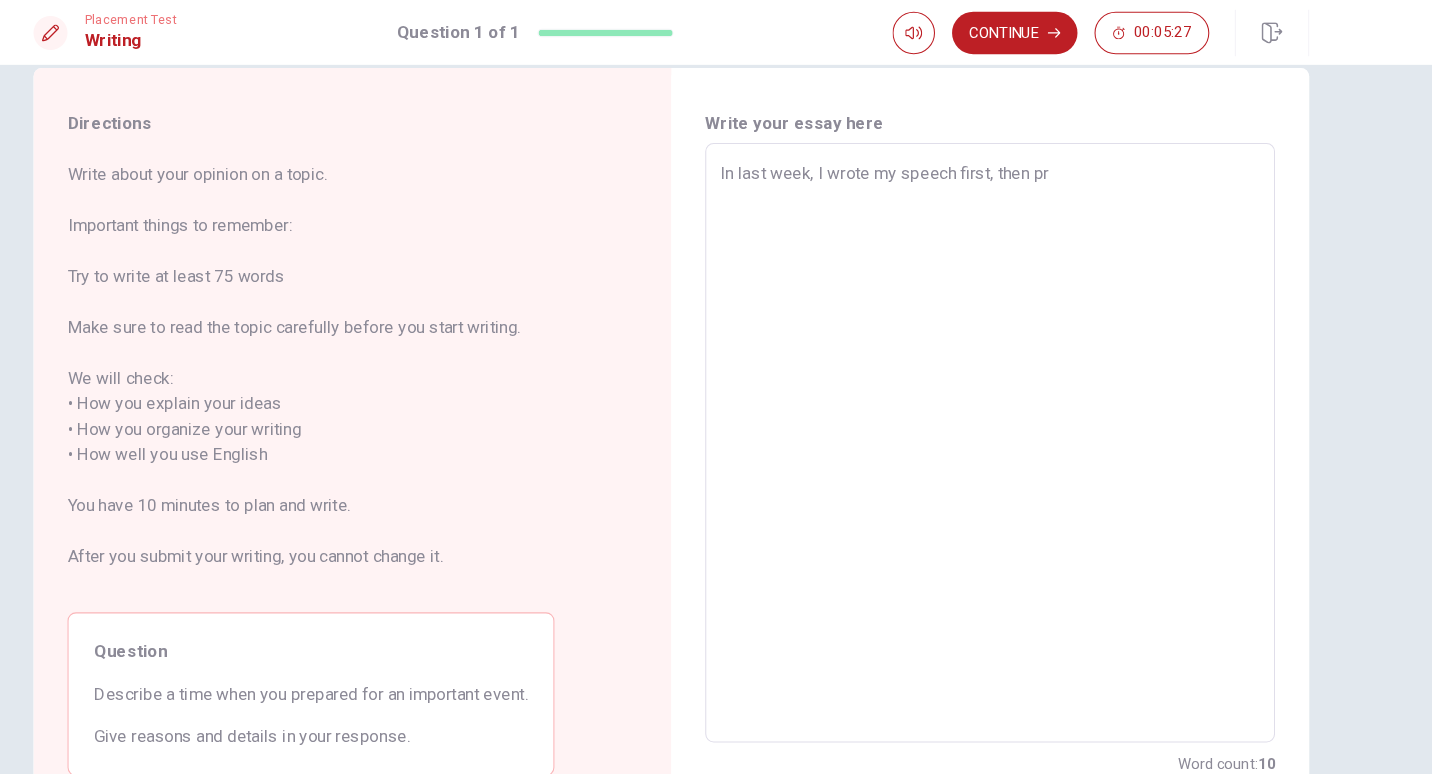 type on "x" 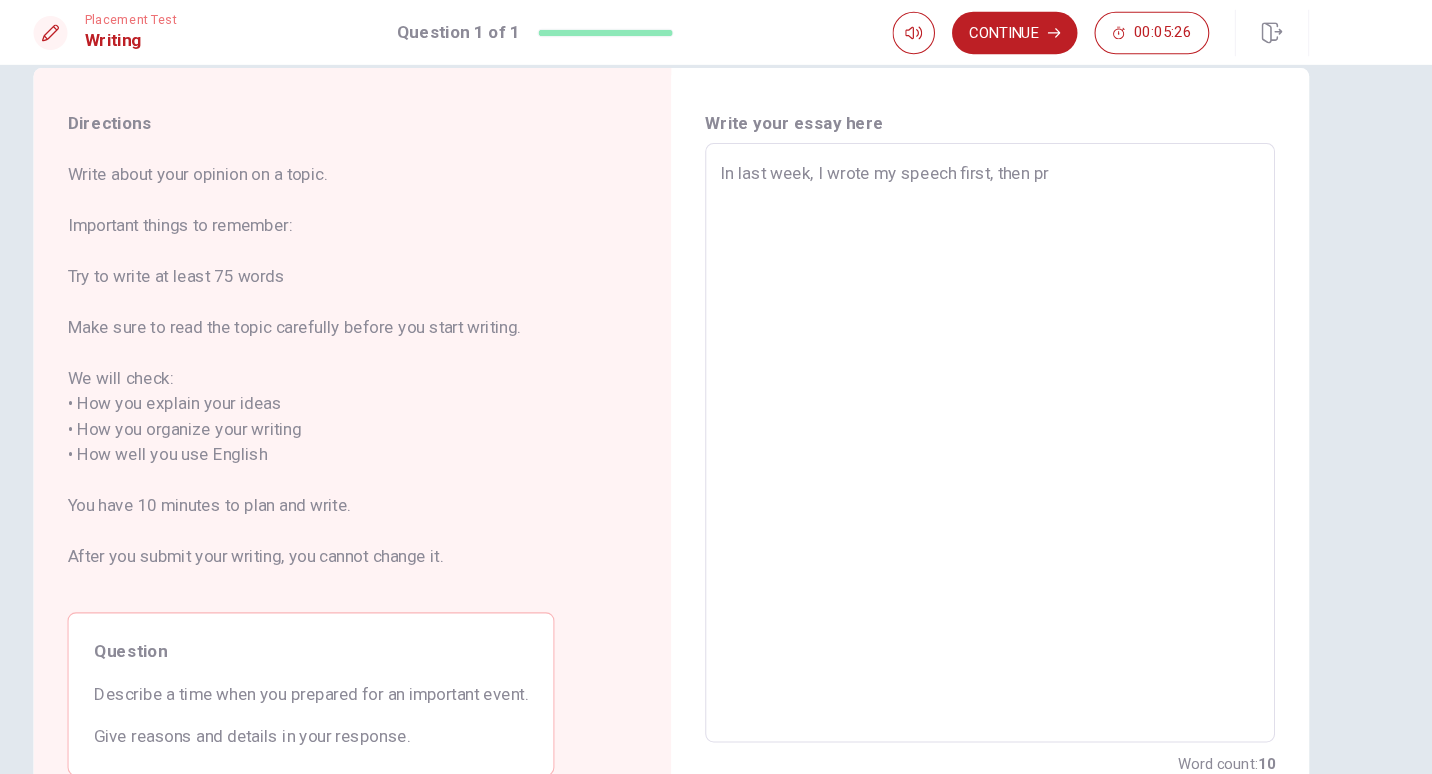 type on "In last week, I wrote my speech first, then pra" 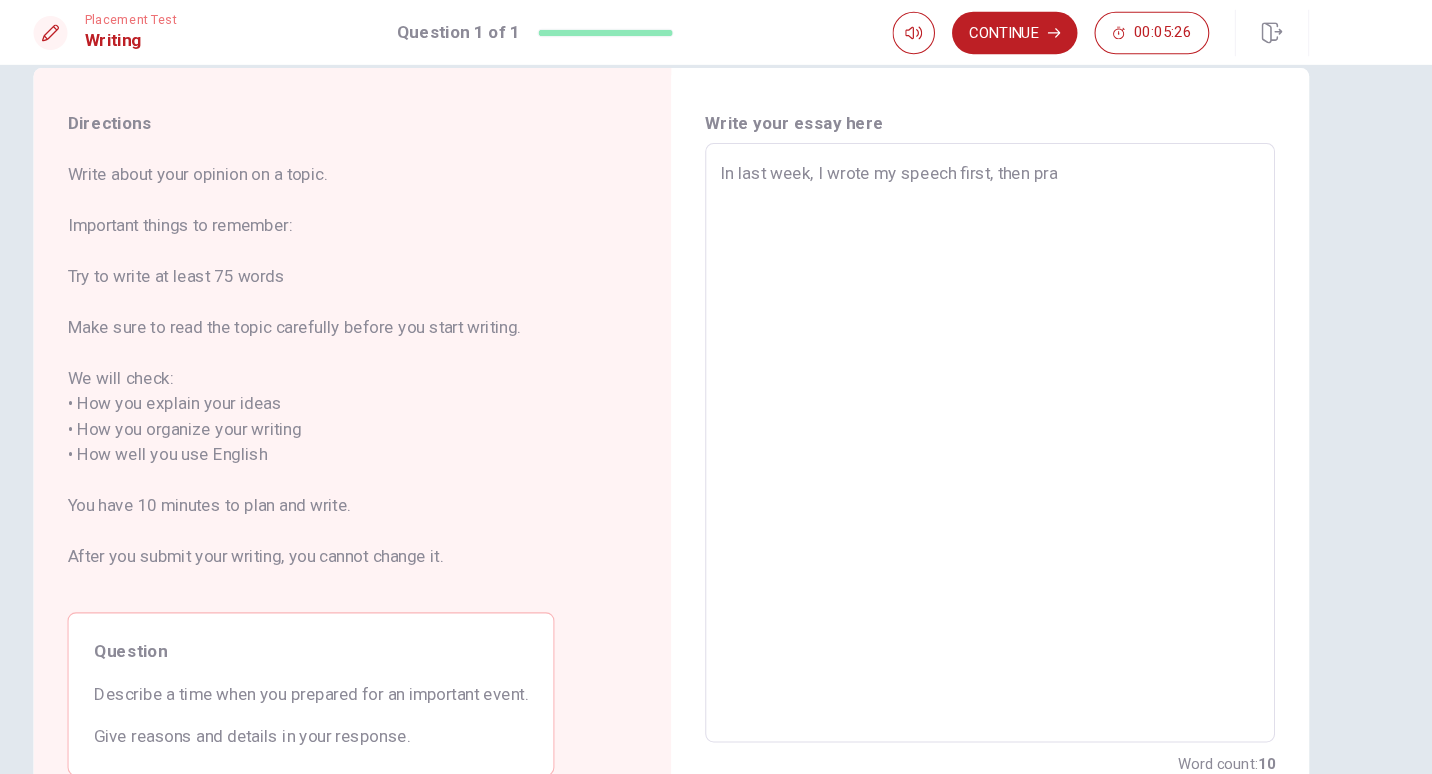type on "x" 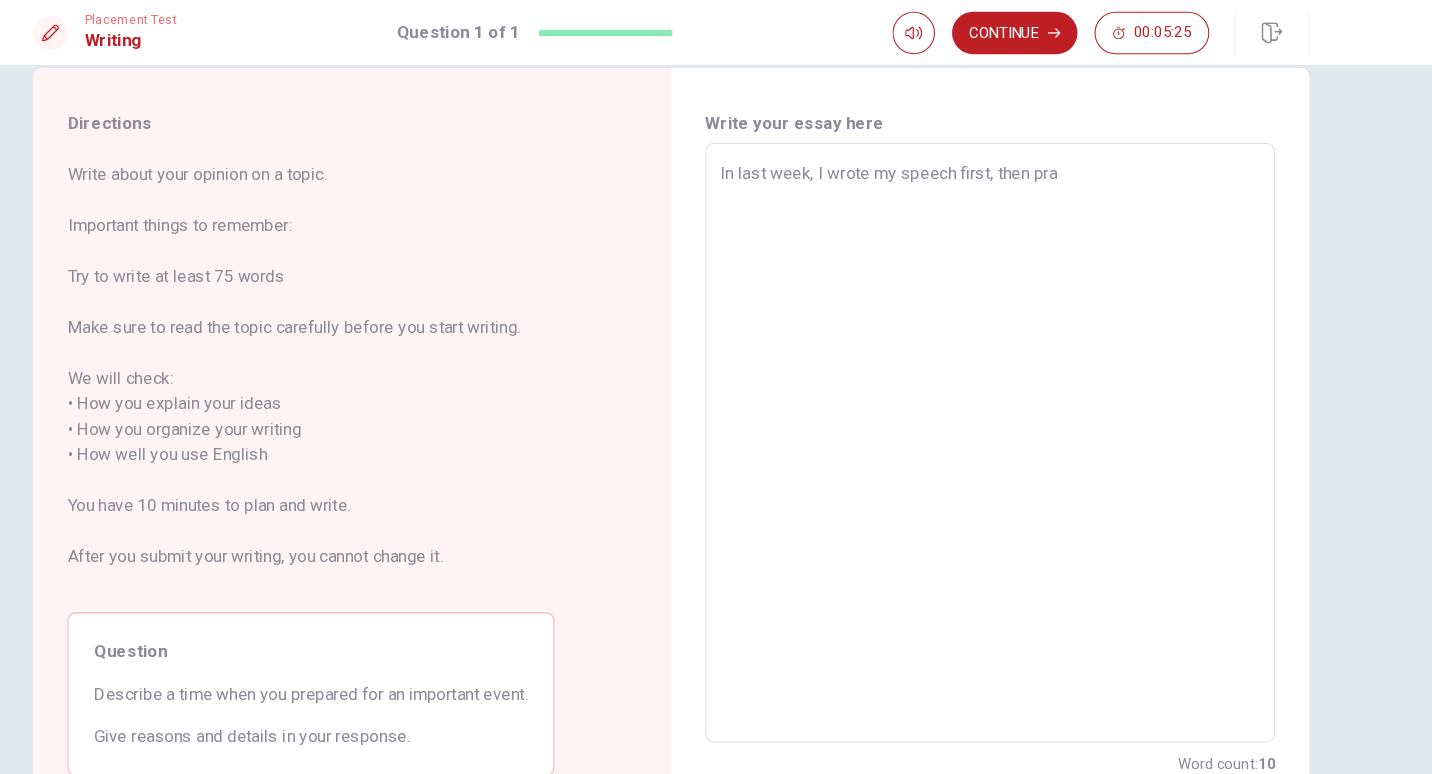 type on "In last week, I wrote my speech first, then prac" 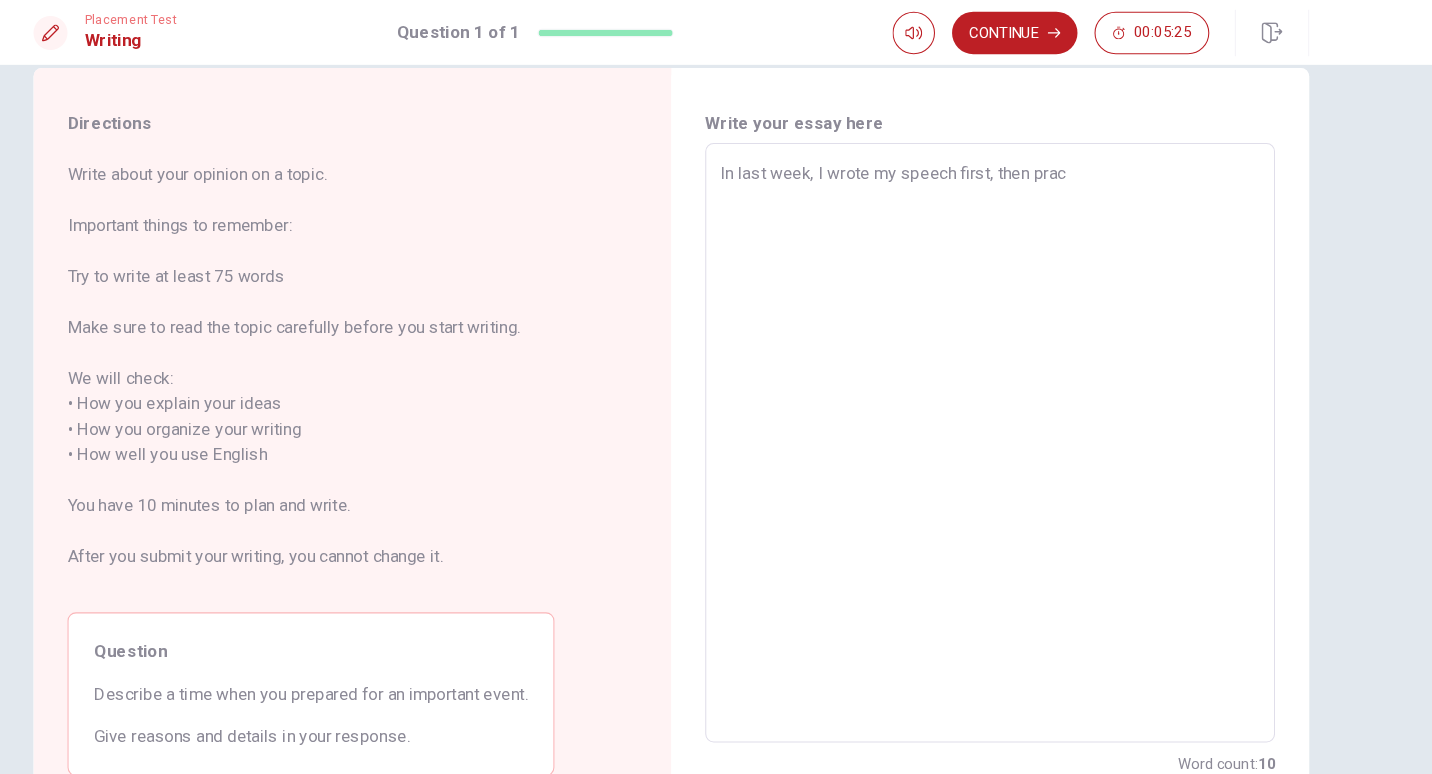 type on "x" 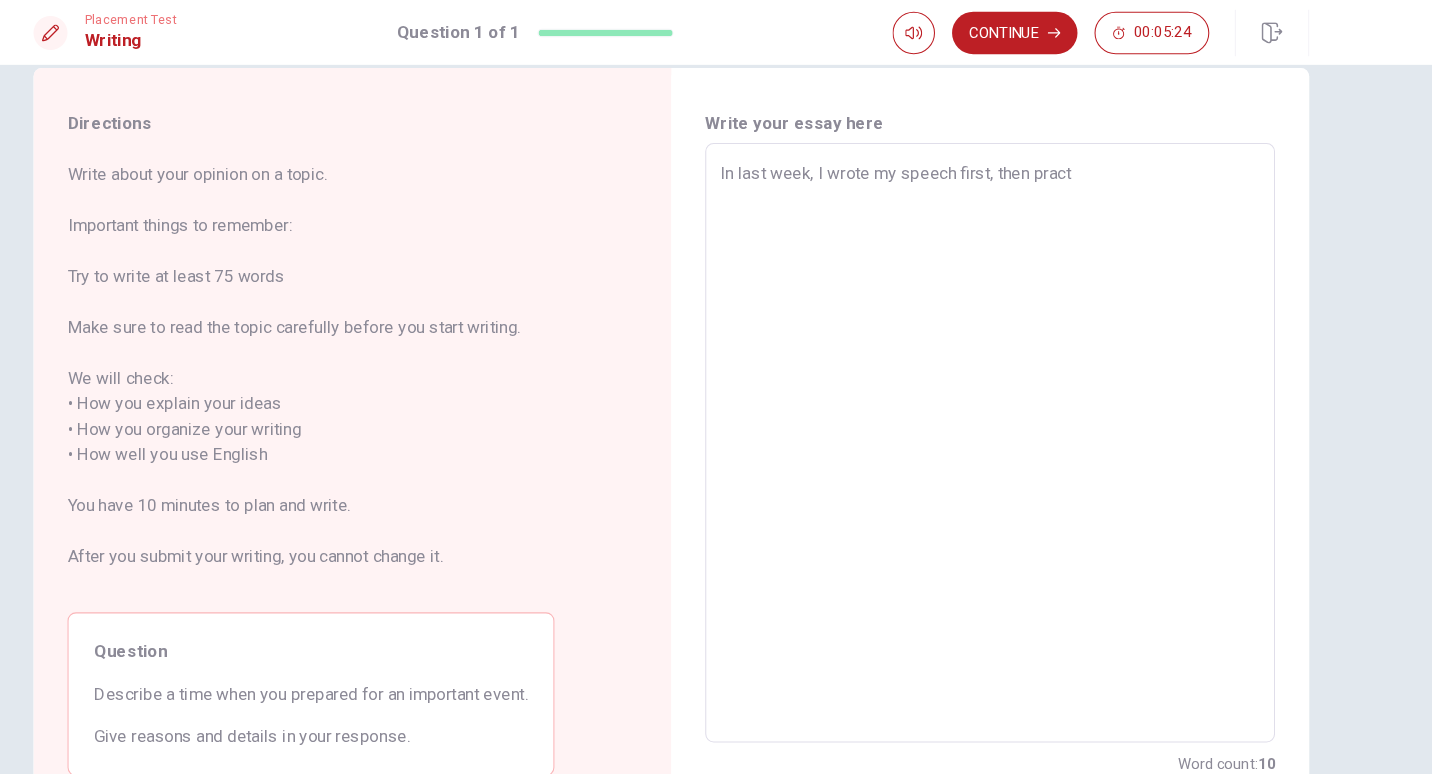 type on "x" 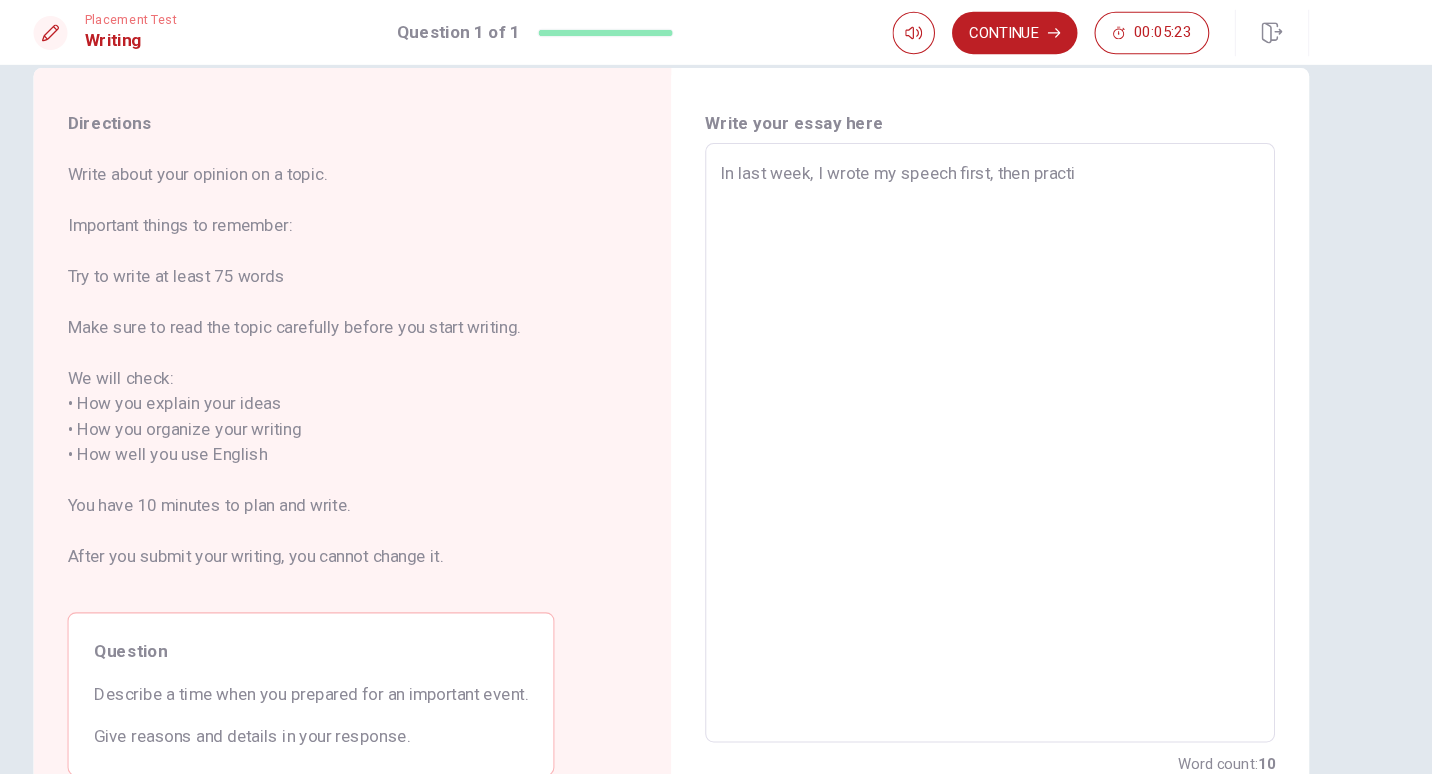 type on "x" 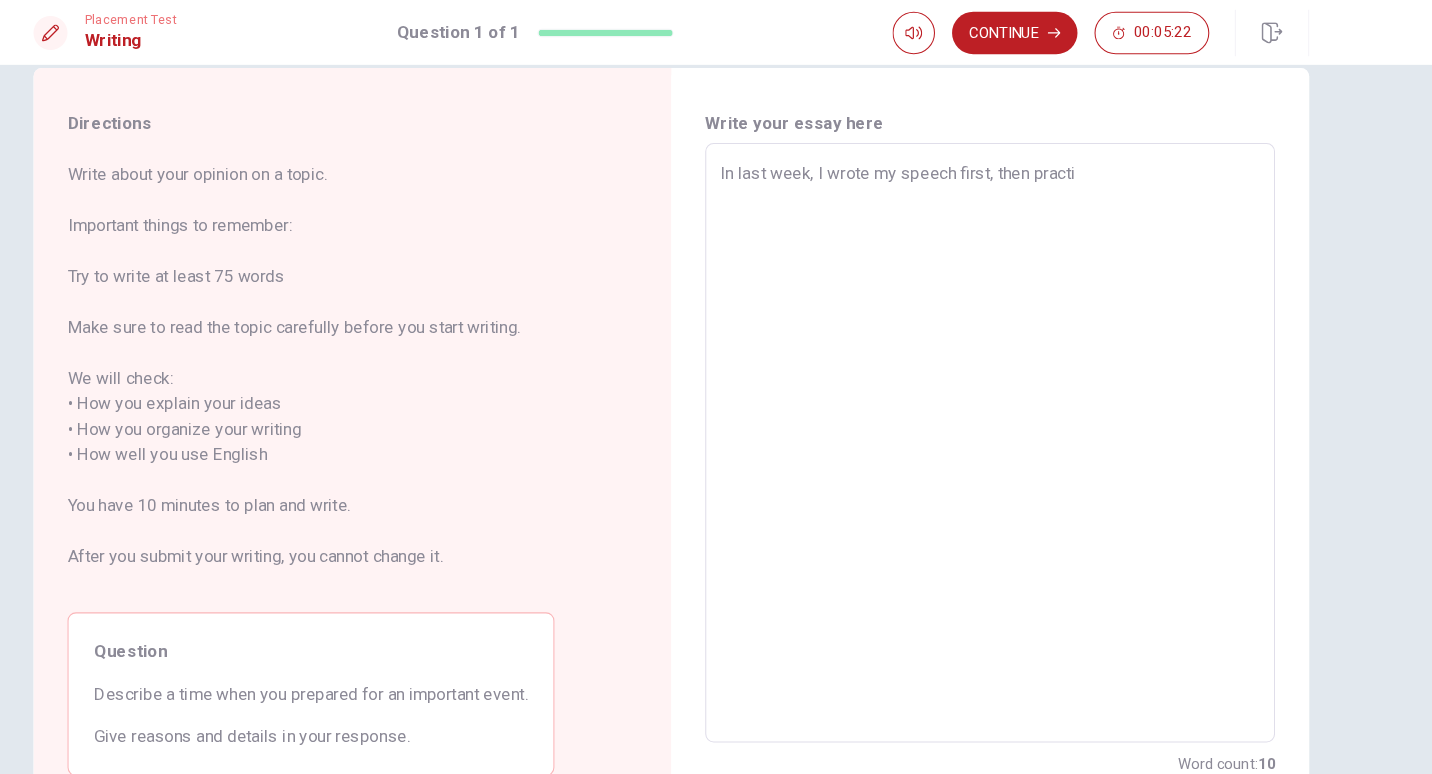type on "In last week, I wrote my speech first, then practic" 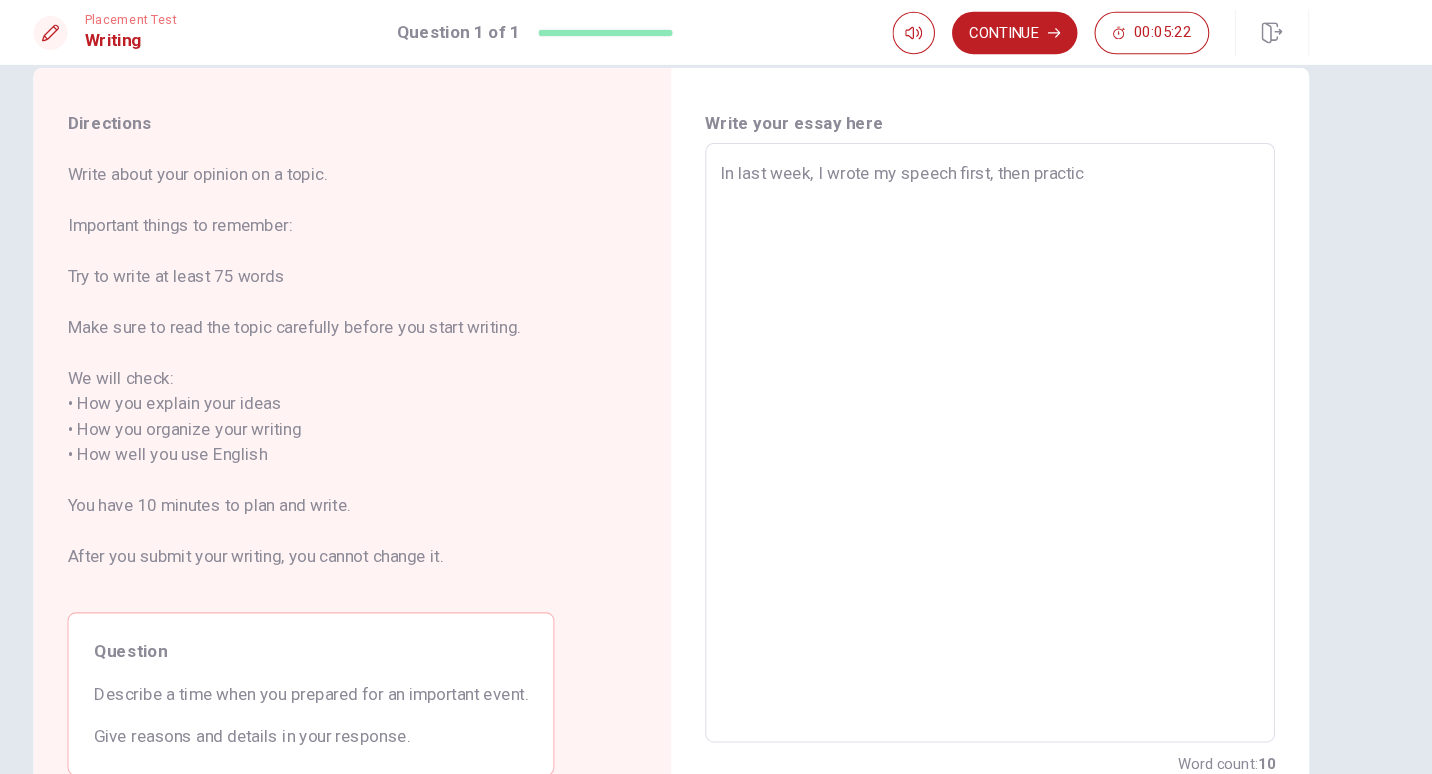 type on "x" 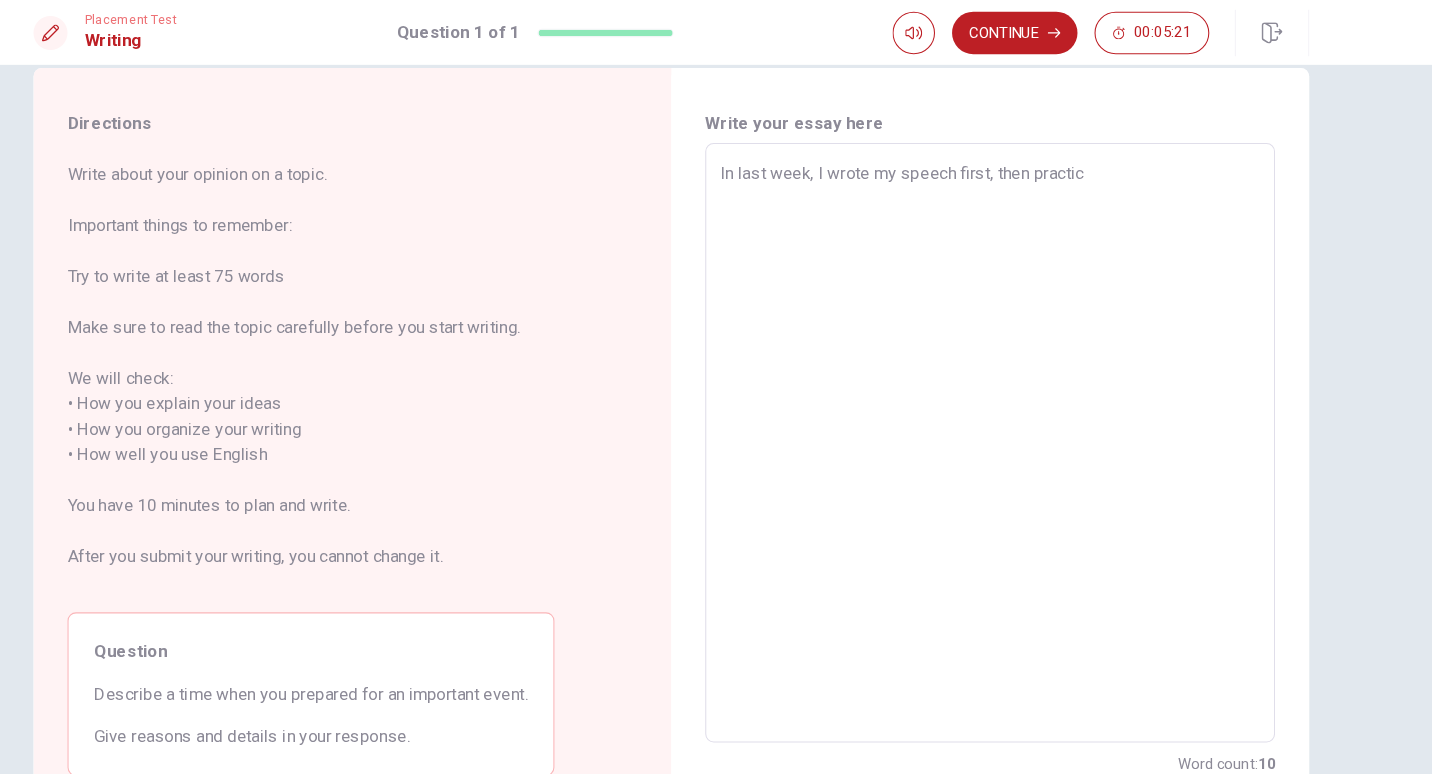 type on "In last week, I wrote my speech first, then practice" 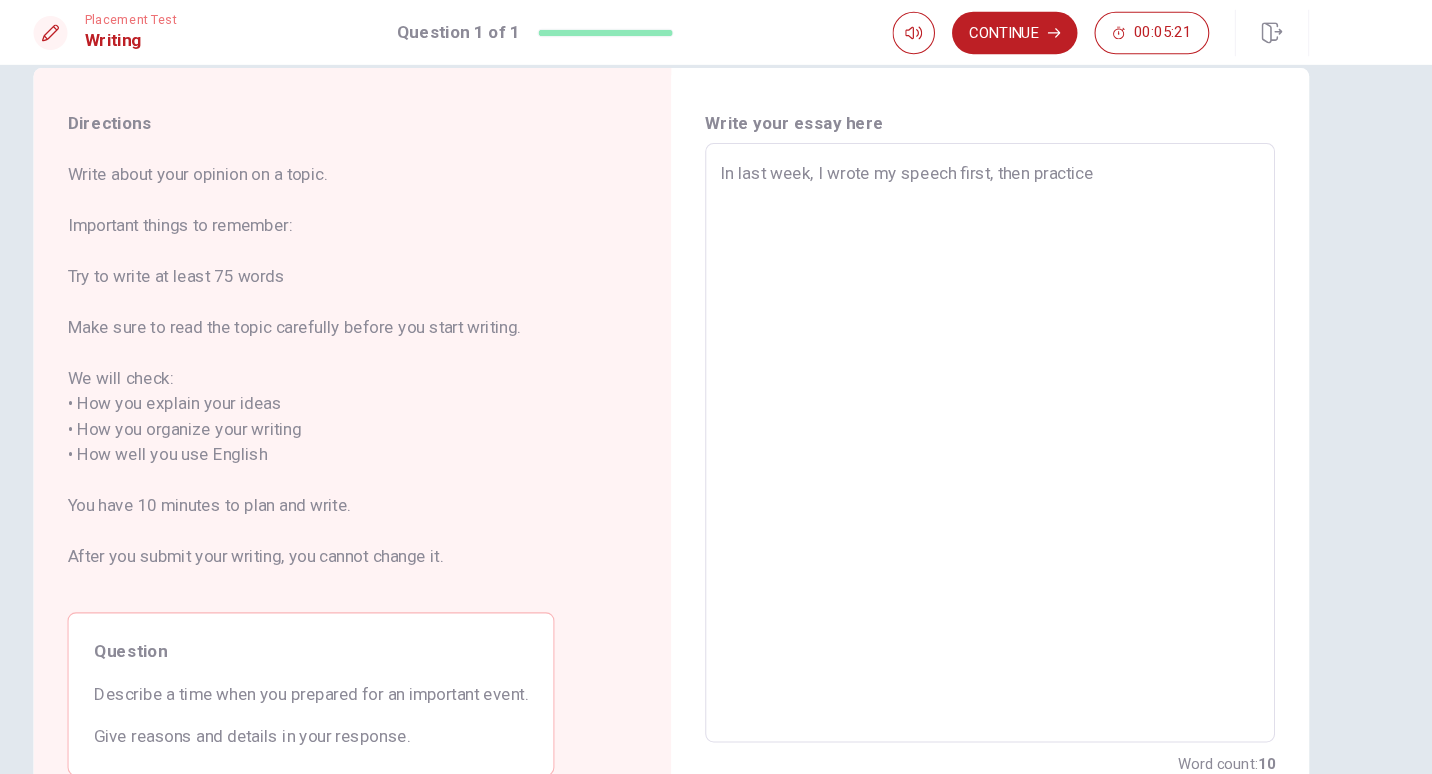 type on "x" 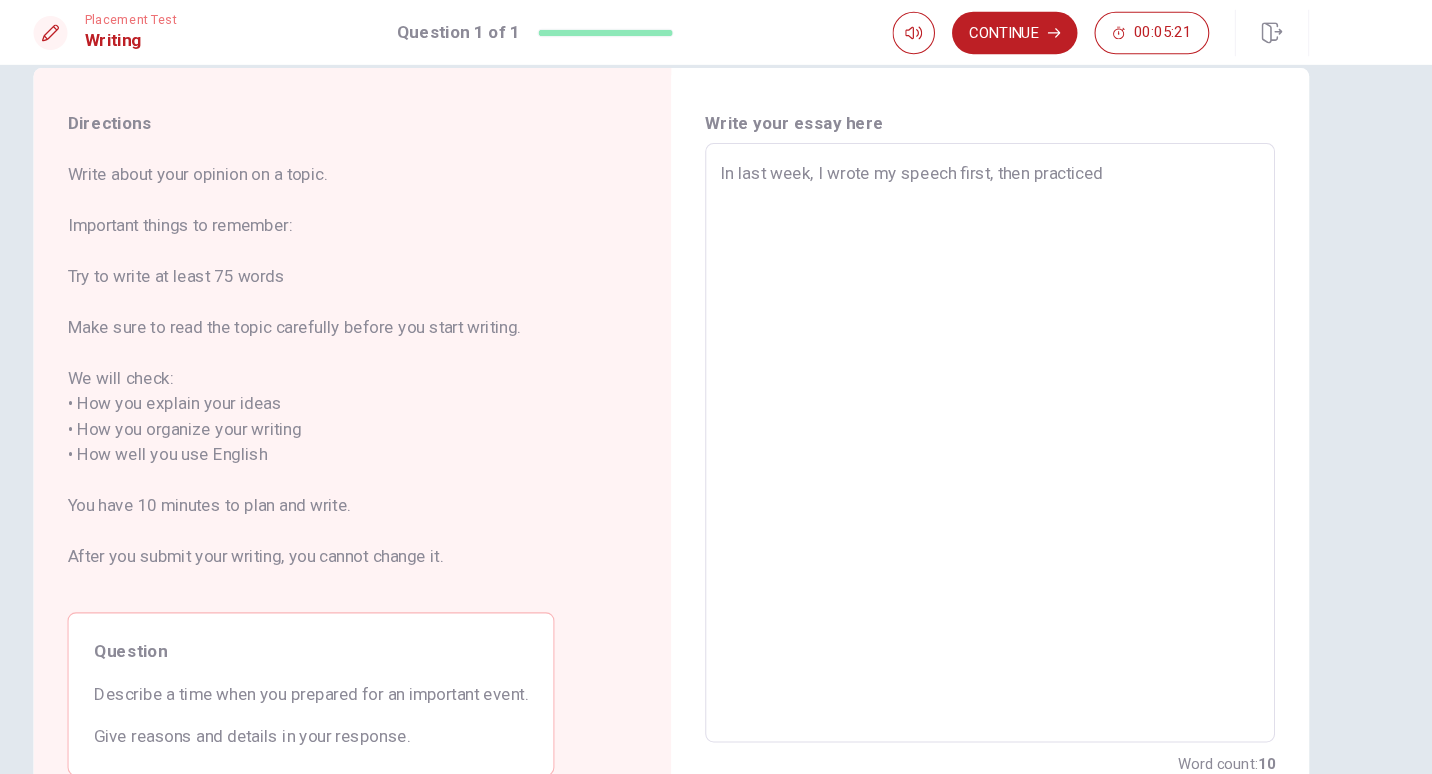 type on "x" 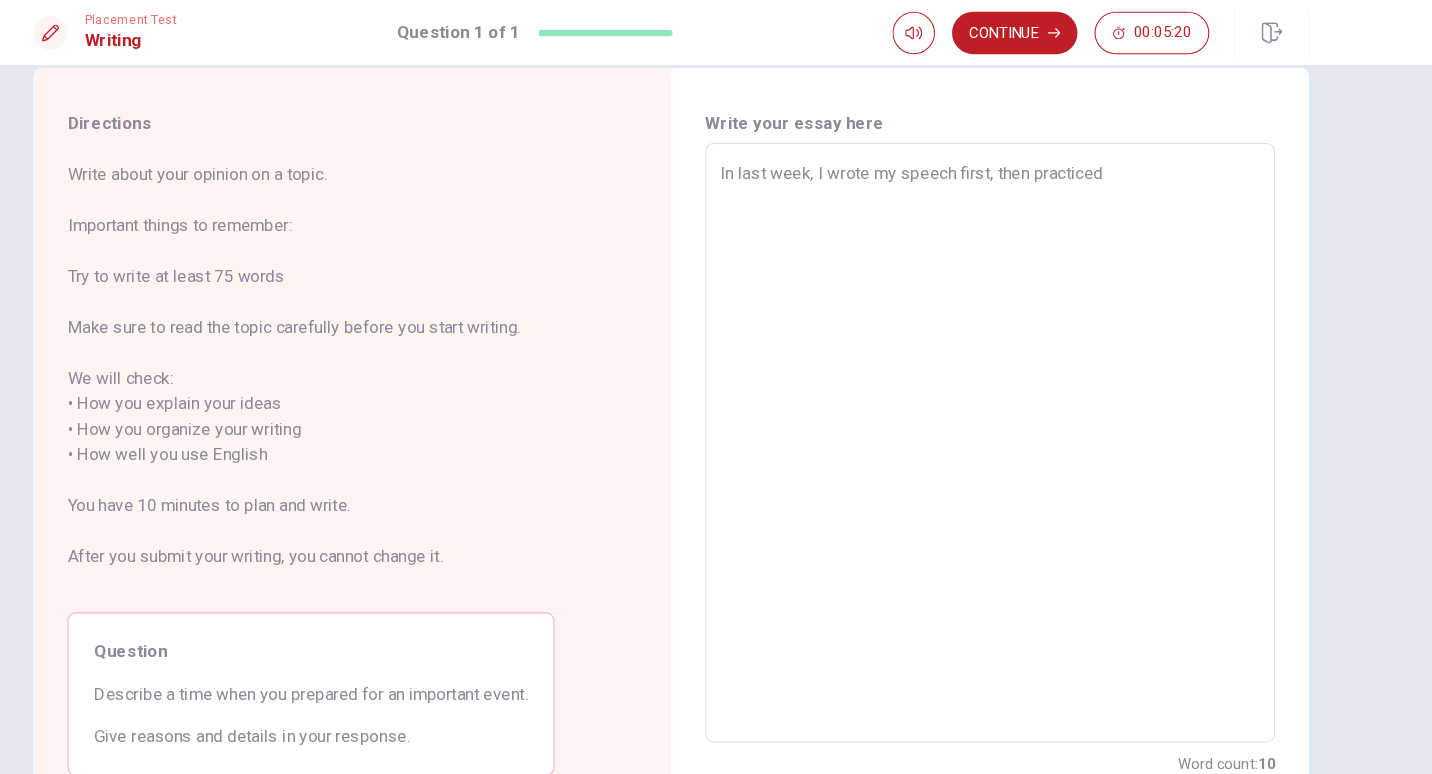 type on "In last week, I wrote my speech first, then practiced" 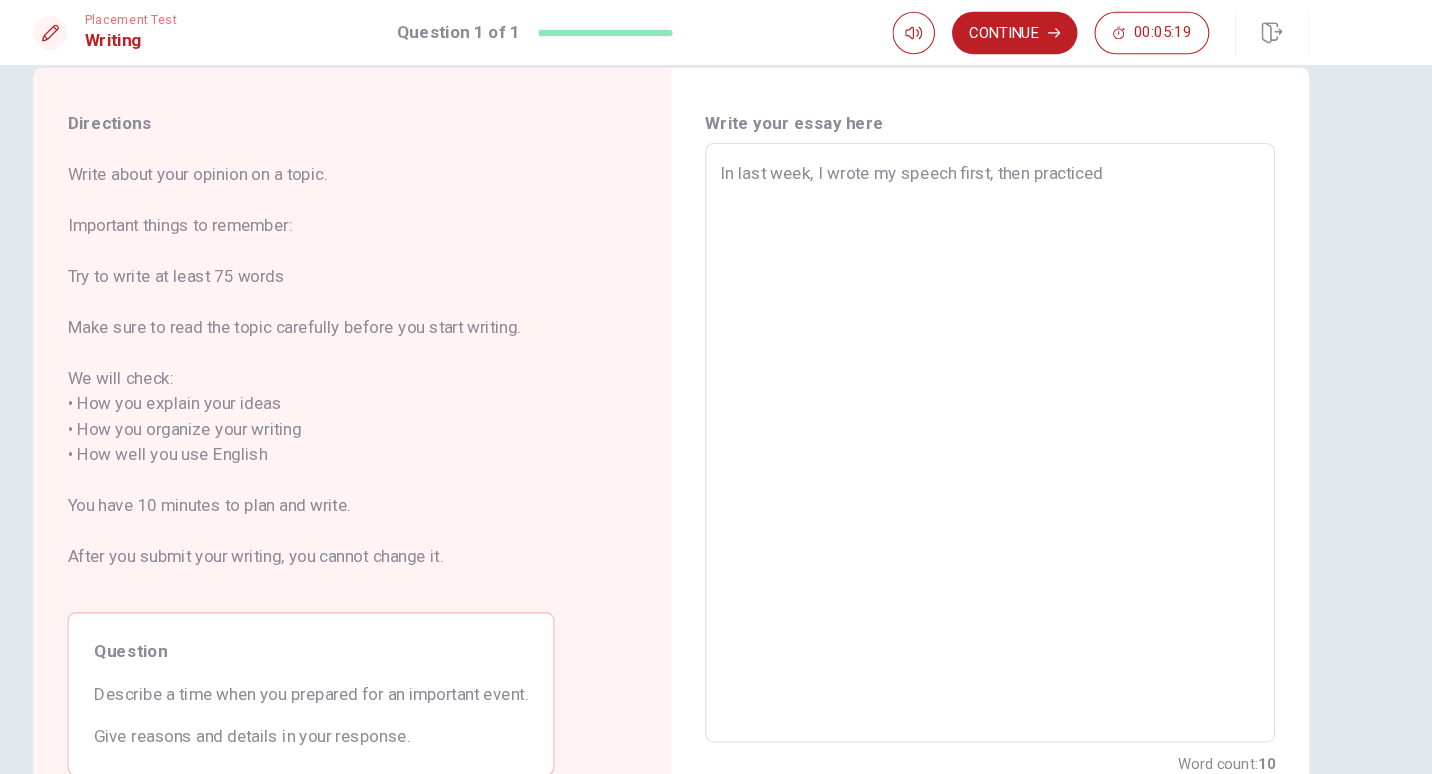 type on "x" 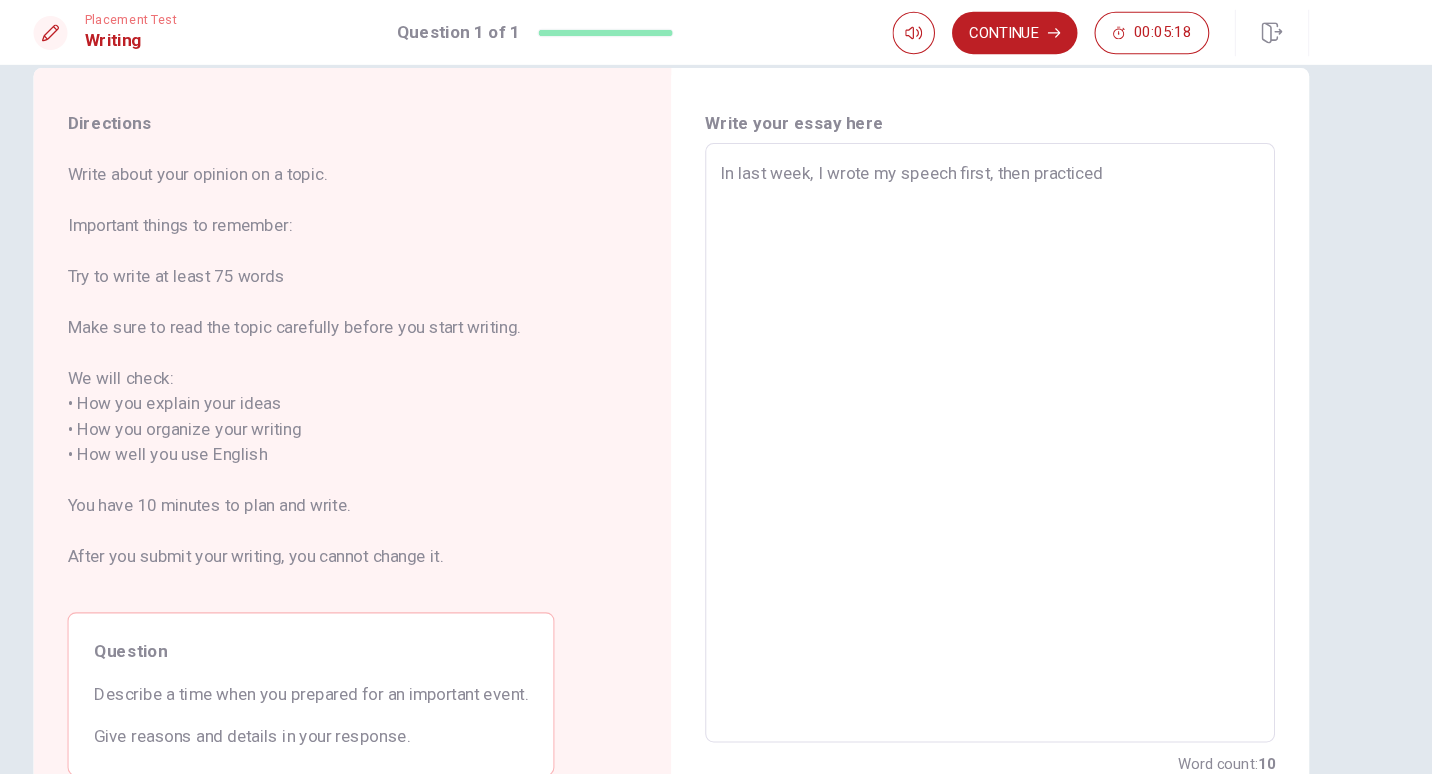 type on "In last week, I wrote my speech first, then practiced d" 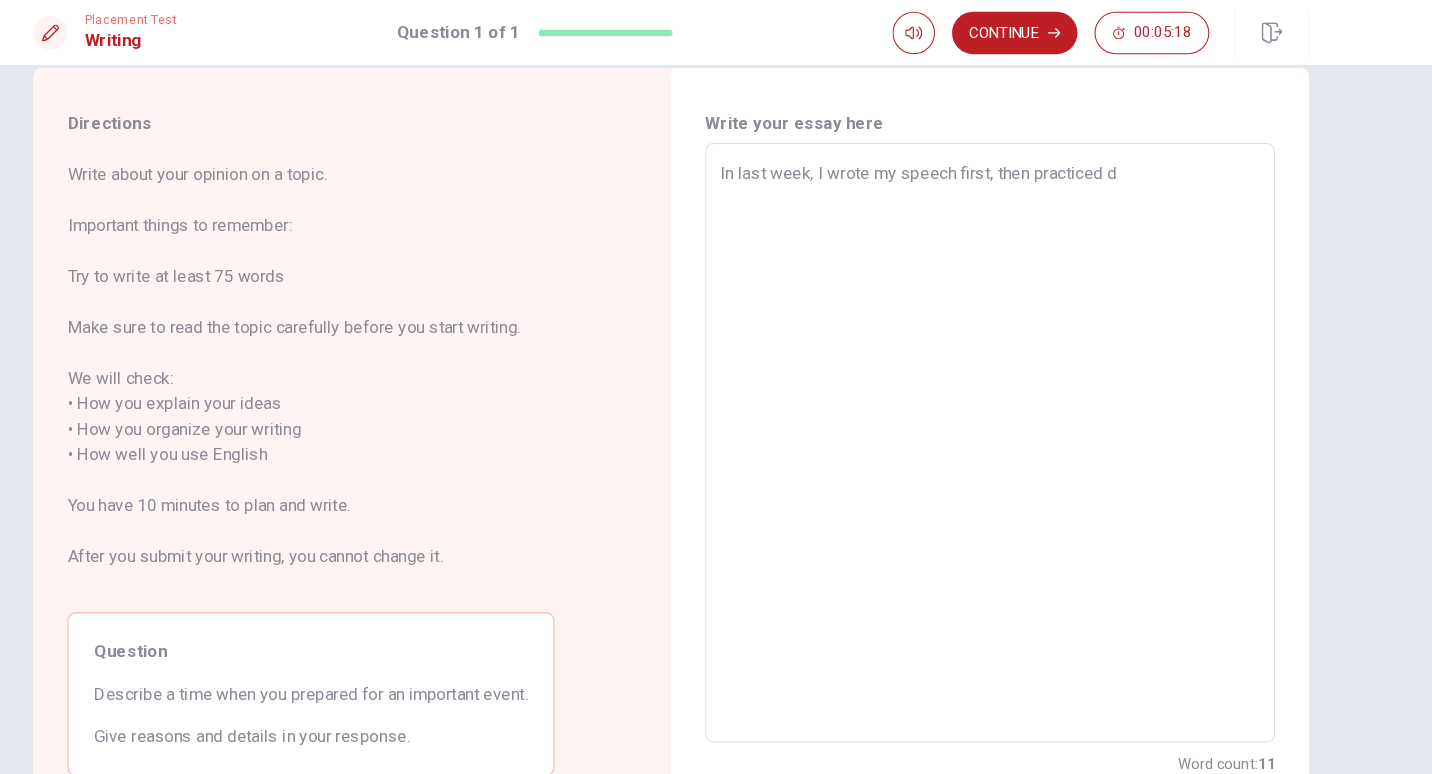 type on "x" 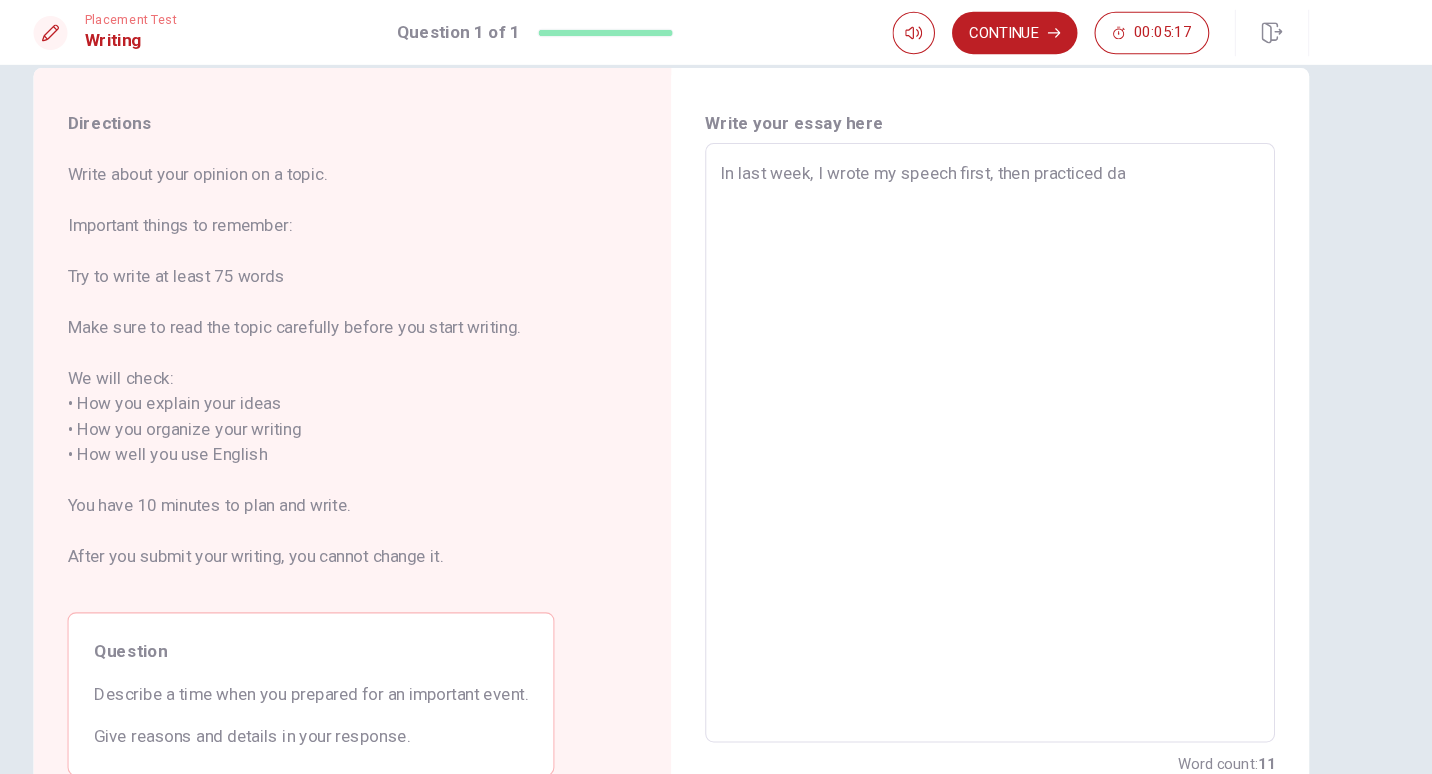 type on "x" 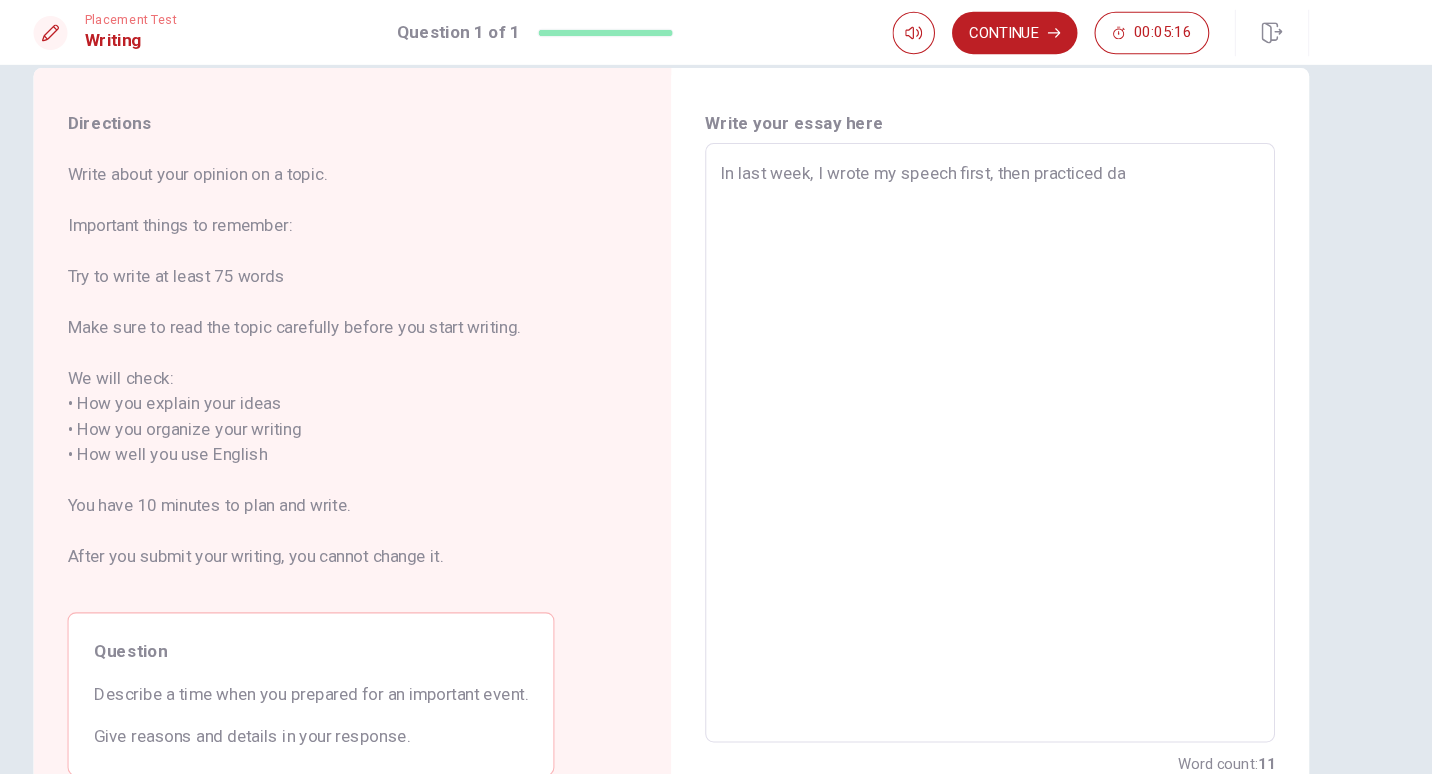 type on "In last week, I wrote my speech first, then practiced dai" 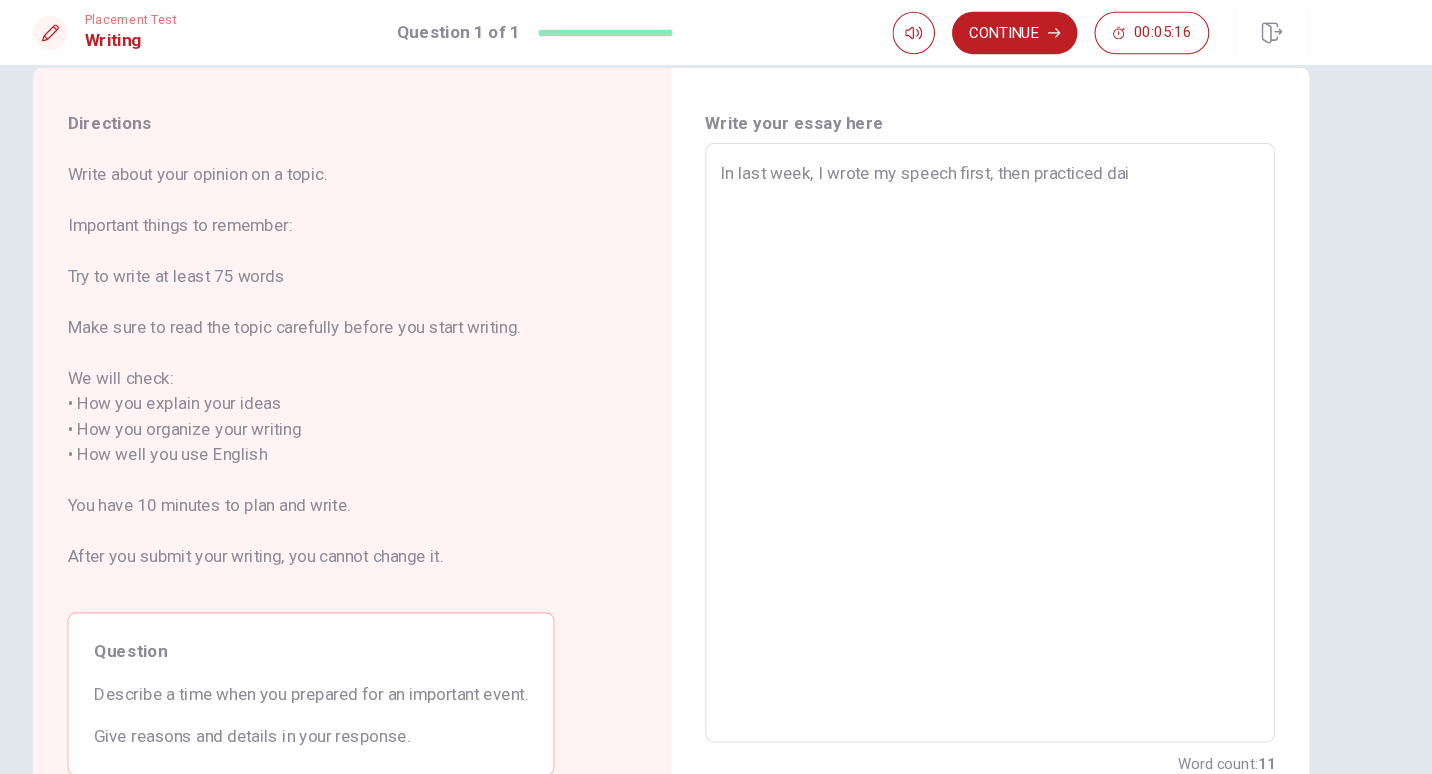 type on "x" 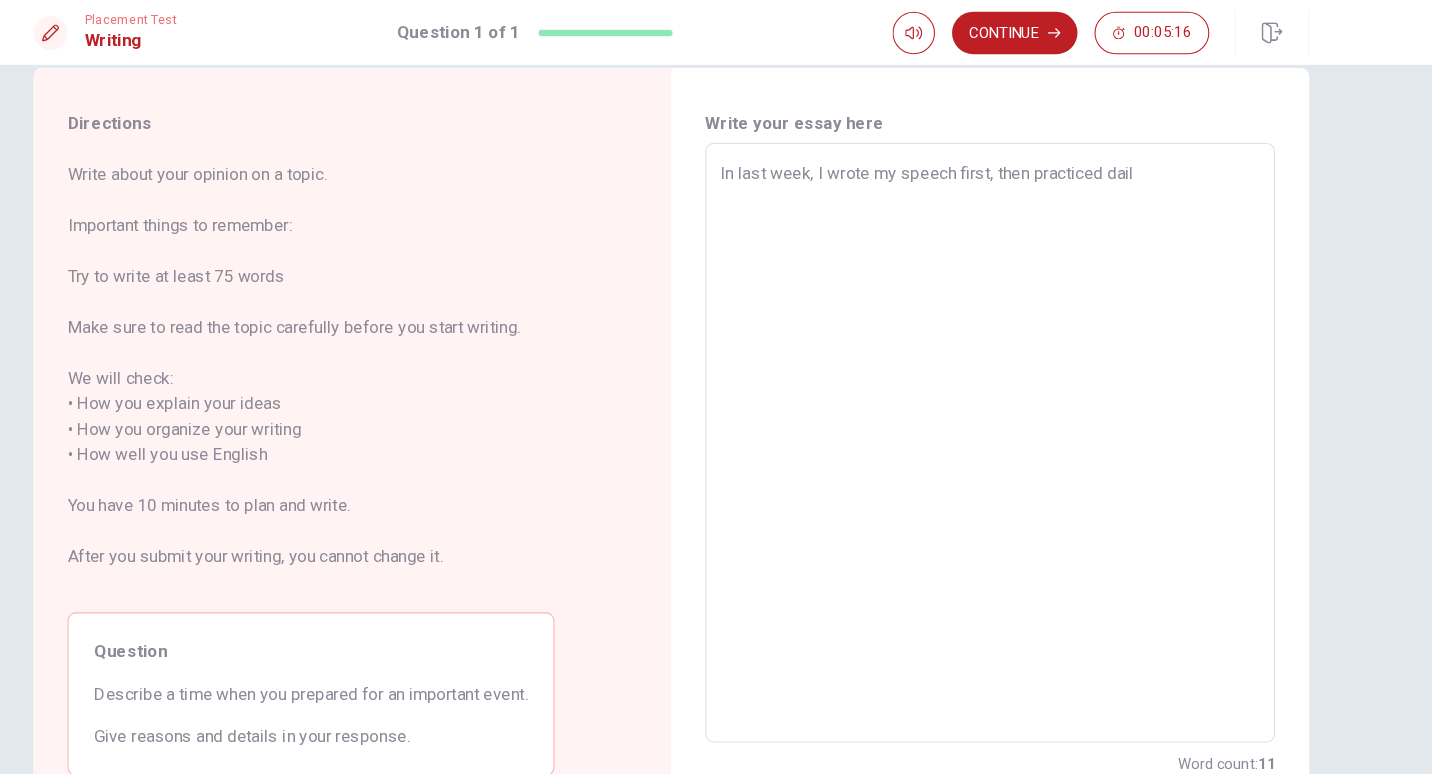 type on "x" 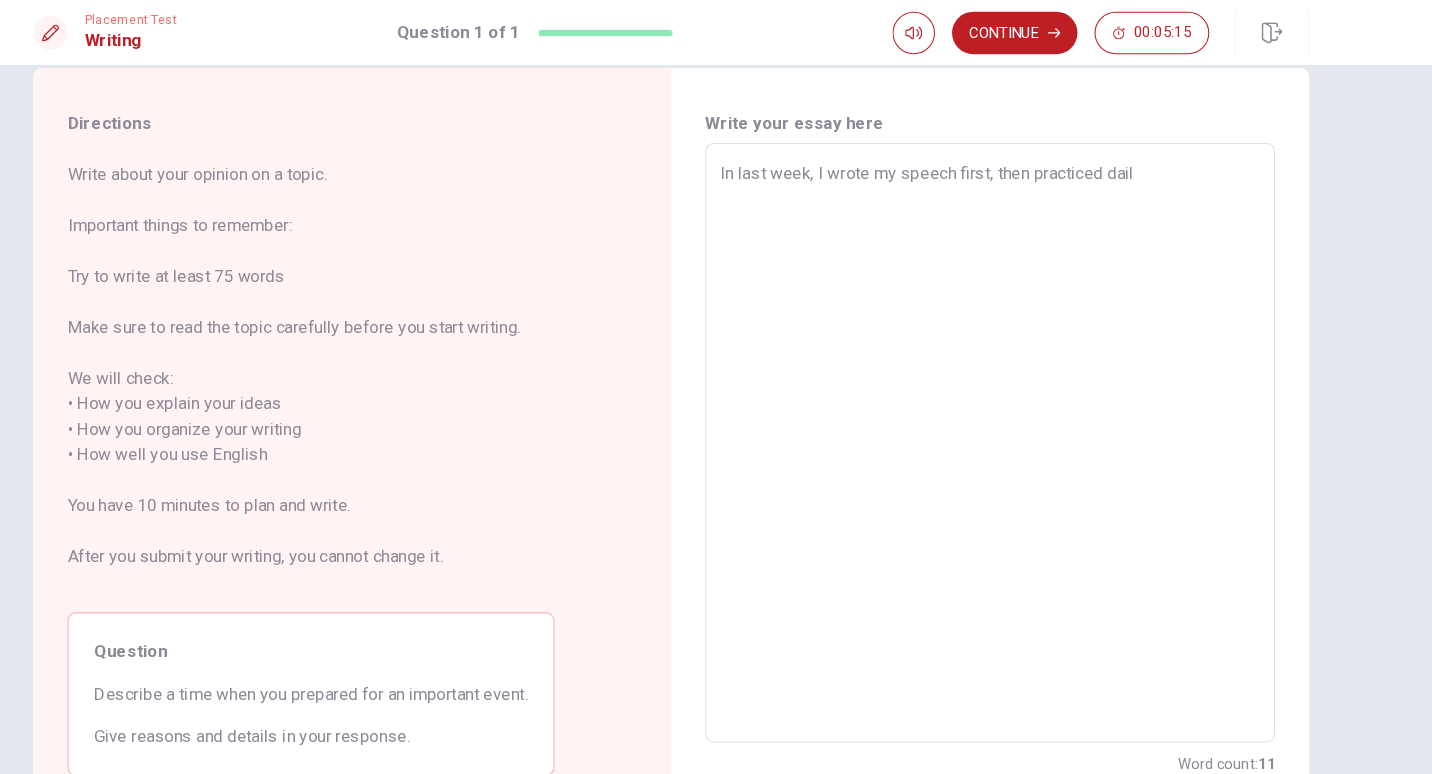 type on "In last week, I wrote my speech first, then practiced daily" 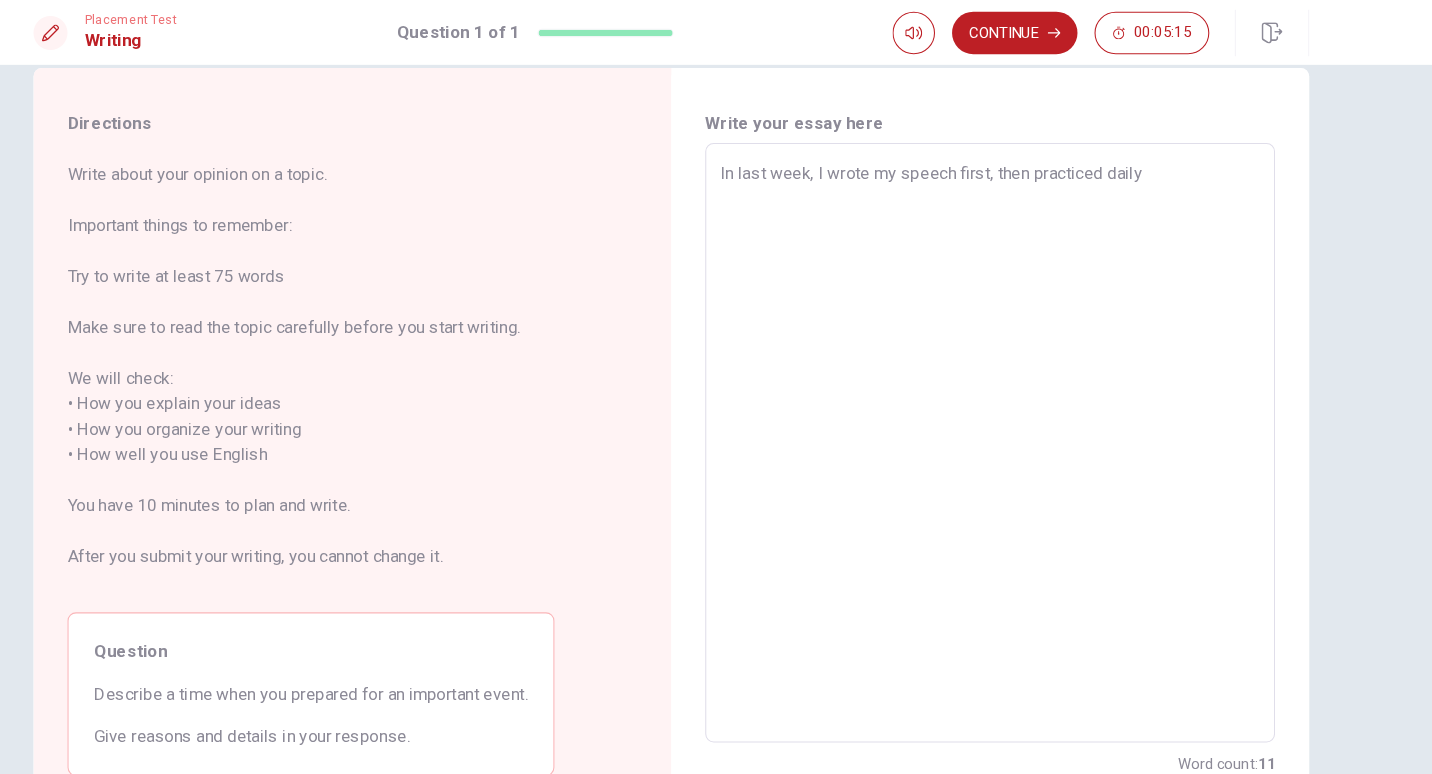 type on "x" 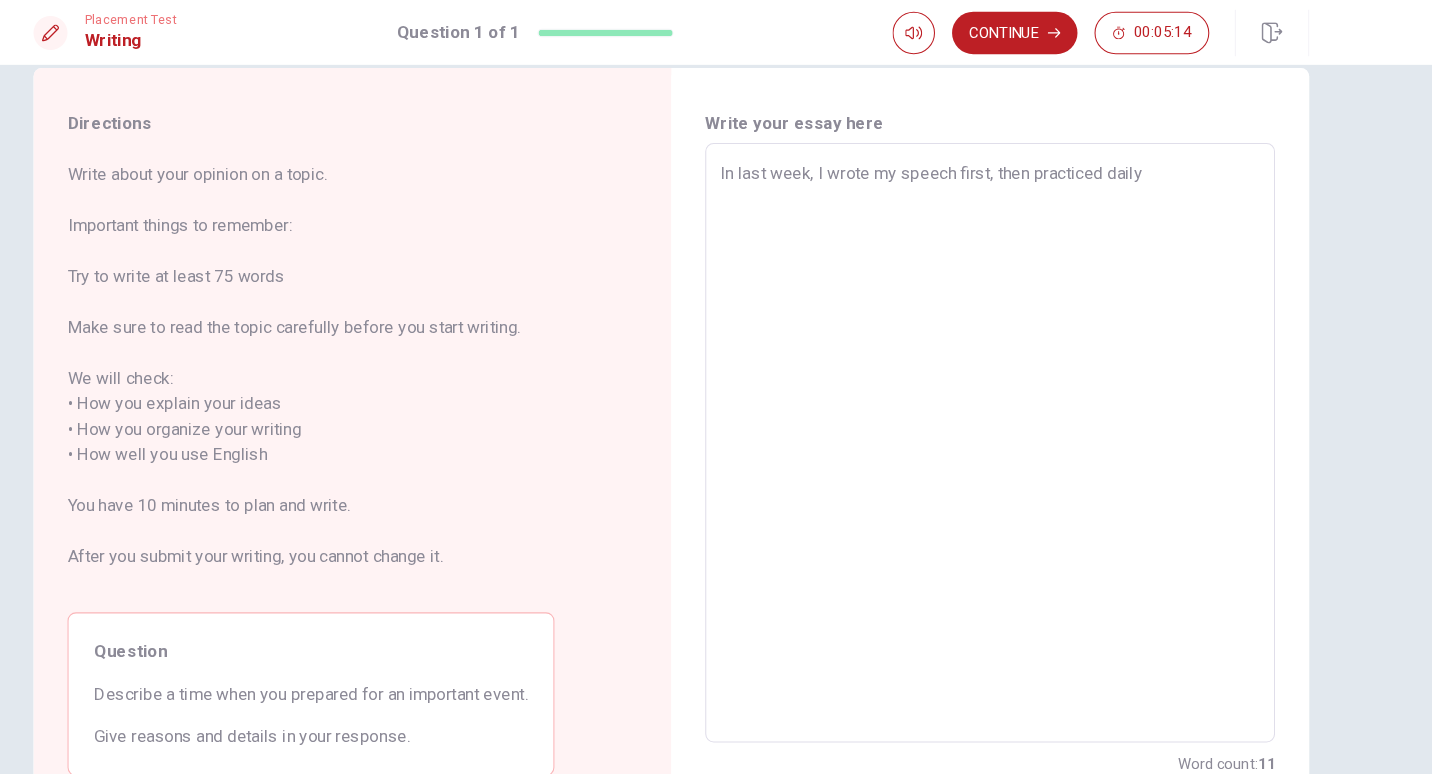 type on "In last week, I wrote my speech first, then practiced daily" 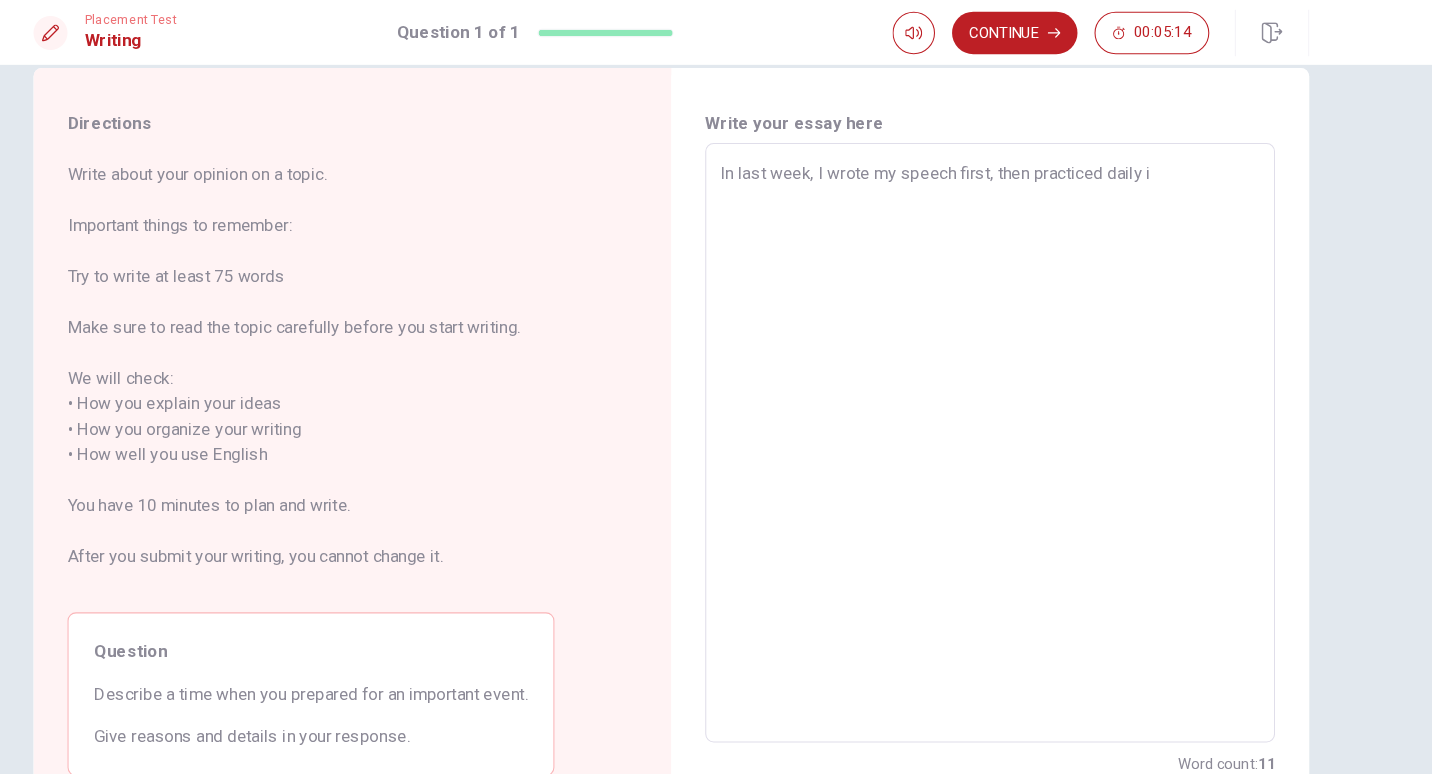 type on "x" 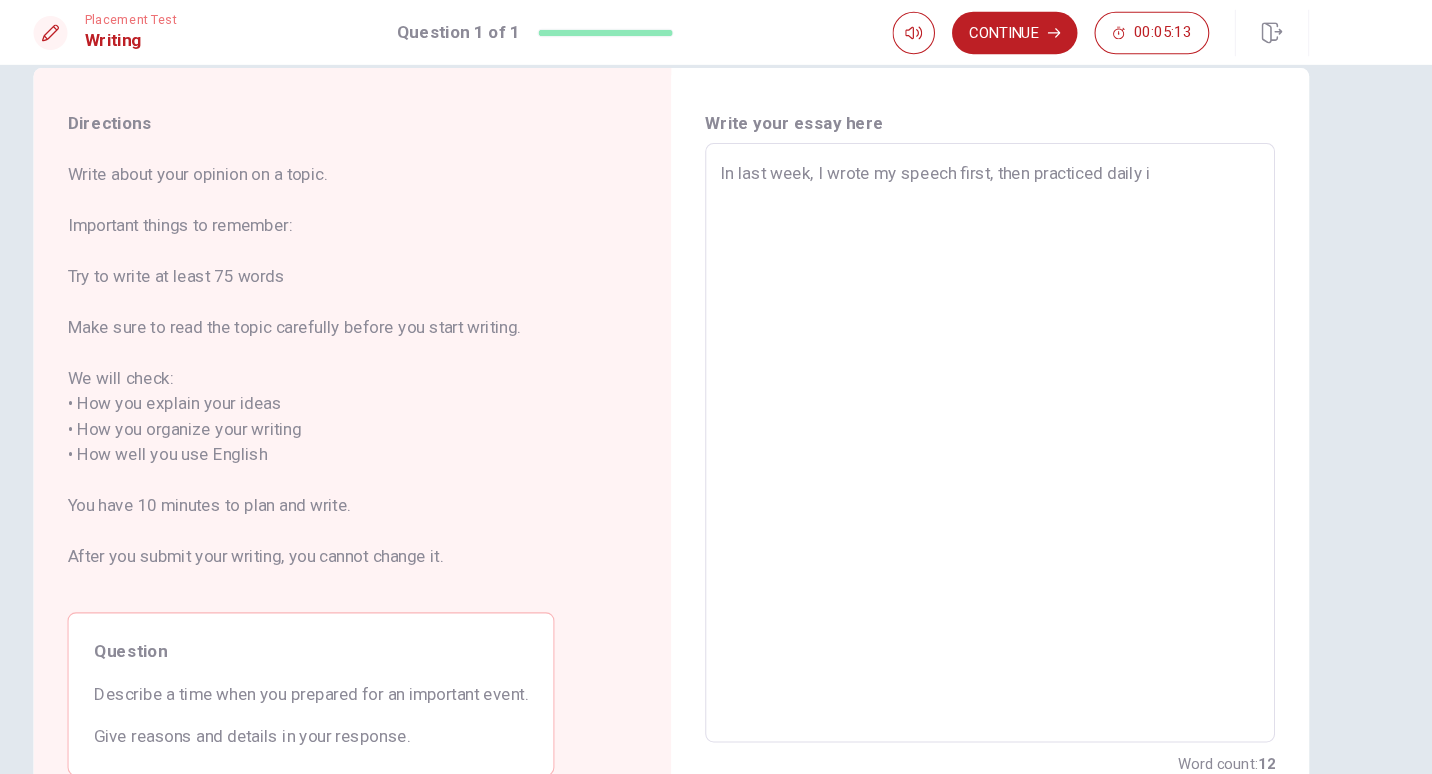 type on "In last week, I wrote my speech first, then practiced daily in" 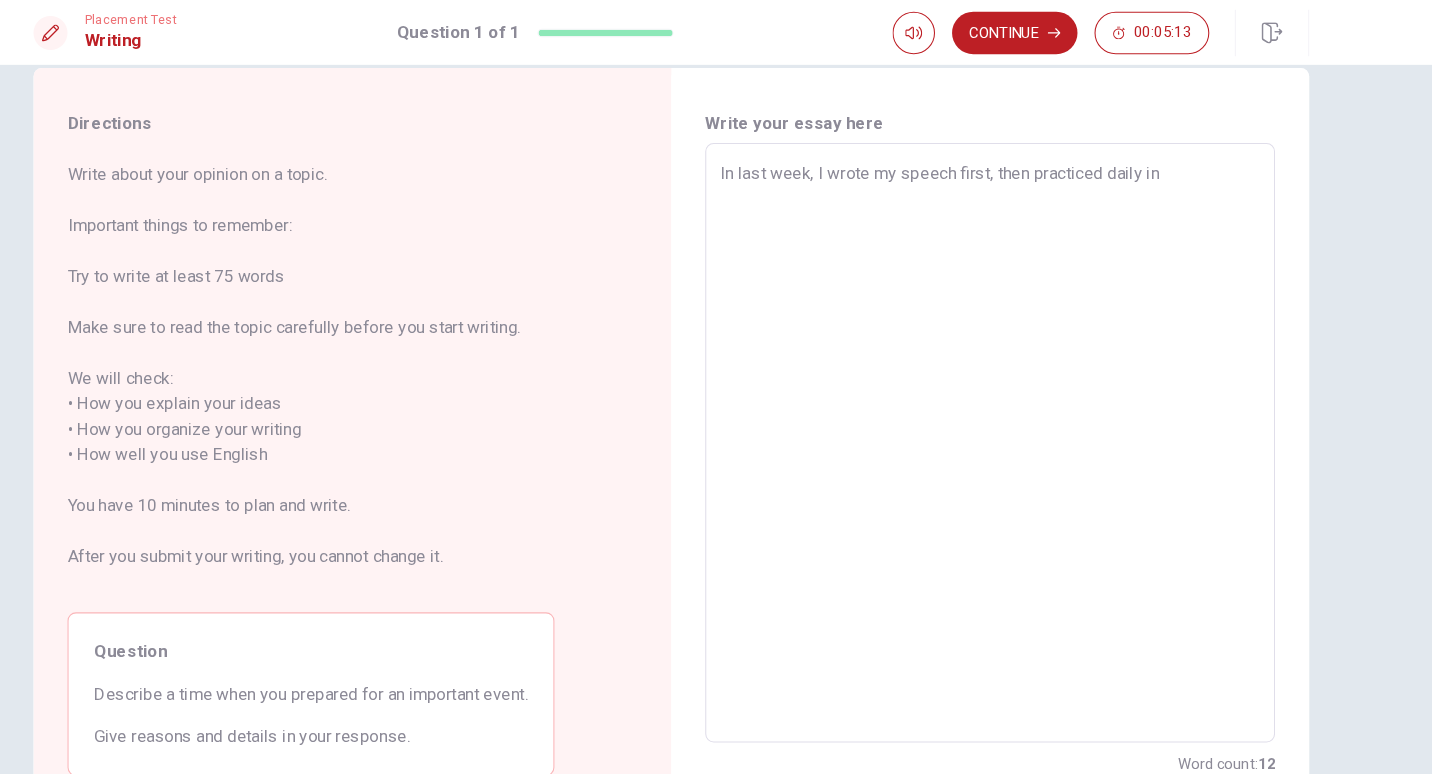type on "x" 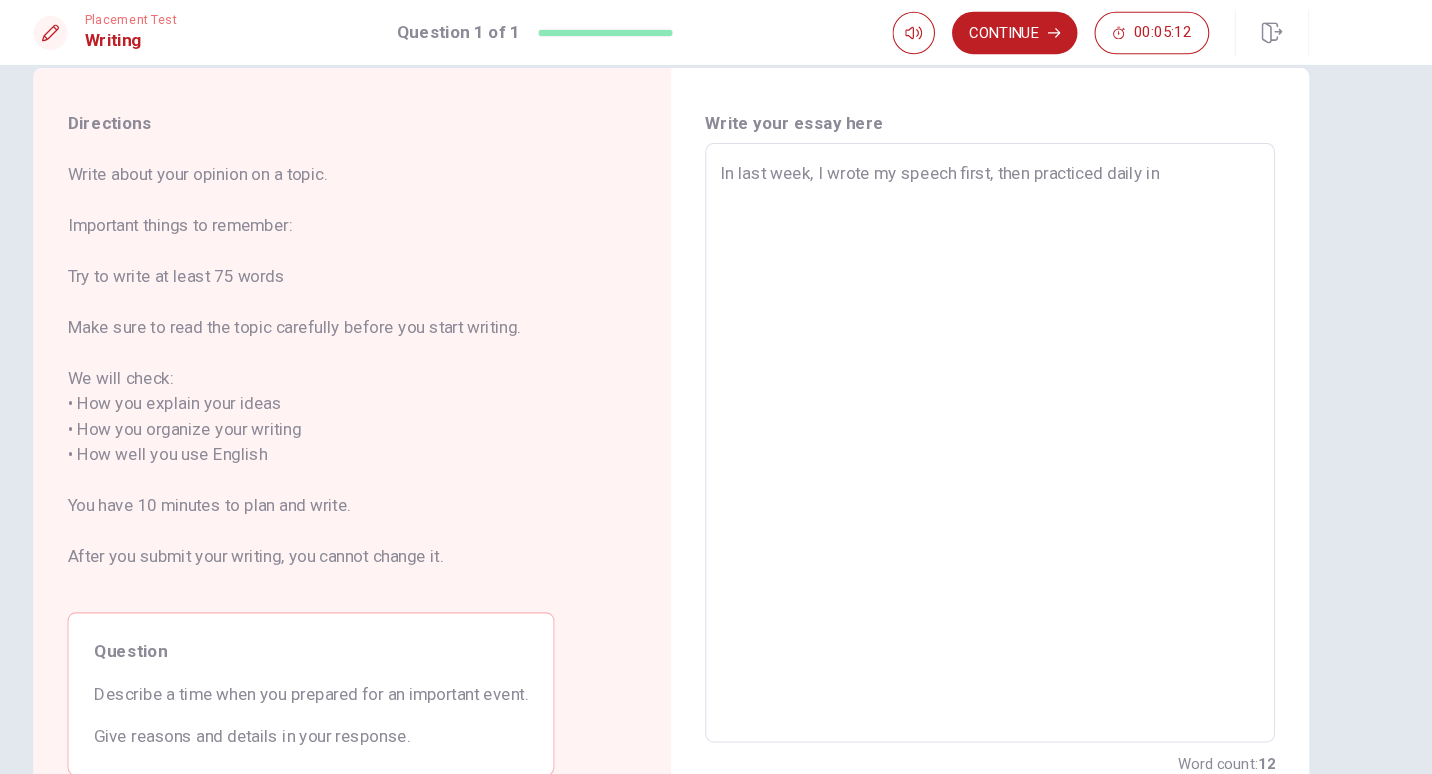 type on "x" 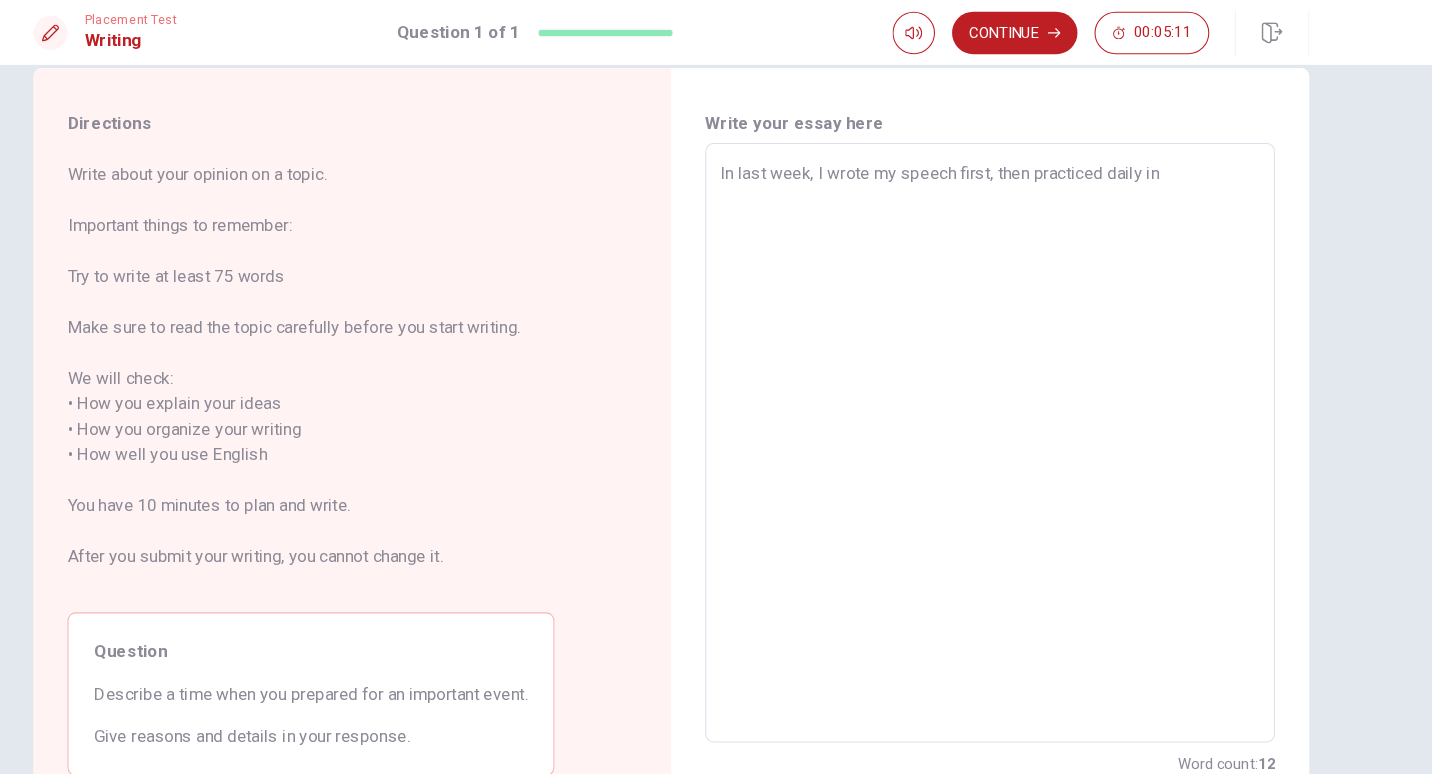 type on "In last week, I wrote my speech first, then practiced daily in f" 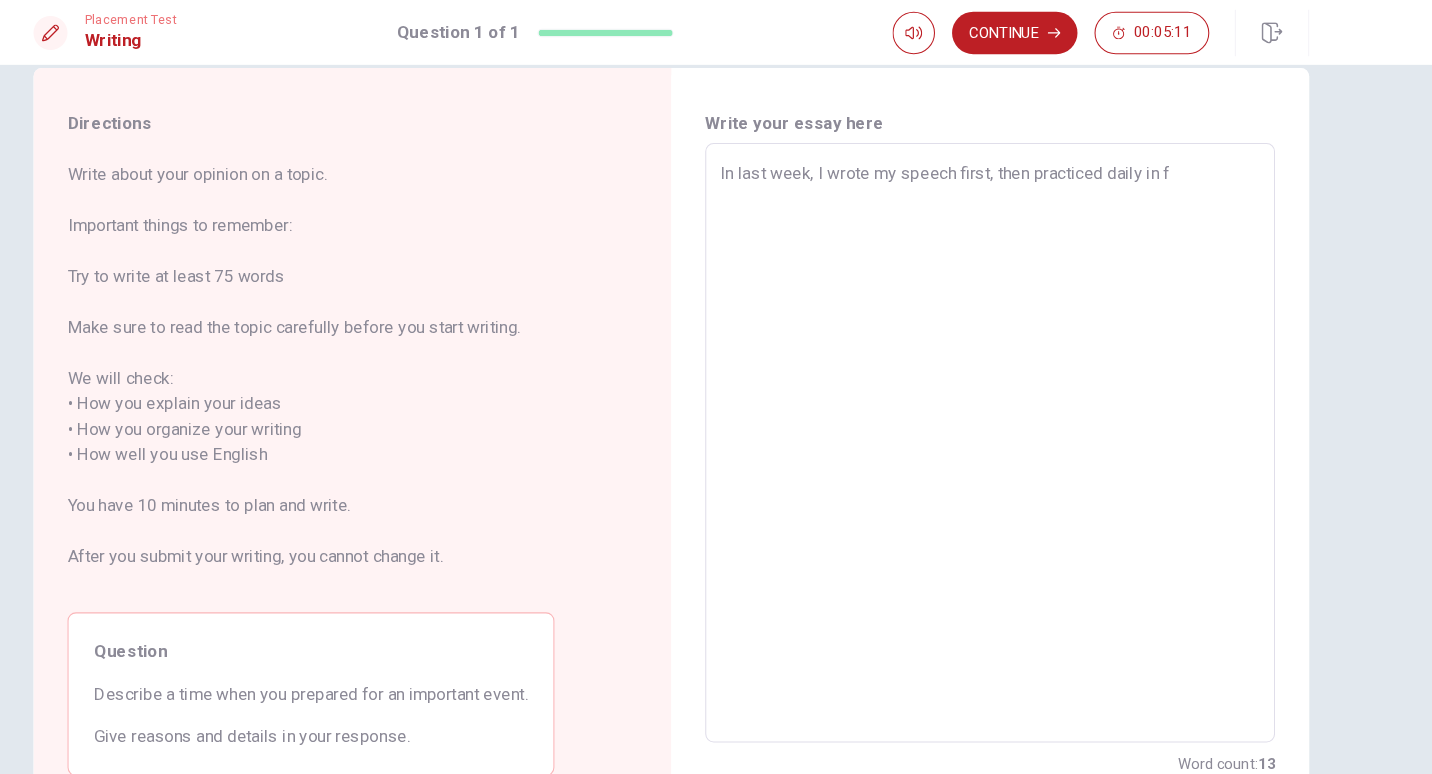 type on "x" 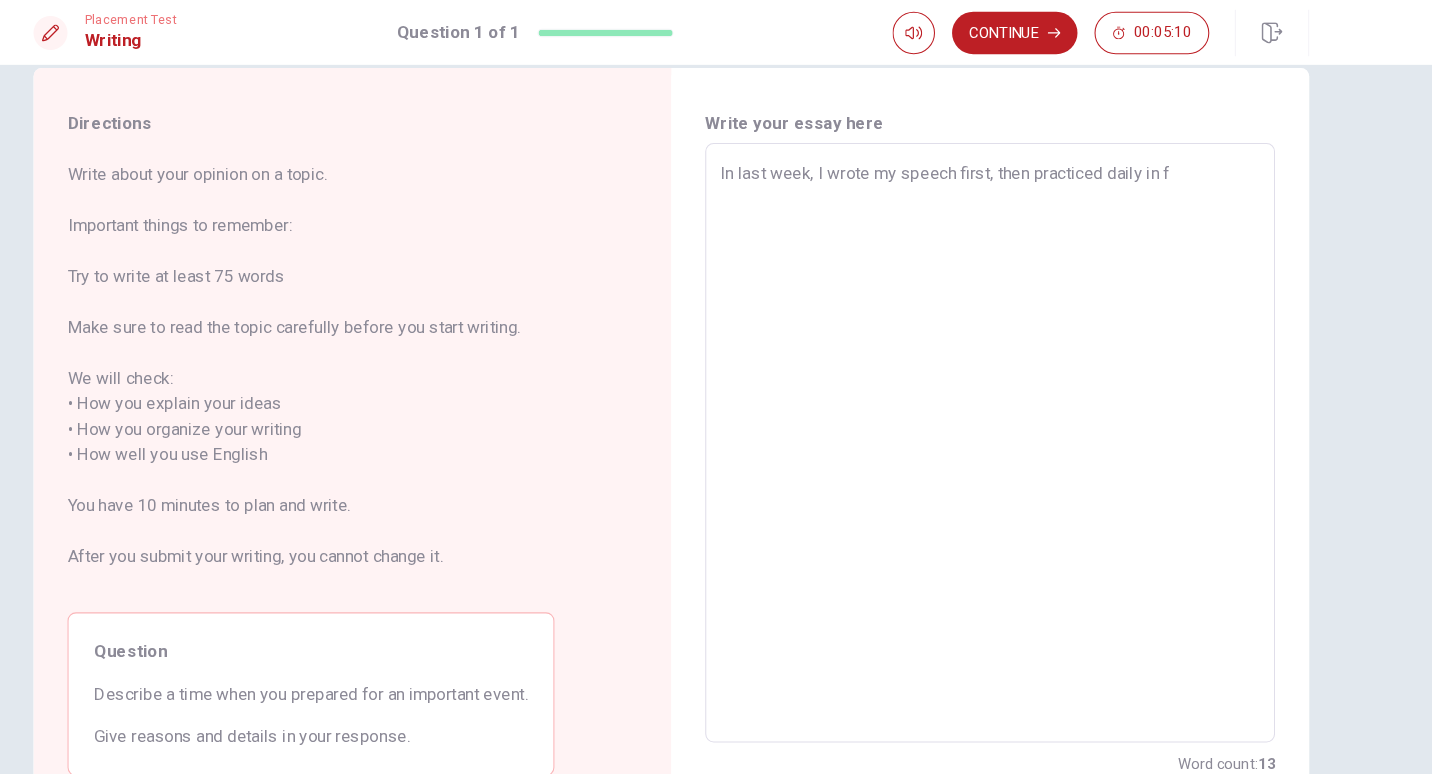 type on "In last week, I wrote my speech first, then practiced daily in fo" 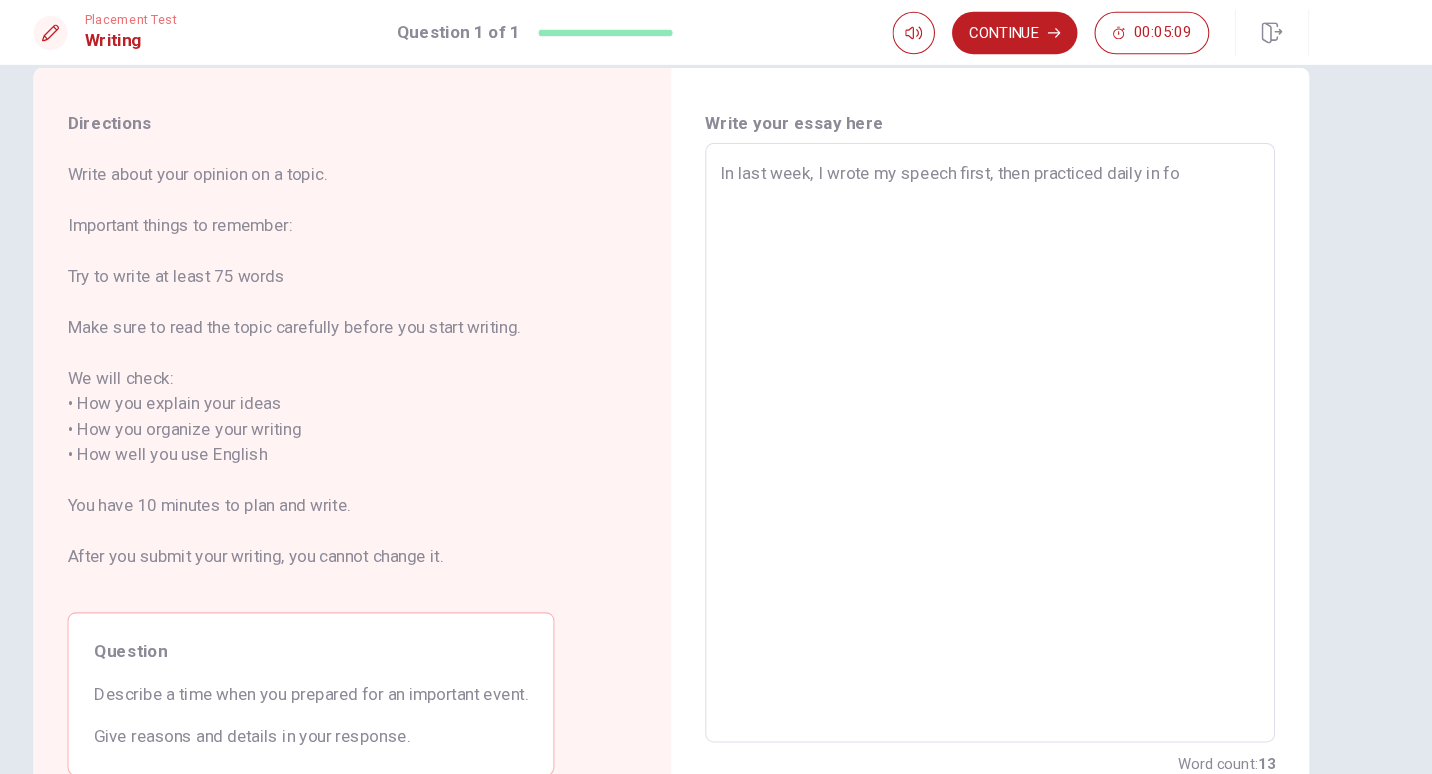 type on "x" 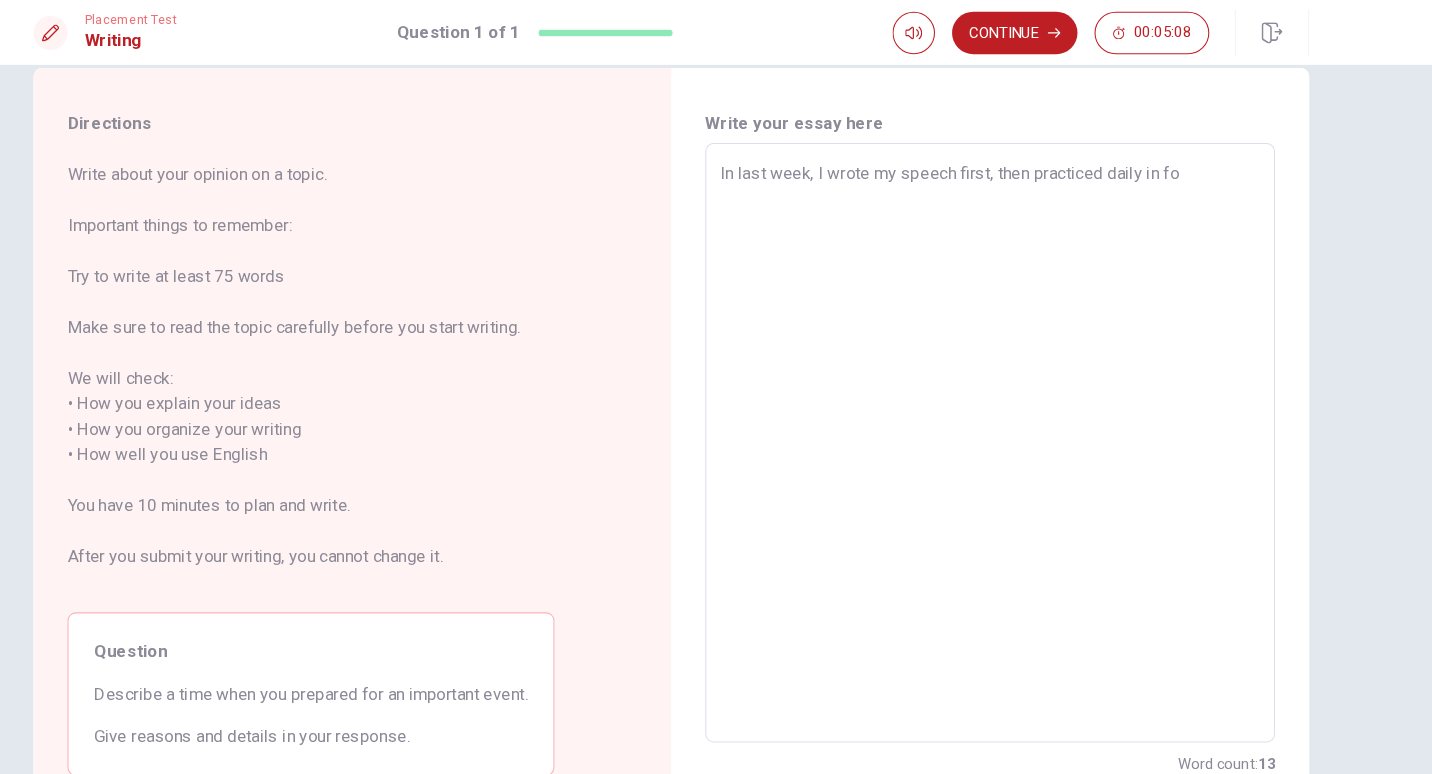 type on "In last week, I wrote my speech first, then practiced daily in f" 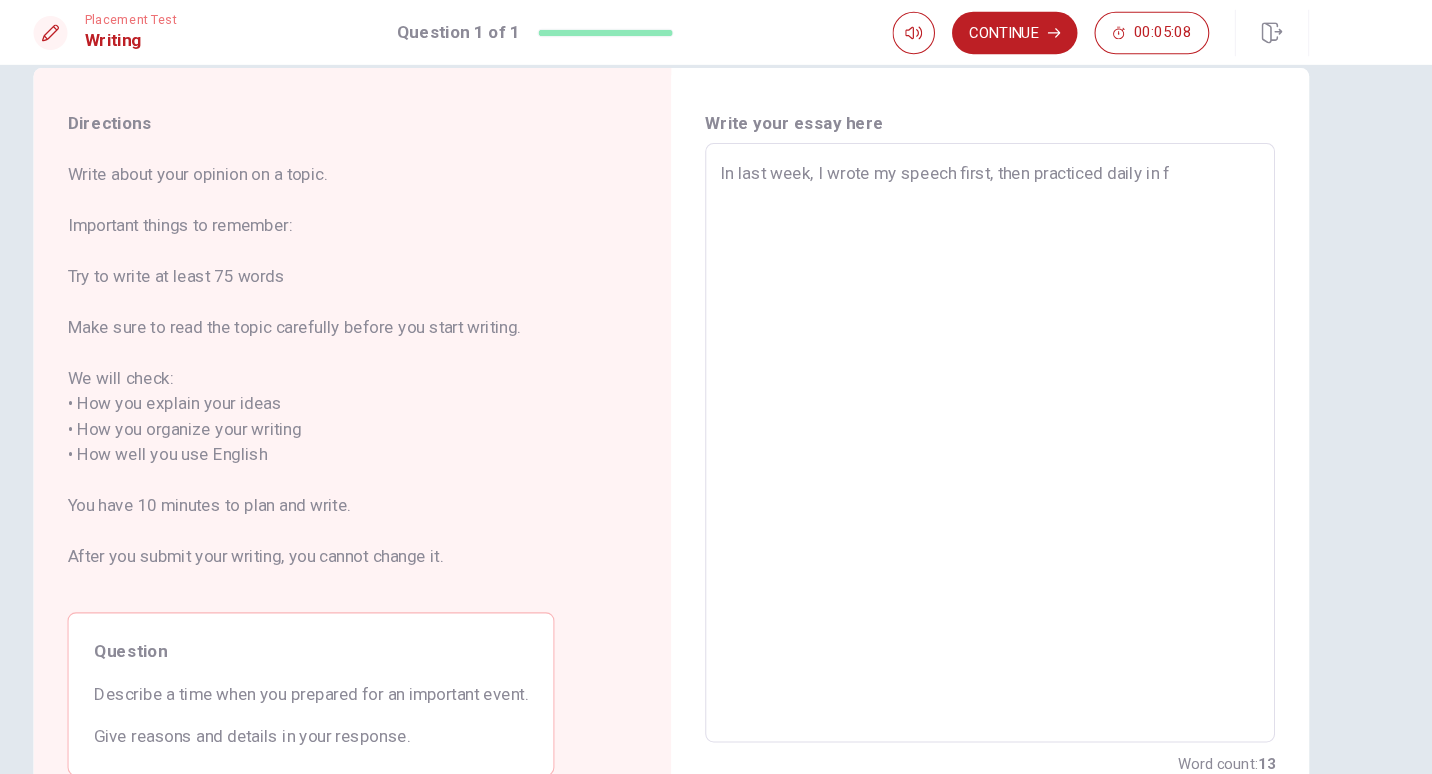 type on "x" 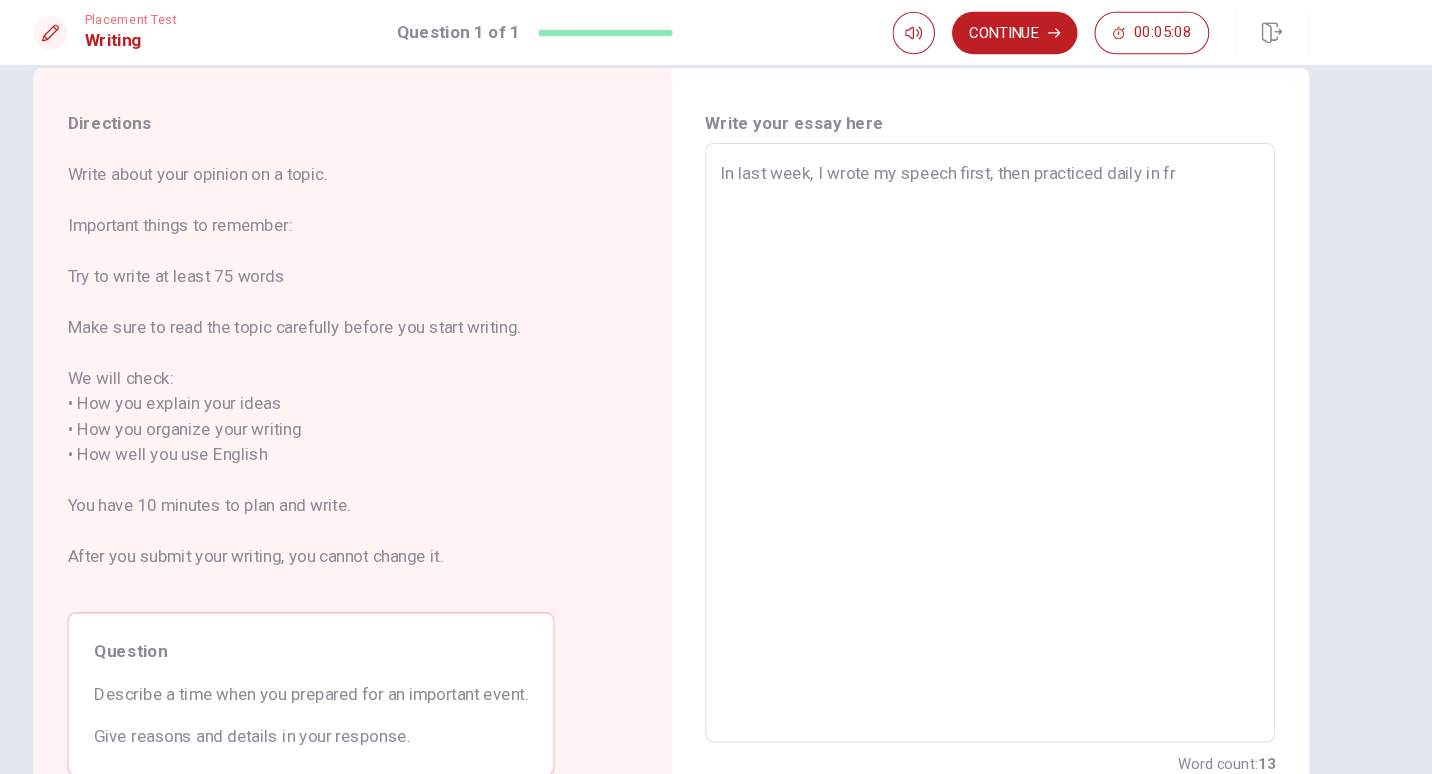 type on "x" 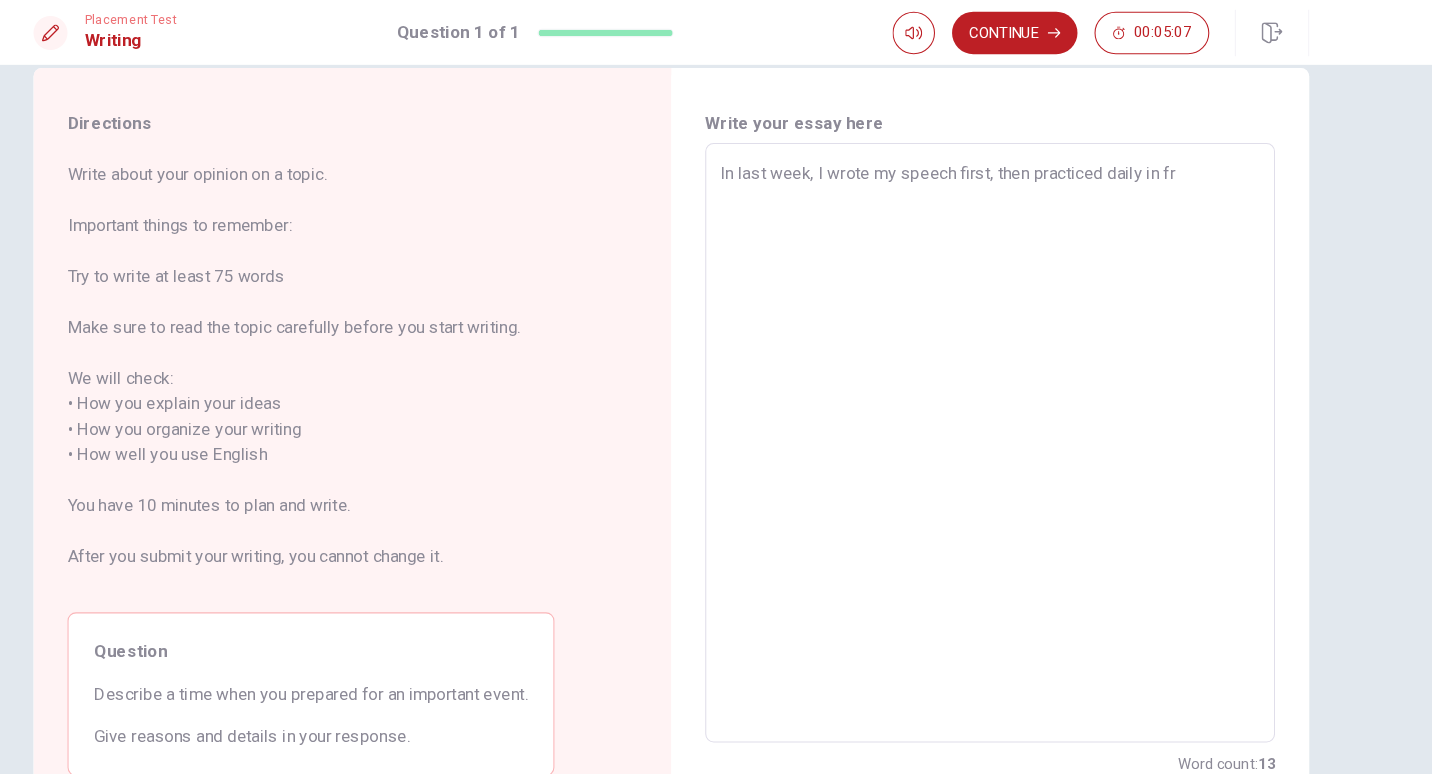 type on "In last week, I wrote my speech first, then practiced daily in fro" 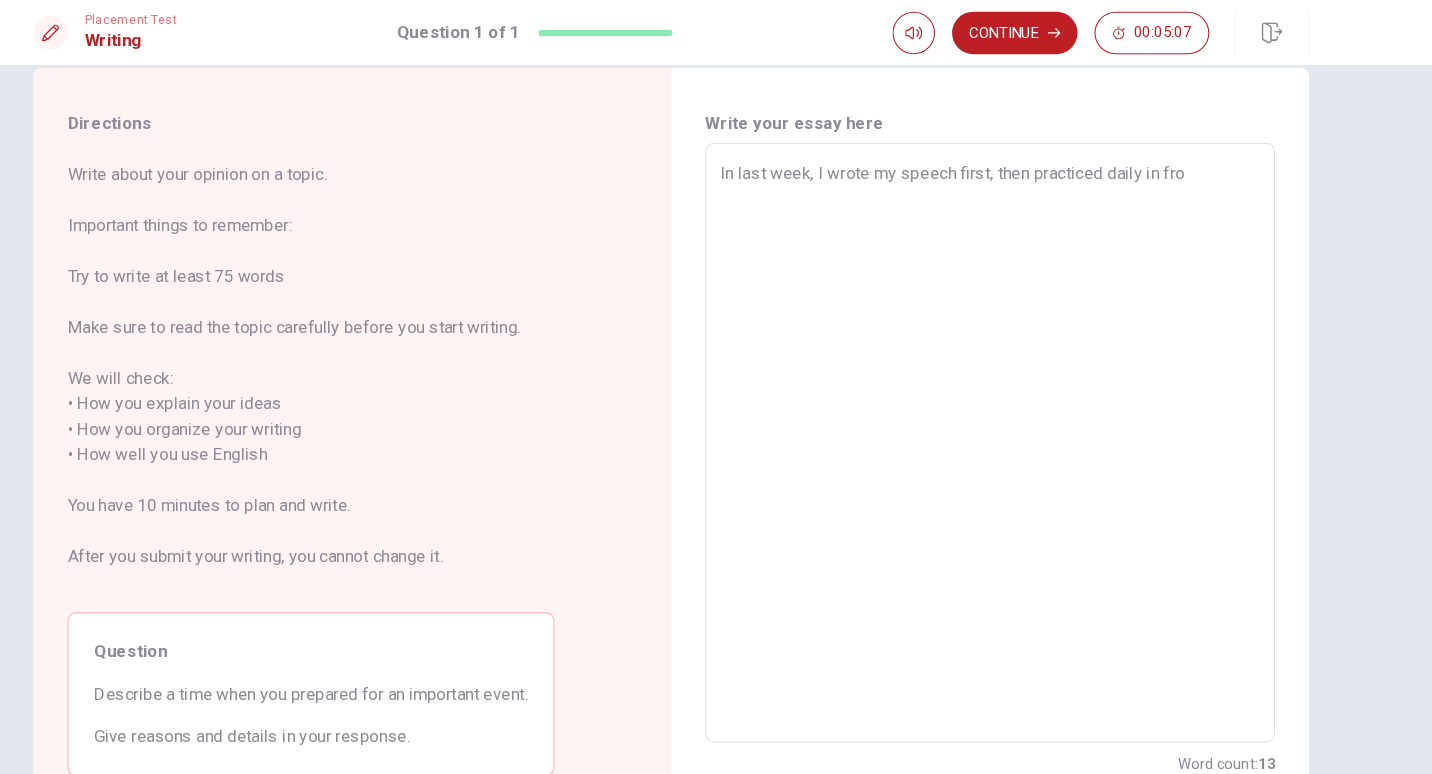 type on "x" 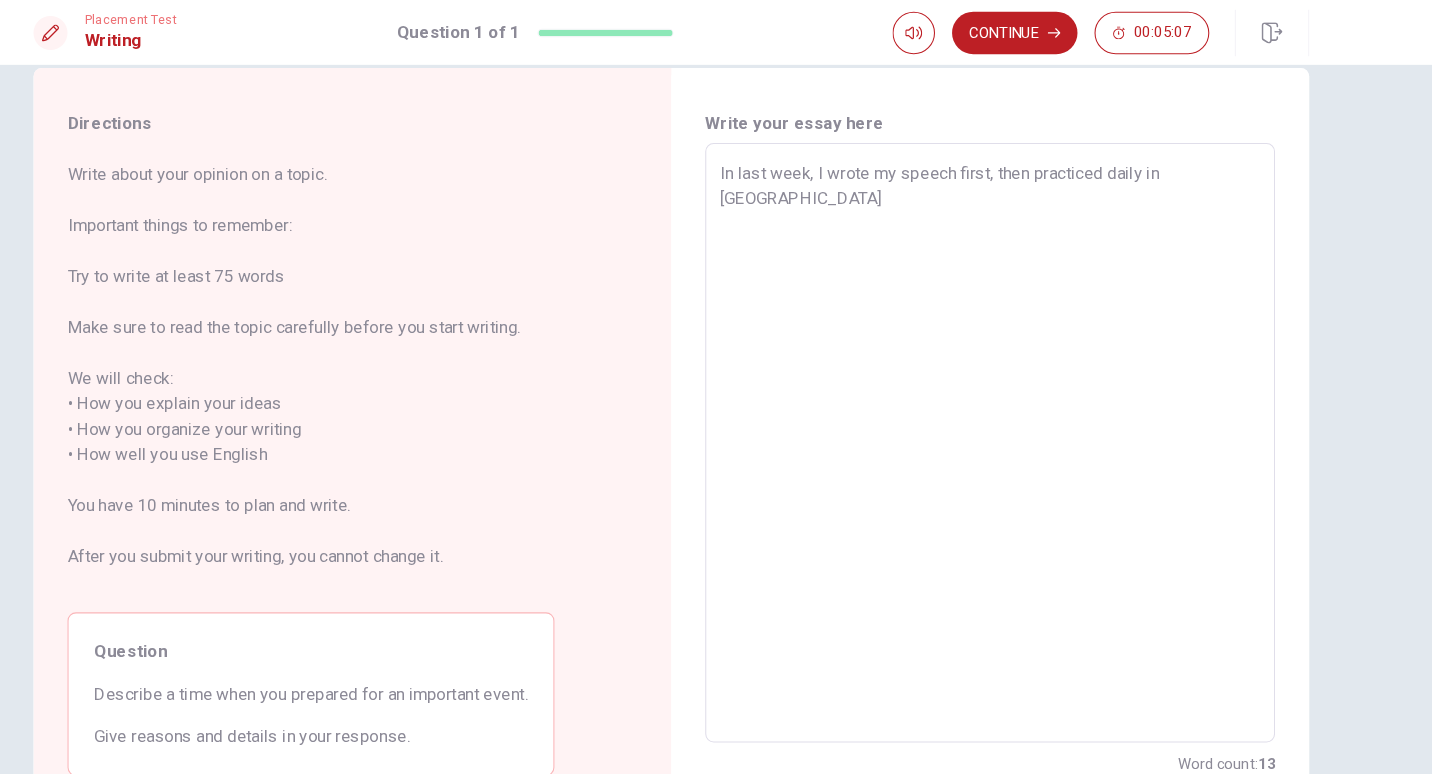 type on "x" 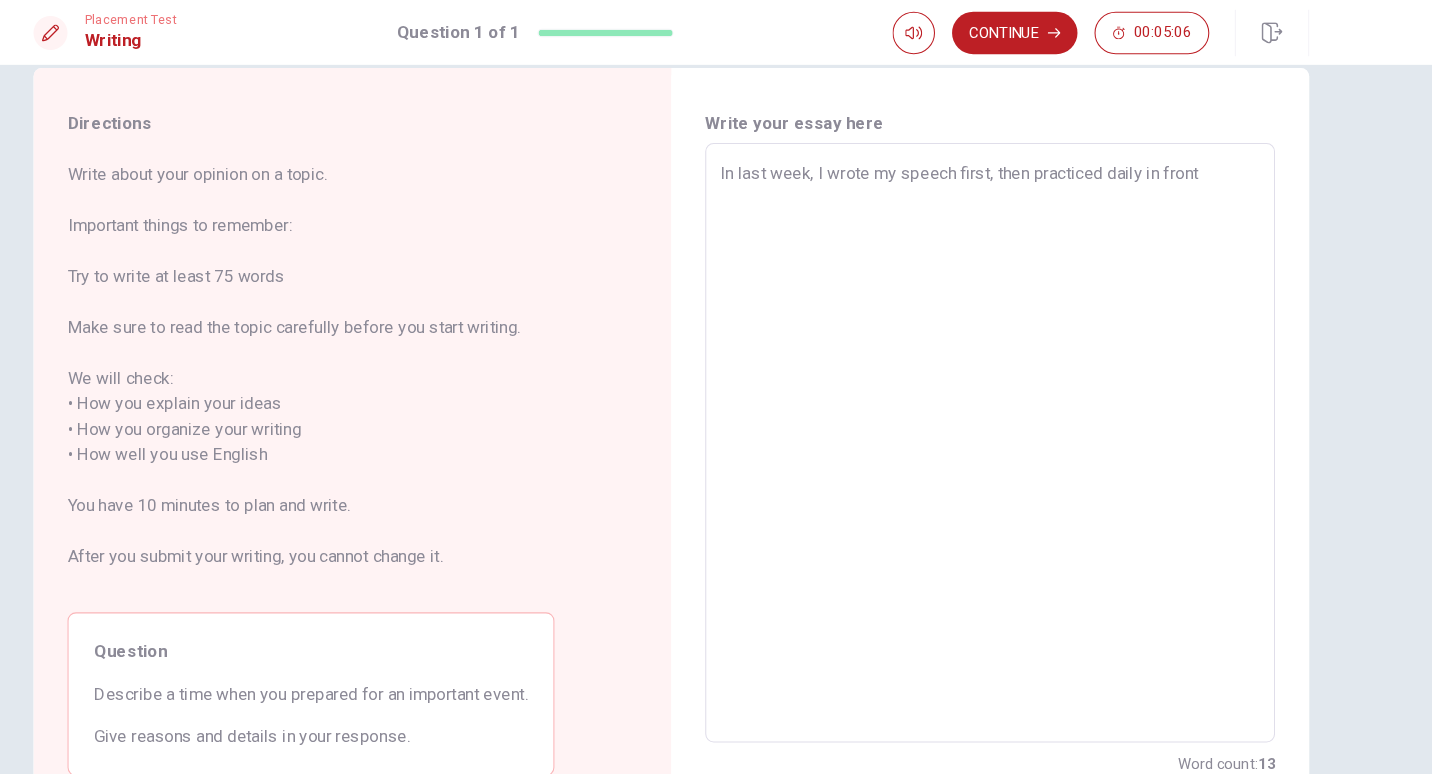 type 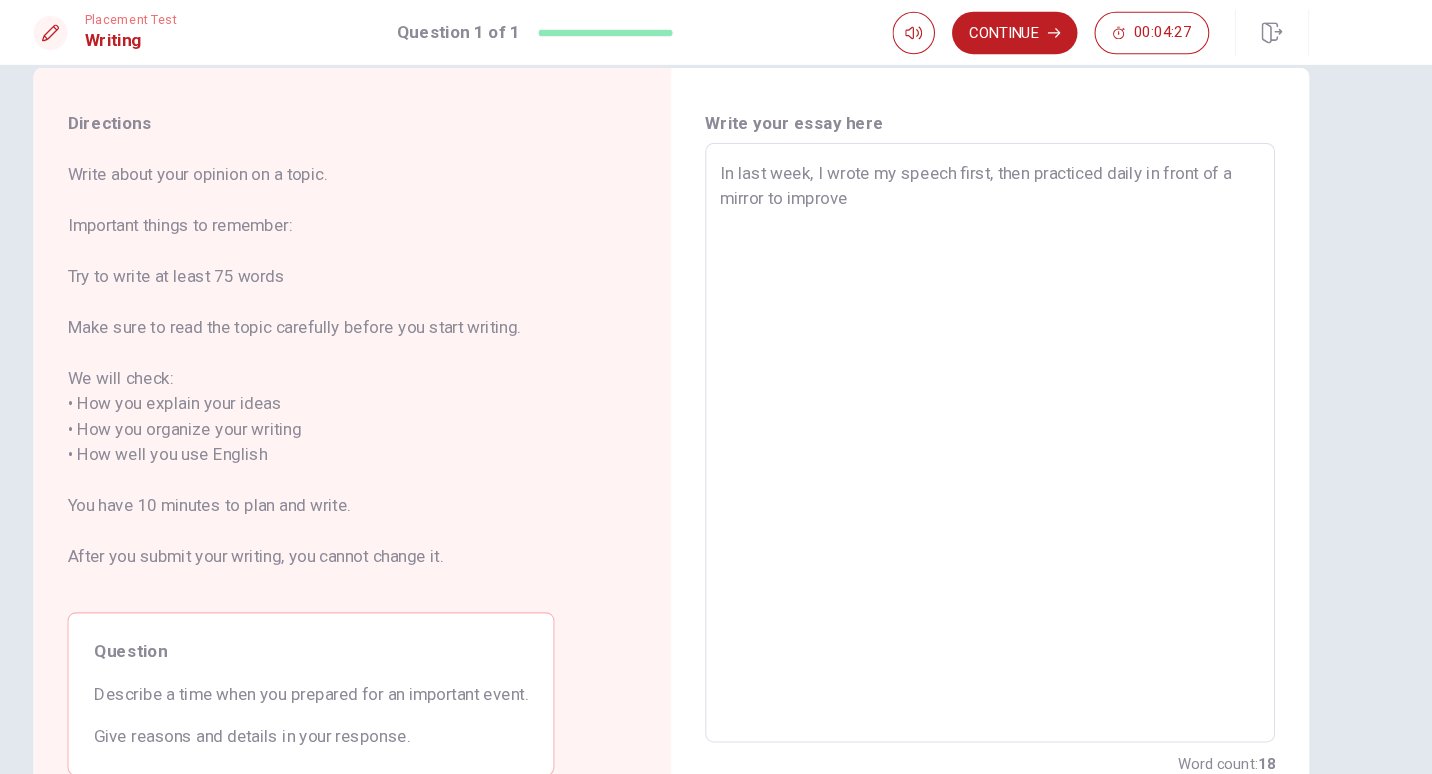 click on "In last week, I wrote my speech first, then practiced daily in front of a mirror to improve" at bounding box center (1016, 419) 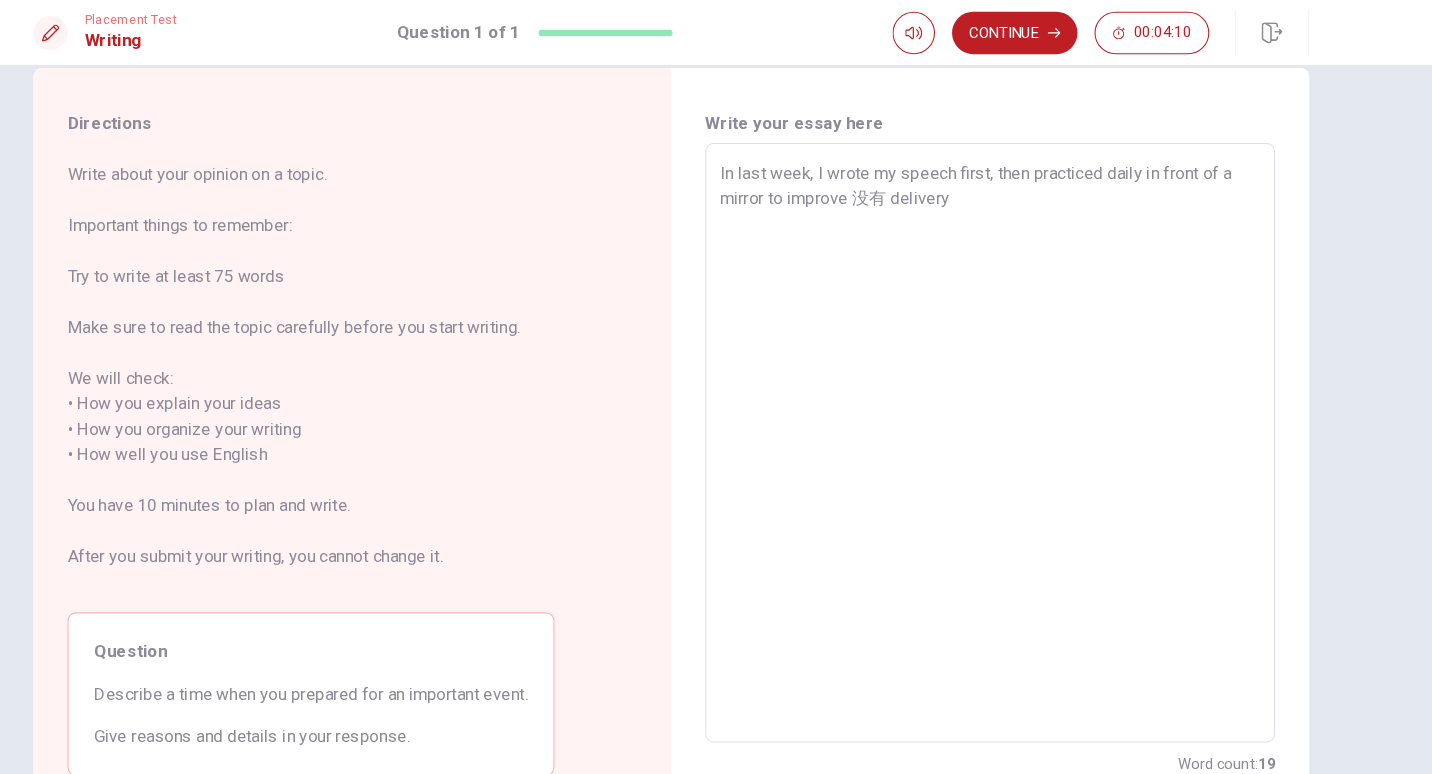 click on "In last week, I wrote my speech first, then practiced daily in front of a mirror to improve 没有 delivery" at bounding box center (1016, 419) 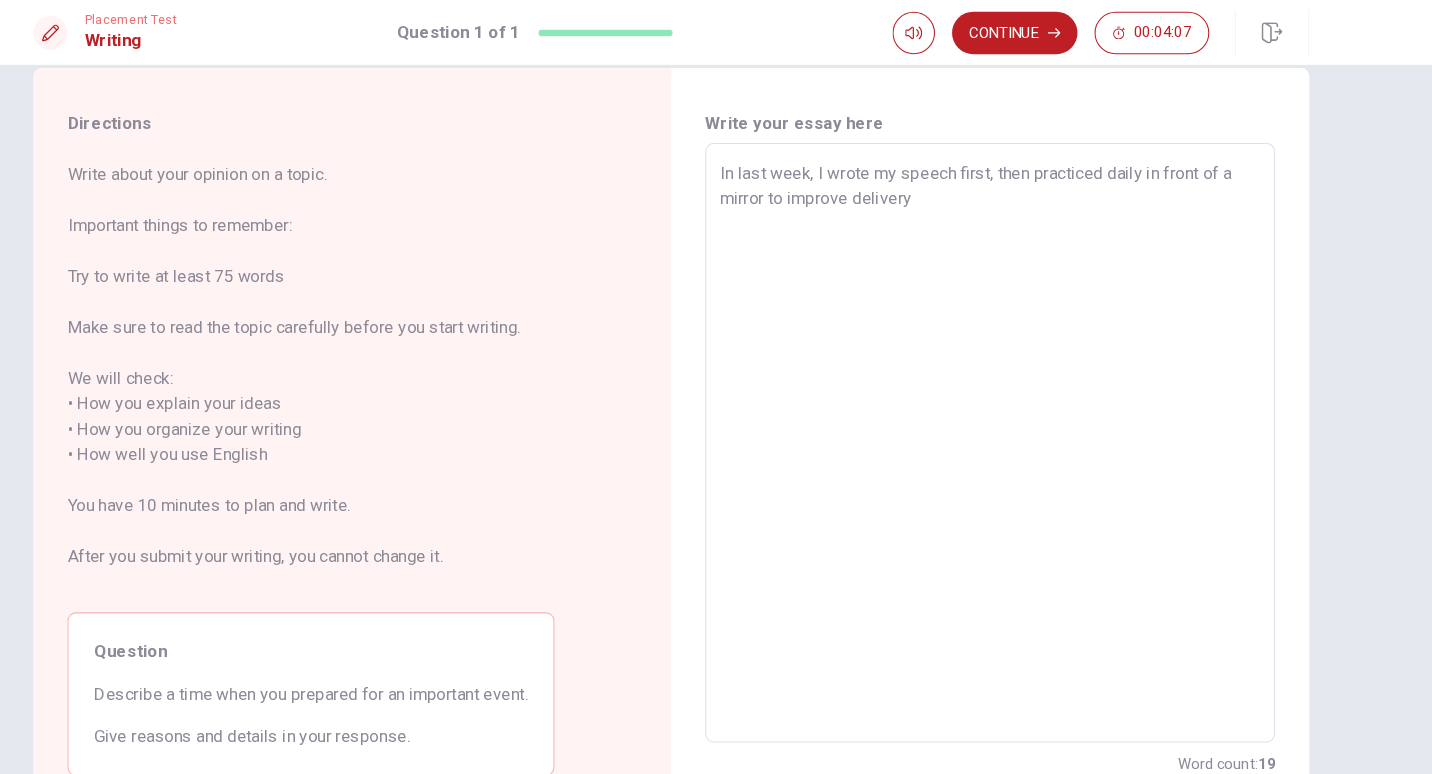 click on "In last week, I wrote my speech first, then practiced daily in front of a mirror to improve delivery" at bounding box center [1016, 419] 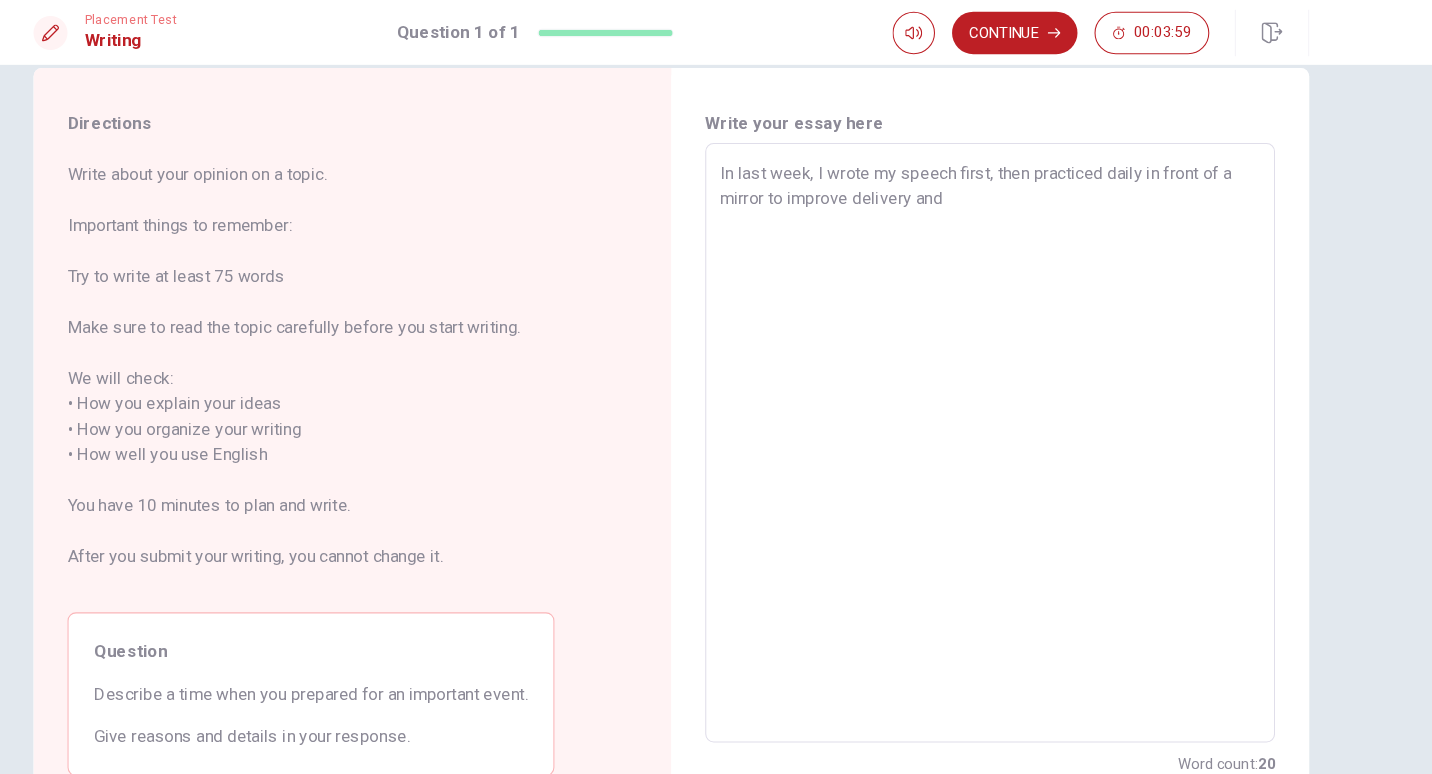 click on "In last week, I wrote my speech first, then practiced daily in front of a mirror to improve delivery and" at bounding box center [1016, 419] 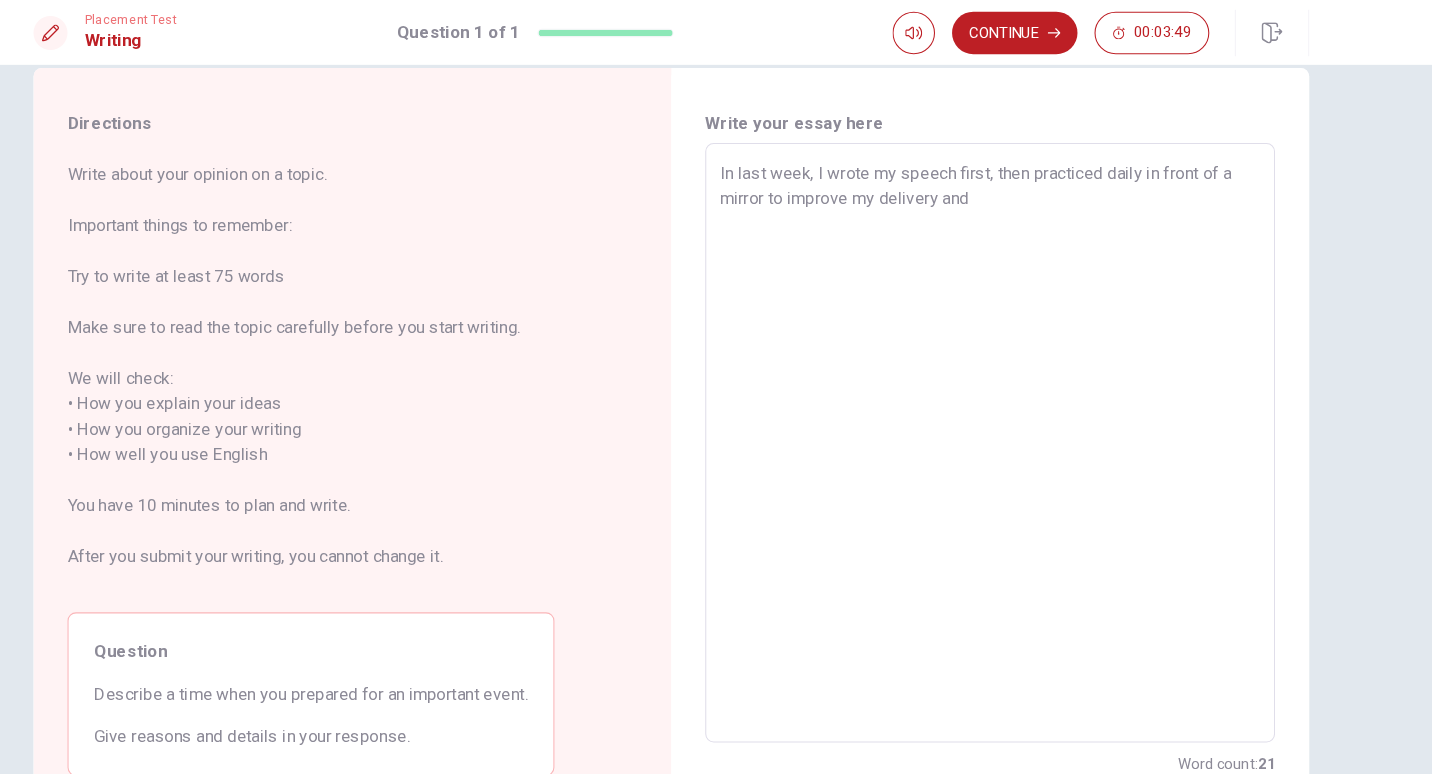 click on "In last week, I wrote my speech first, then practiced daily in front of a mirror to improve my delivery and" at bounding box center (1016, 419) 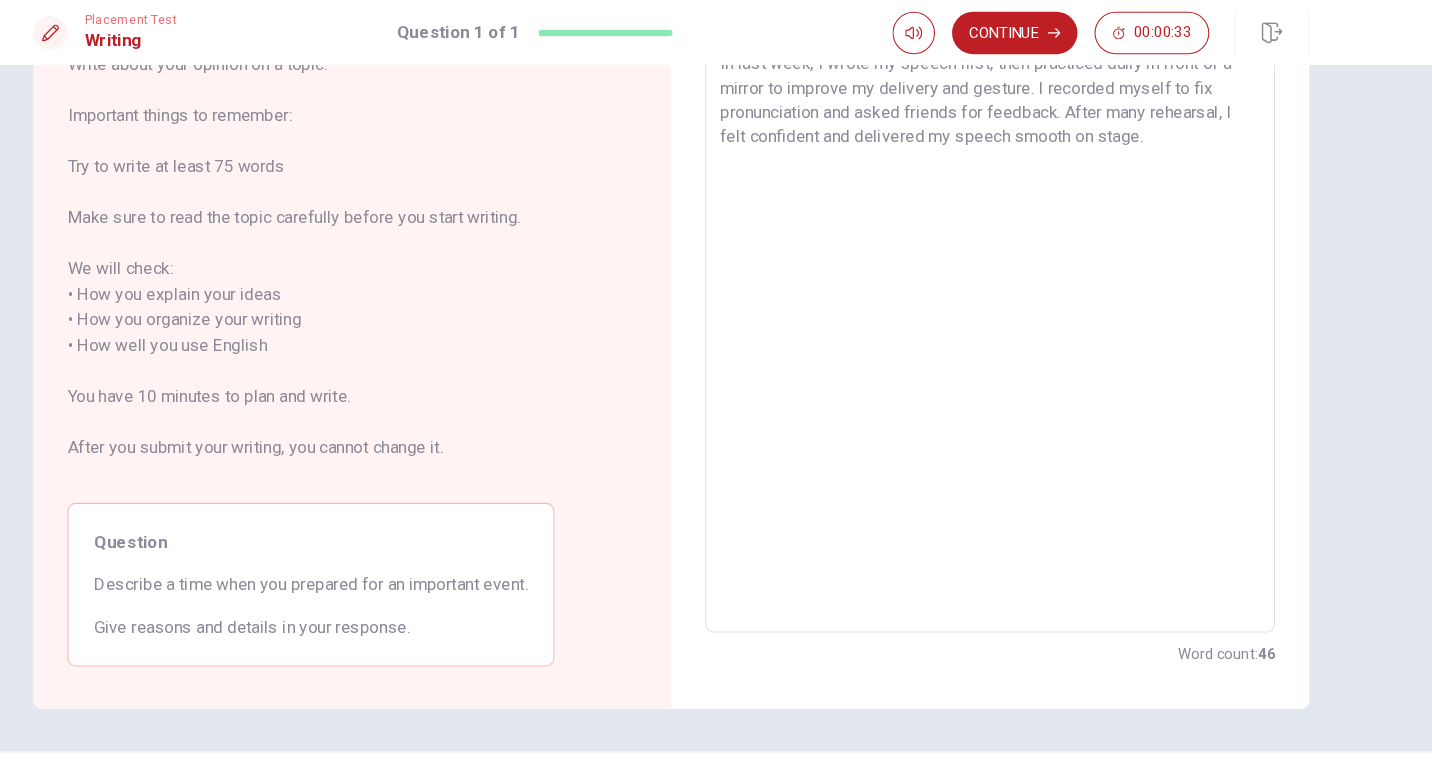 scroll, scrollTop: 0, scrollLeft: 0, axis: both 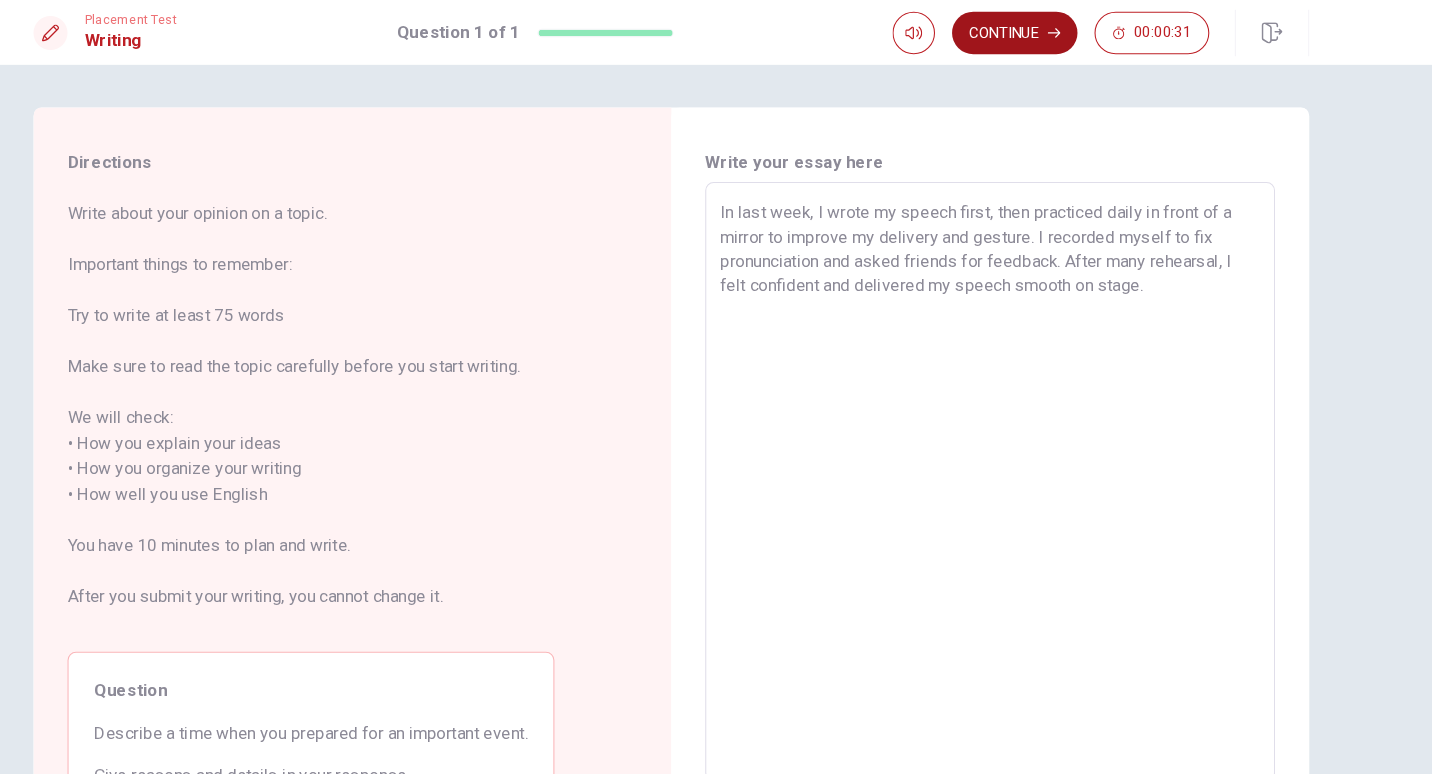 click on "Continue" at bounding box center (1039, 34) 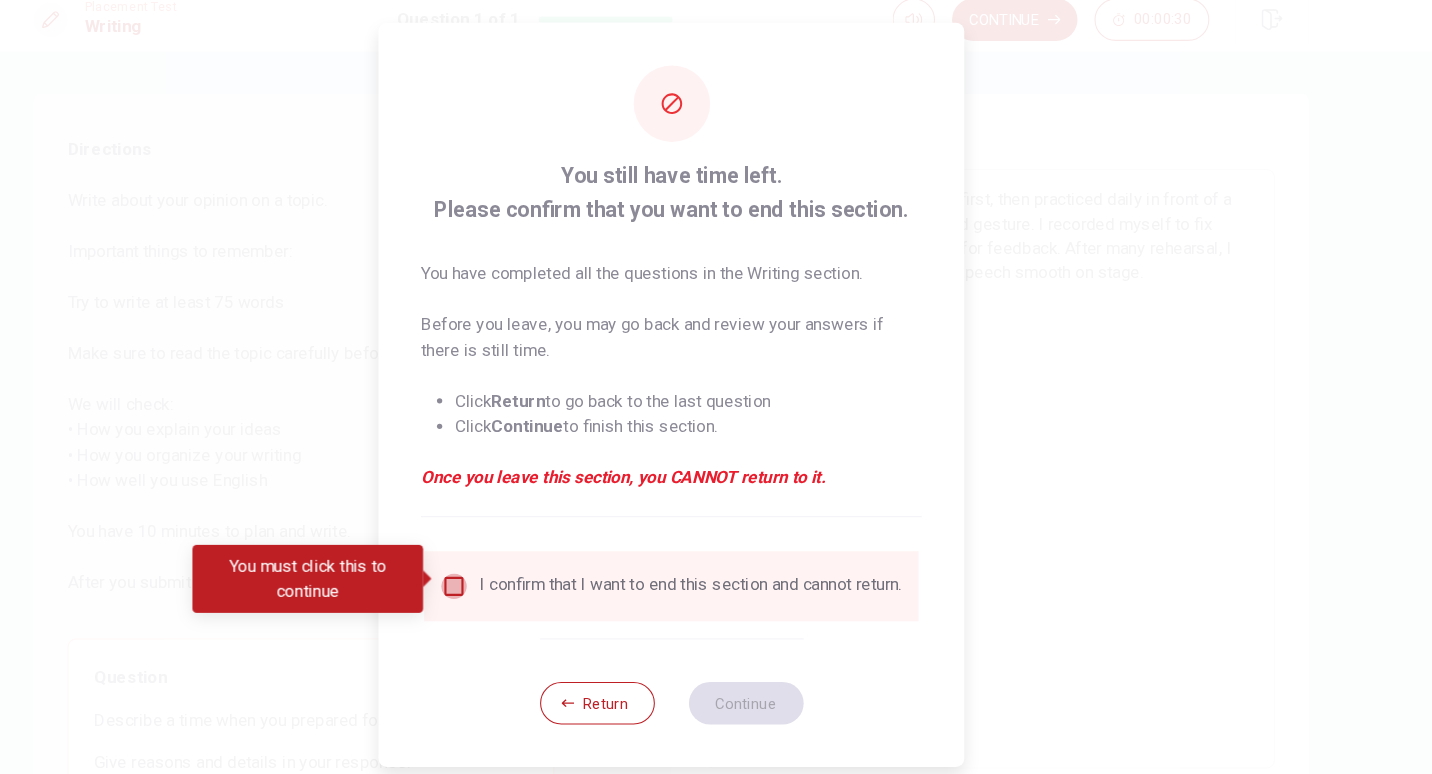 click at bounding box center [512, 567] 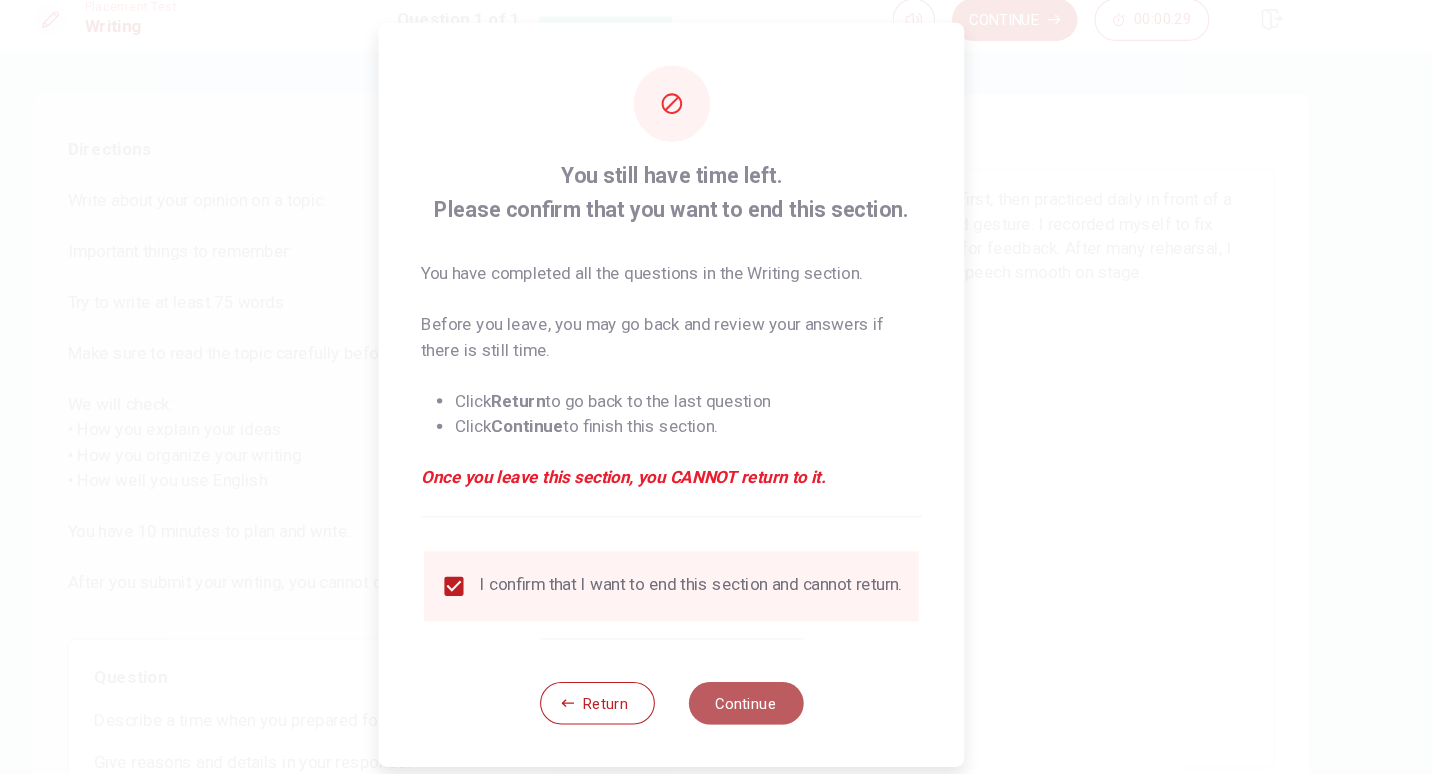 click on "Continue" at bounding box center [786, 677] 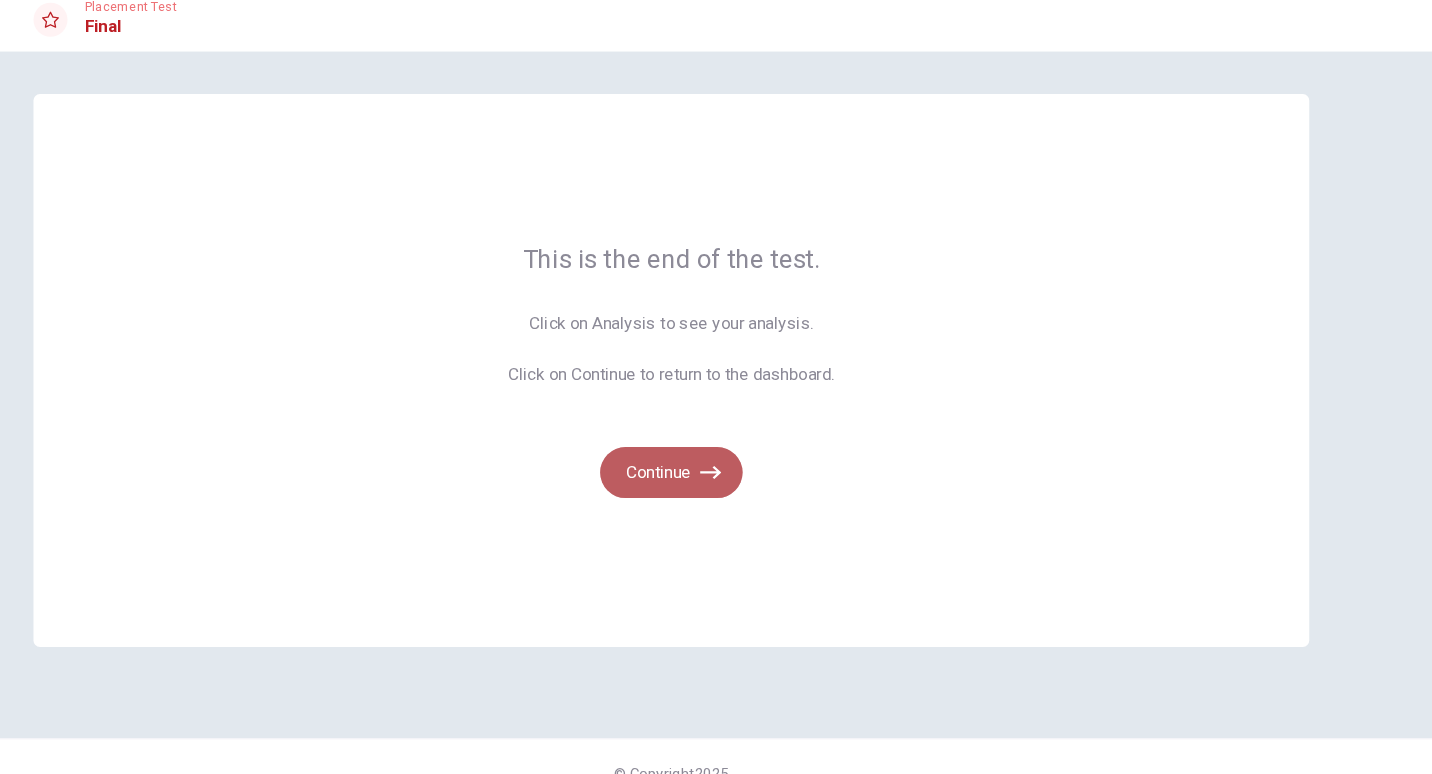 click 